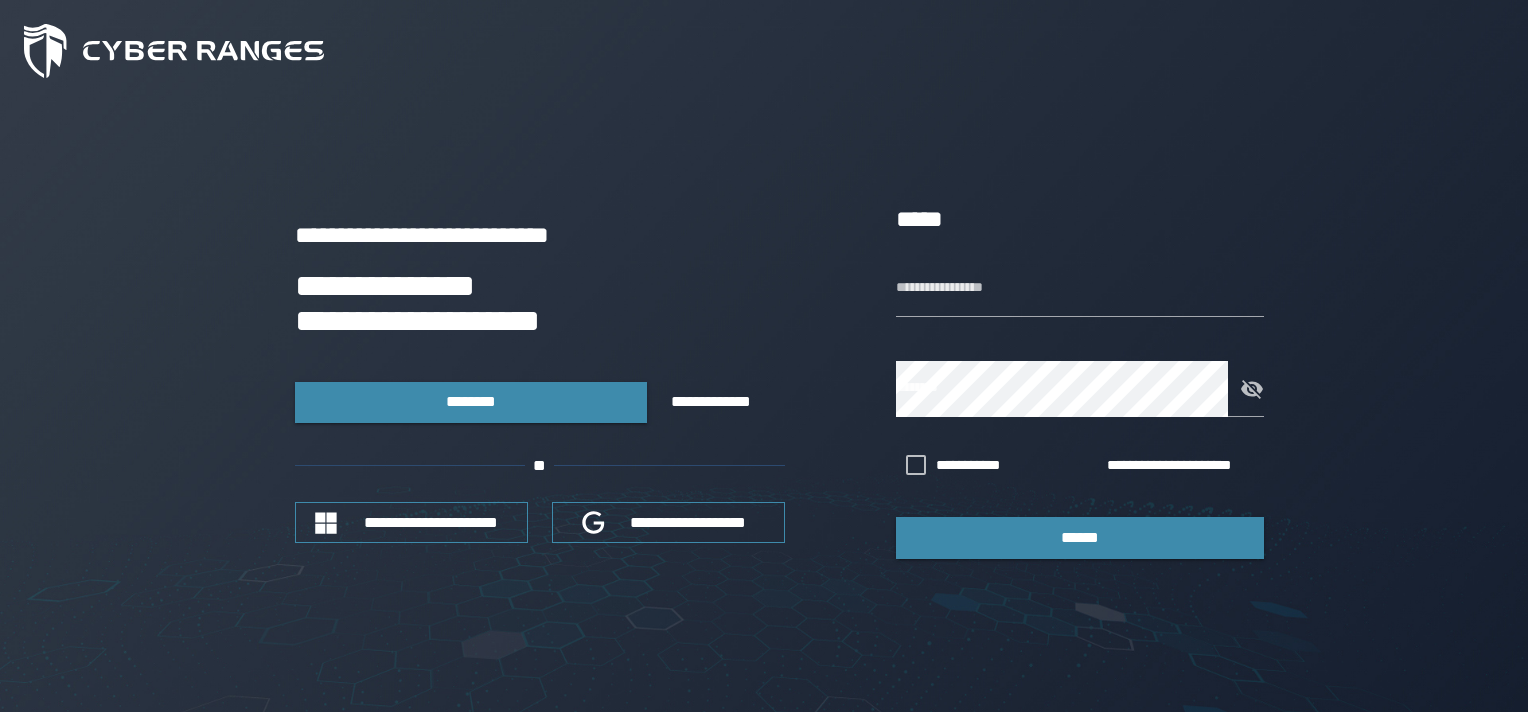 scroll, scrollTop: 0, scrollLeft: 0, axis: both 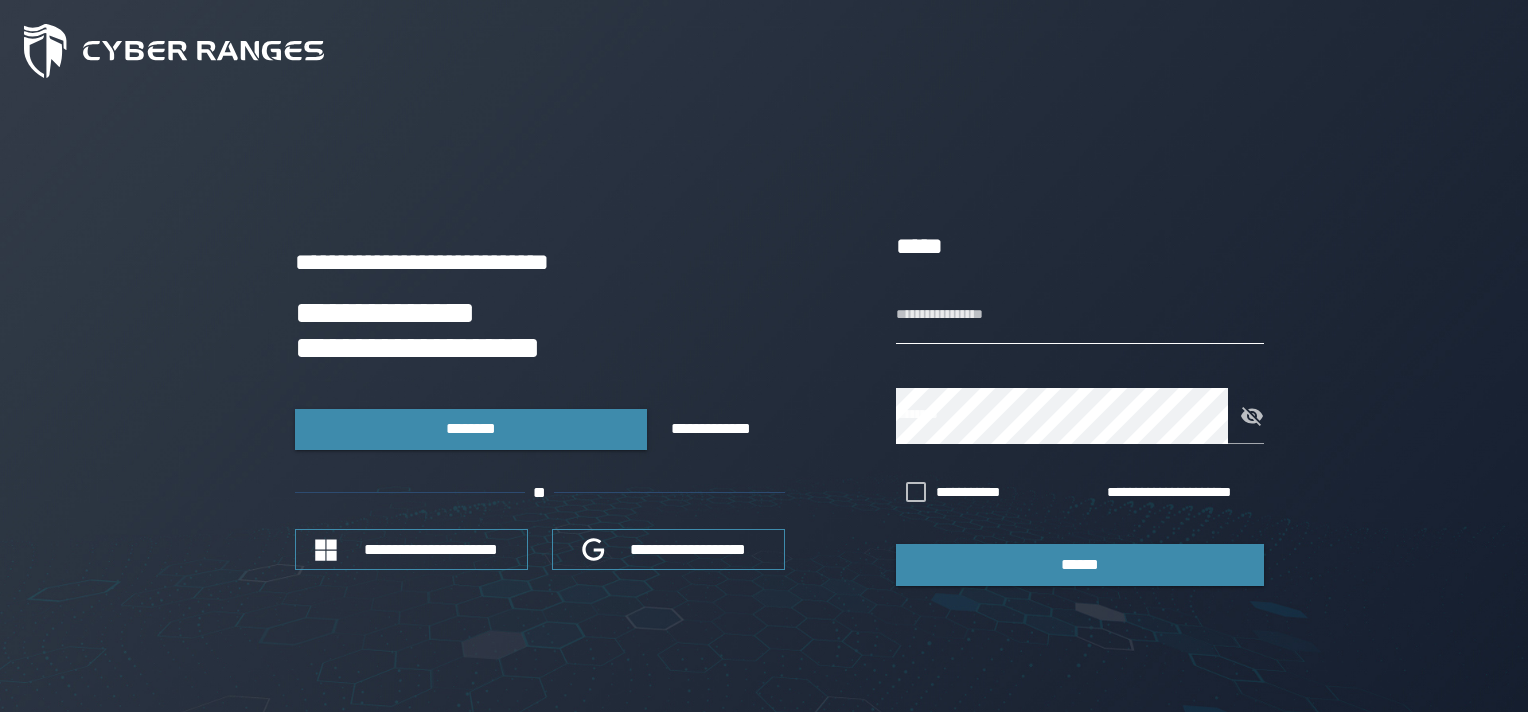 click on "**********" at bounding box center [1080, 316] 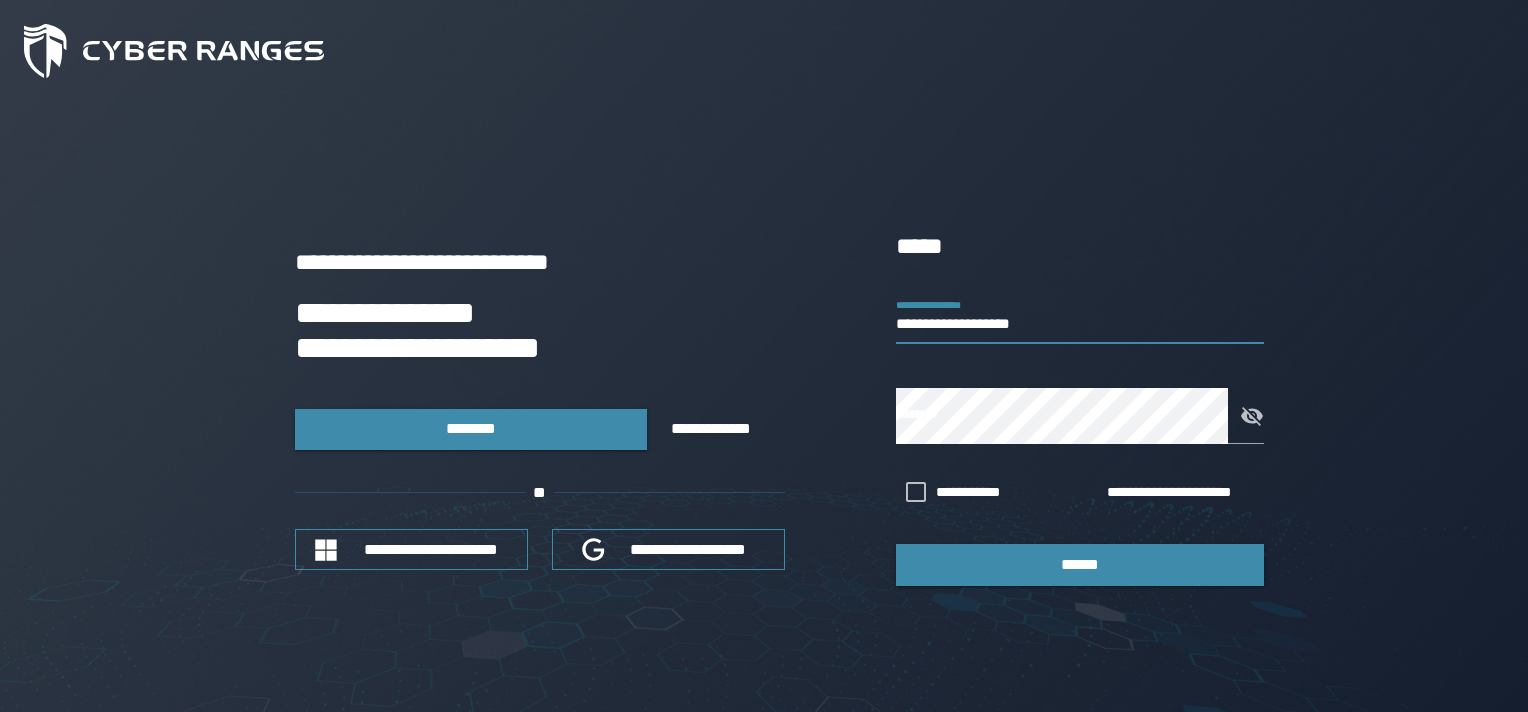 type on "**********" 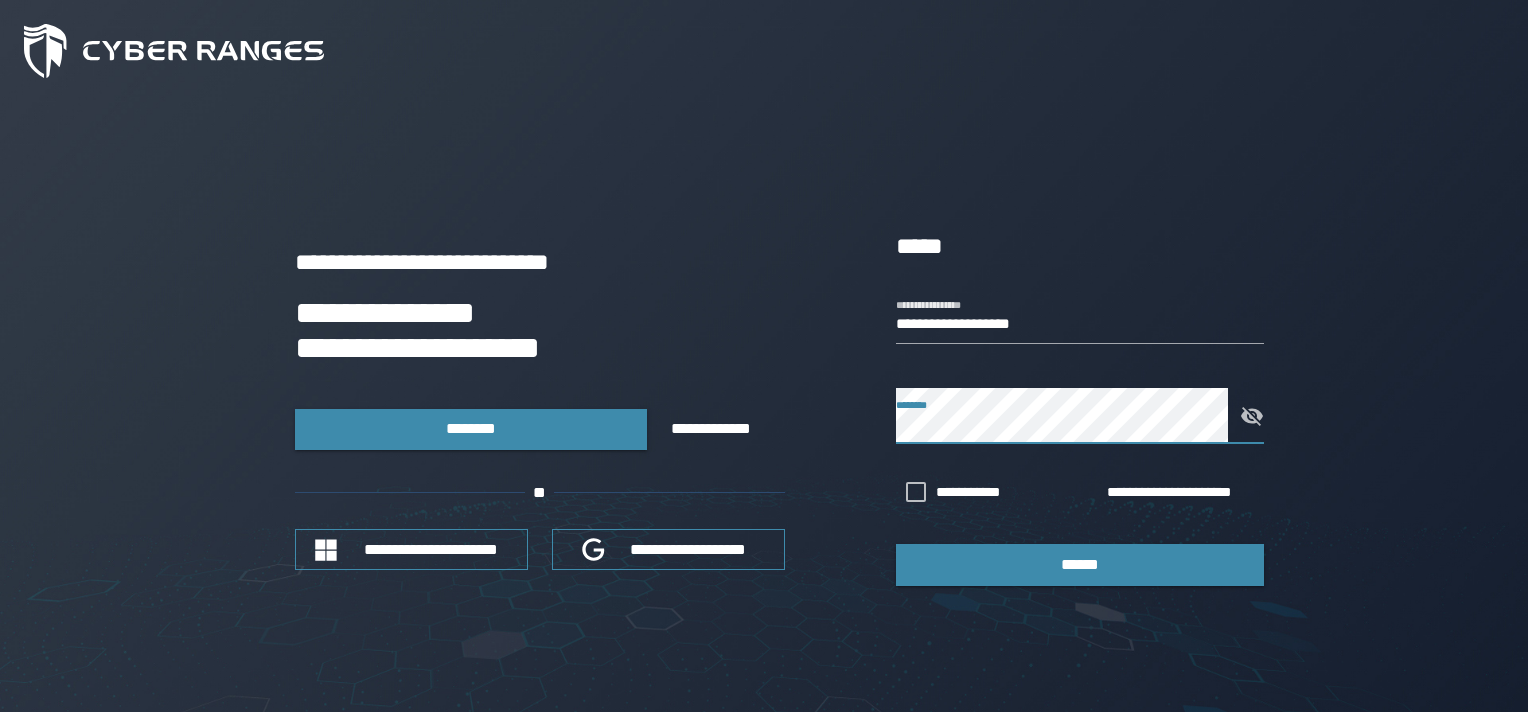 click 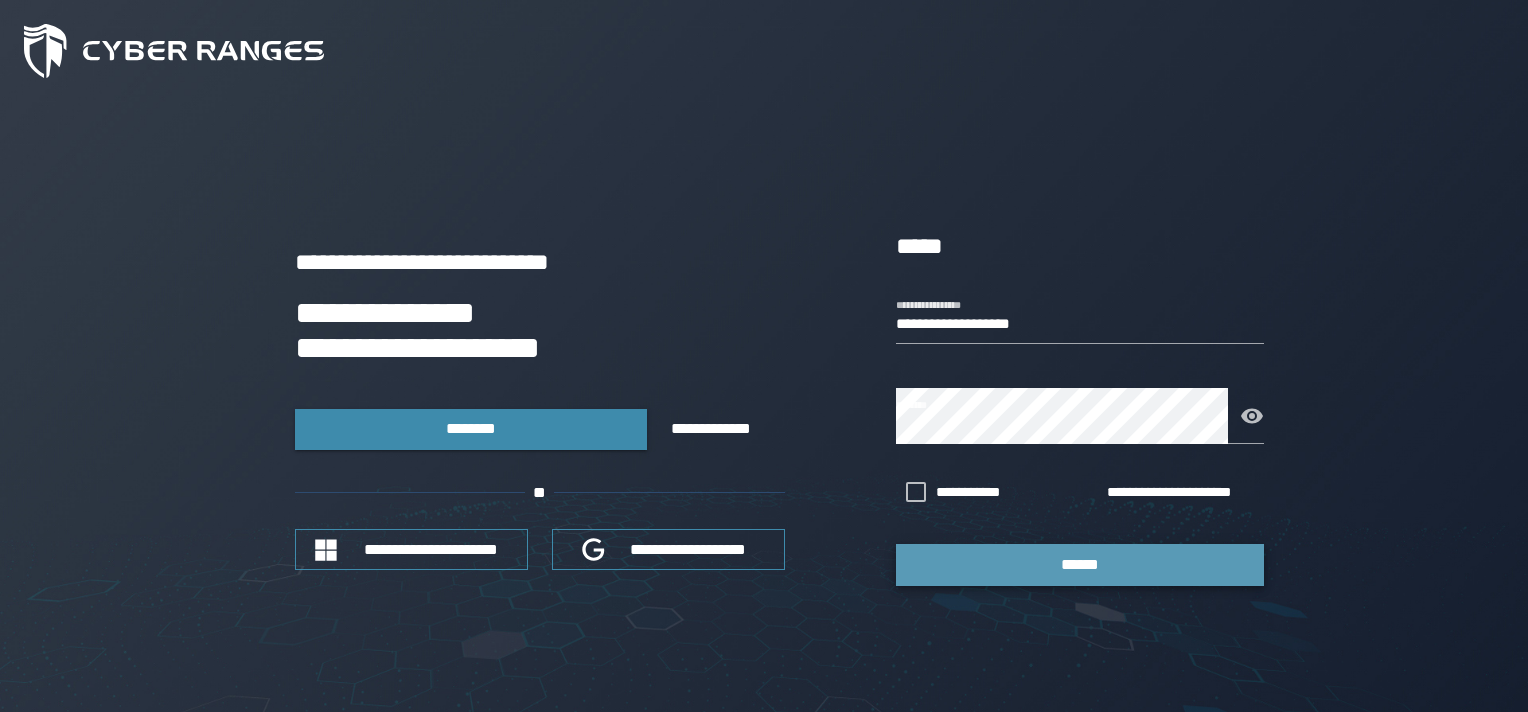 click on "******" at bounding box center (1080, 564) 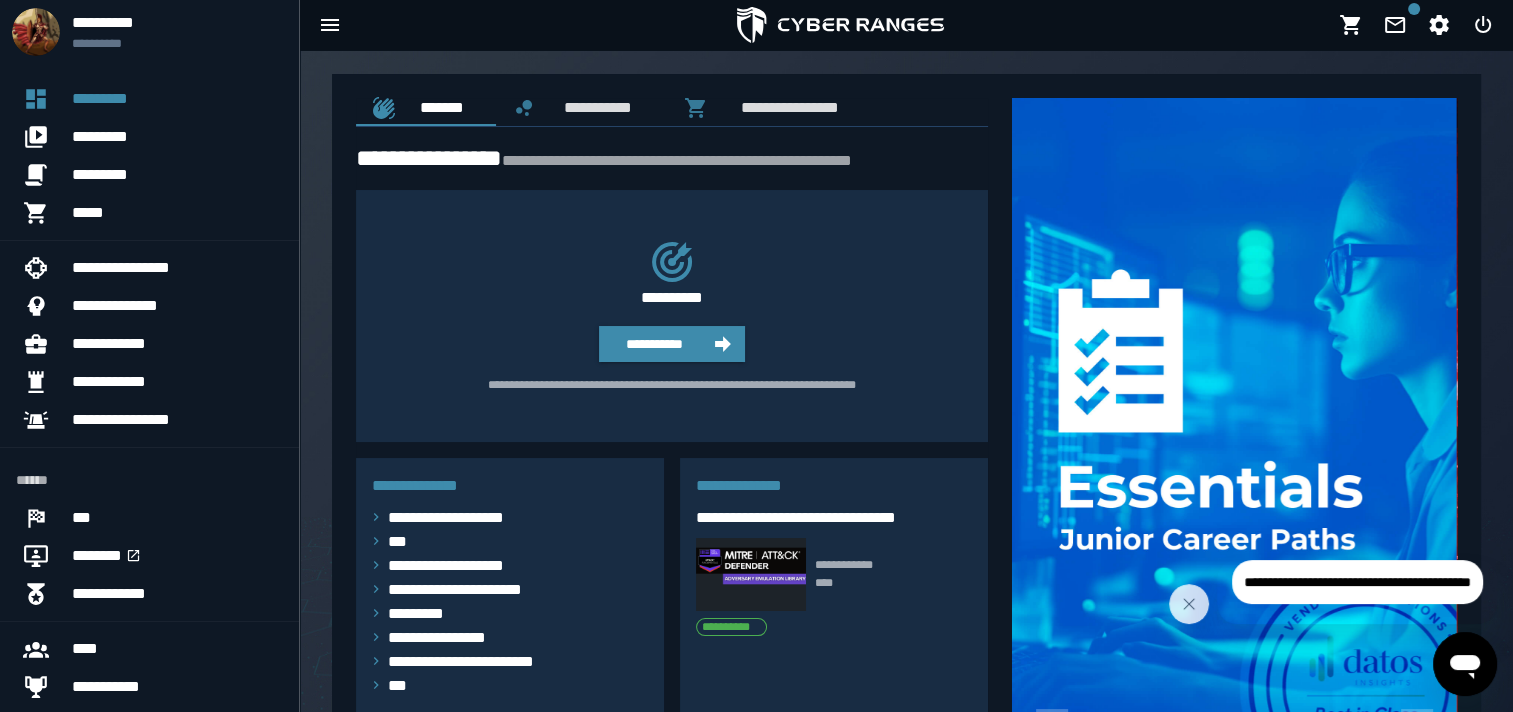scroll, scrollTop: 0, scrollLeft: 0, axis: both 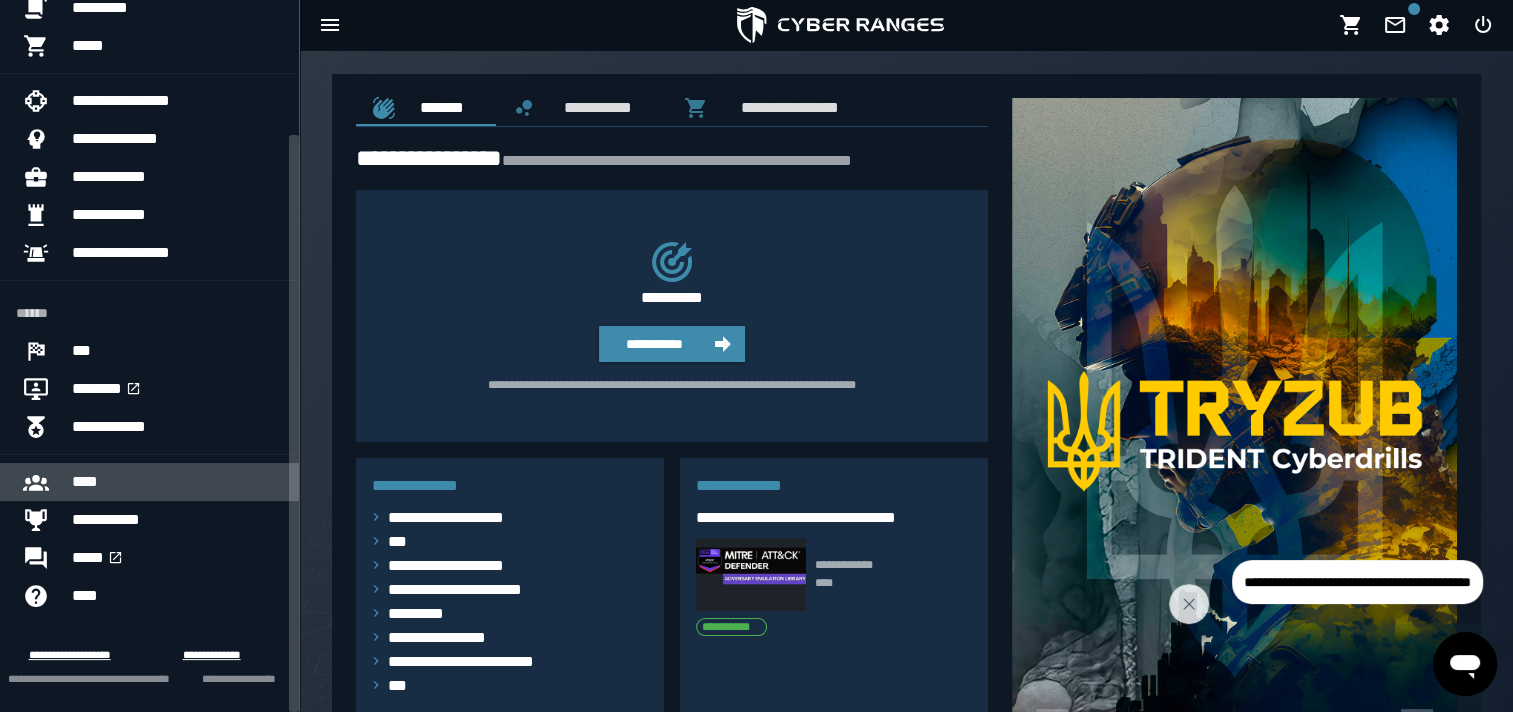 click on "****" at bounding box center (177, 482) 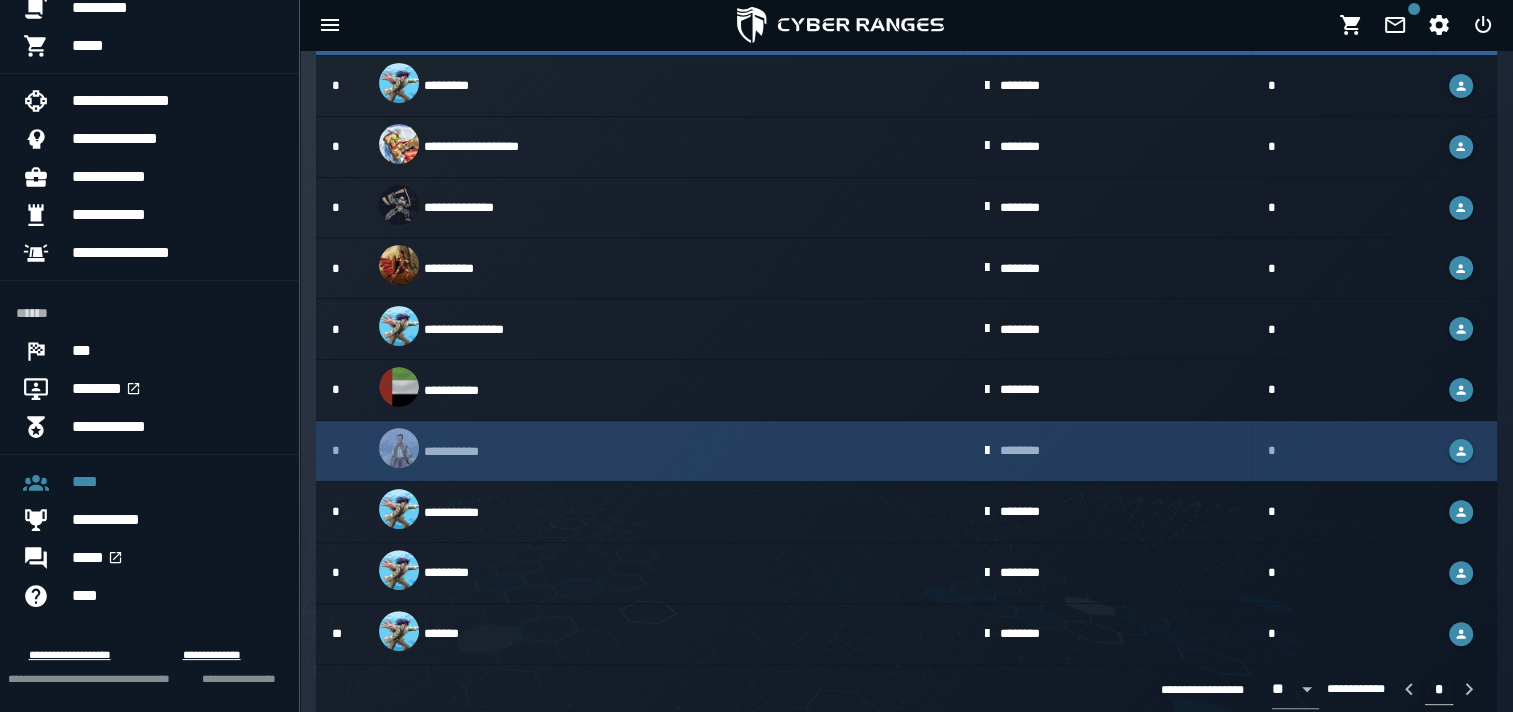 scroll, scrollTop: 0, scrollLeft: 0, axis: both 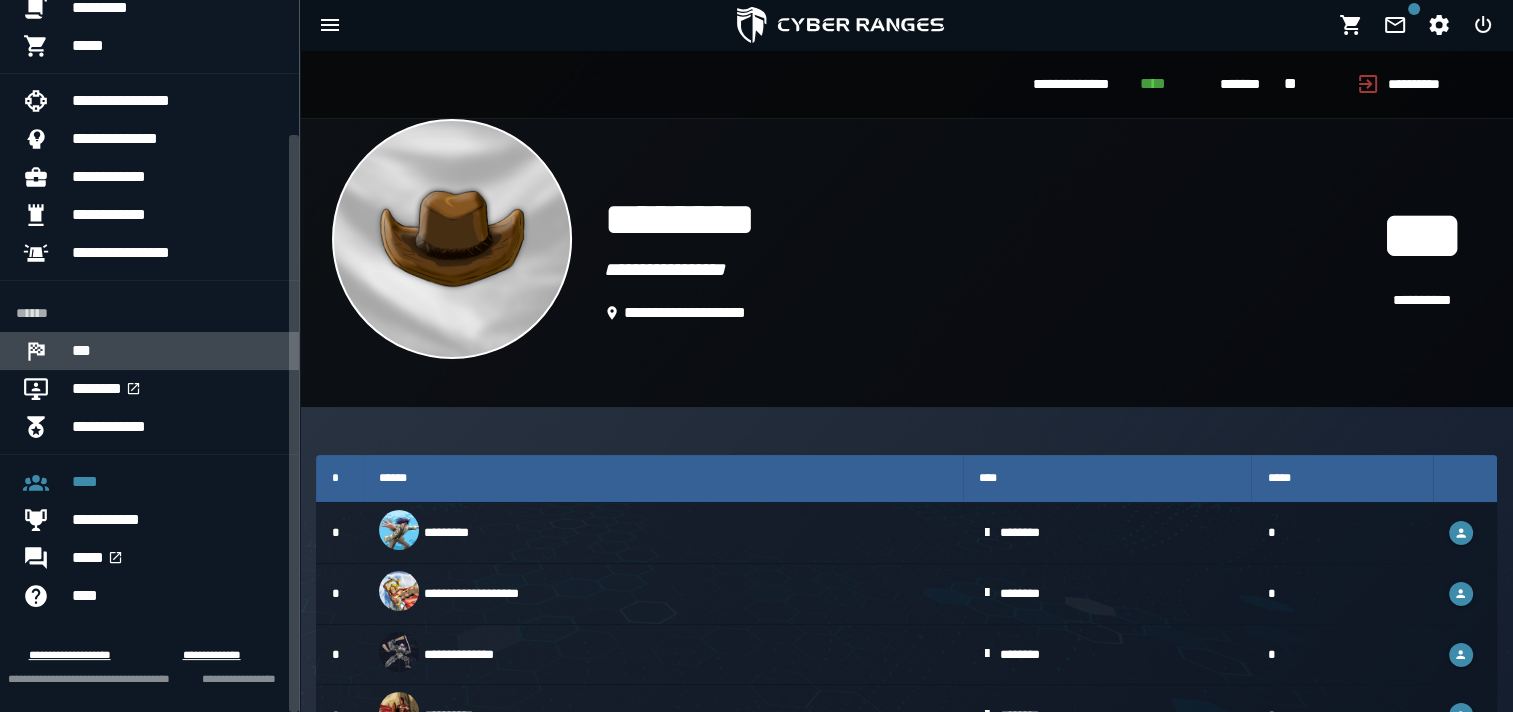 click on "***" at bounding box center (177, 351) 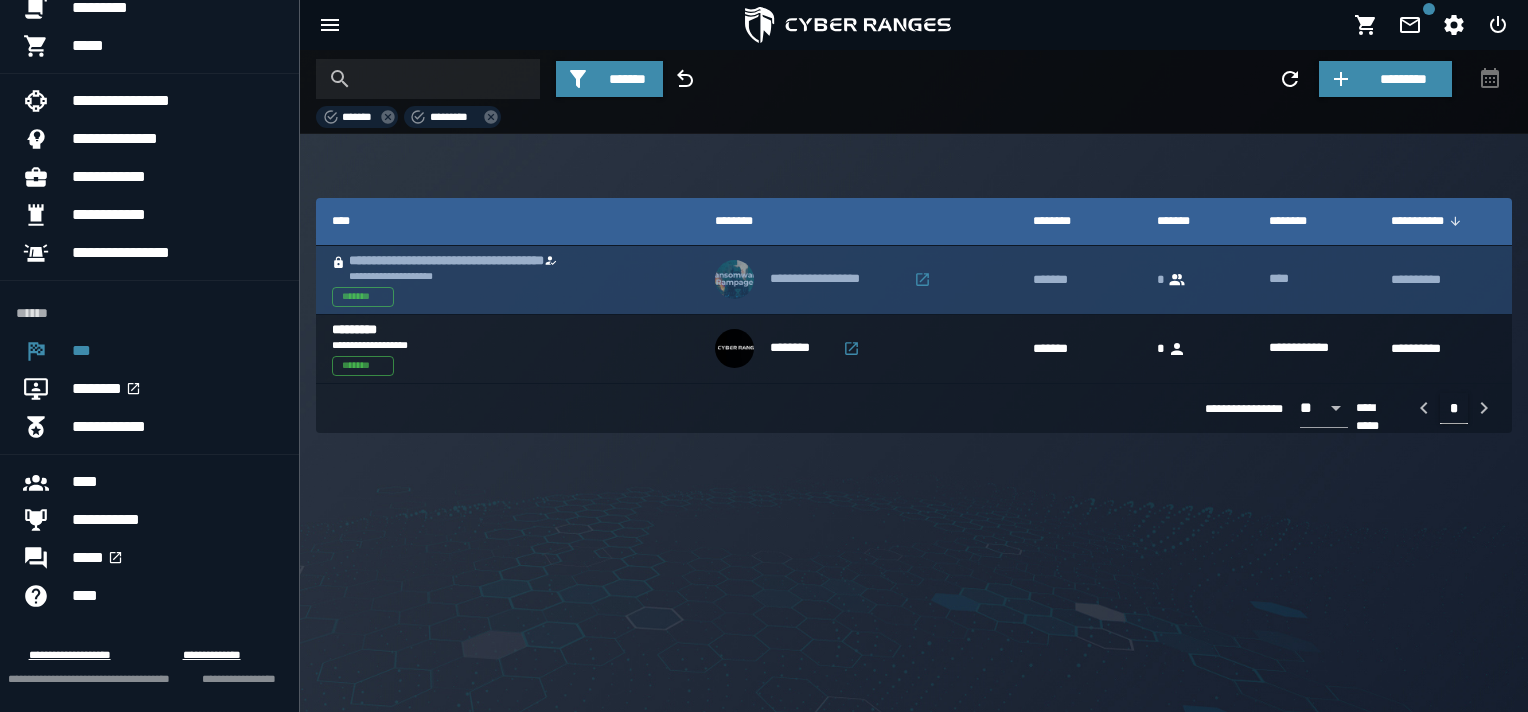 click on "**********" at bounding box center (478, 261) 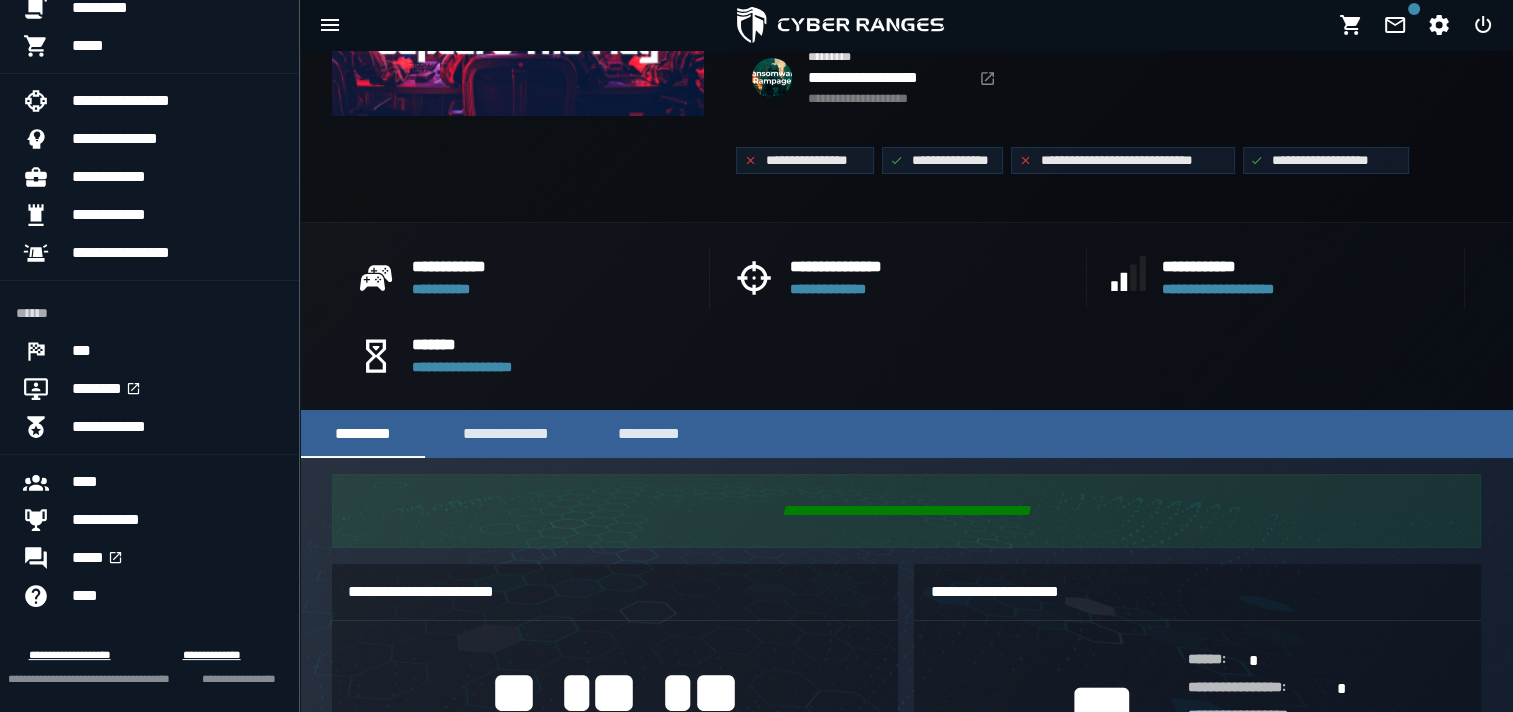 scroll, scrollTop: 500, scrollLeft: 0, axis: vertical 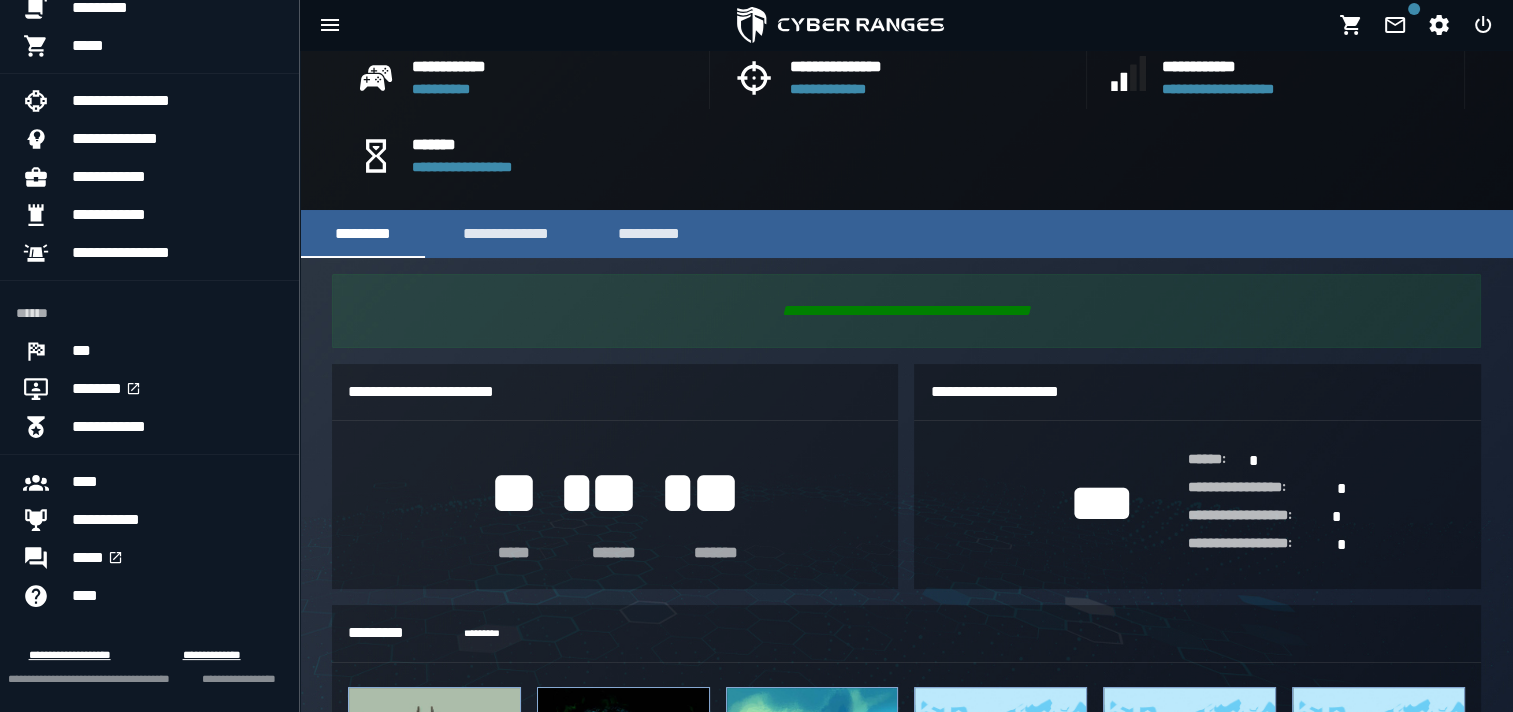 click on "**********" at bounding box center (906, 311) 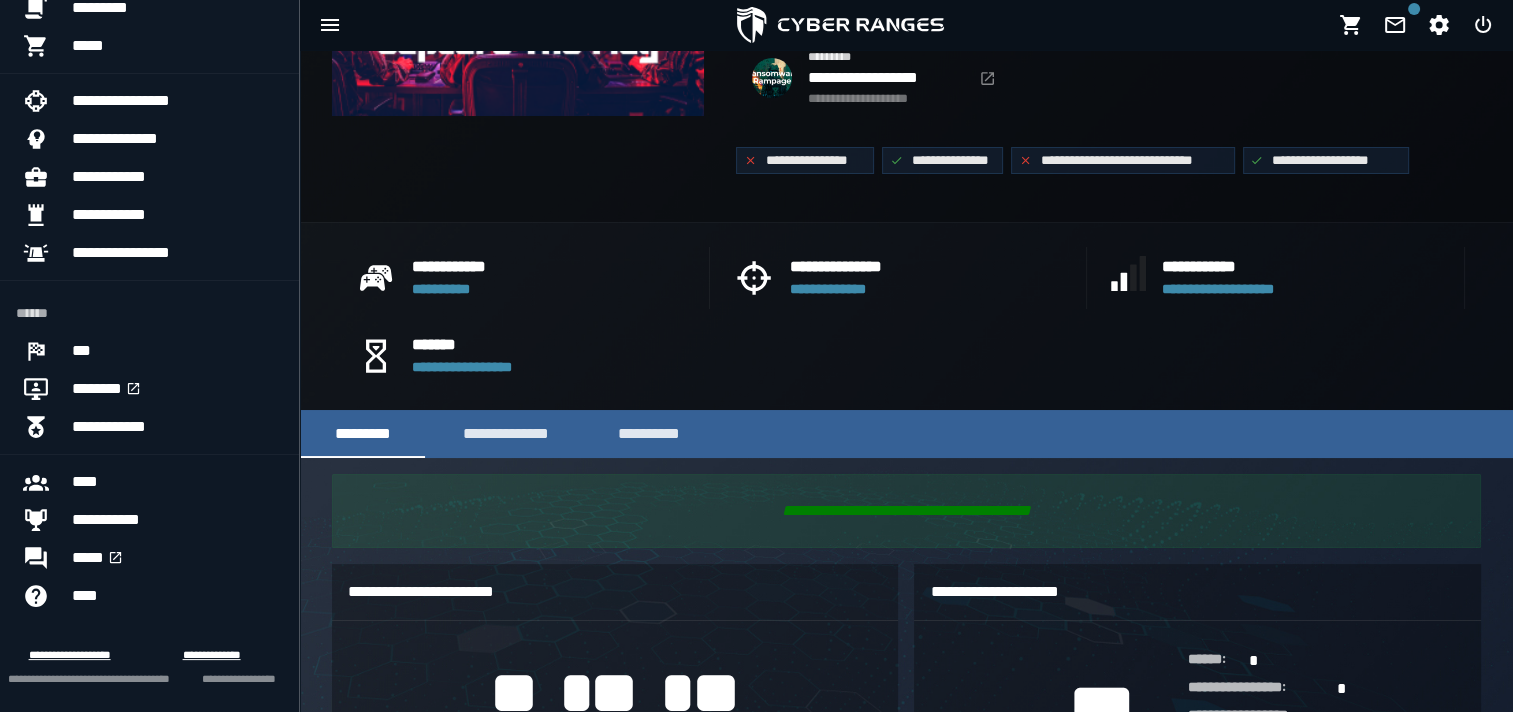 scroll, scrollTop: 200, scrollLeft: 0, axis: vertical 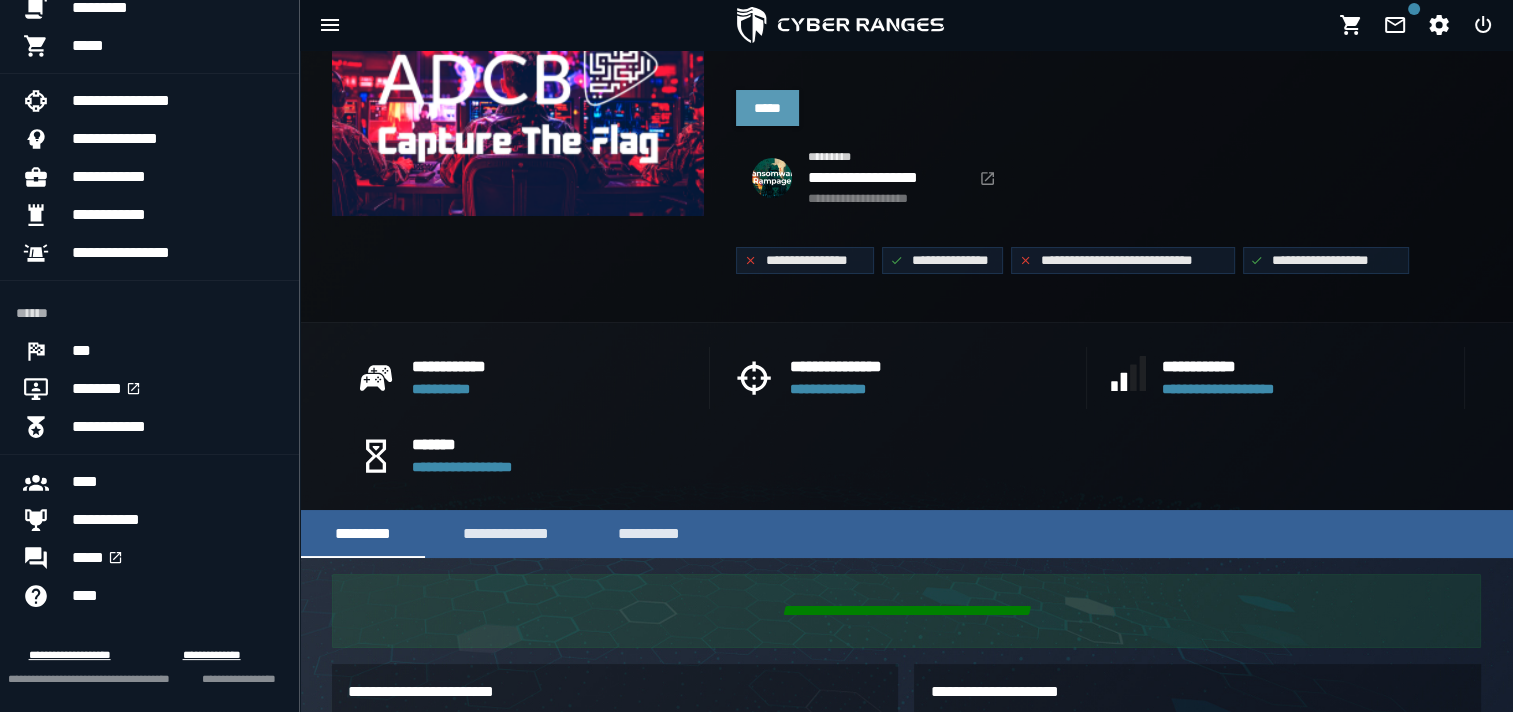 click on "*****" at bounding box center (767, 108) 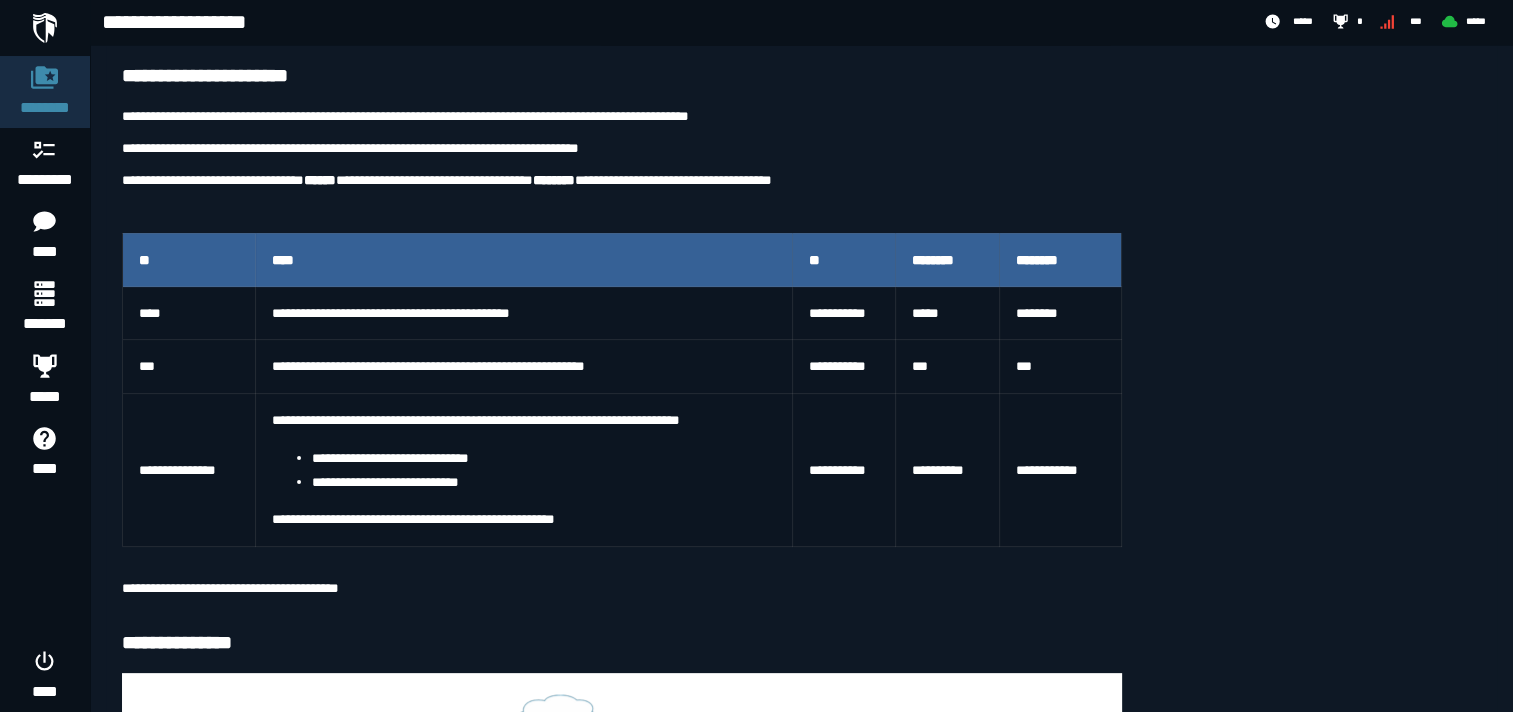 scroll, scrollTop: 0, scrollLeft: 0, axis: both 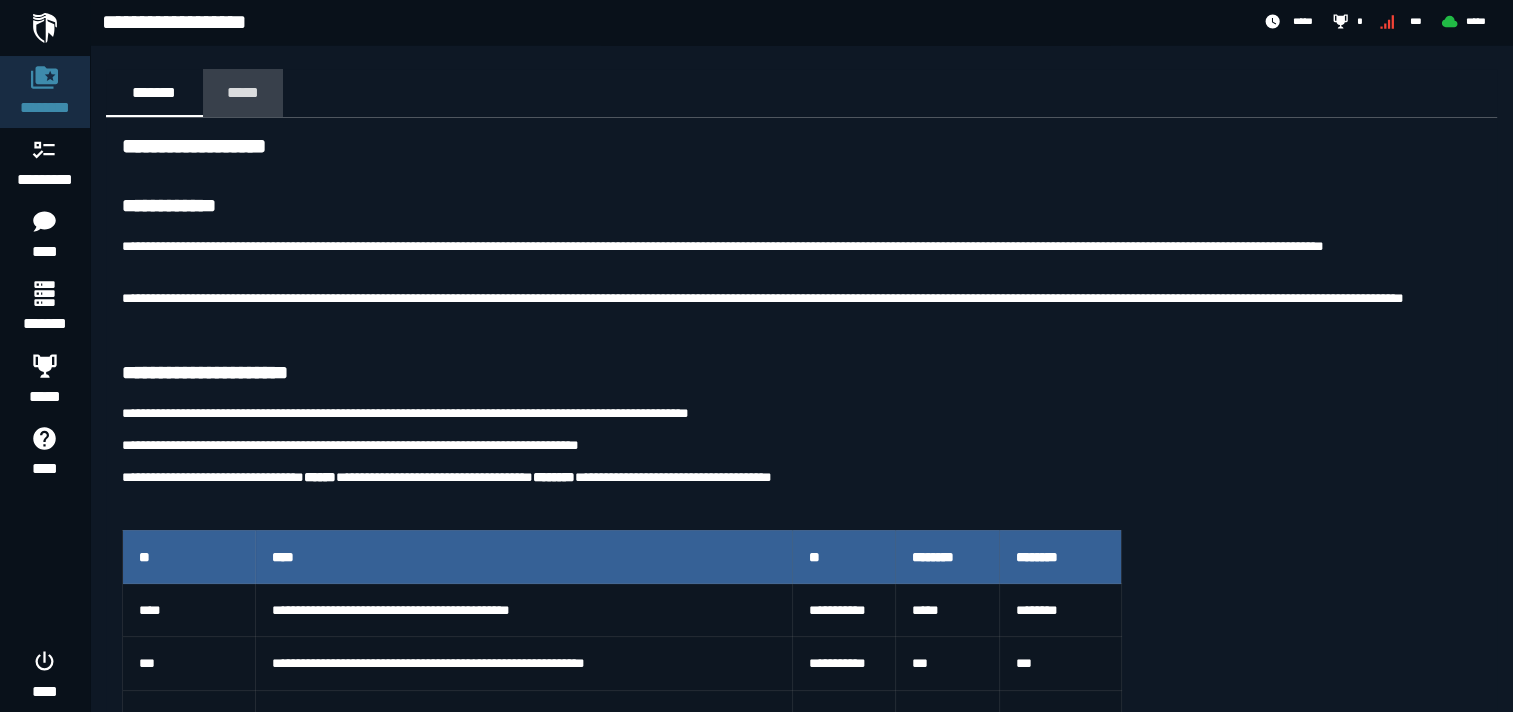 click on "*****" at bounding box center (243, 92) 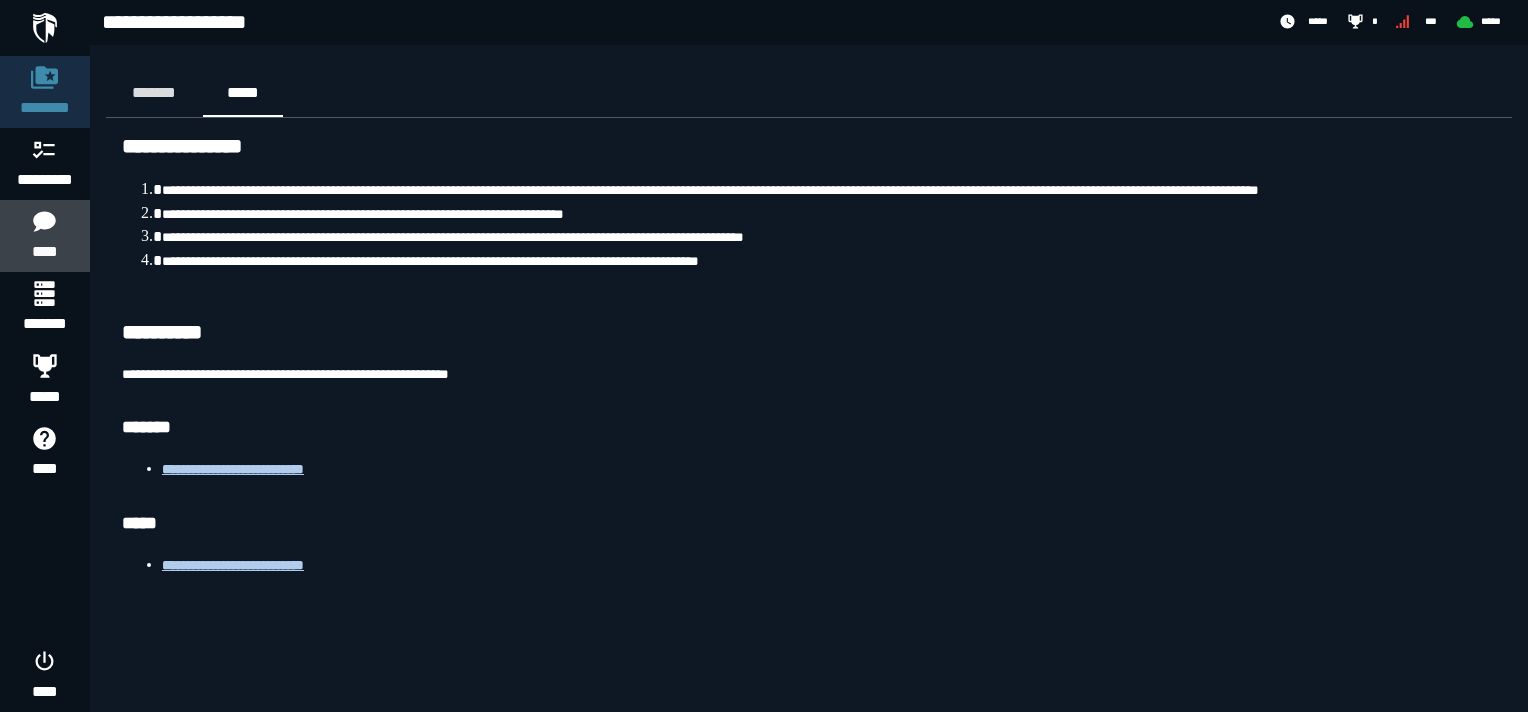 click 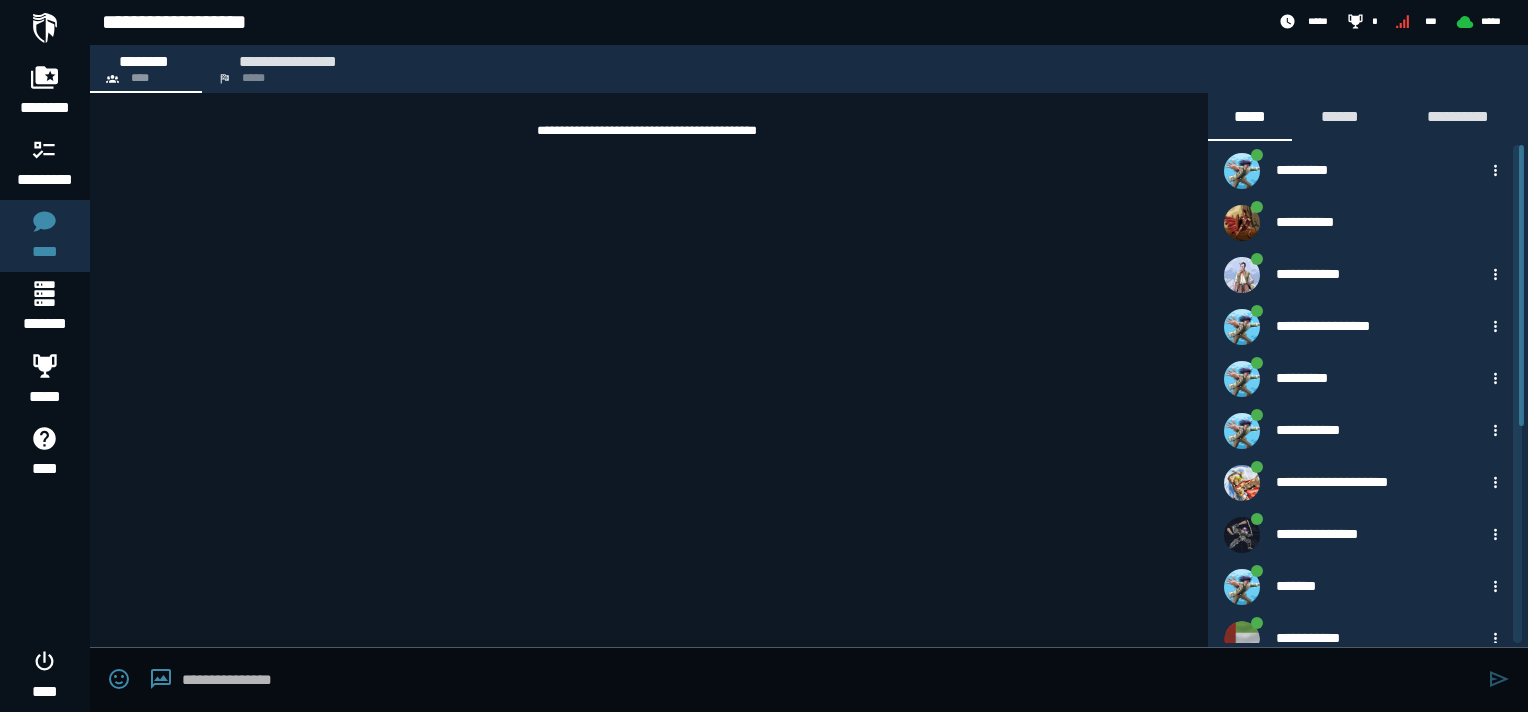 click at bounding box center (830, 680) 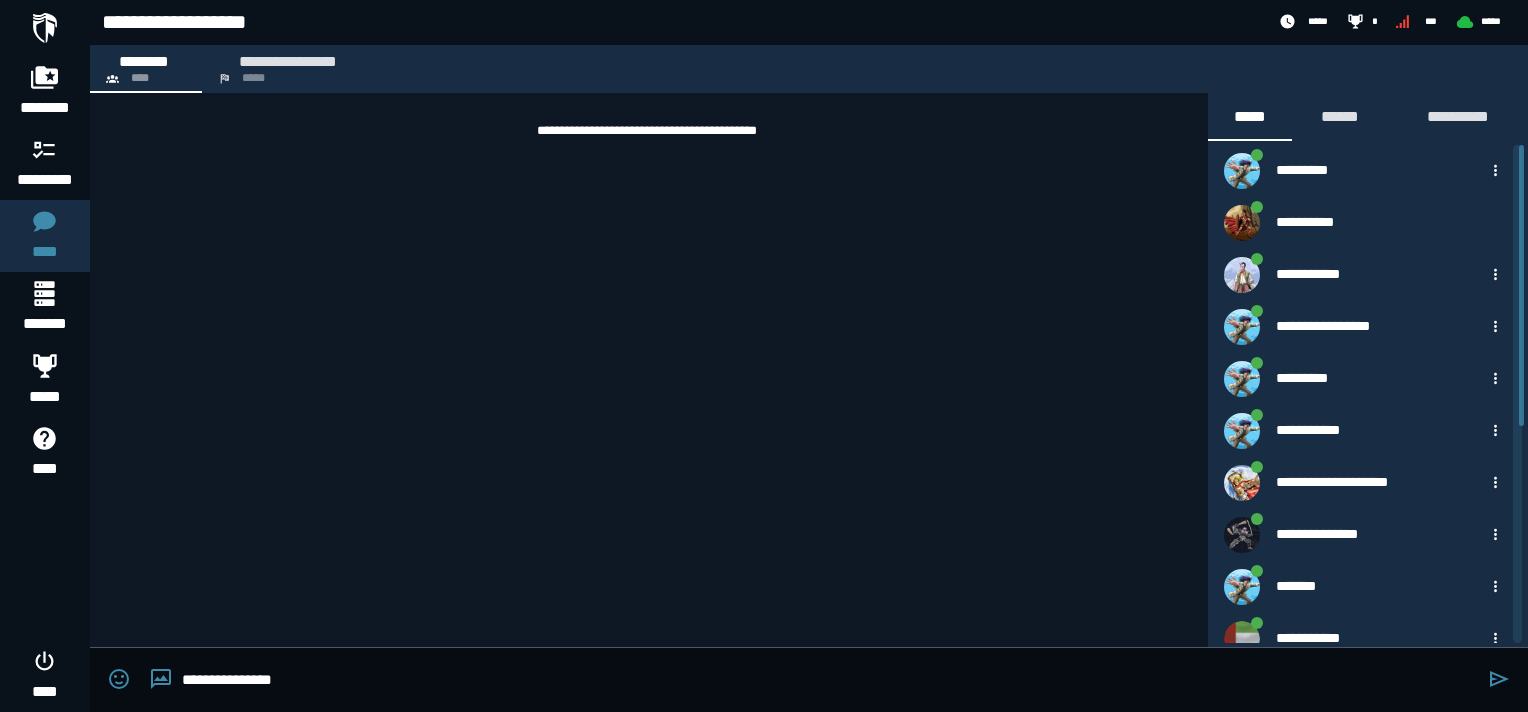 type on "**********" 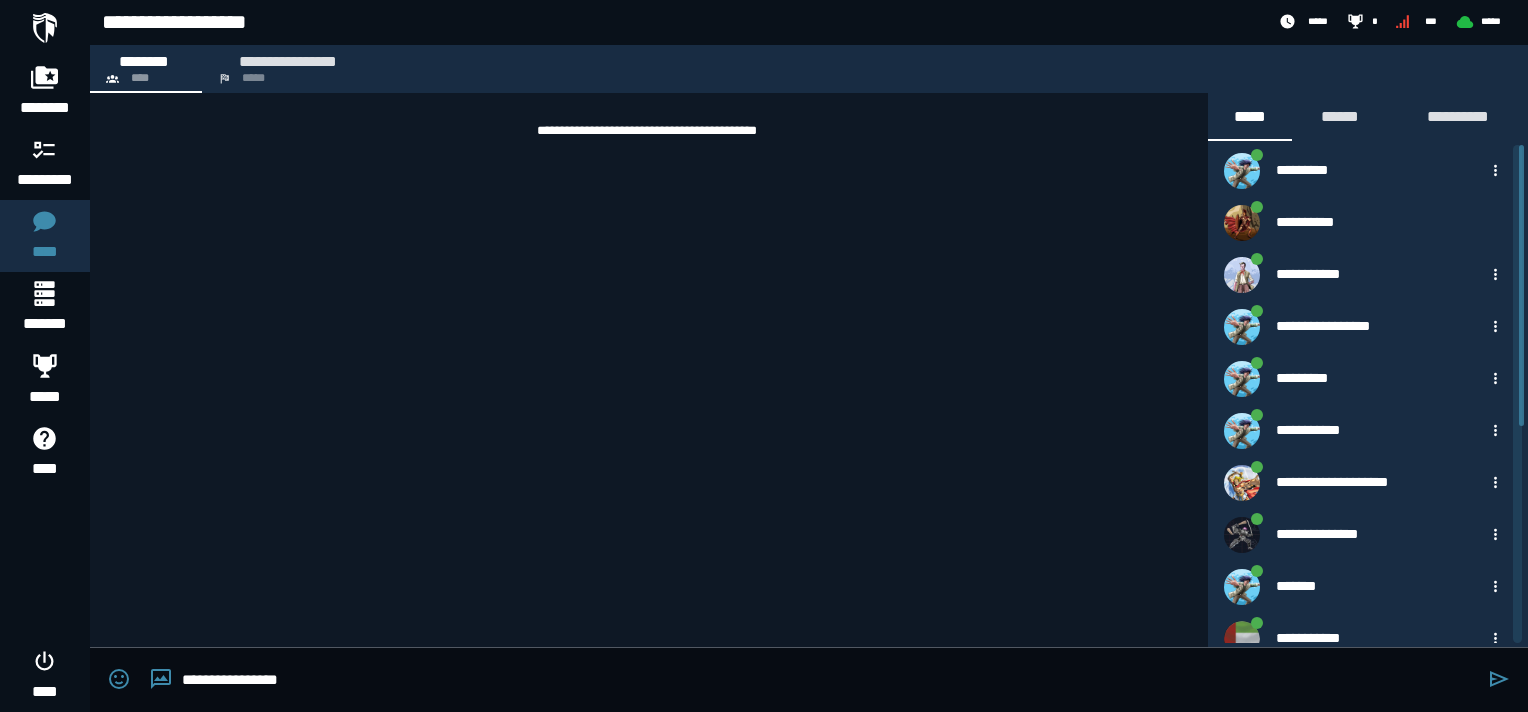 type 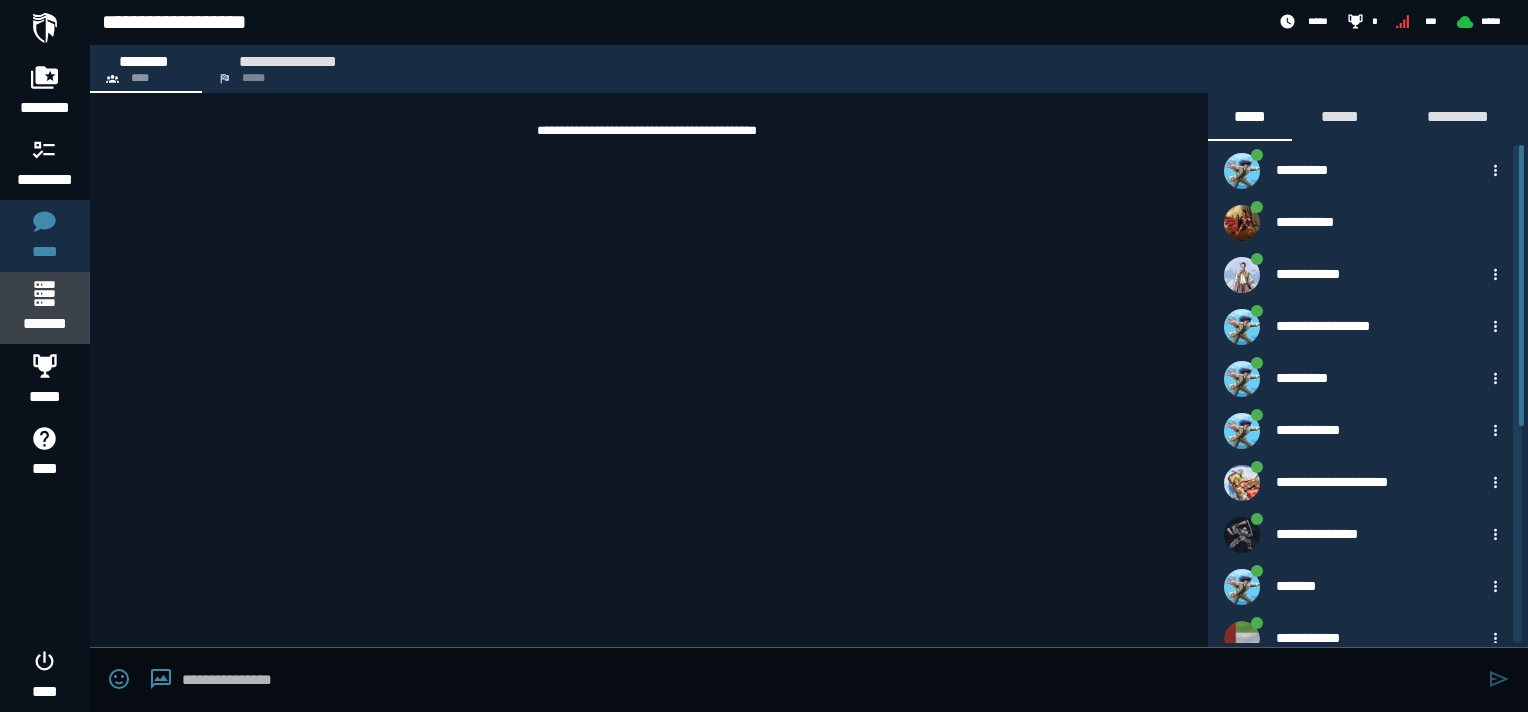 click 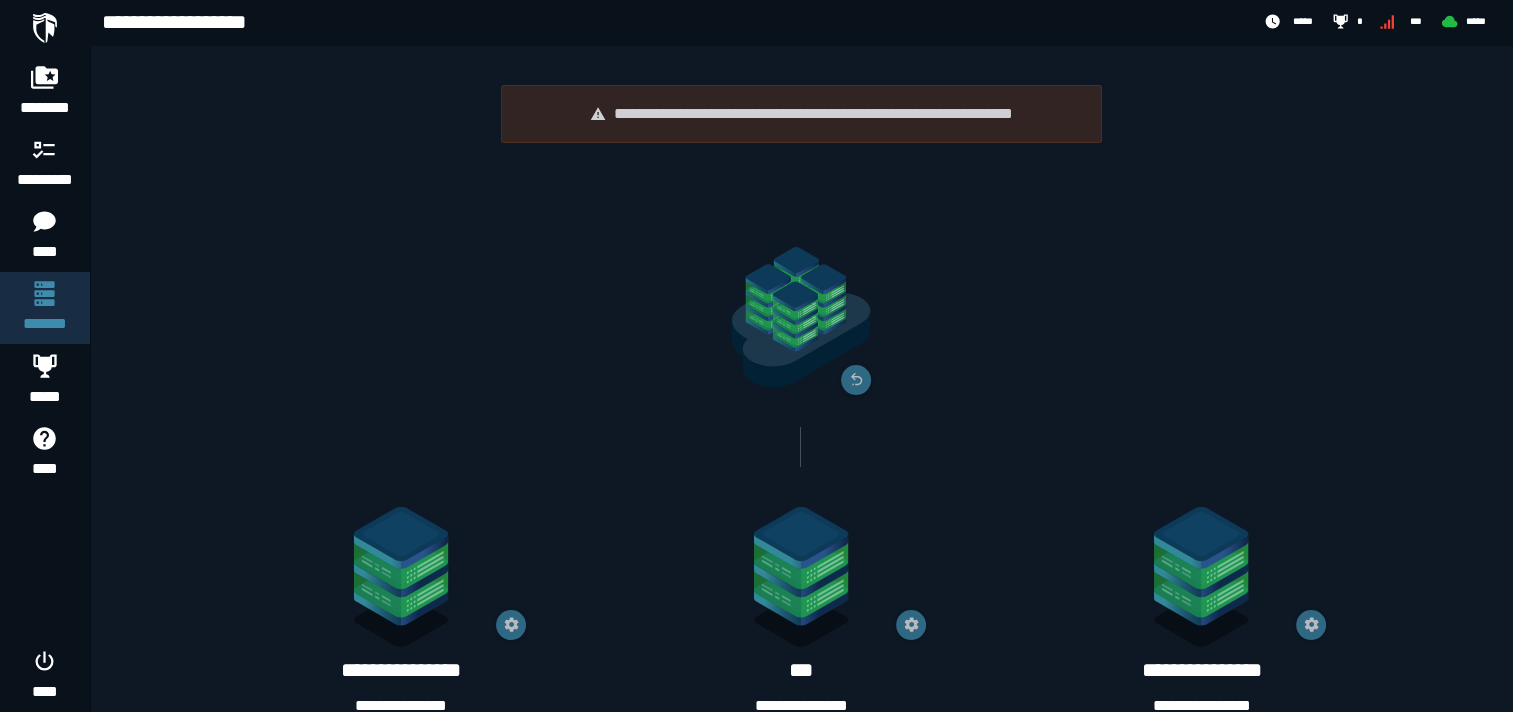 drag, startPoint x: 597, startPoint y: 448, endPoint x: 577, endPoint y: 357, distance: 93.17188 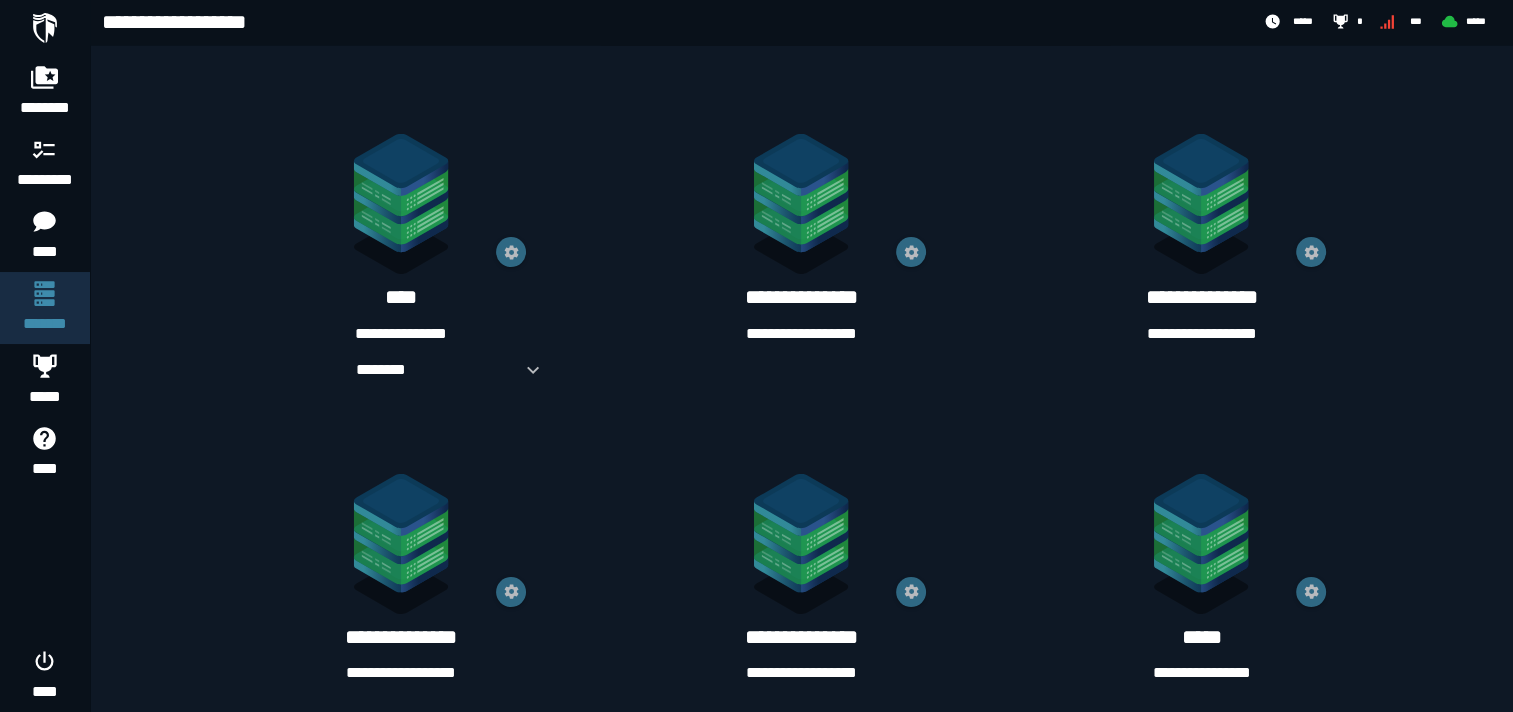 scroll, scrollTop: 726, scrollLeft: 0, axis: vertical 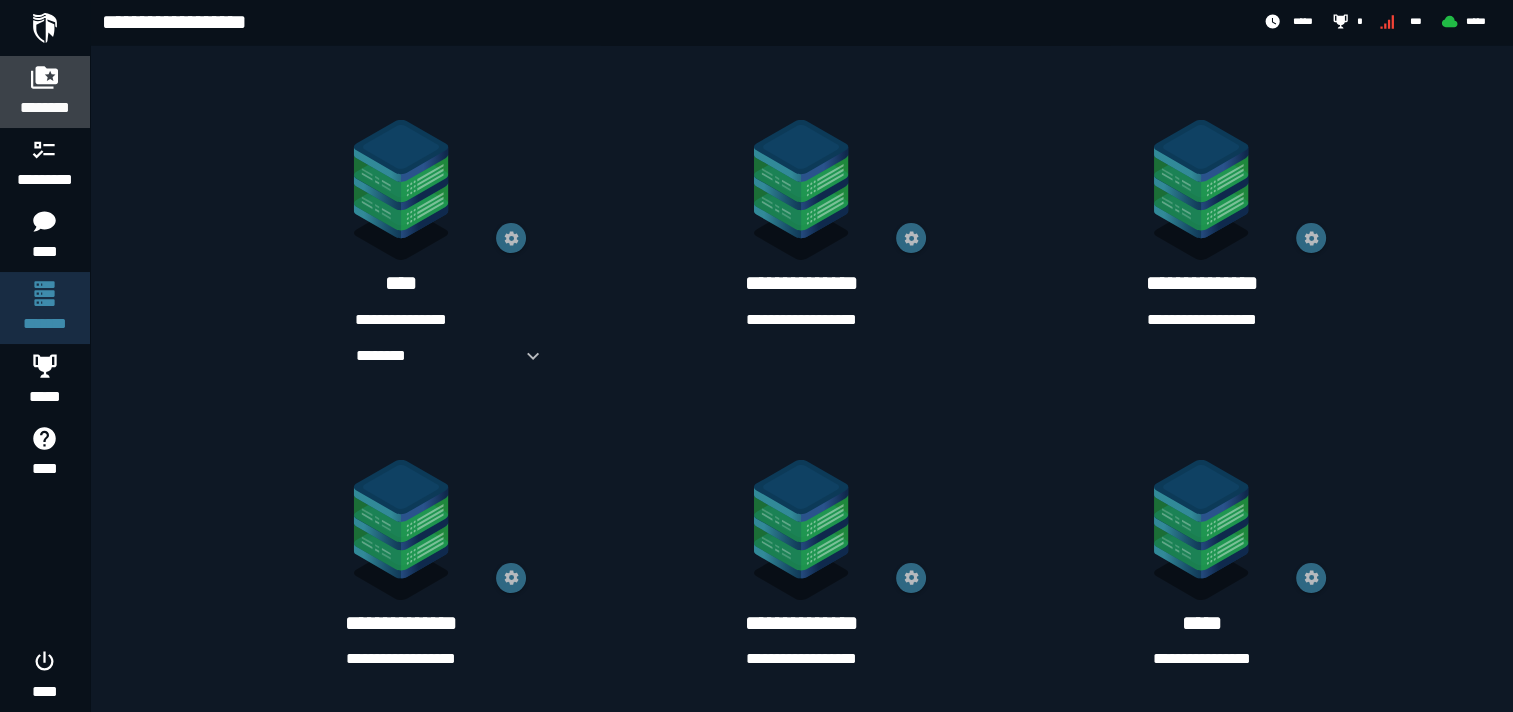 click on "********" at bounding box center (45, 92) 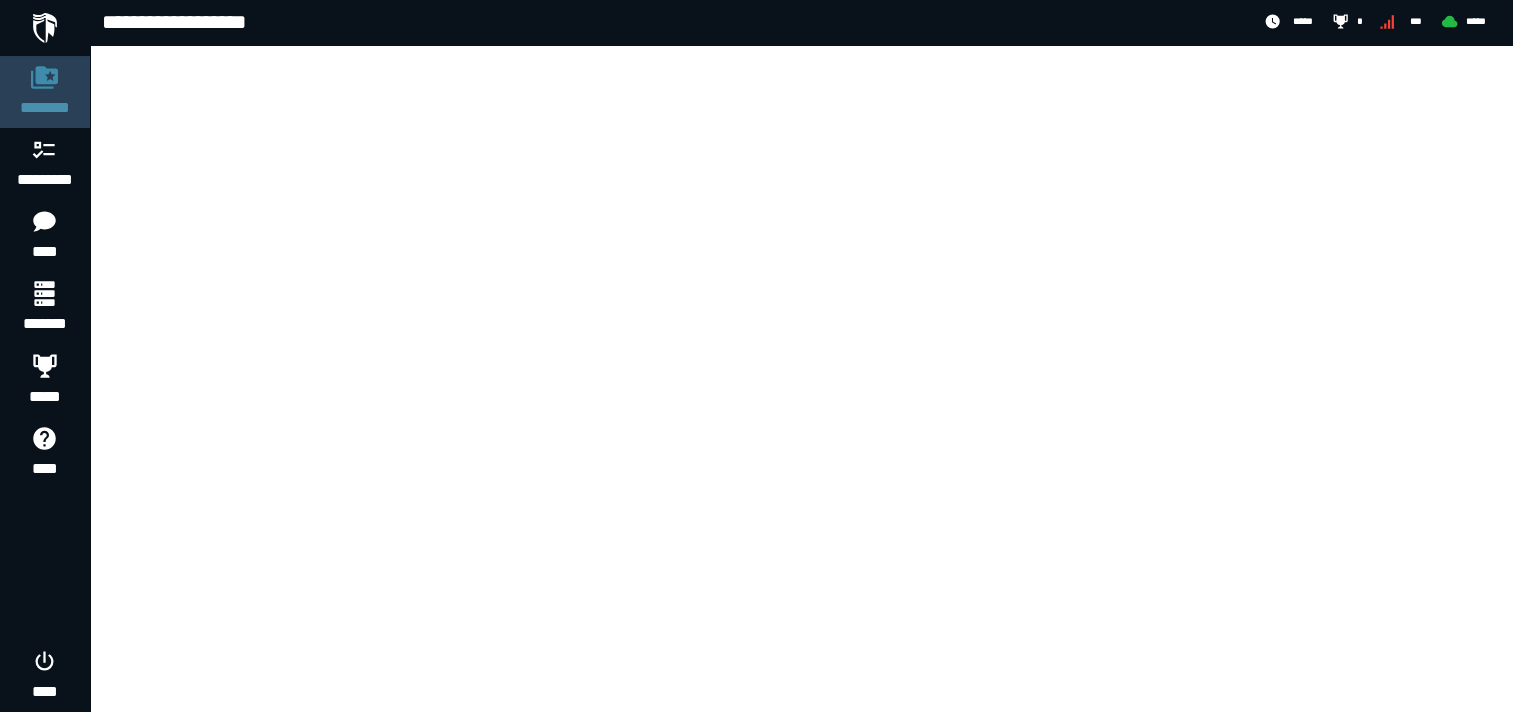 scroll, scrollTop: 0, scrollLeft: 0, axis: both 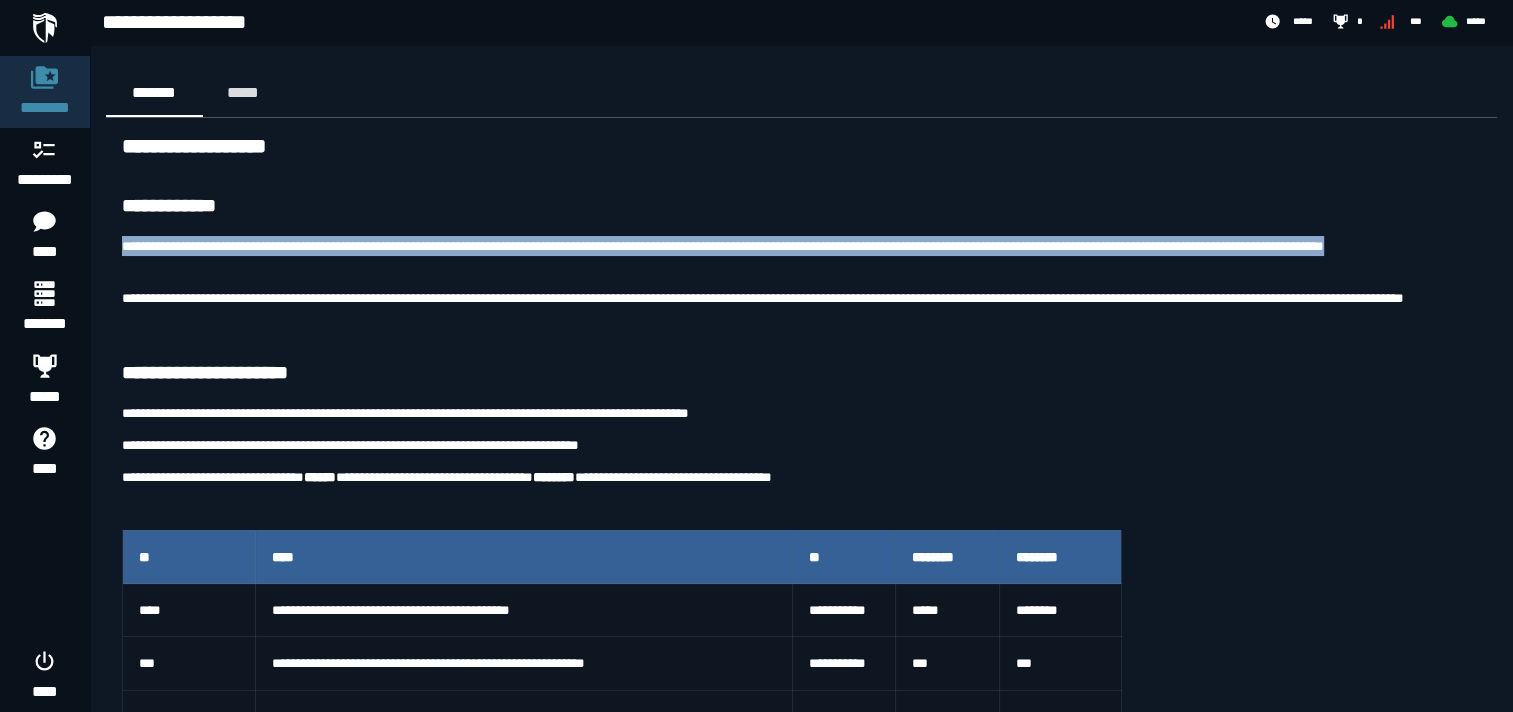 drag, startPoint x: 124, startPoint y: 244, endPoint x: 227, endPoint y: 274, distance: 107.28001 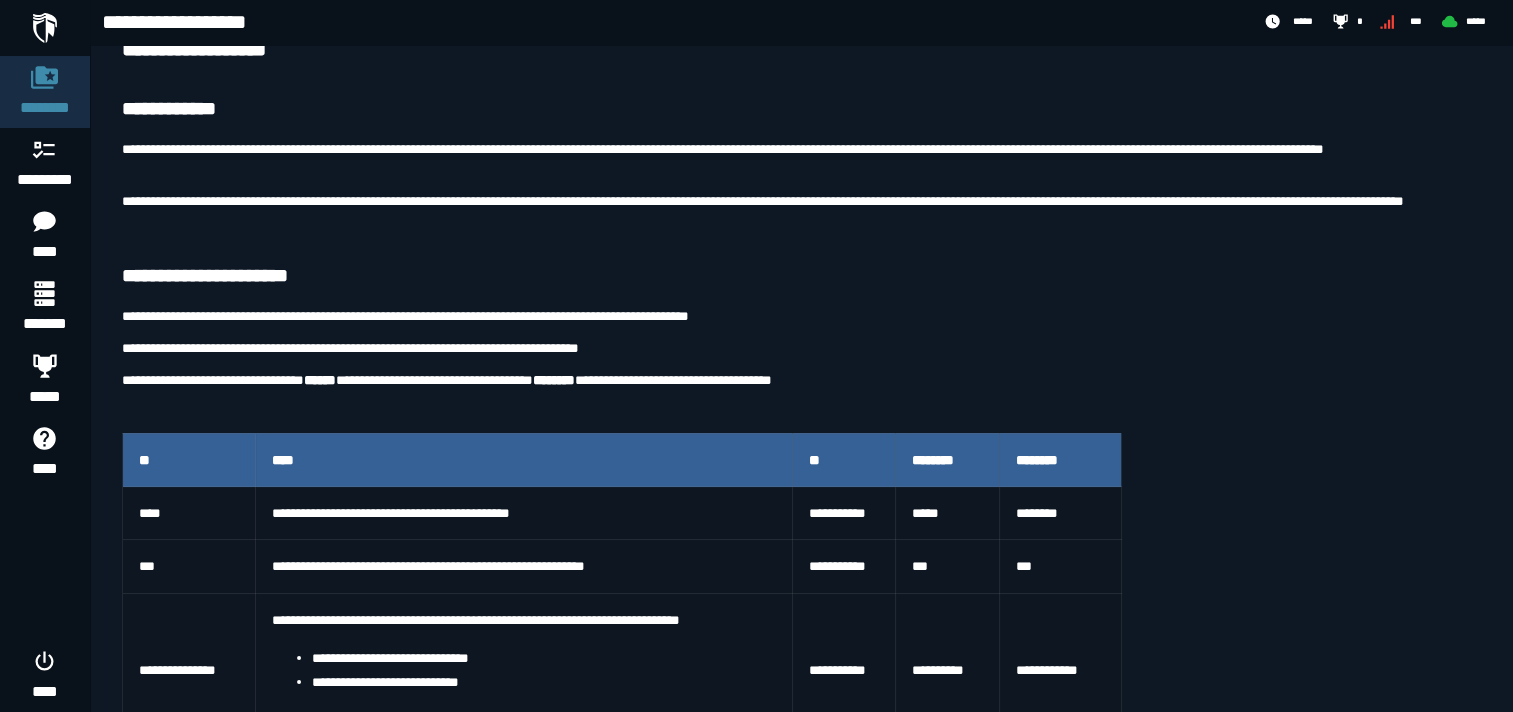 scroll, scrollTop: 0, scrollLeft: 0, axis: both 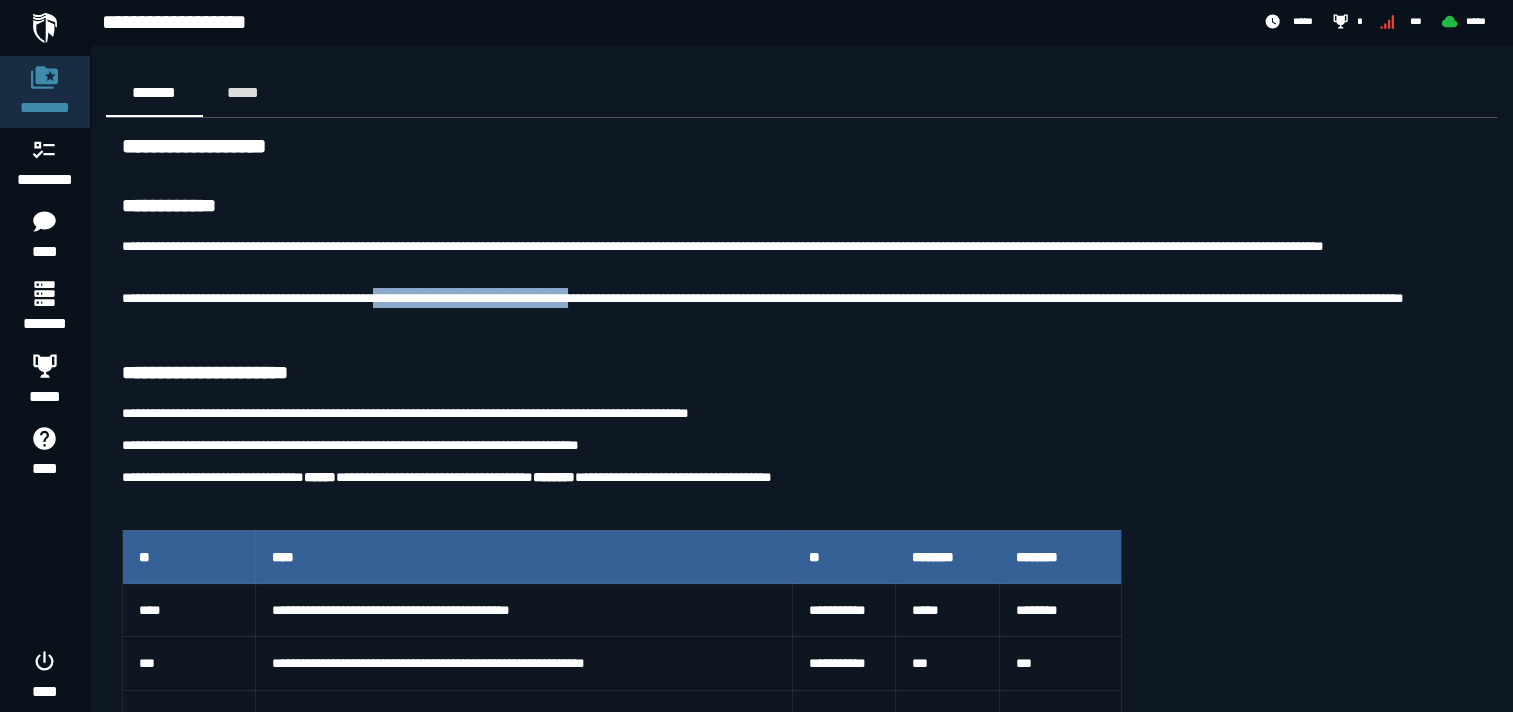 drag, startPoint x: 415, startPoint y: 297, endPoint x: 648, endPoint y: 302, distance: 233.05363 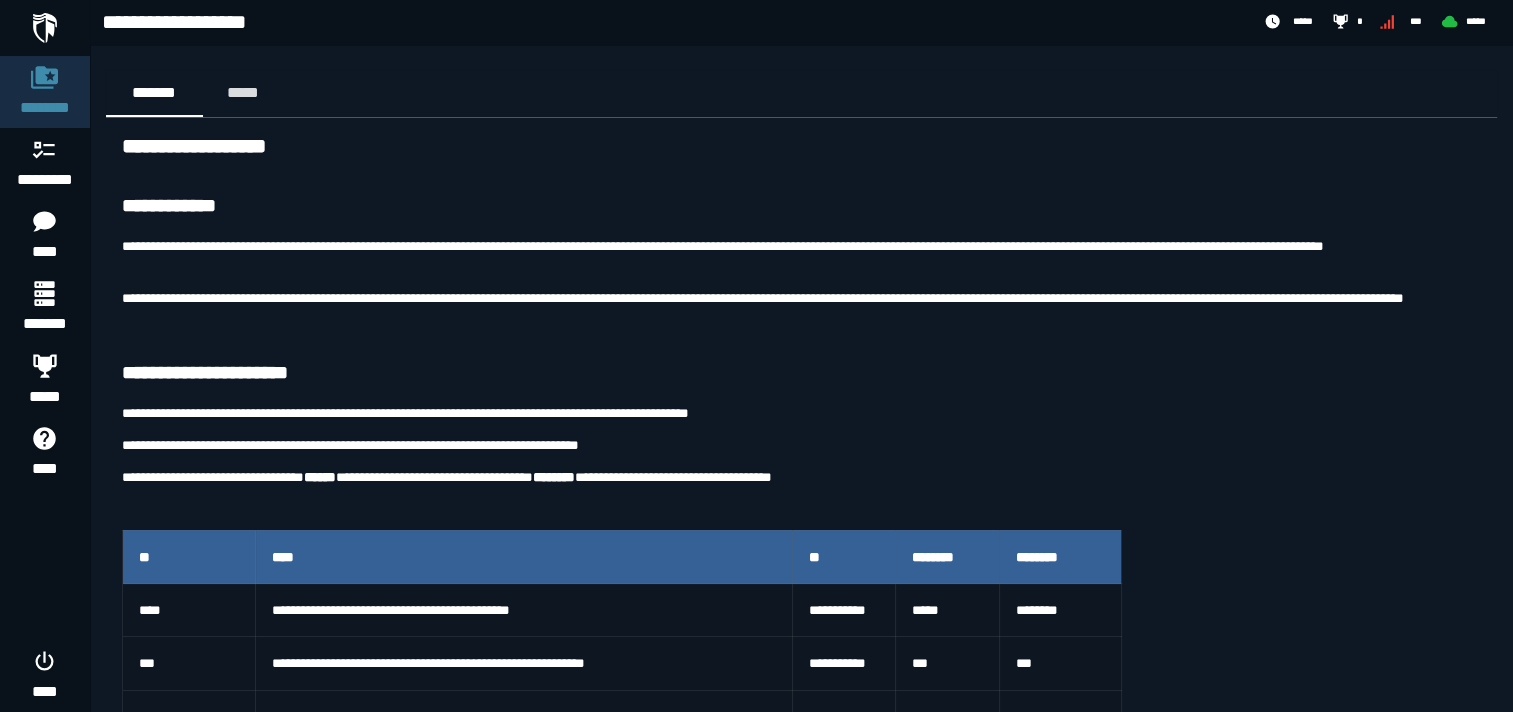 click on "**********" at bounding box center (801, 308) 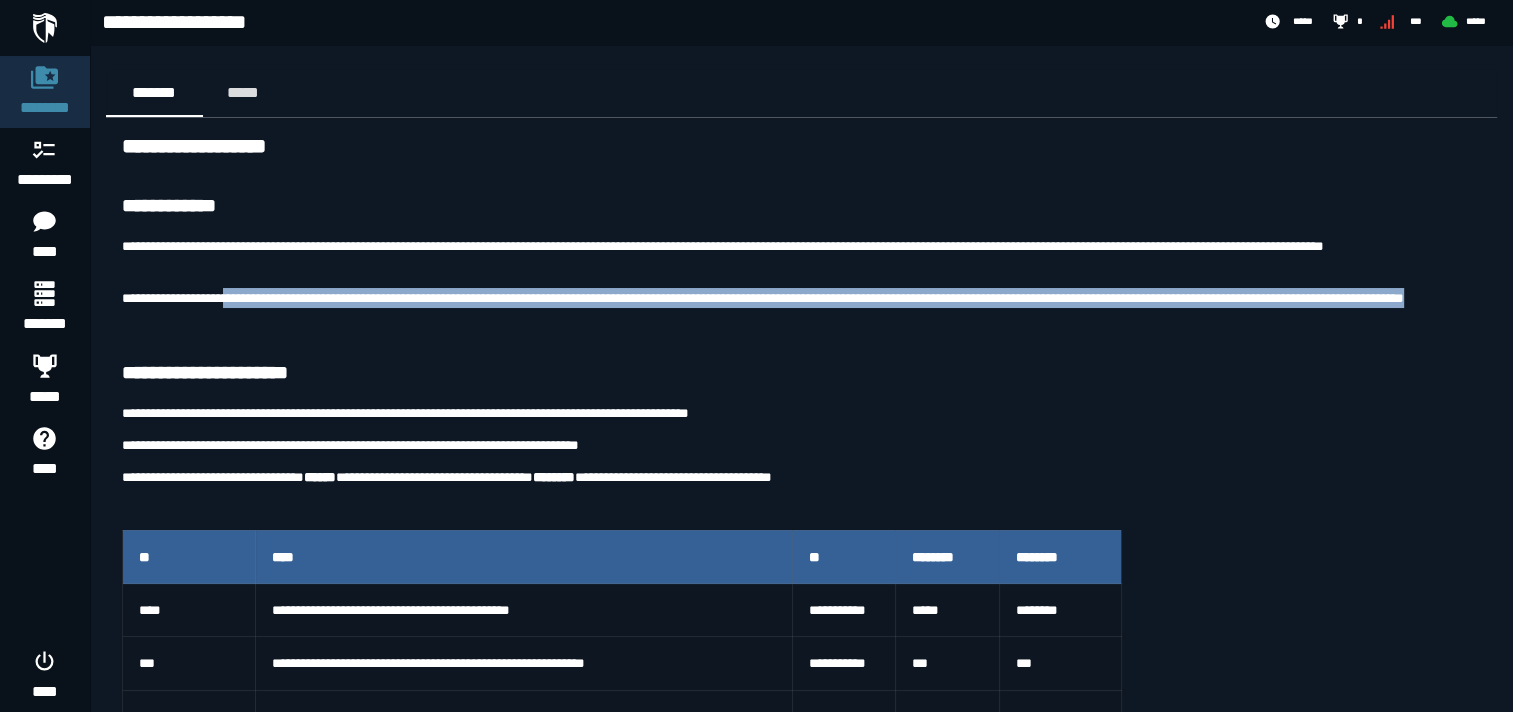 drag, startPoint x: 292, startPoint y: 318, endPoint x: 244, endPoint y: 301, distance: 50.92151 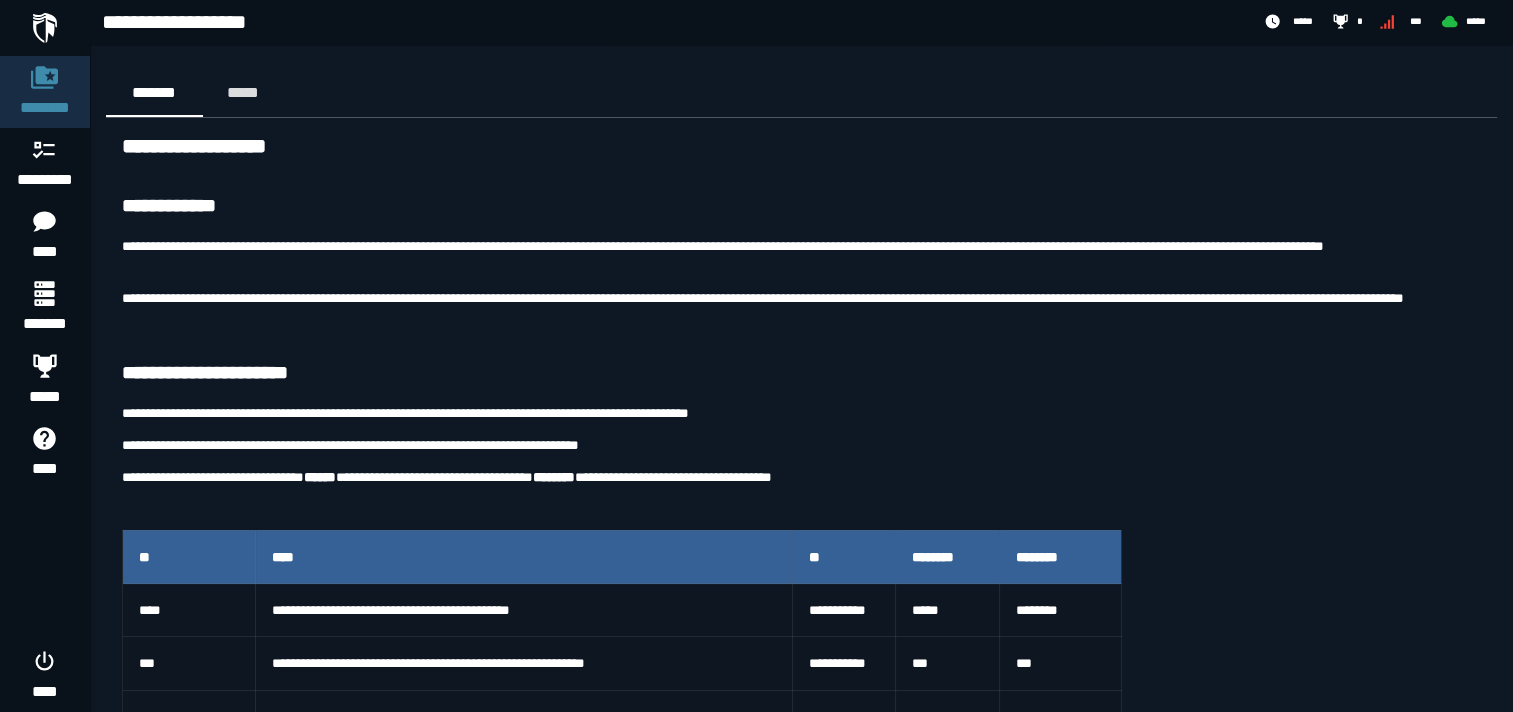 click on "**********" at bounding box center (801, 914) 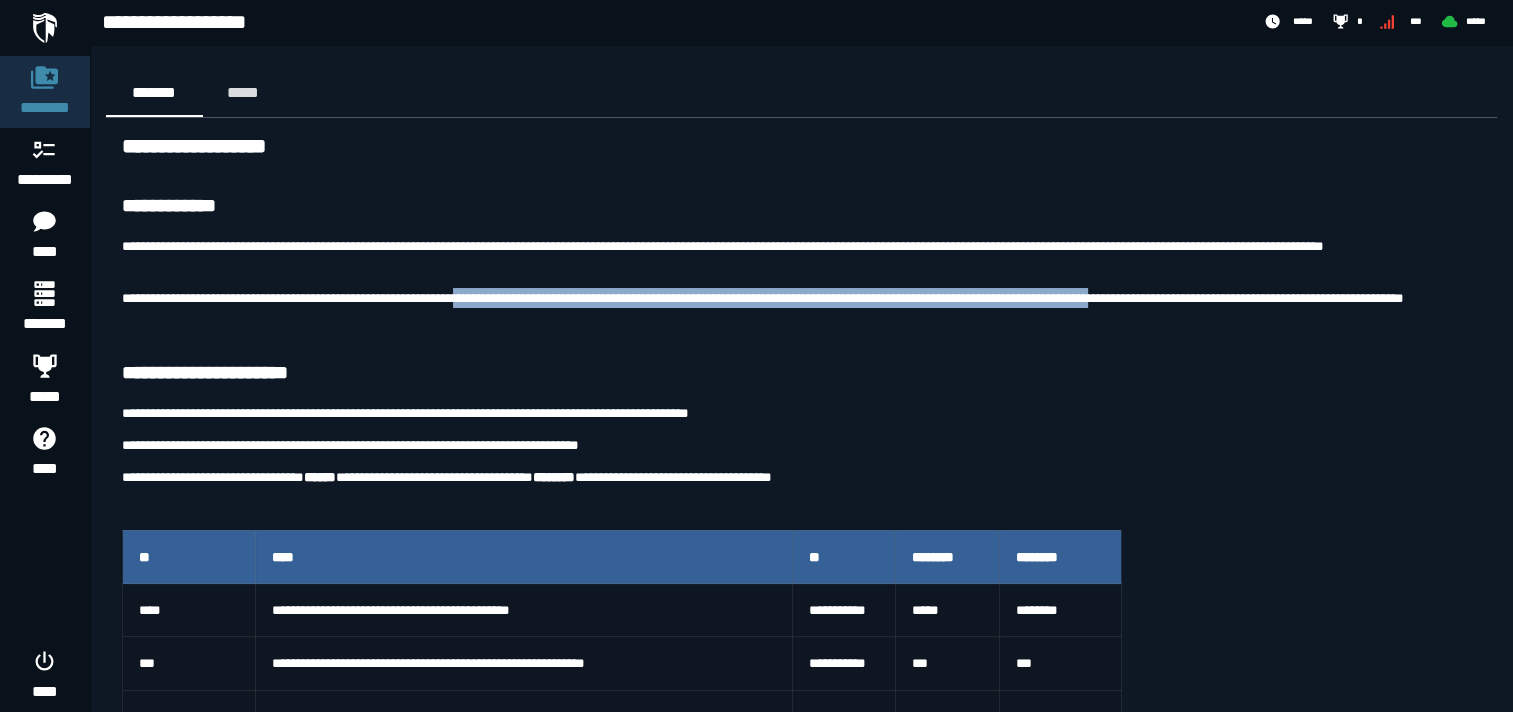 drag, startPoint x: 516, startPoint y: 297, endPoint x: 1287, endPoint y: 280, distance: 771.1874 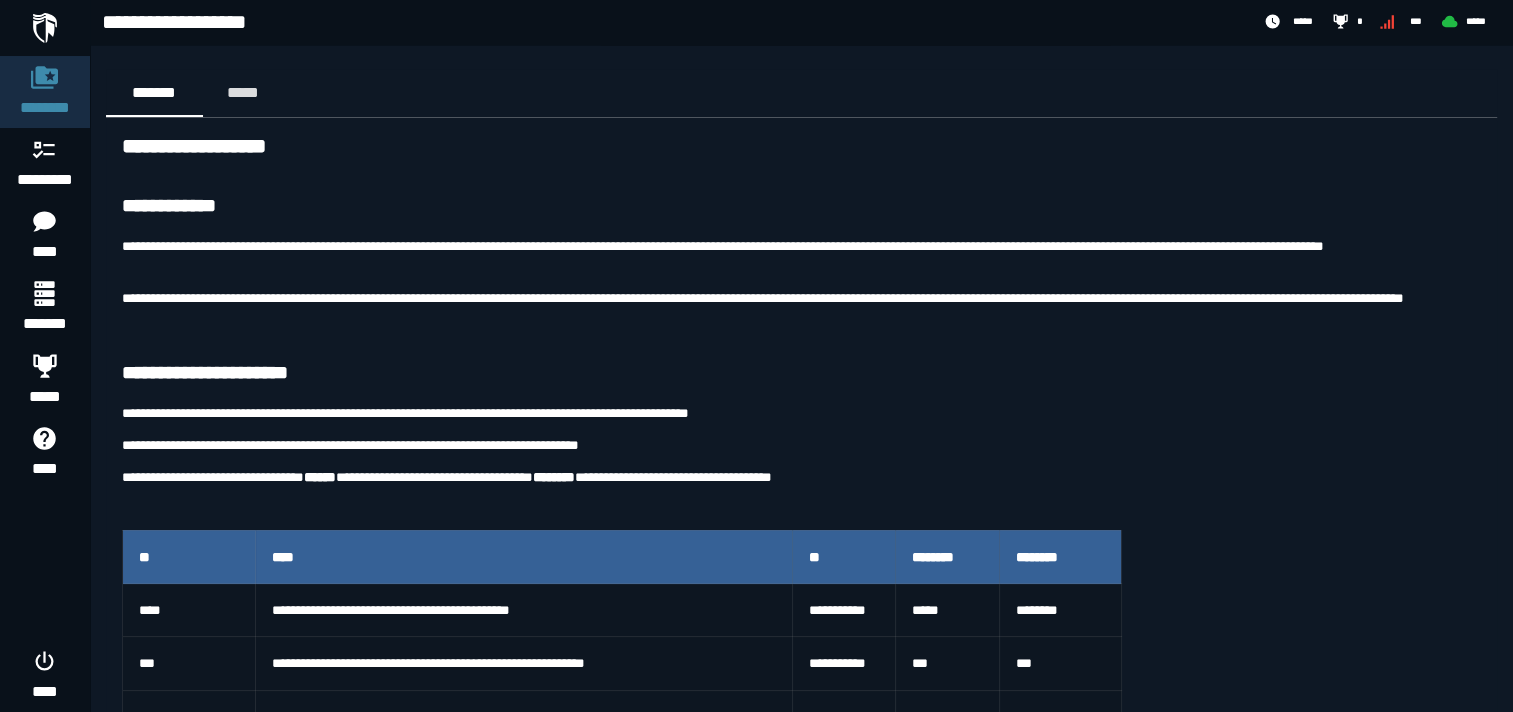 click on "**********" at bounding box center (801, 914) 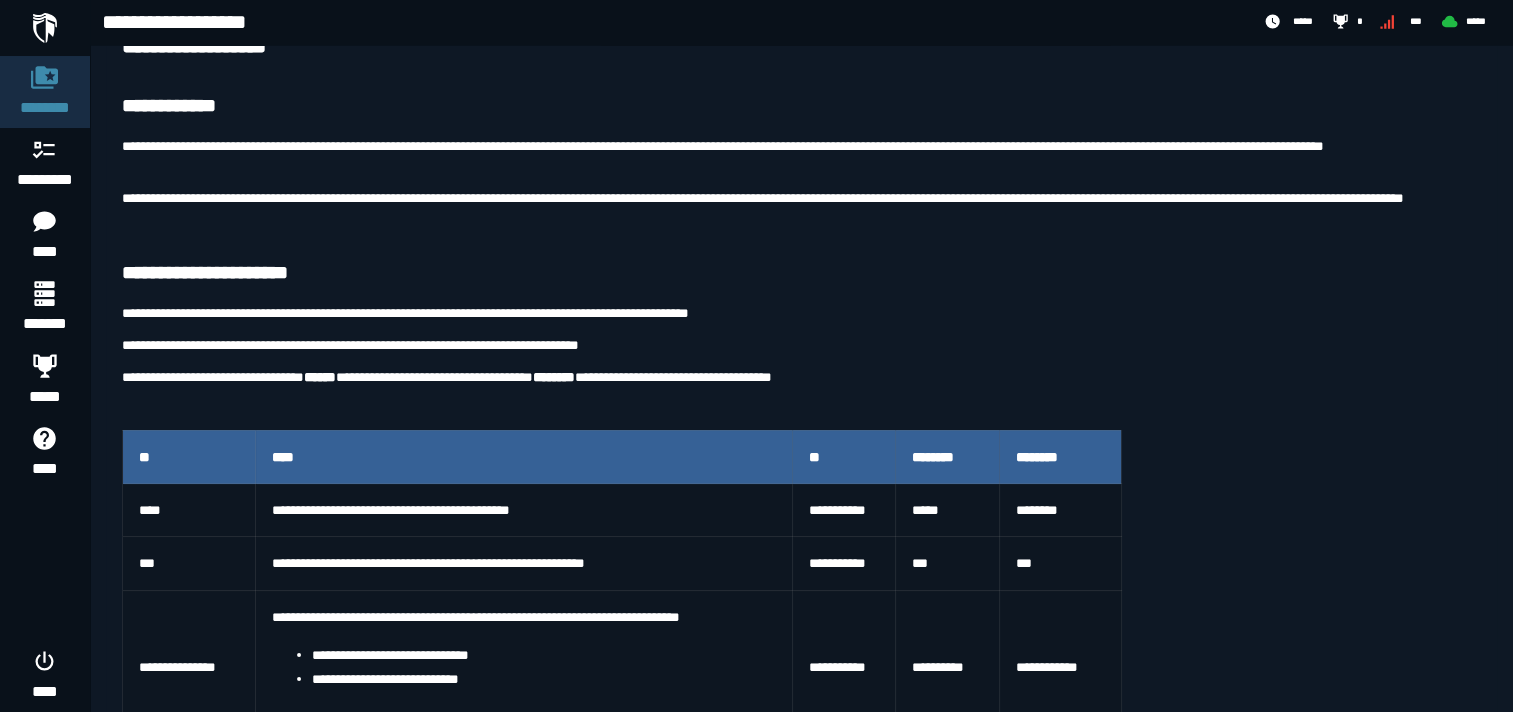 scroll, scrollTop: 200, scrollLeft: 0, axis: vertical 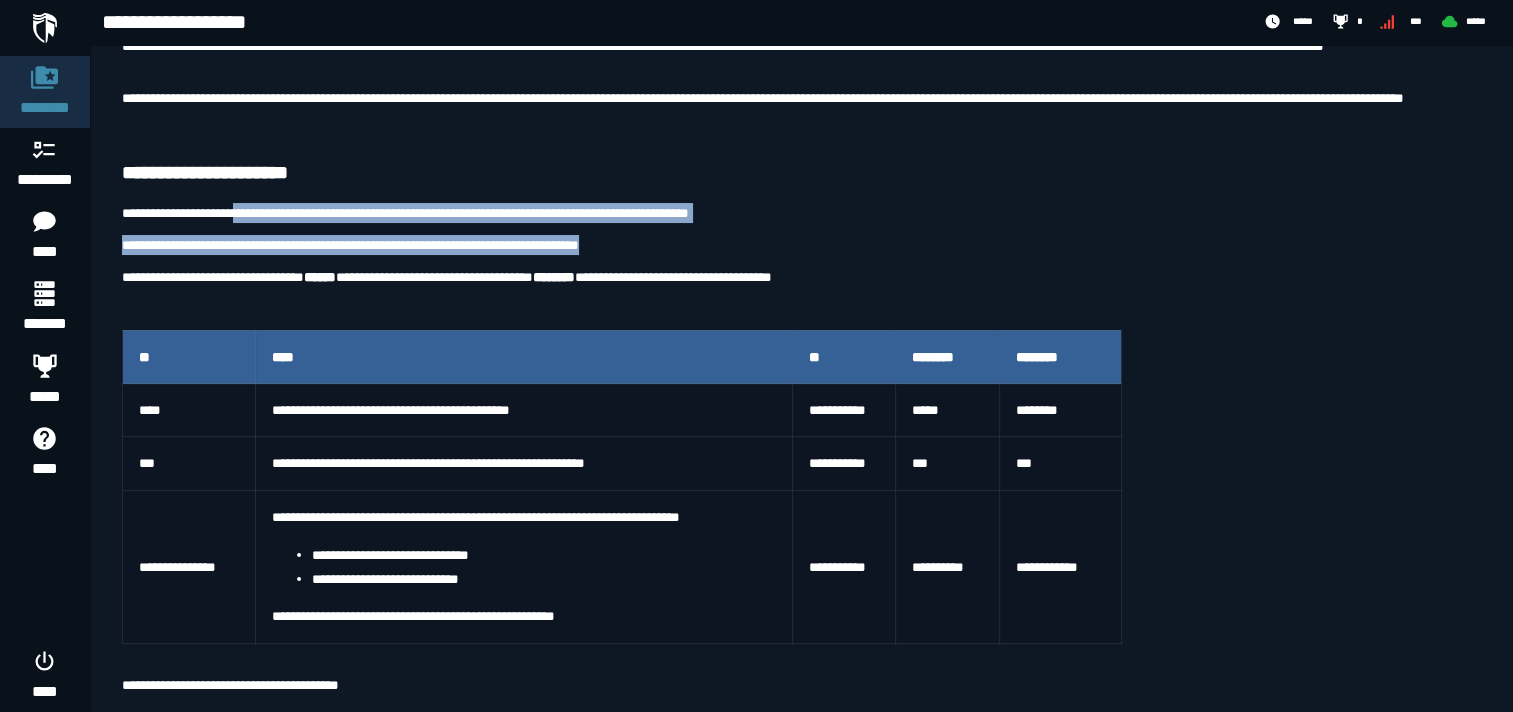 drag, startPoint x: 260, startPoint y: 212, endPoint x: 856, endPoint y: 229, distance: 596.2424 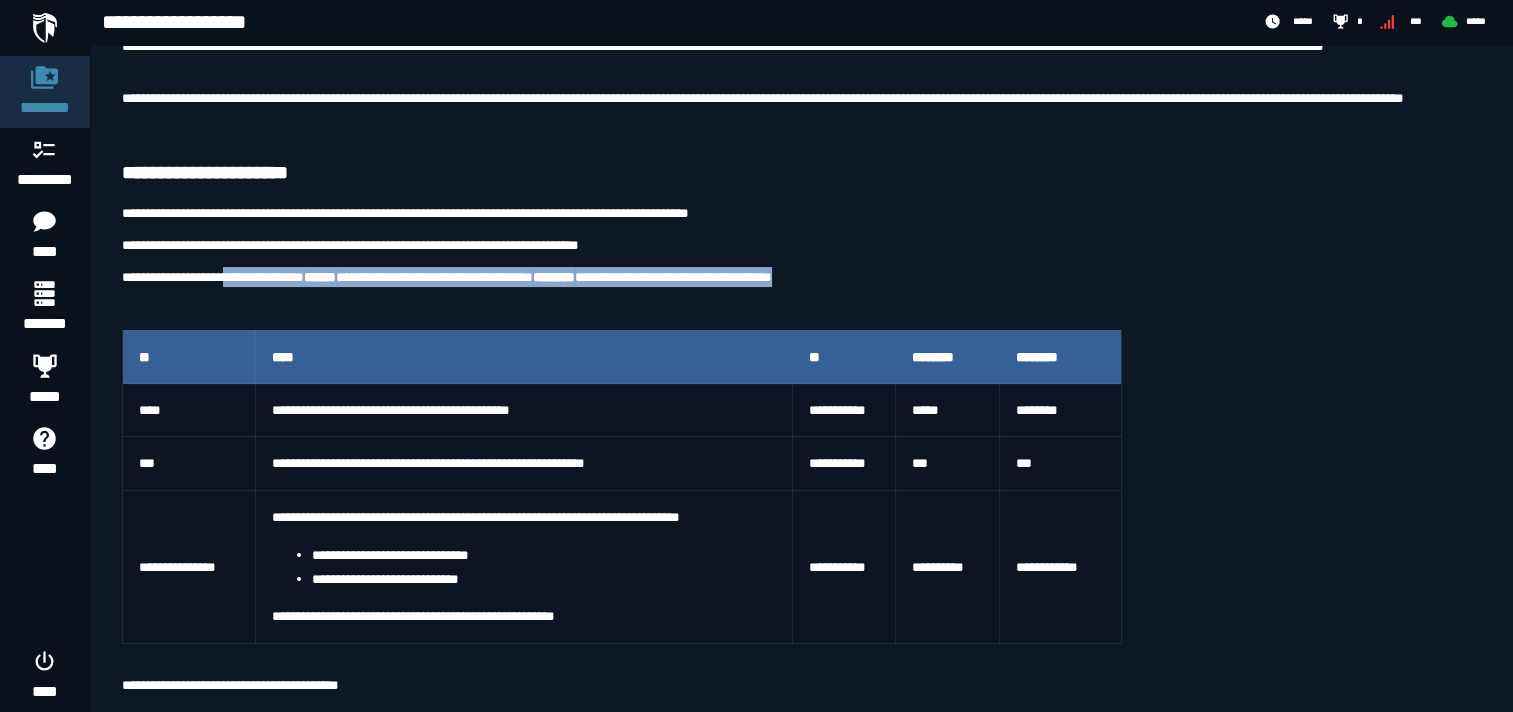 drag, startPoint x: 246, startPoint y: 276, endPoint x: 900, endPoint y: 274, distance: 654.00305 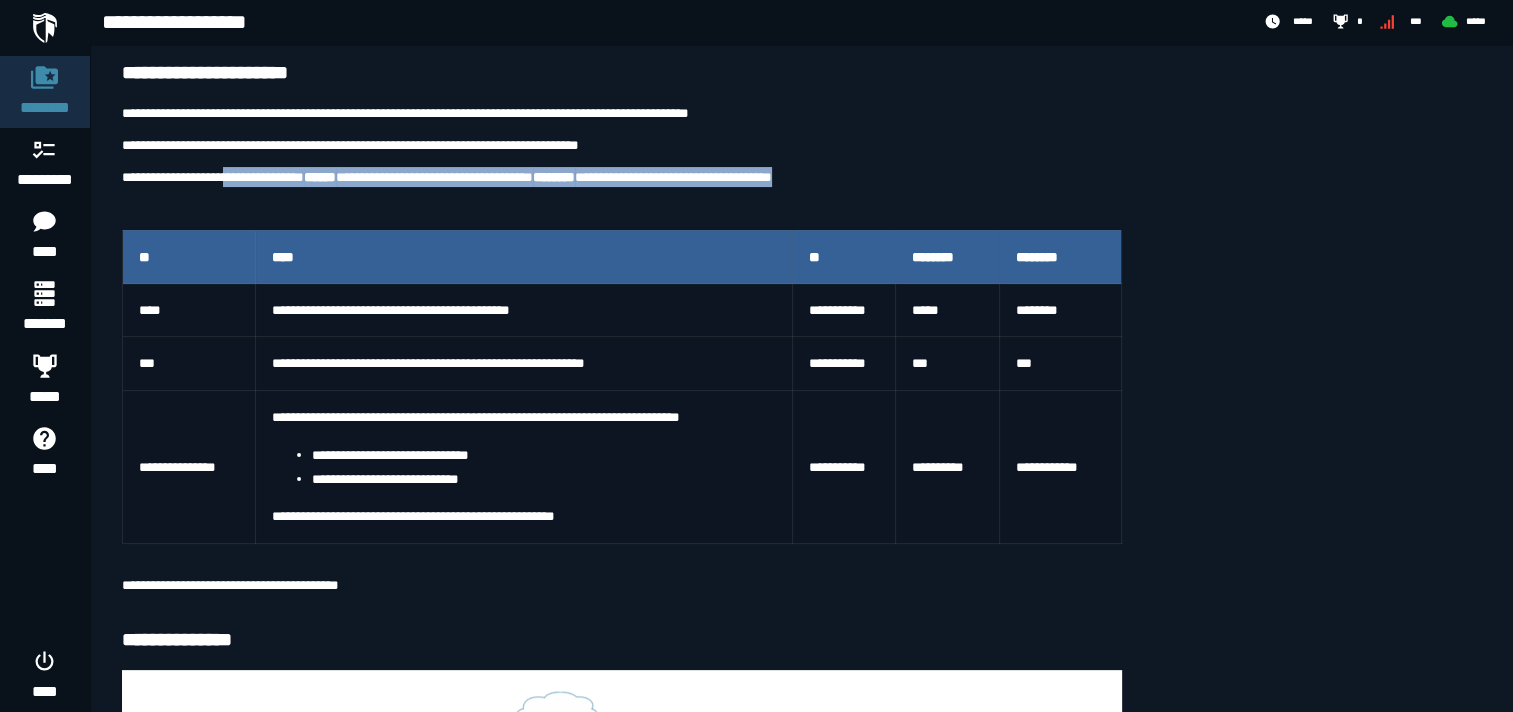 scroll, scrollTop: 400, scrollLeft: 0, axis: vertical 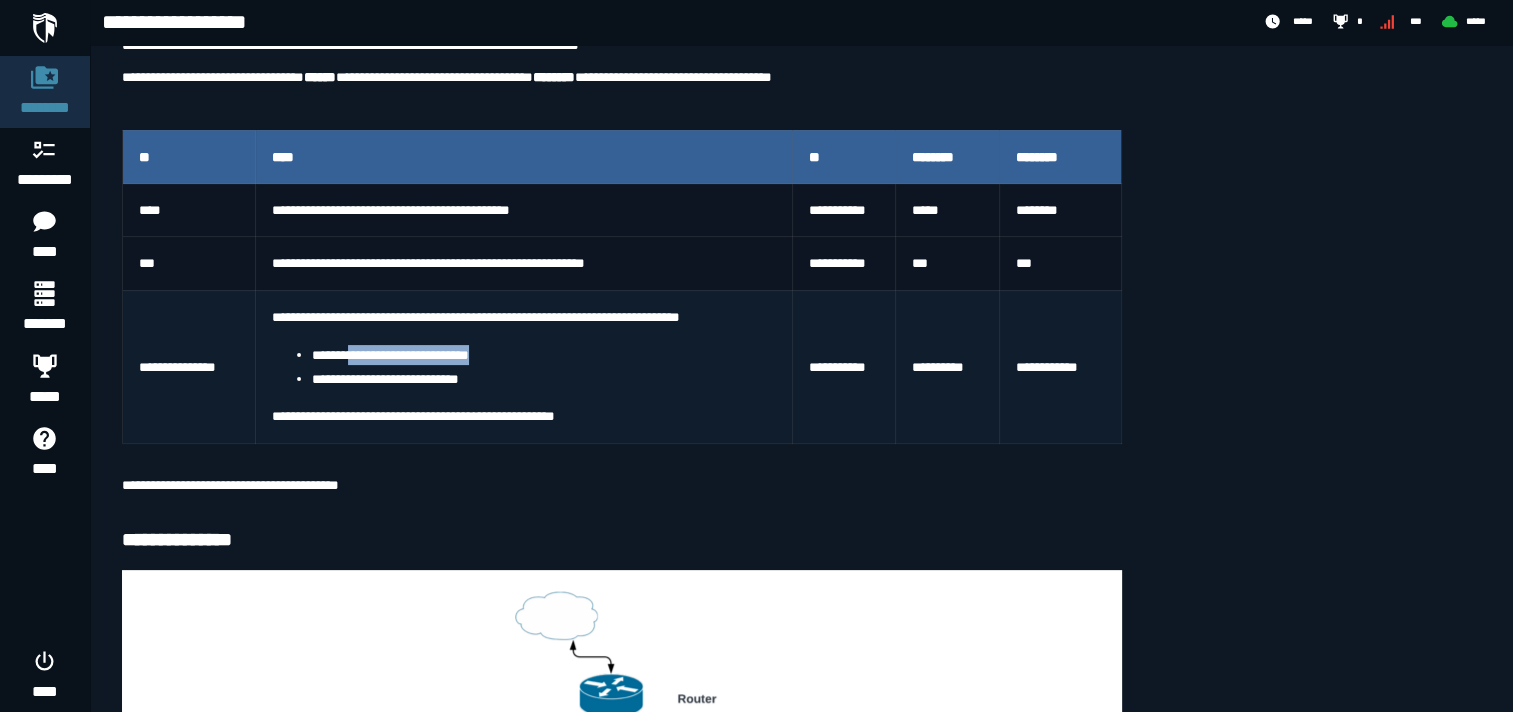 drag, startPoint x: 501, startPoint y: 356, endPoint x: 349, endPoint y: 359, distance: 152.0296 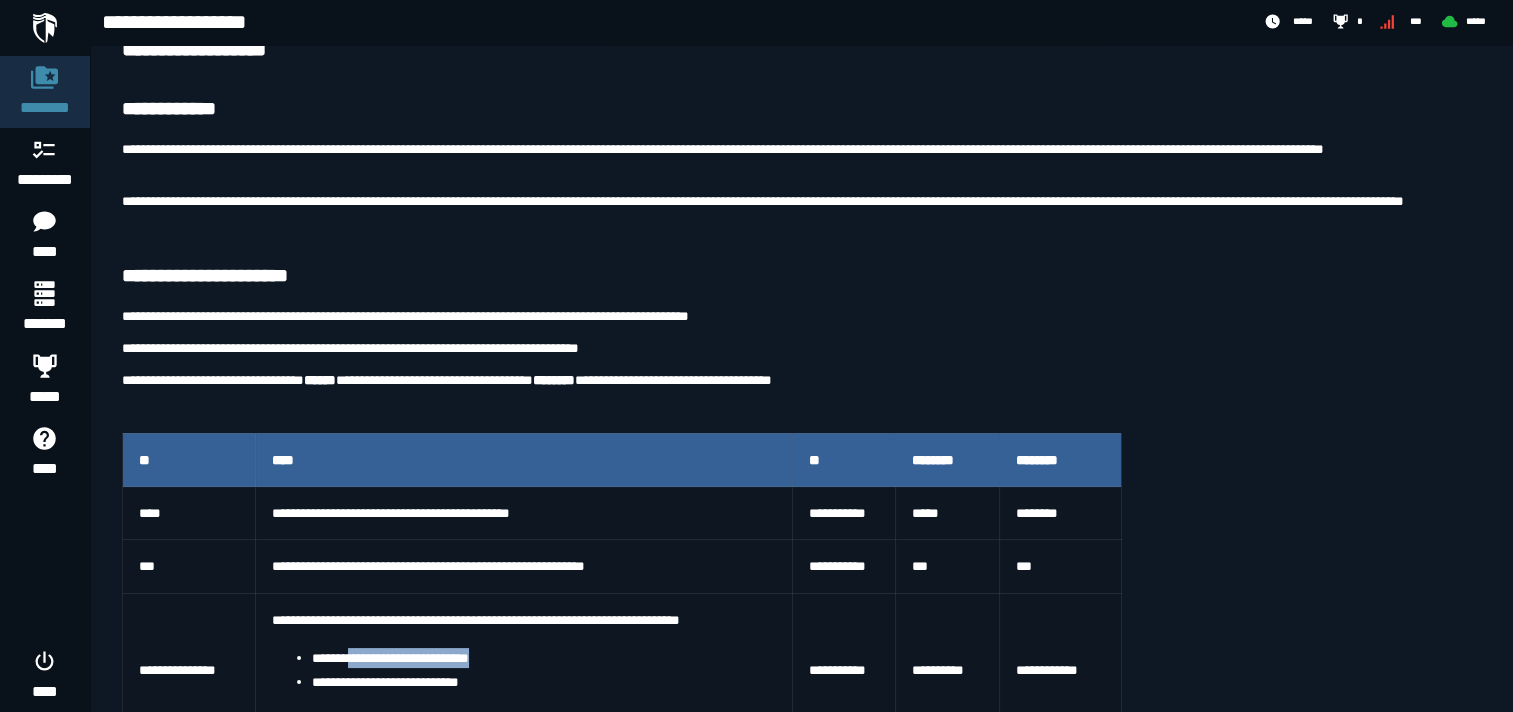 scroll, scrollTop: 197, scrollLeft: 0, axis: vertical 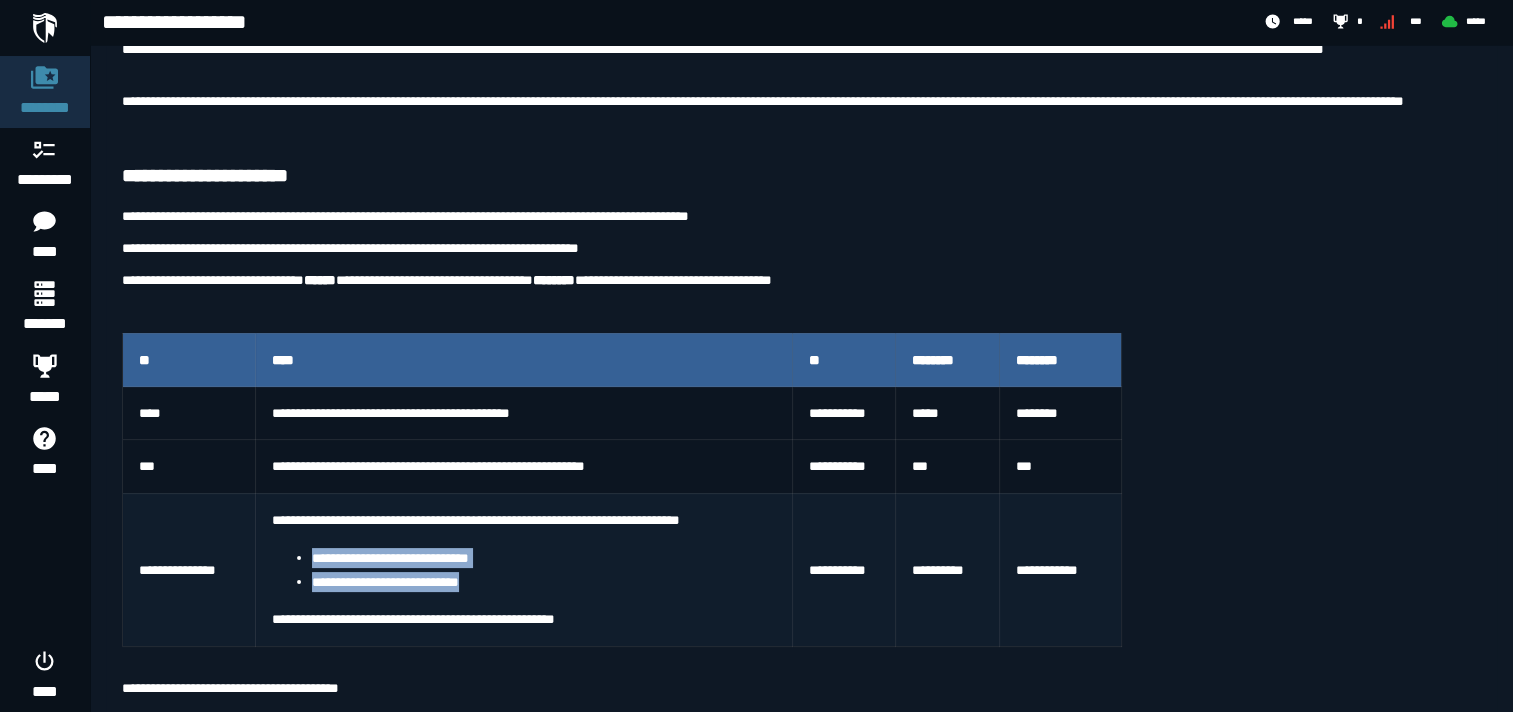 drag, startPoint x: 499, startPoint y: 577, endPoint x: 302, endPoint y: 557, distance: 198.01262 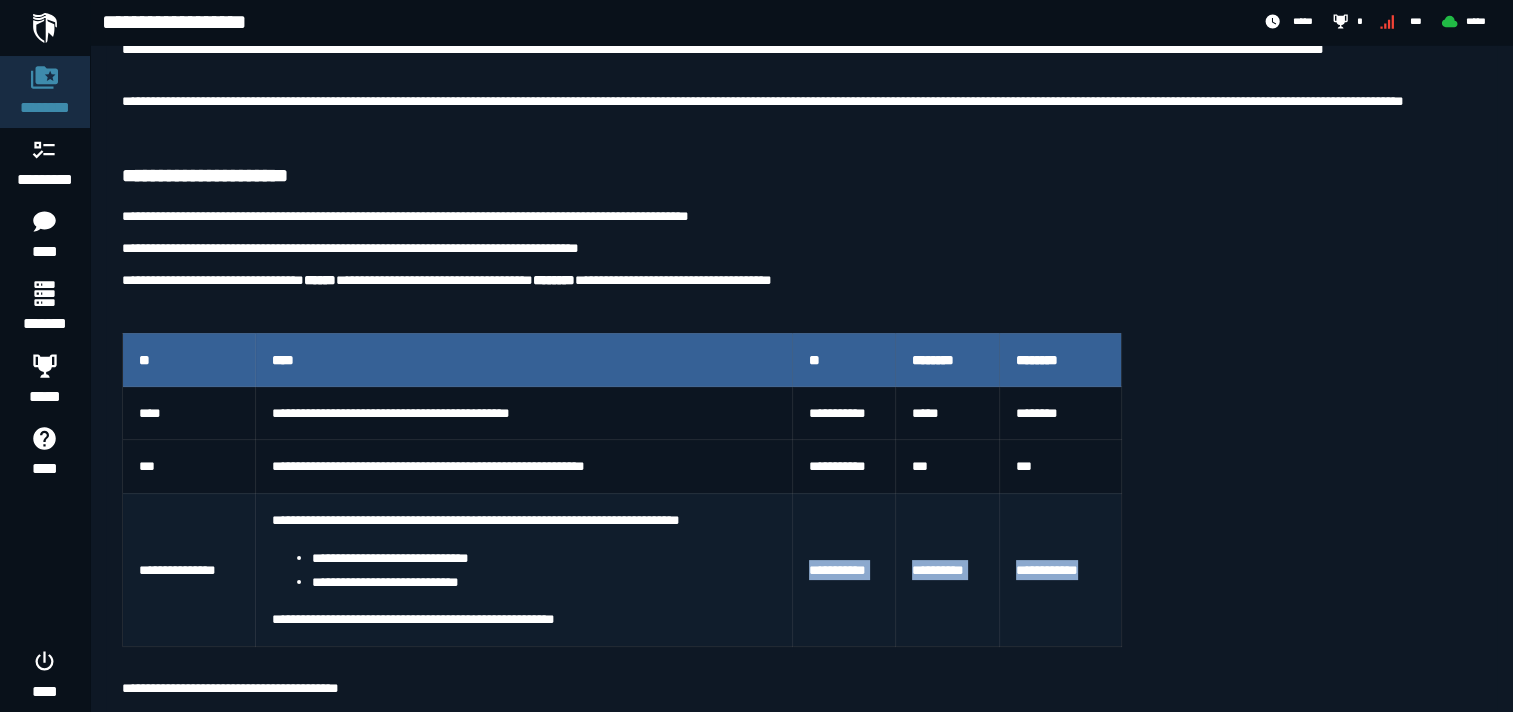 drag, startPoint x: 1106, startPoint y: 568, endPoint x: 809, endPoint y: 566, distance: 297.00674 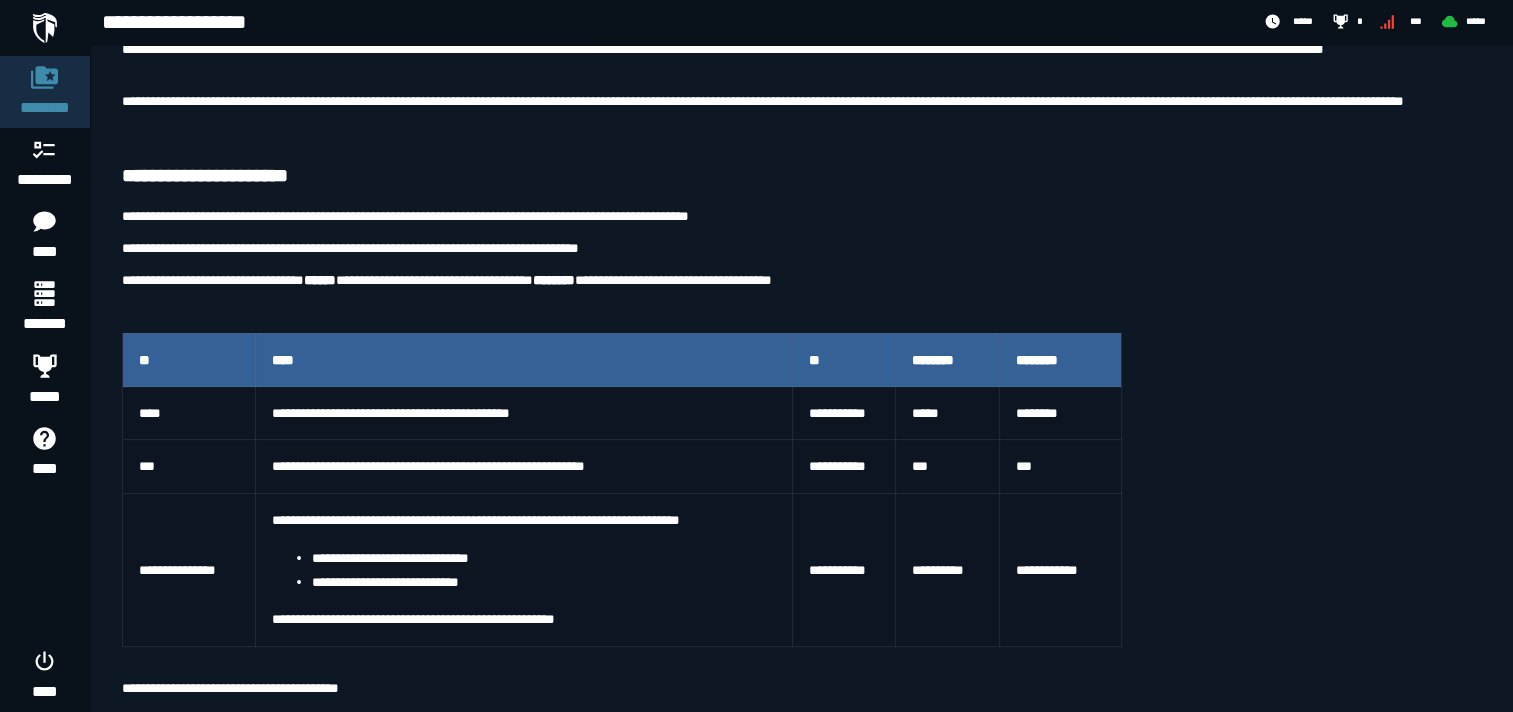 click on "**********" at bounding box center (801, 717) 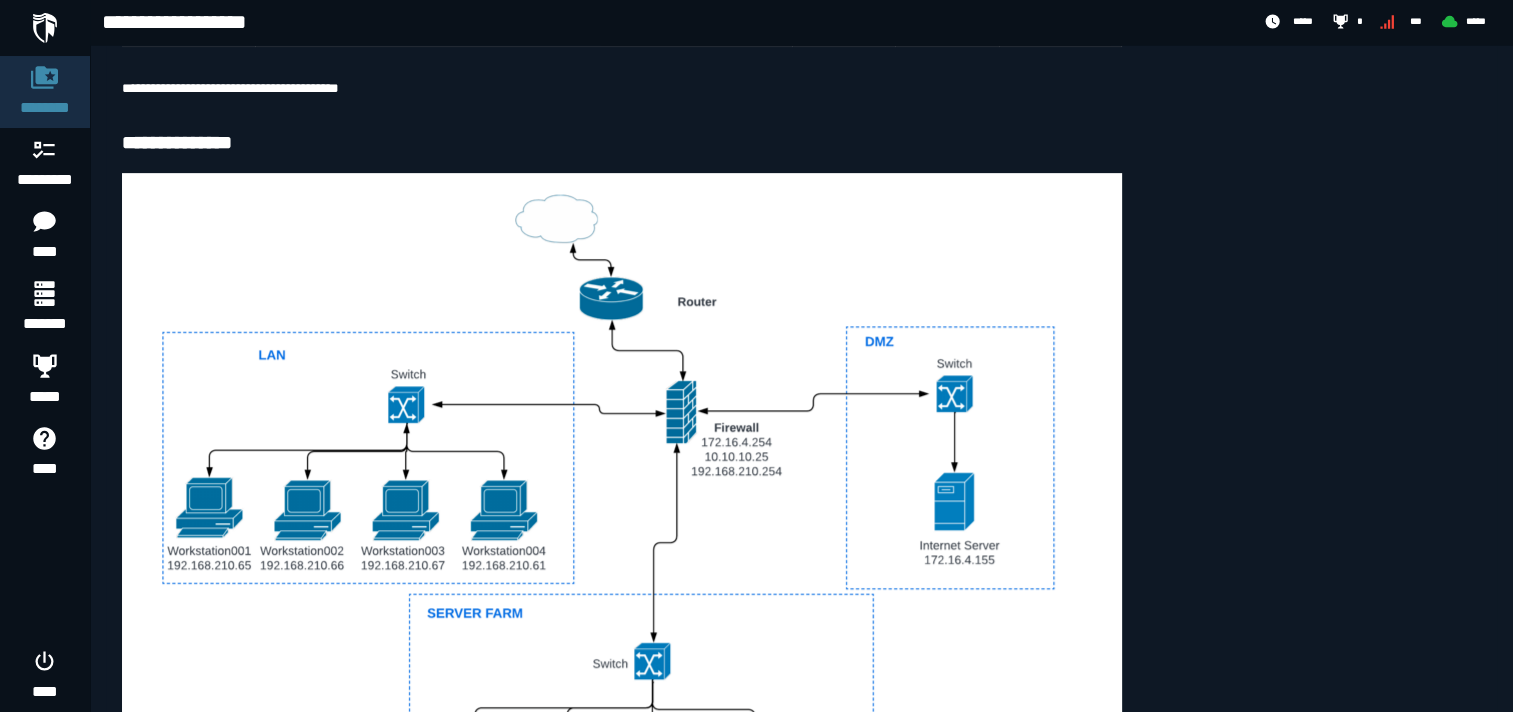 scroll, scrollTop: 997, scrollLeft: 0, axis: vertical 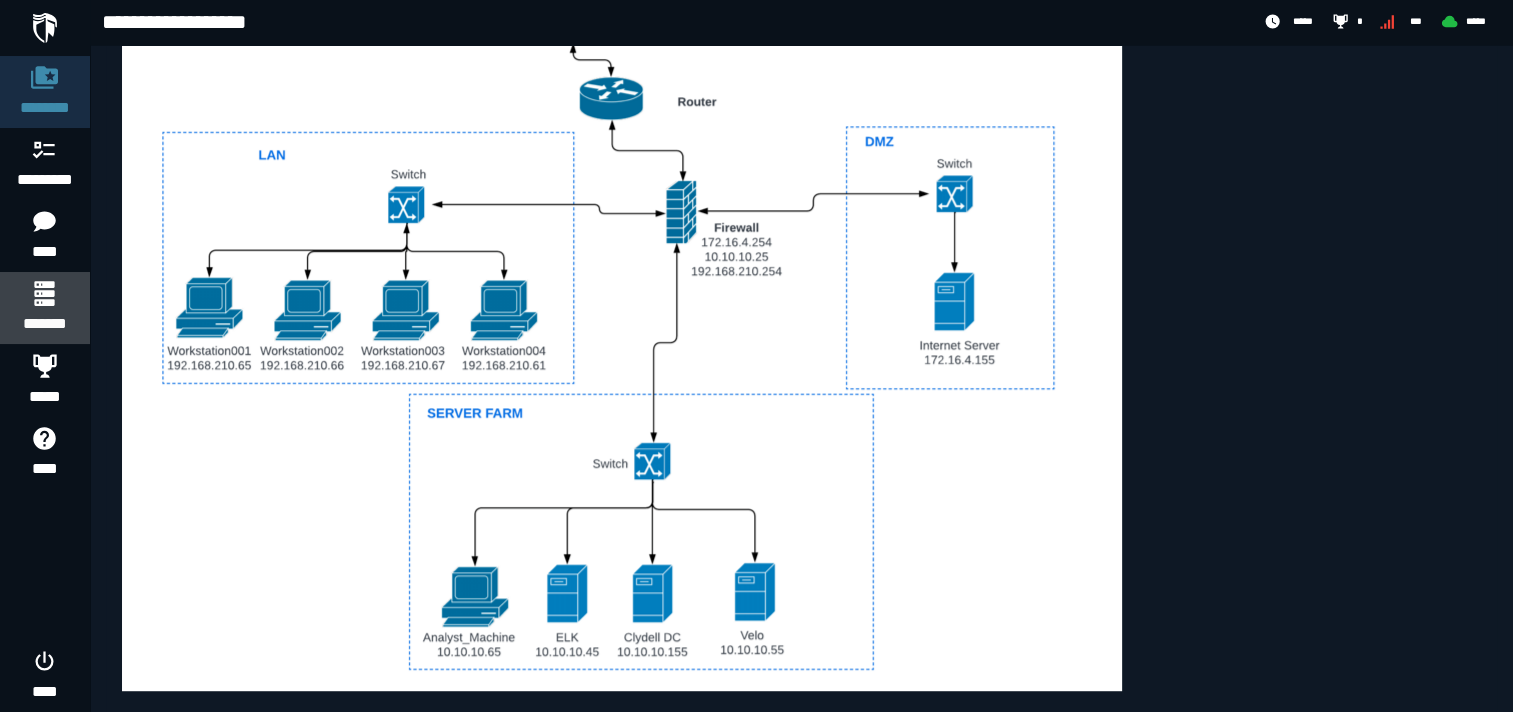 click 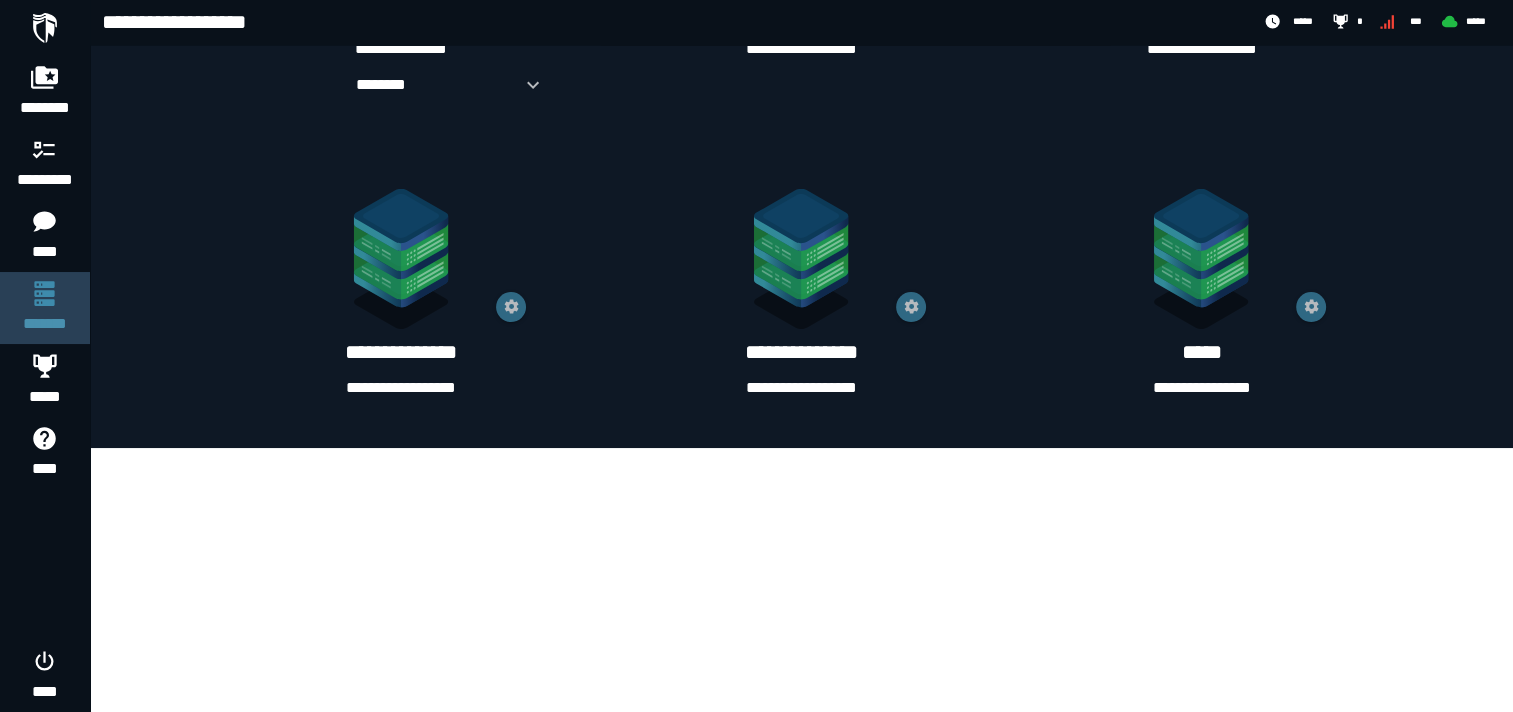 scroll, scrollTop: 0, scrollLeft: 0, axis: both 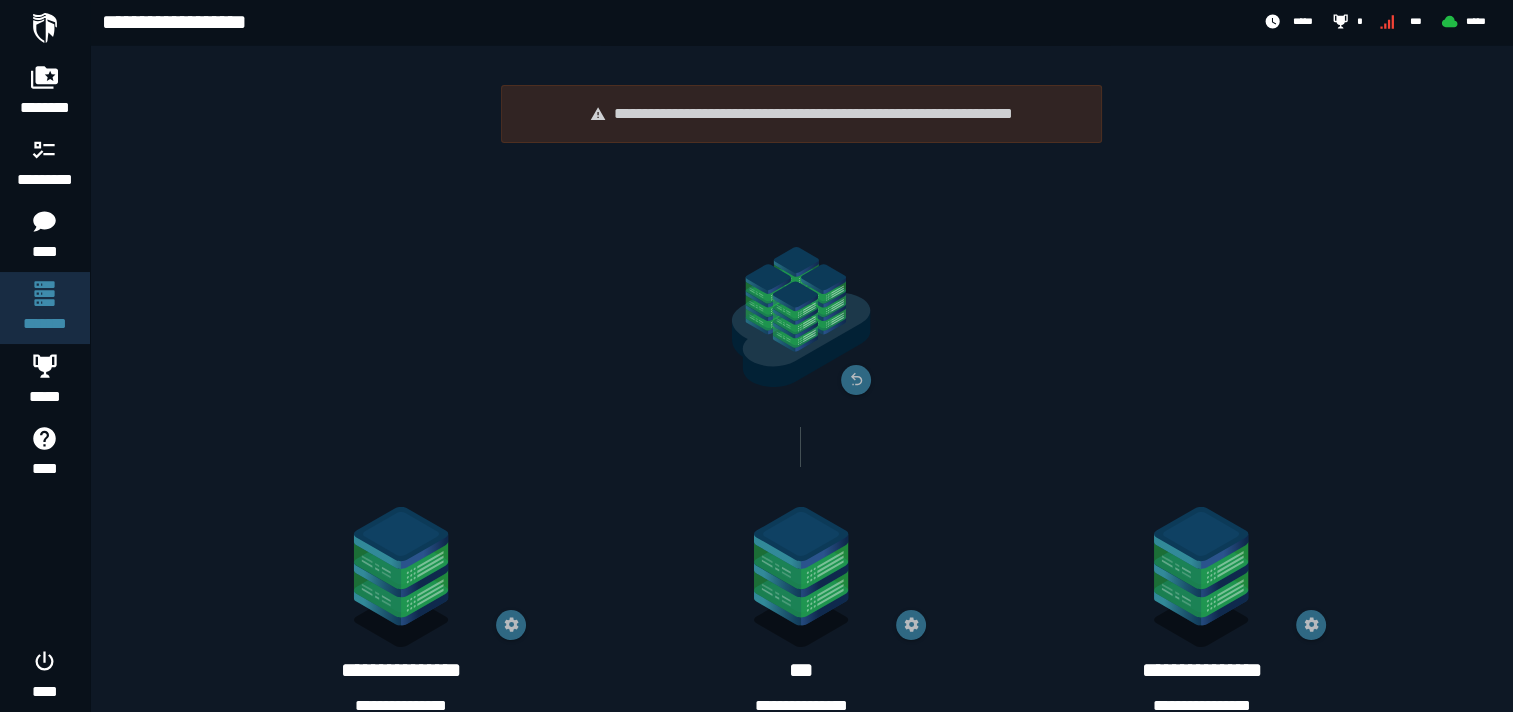 drag, startPoint x: 1071, startPoint y: 445, endPoint x: 1050, endPoint y: 296, distance: 150.4726 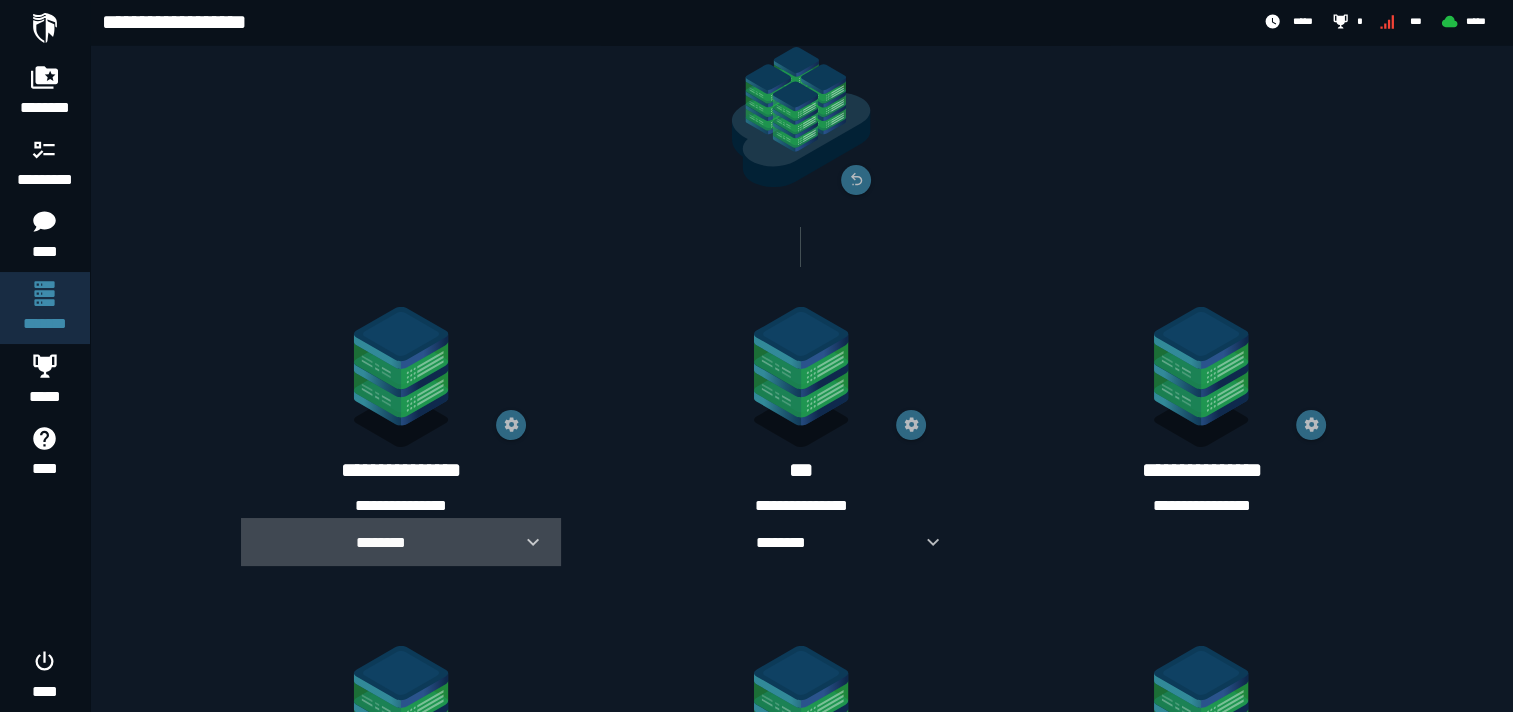 click 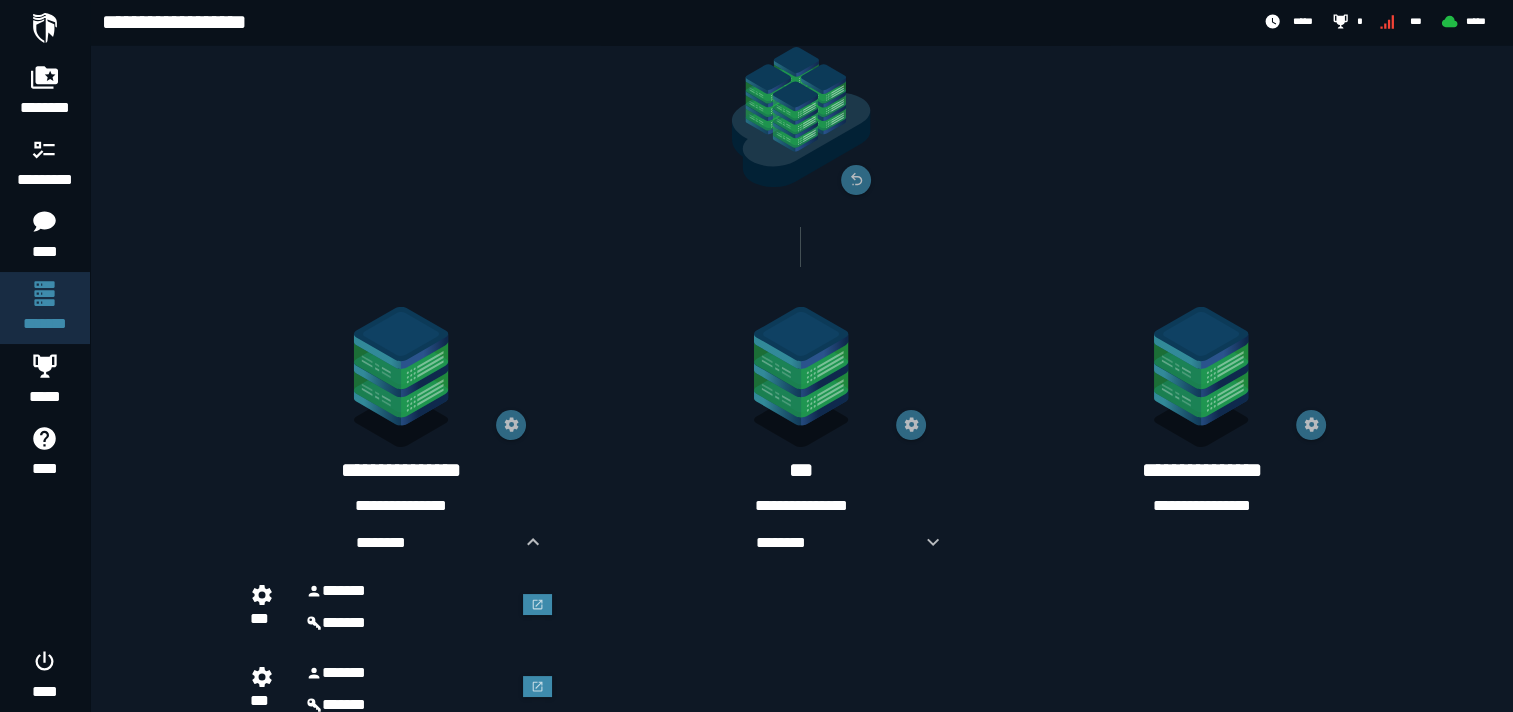 scroll, scrollTop: 400, scrollLeft: 0, axis: vertical 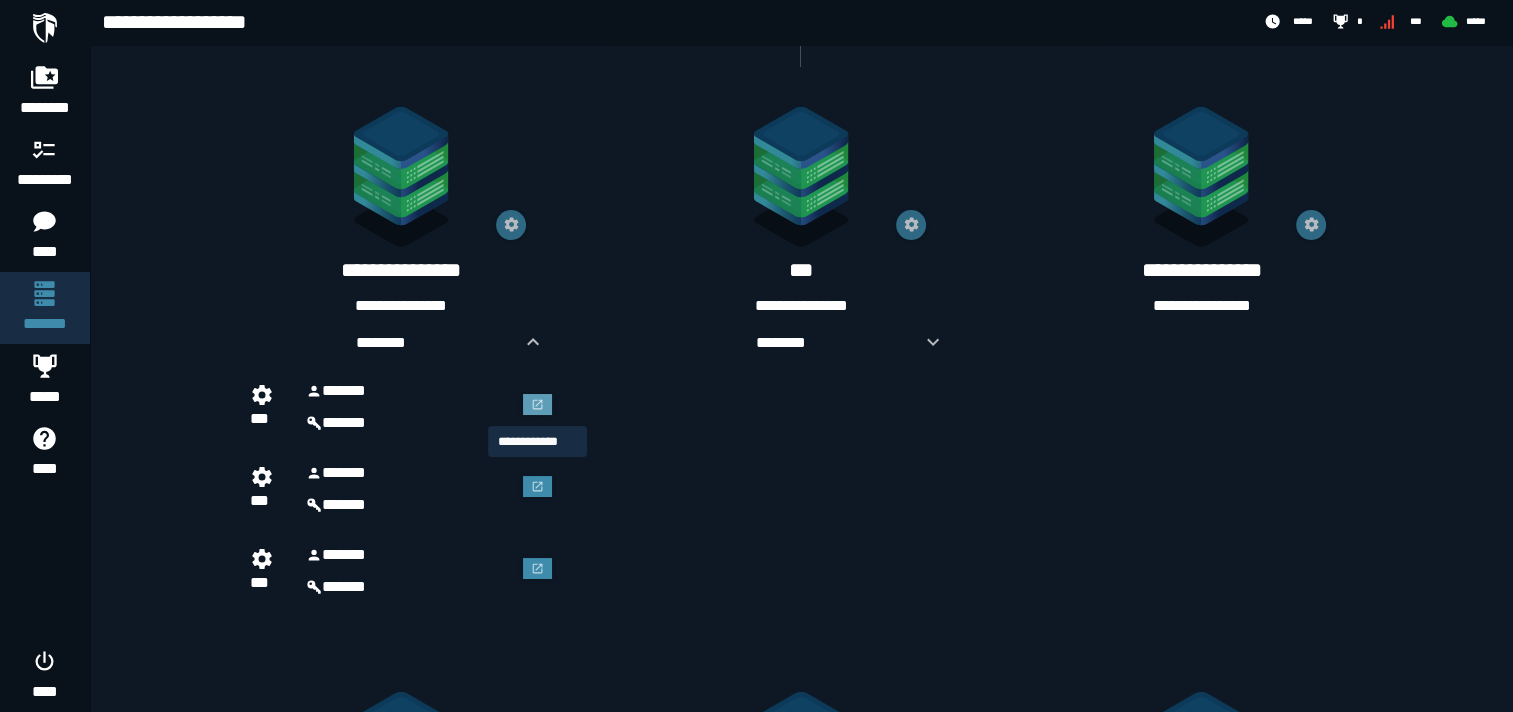 click 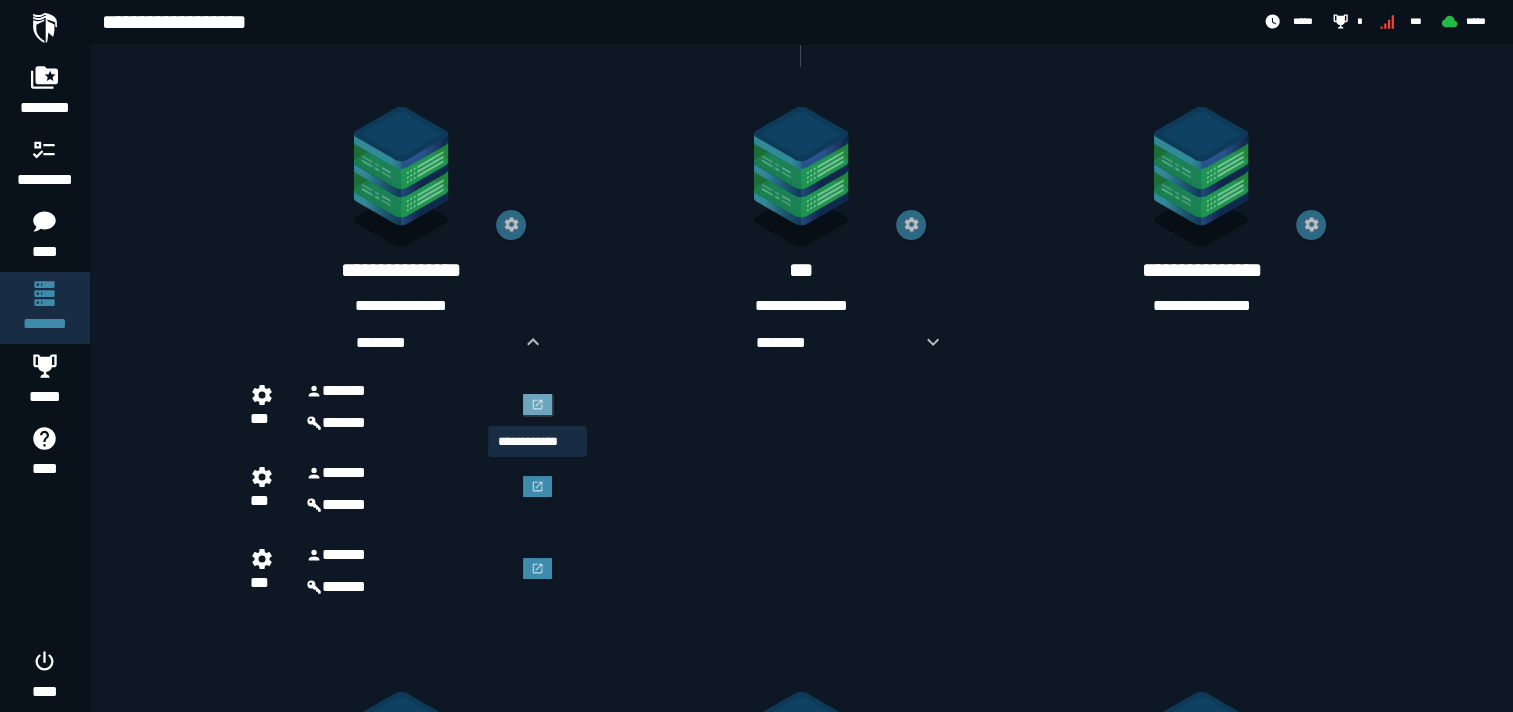 scroll, scrollTop: 0, scrollLeft: 0, axis: both 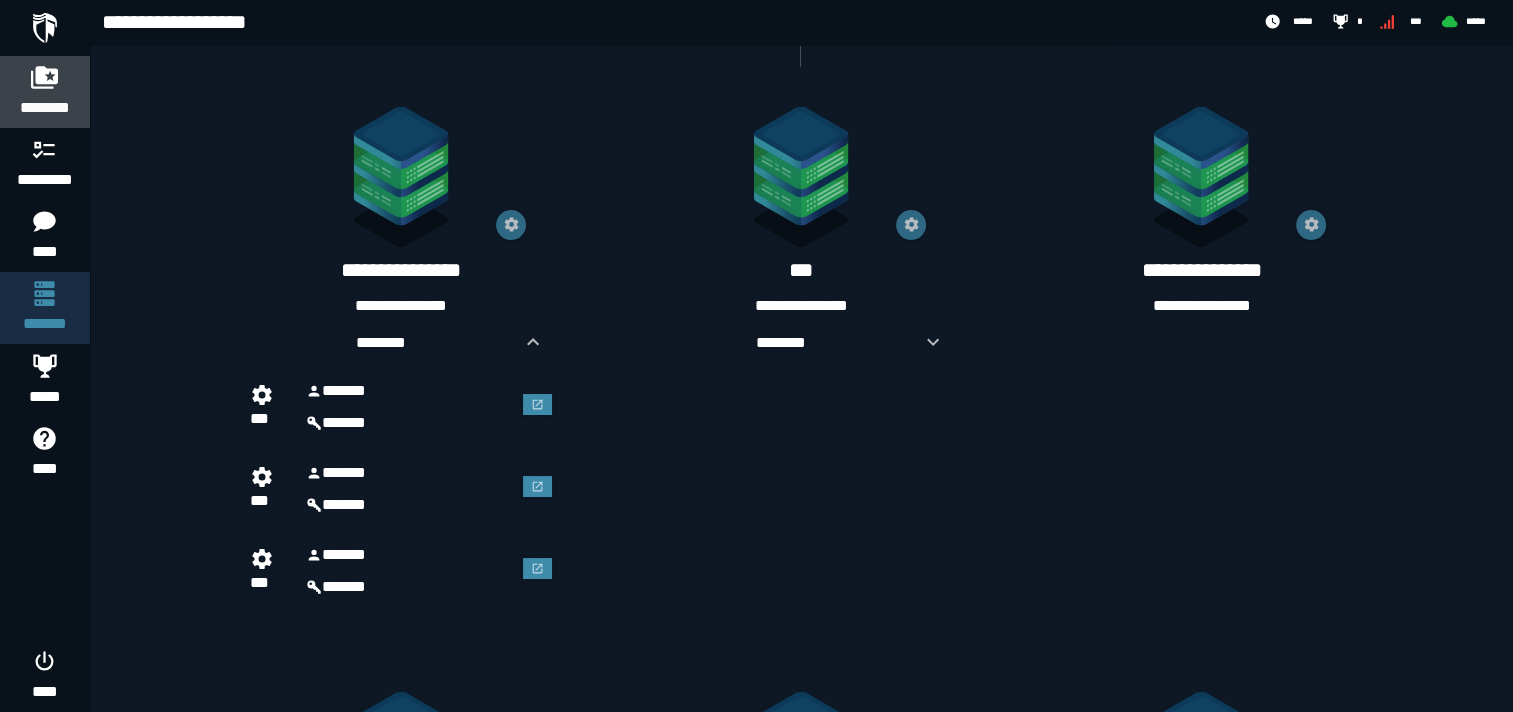 click on "********" at bounding box center [45, 108] 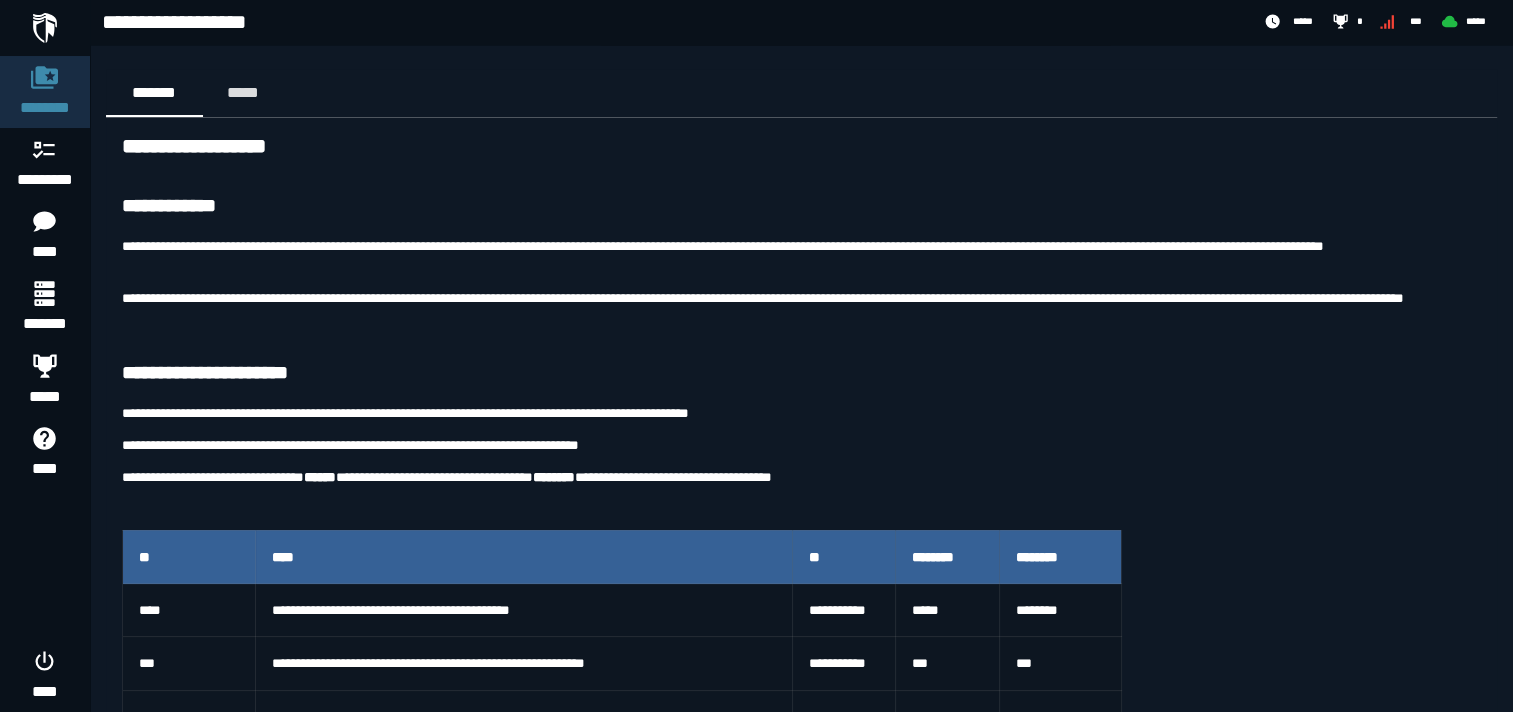 scroll, scrollTop: 100, scrollLeft: 0, axis: vertical 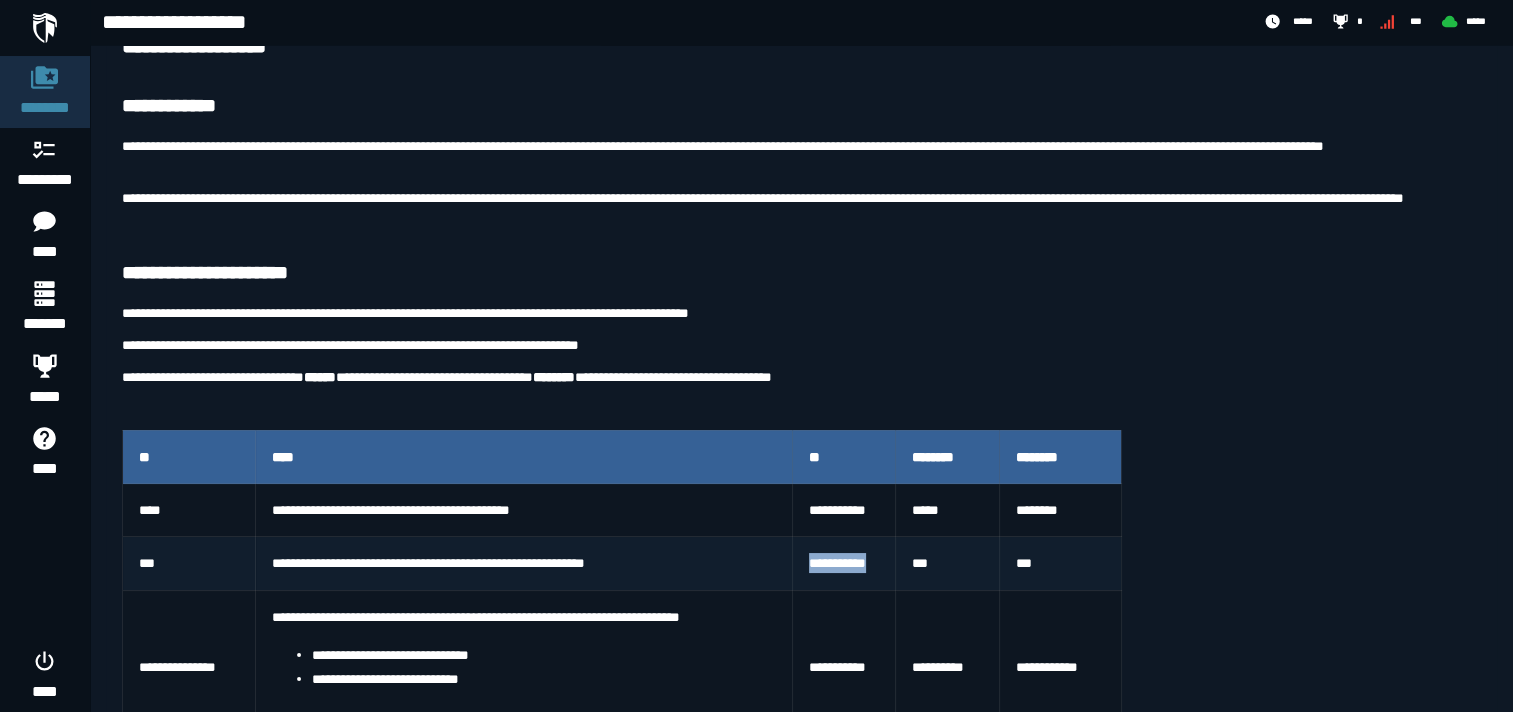 drag, startPoint x: 880, startPoint y: 562, endPoint x: 805, endPoint y: 559, distance: 75.059975 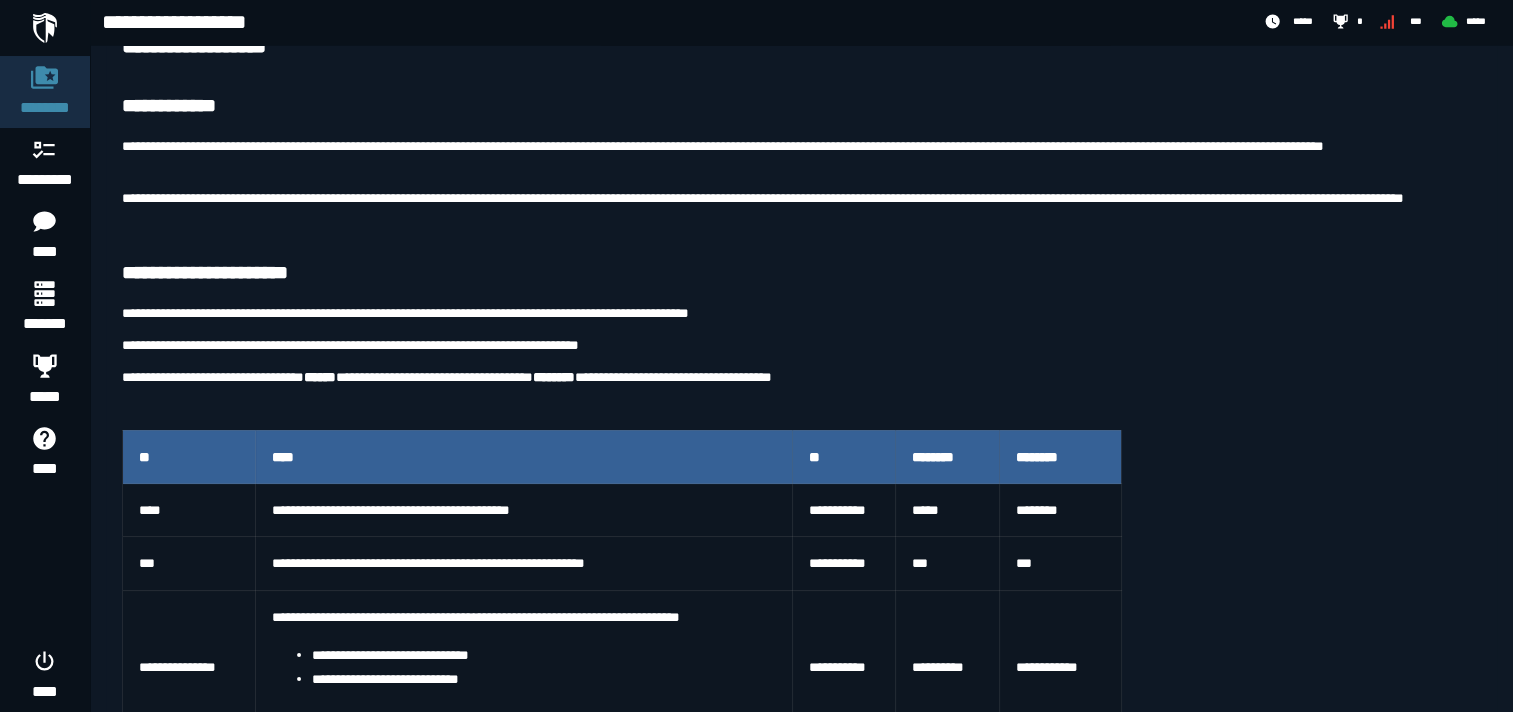 click on "**********" at bounding box center (801, 814) 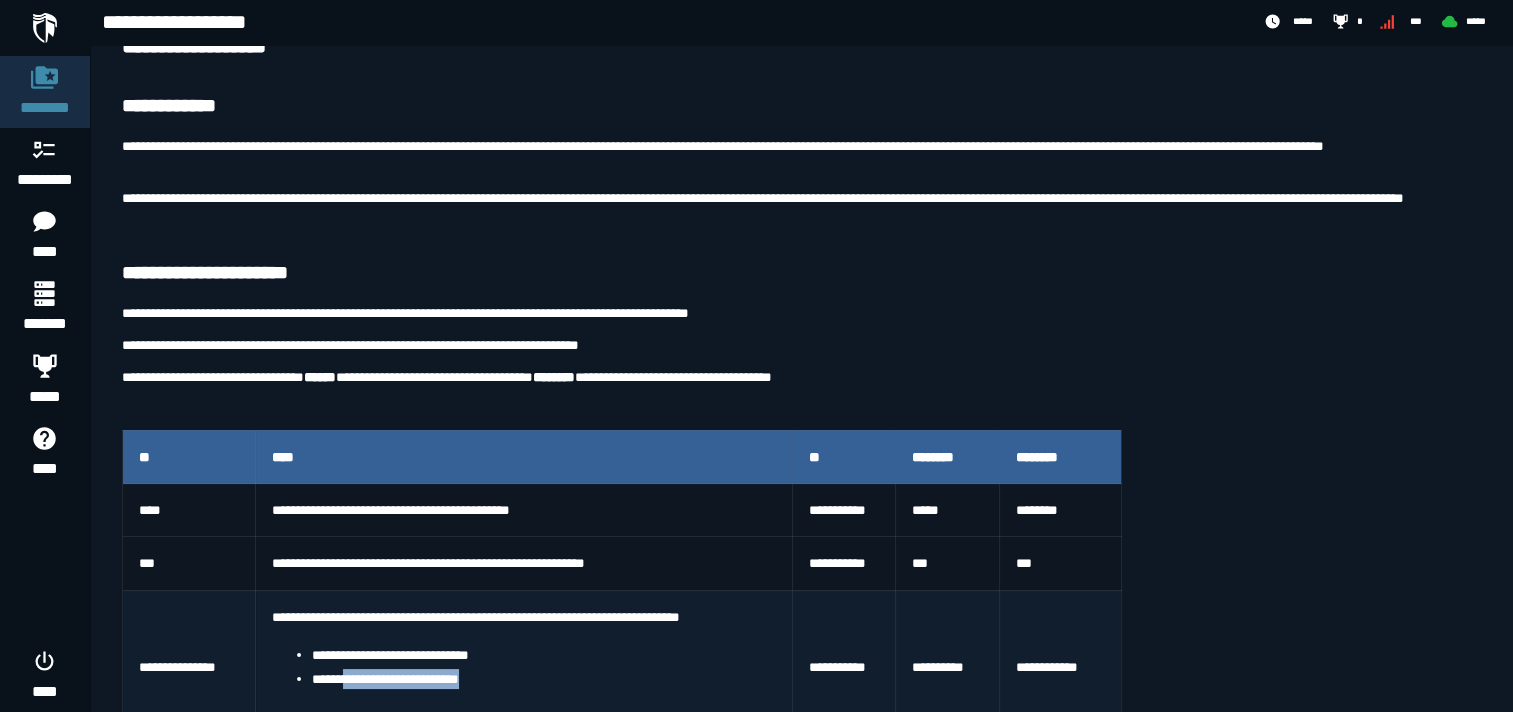 drag, startPoint x: 489, startPoint y: 681, endPoint x: 349, endPoint y: 683, distance: 140.01428 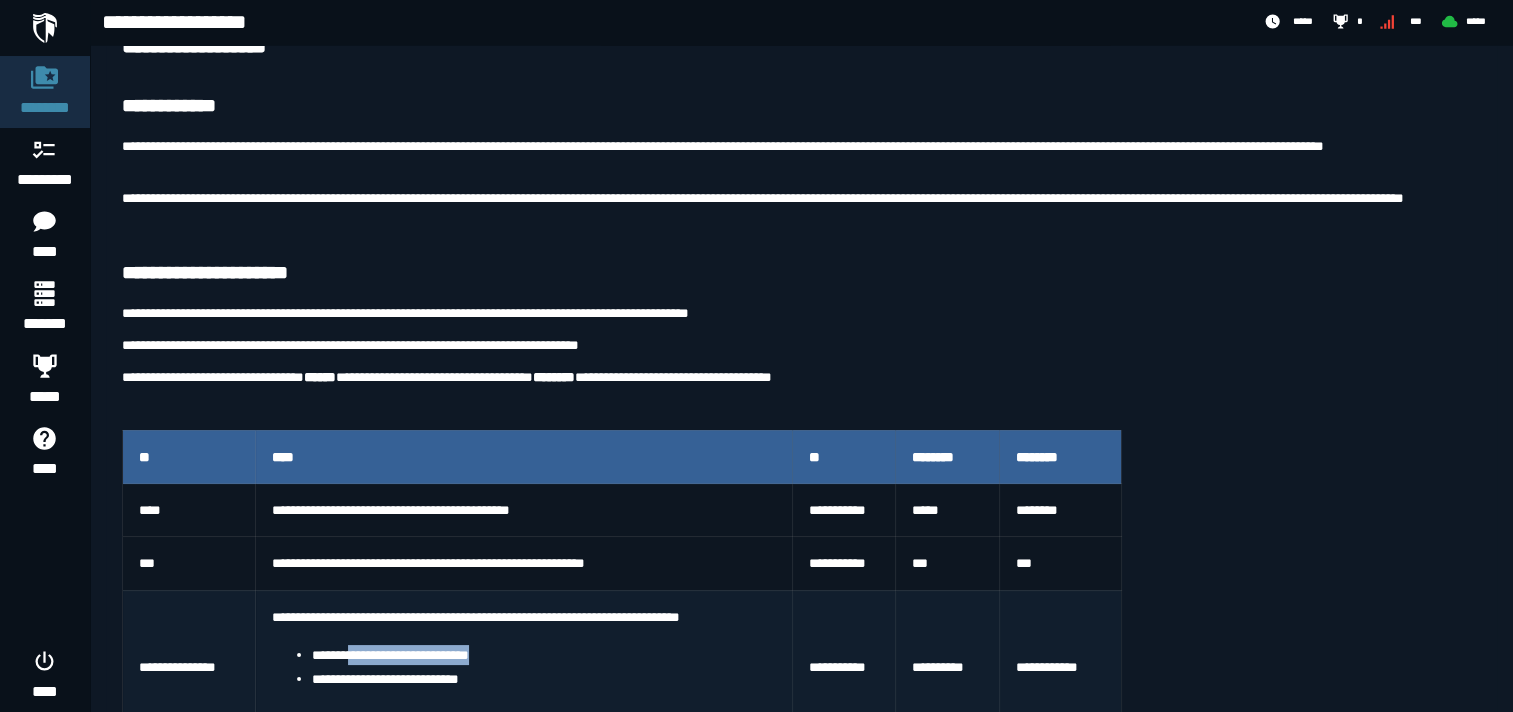 drag, startPoint x: 504, startPoint y: 652, endPoint x: 349, endPoint y: 652, distance: 155 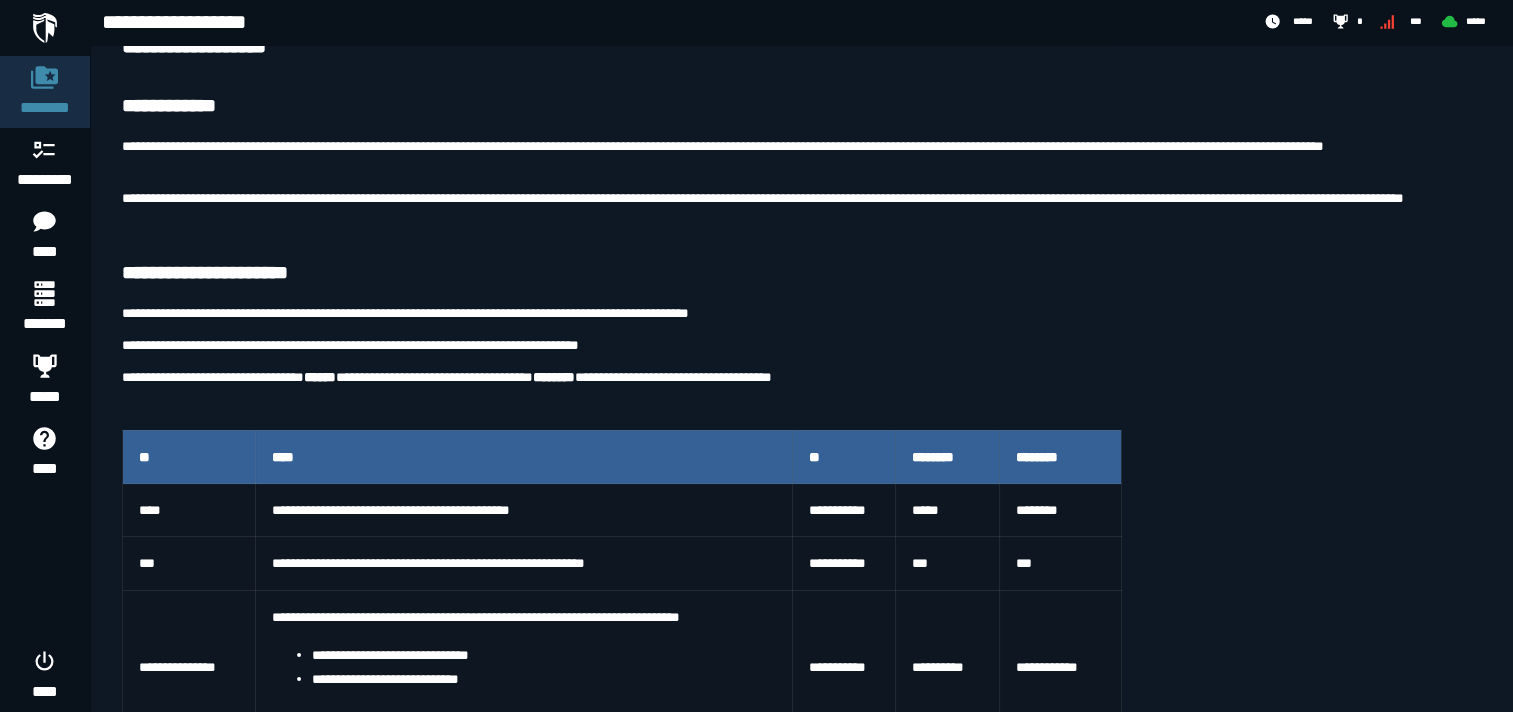 click at bounding box center [801, 408] 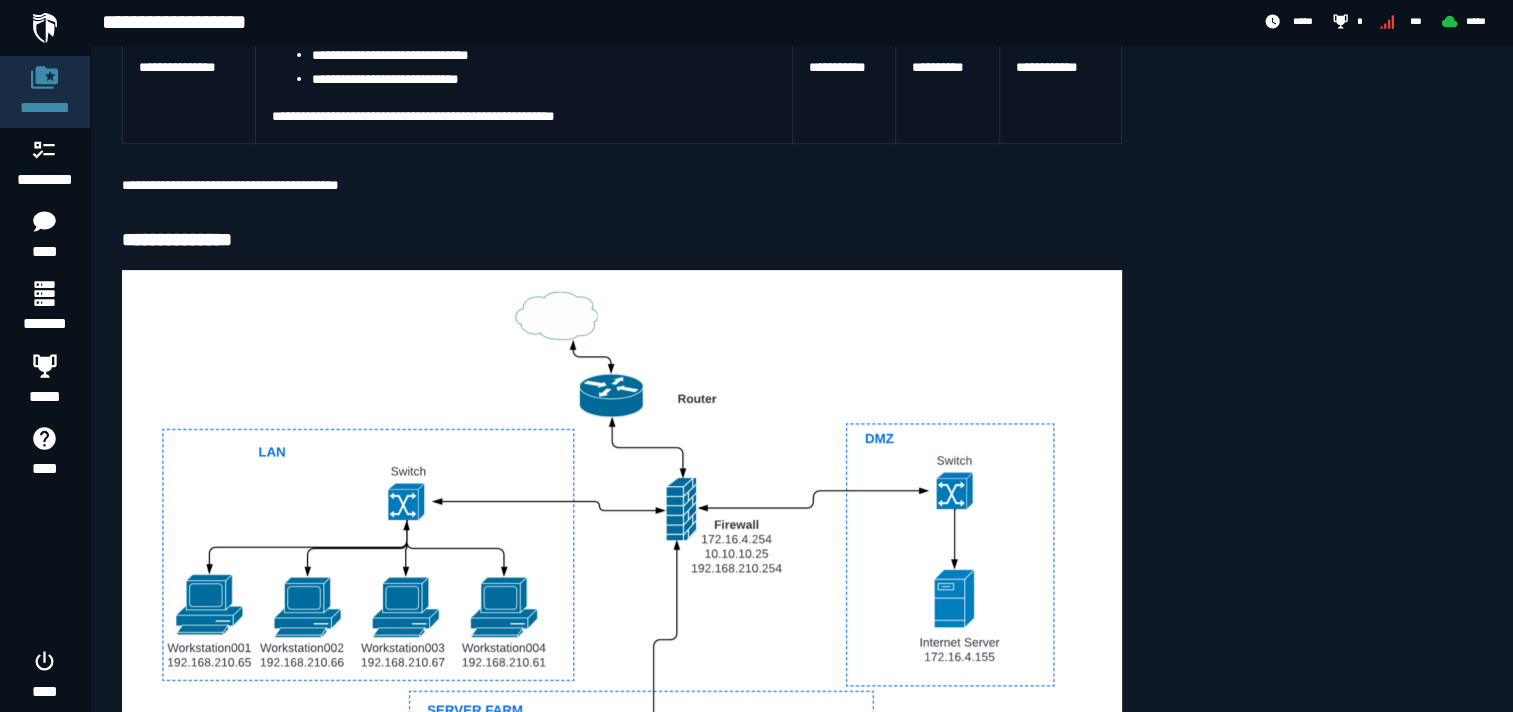 scroll, scrollTop: 900, scrollLeft: 0, axis: vertical 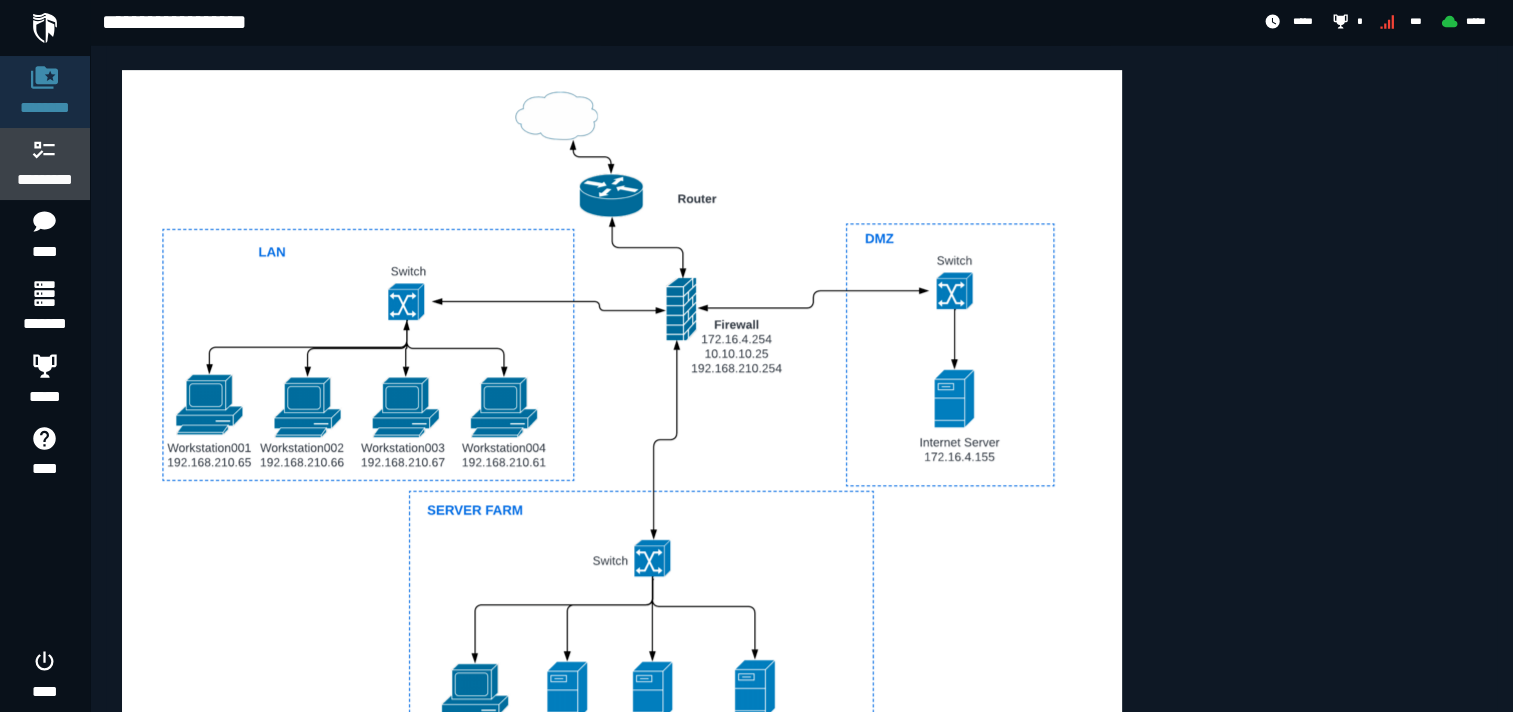 click on "*********" at bounding box center [45, 180] 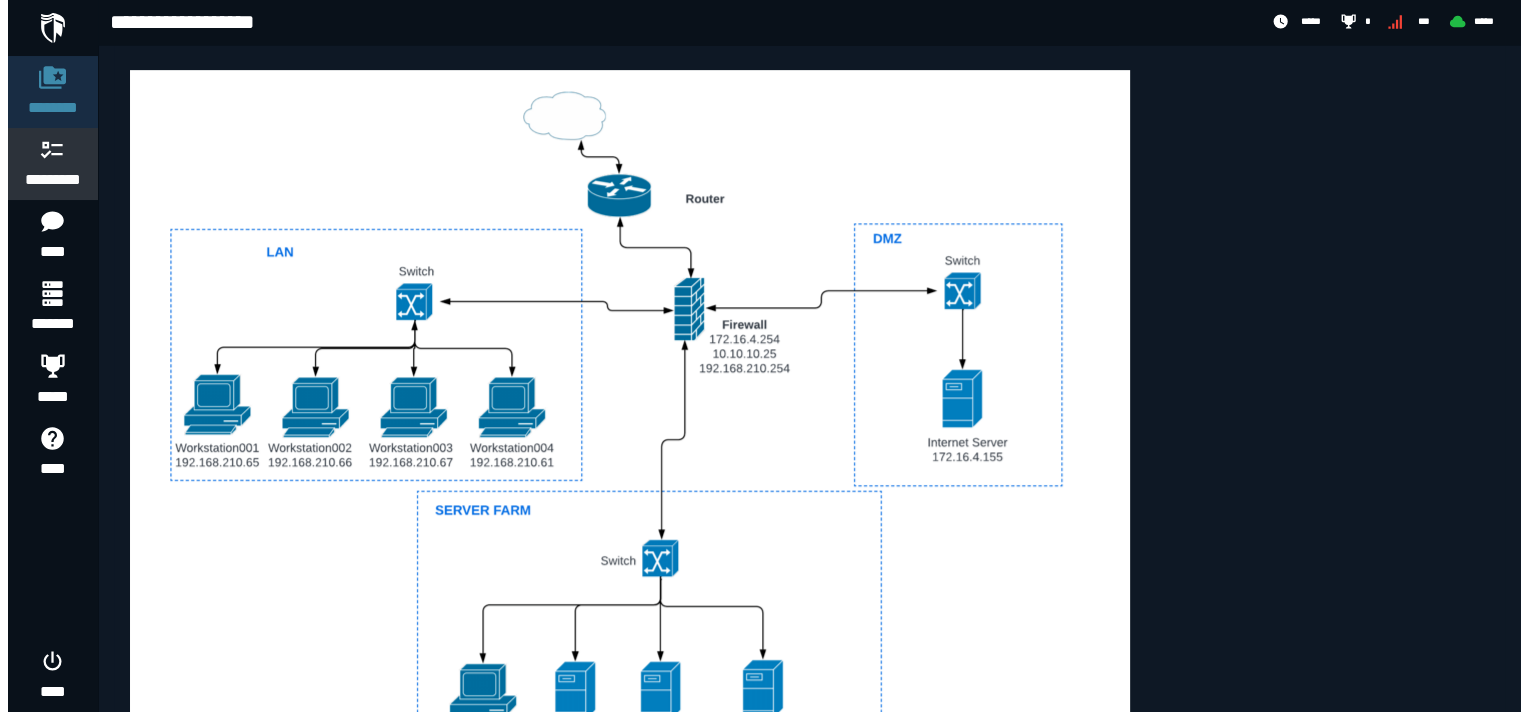 scroll, scrollTop: 0, scrollLeft: 0, axis: both 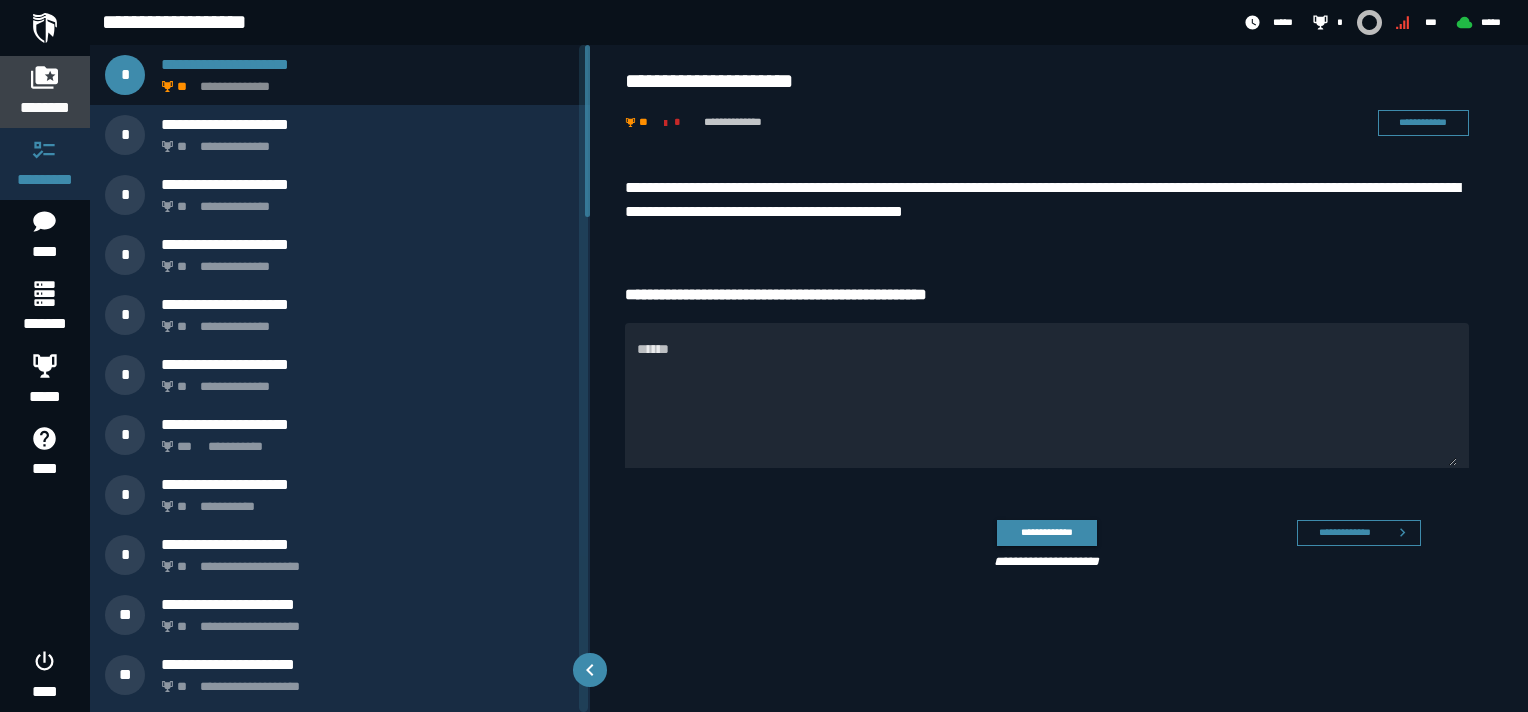 click on "********" at bounding box center [45, 108] 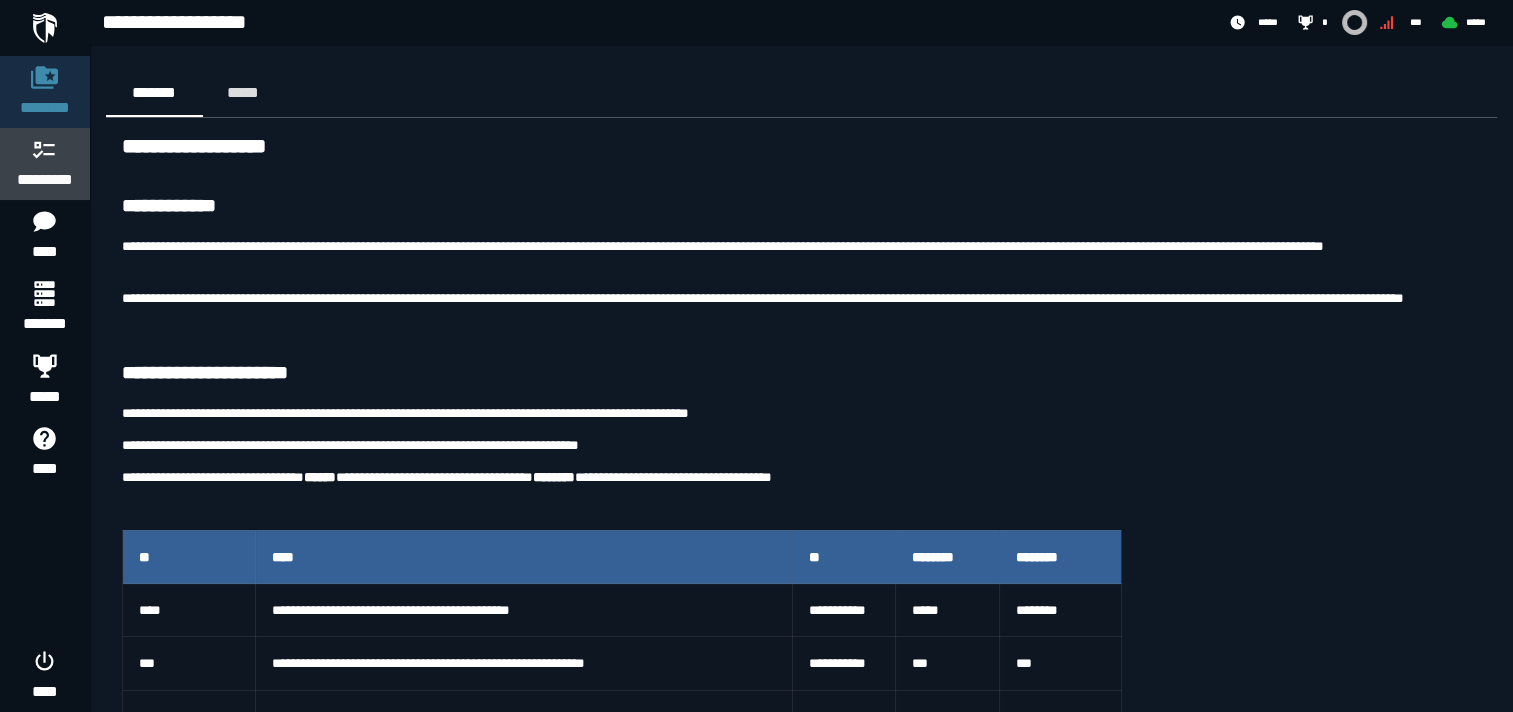 click on "*********" at bounding box center (45, 164) 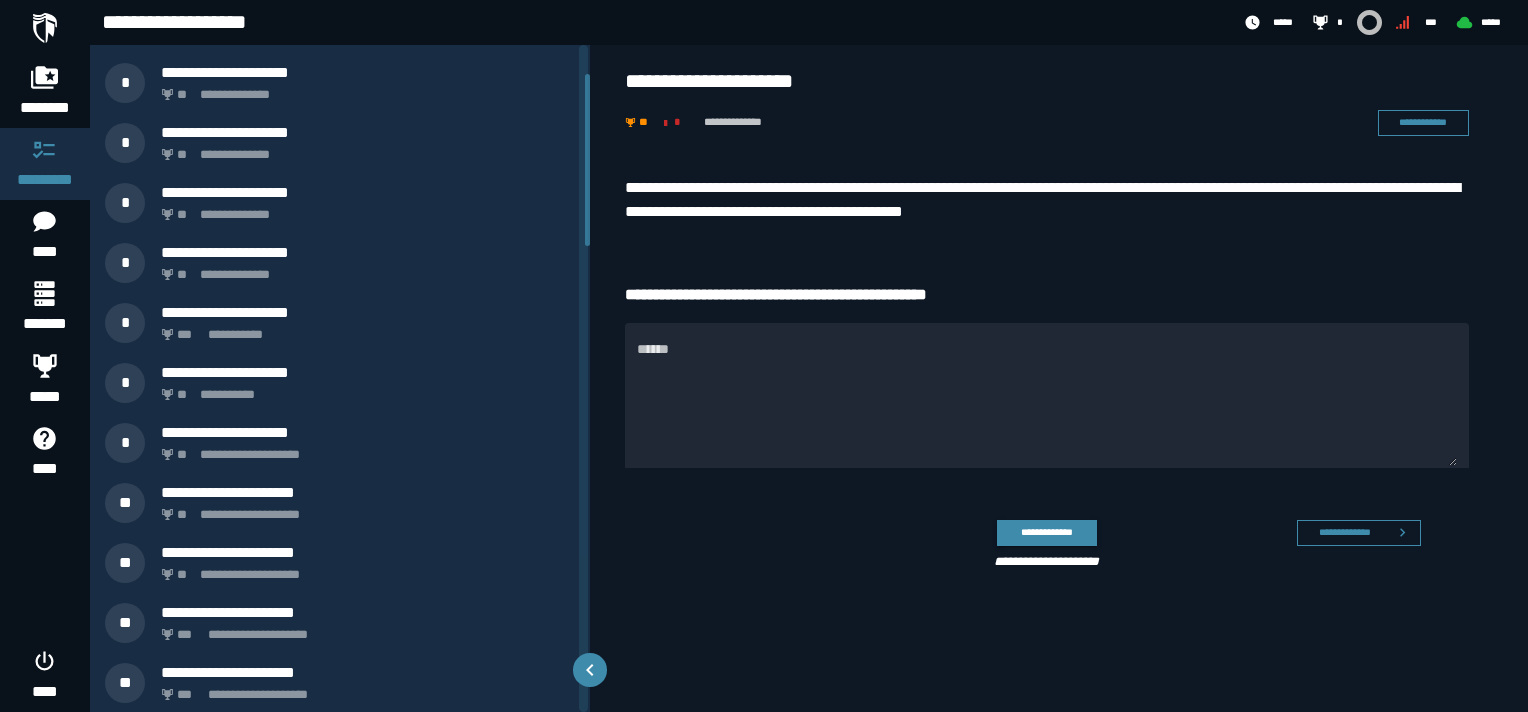 scroll, scrollTop: 0, scrollLeft: 0, axis: both 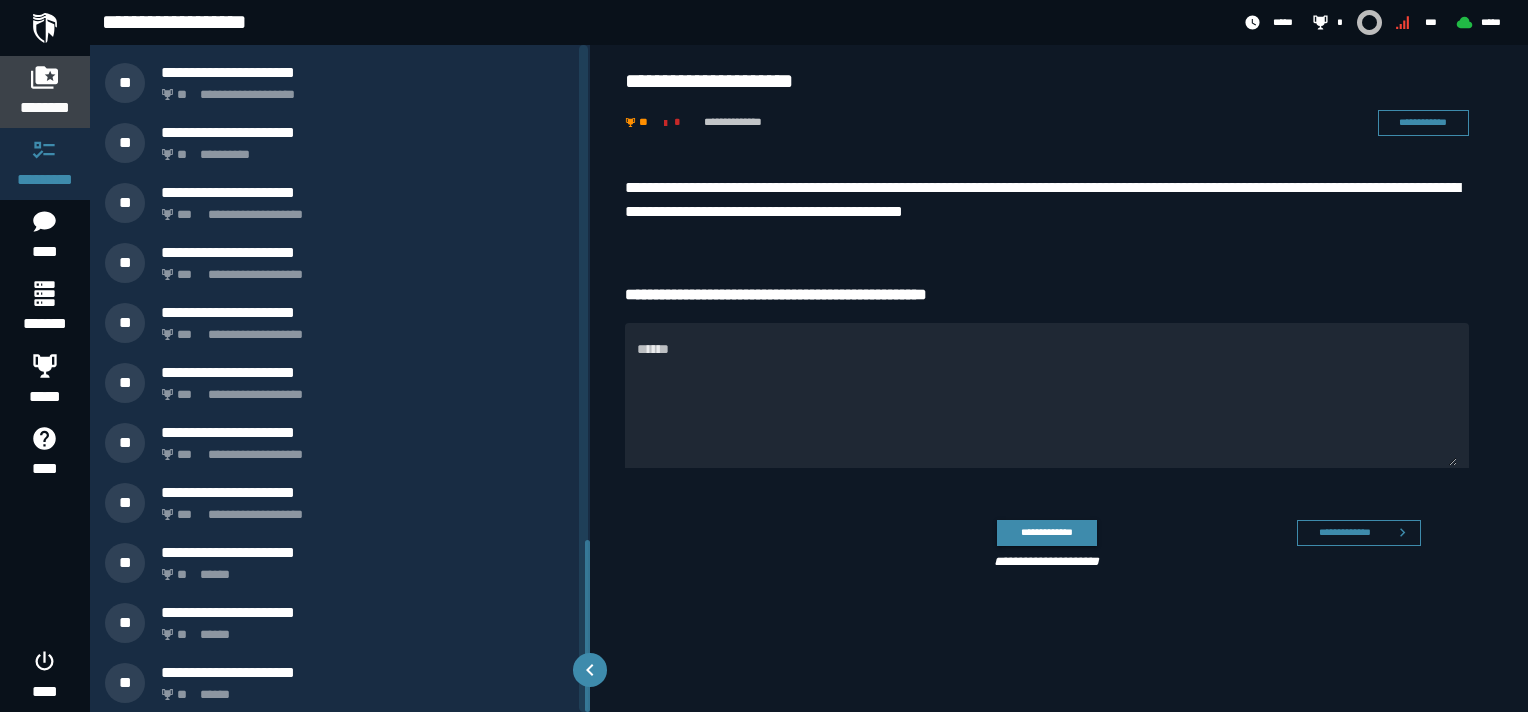 click 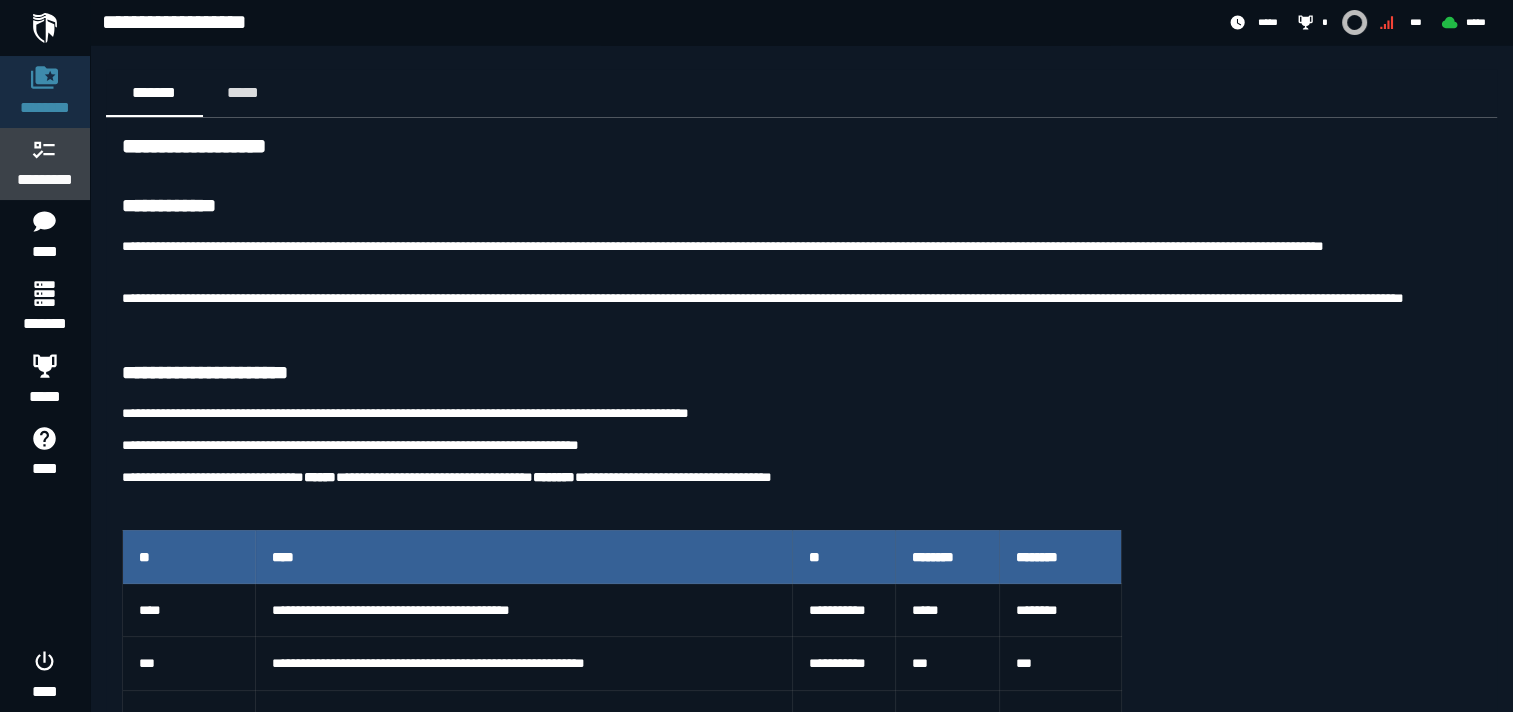 click on "*********" at bounding box center [45, 180] 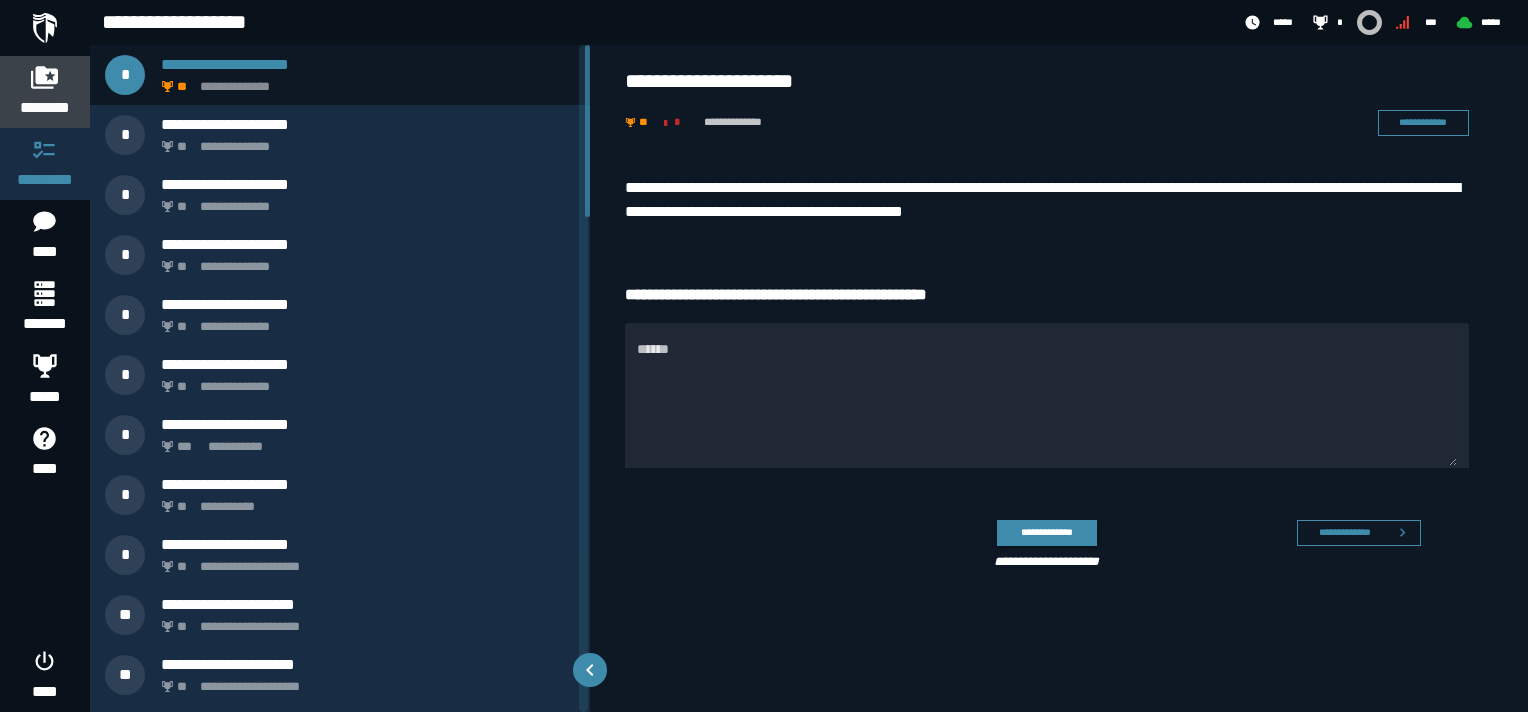 click on "********" at bounding box center [45, 108] 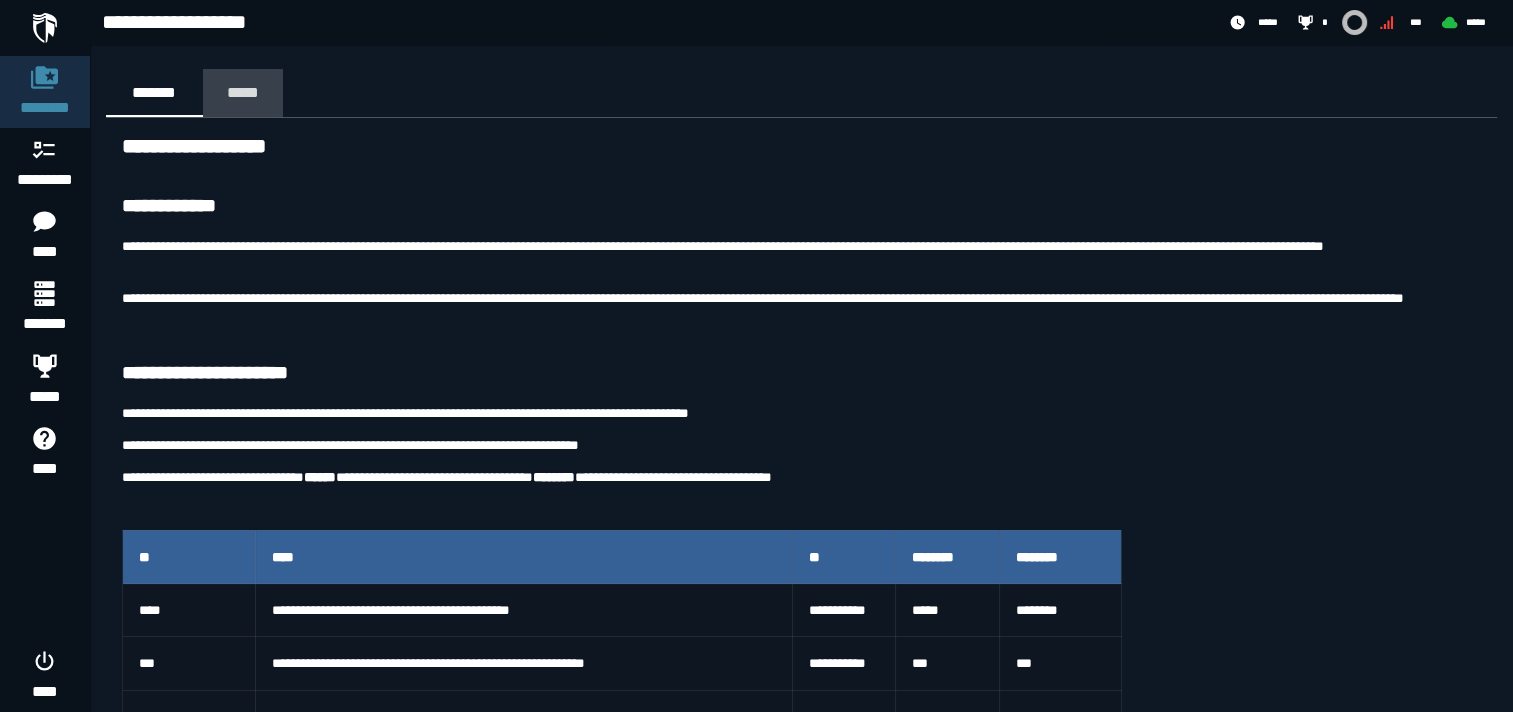 click on "*****" at bounding box center [243, 92] 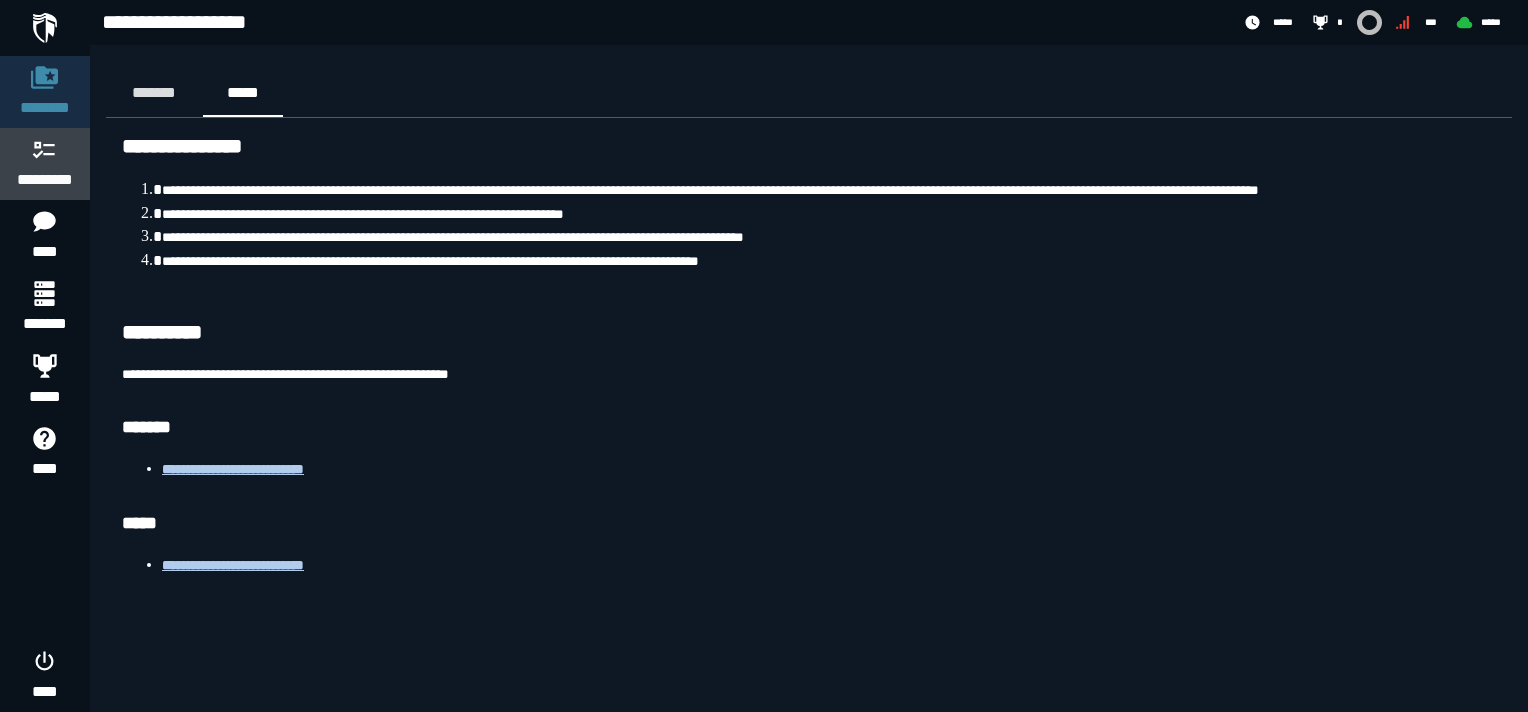 click 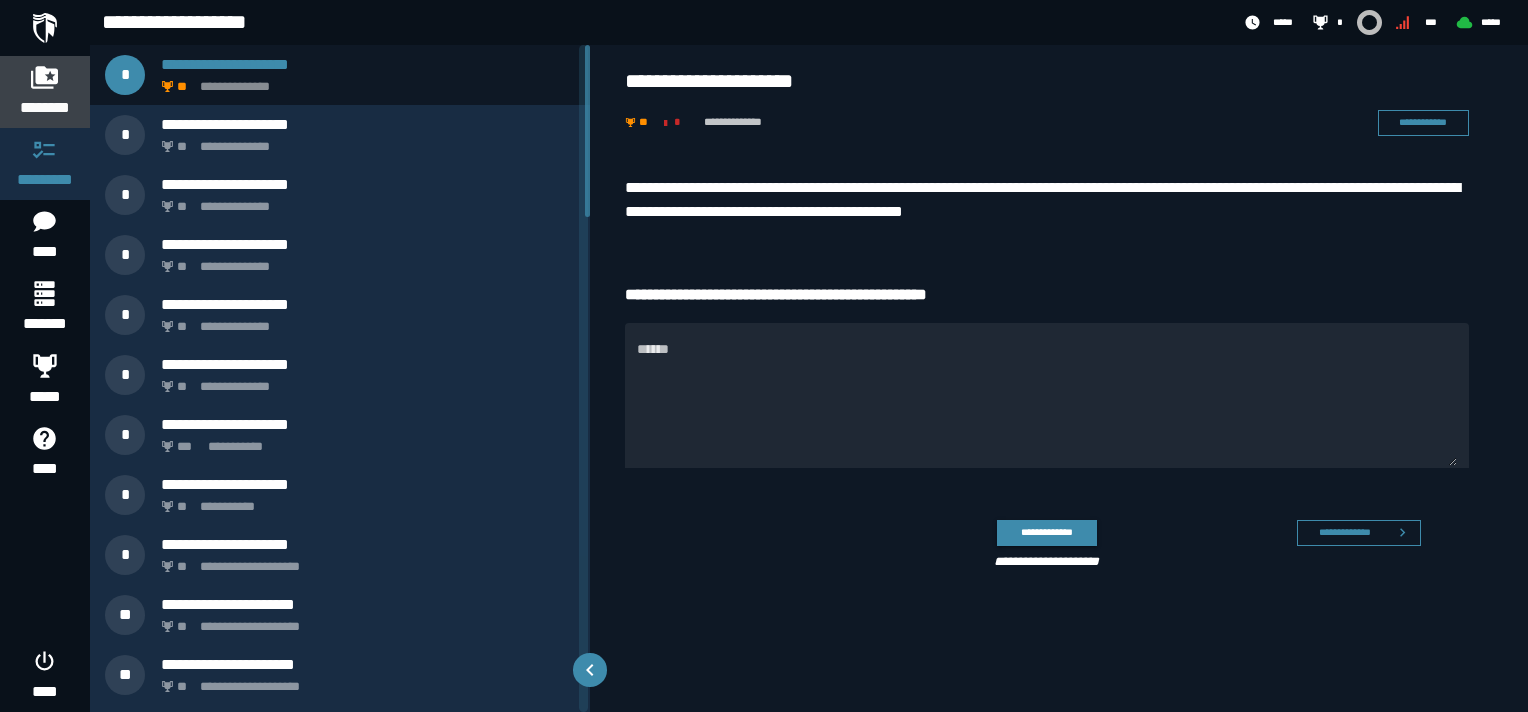 click 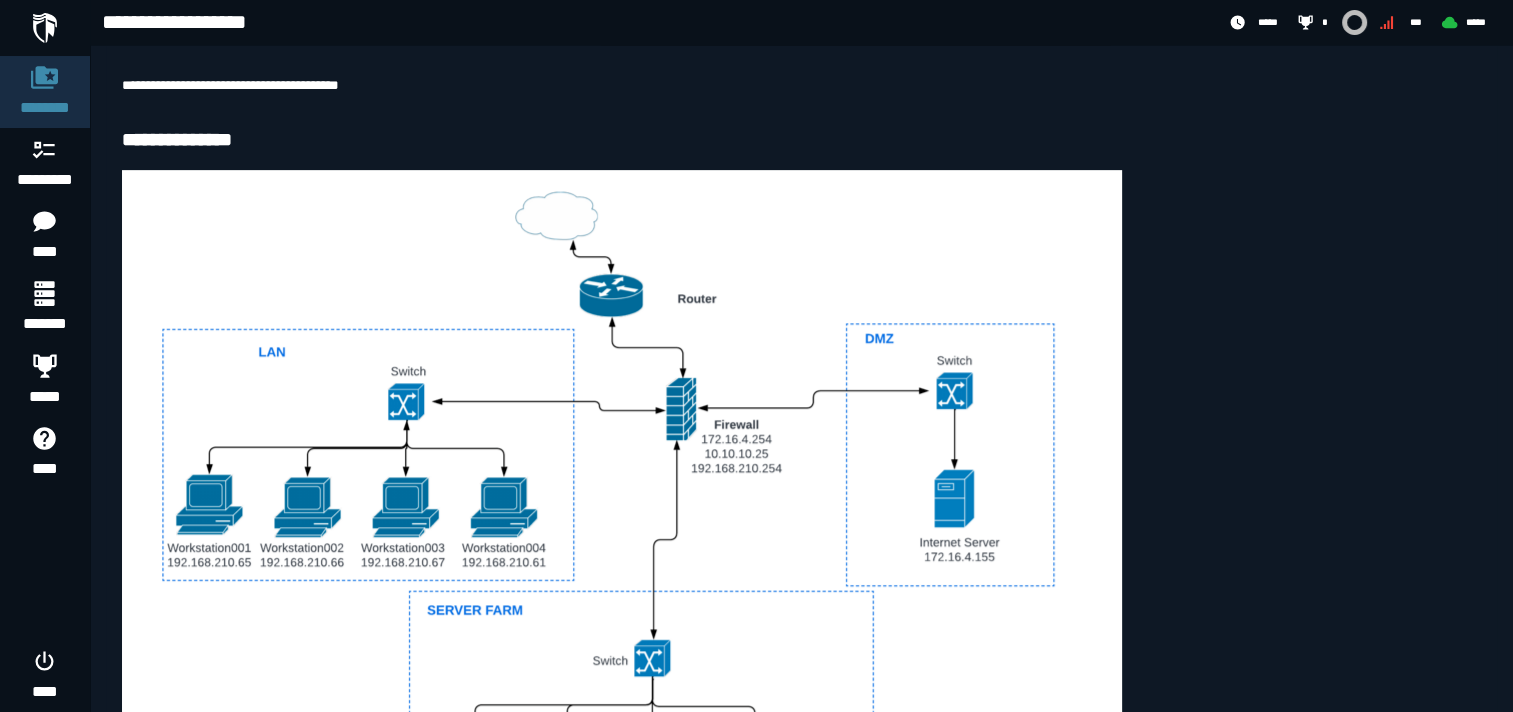 scroll, scrollTop: 997, scrollLeft: 0, axis: vertical 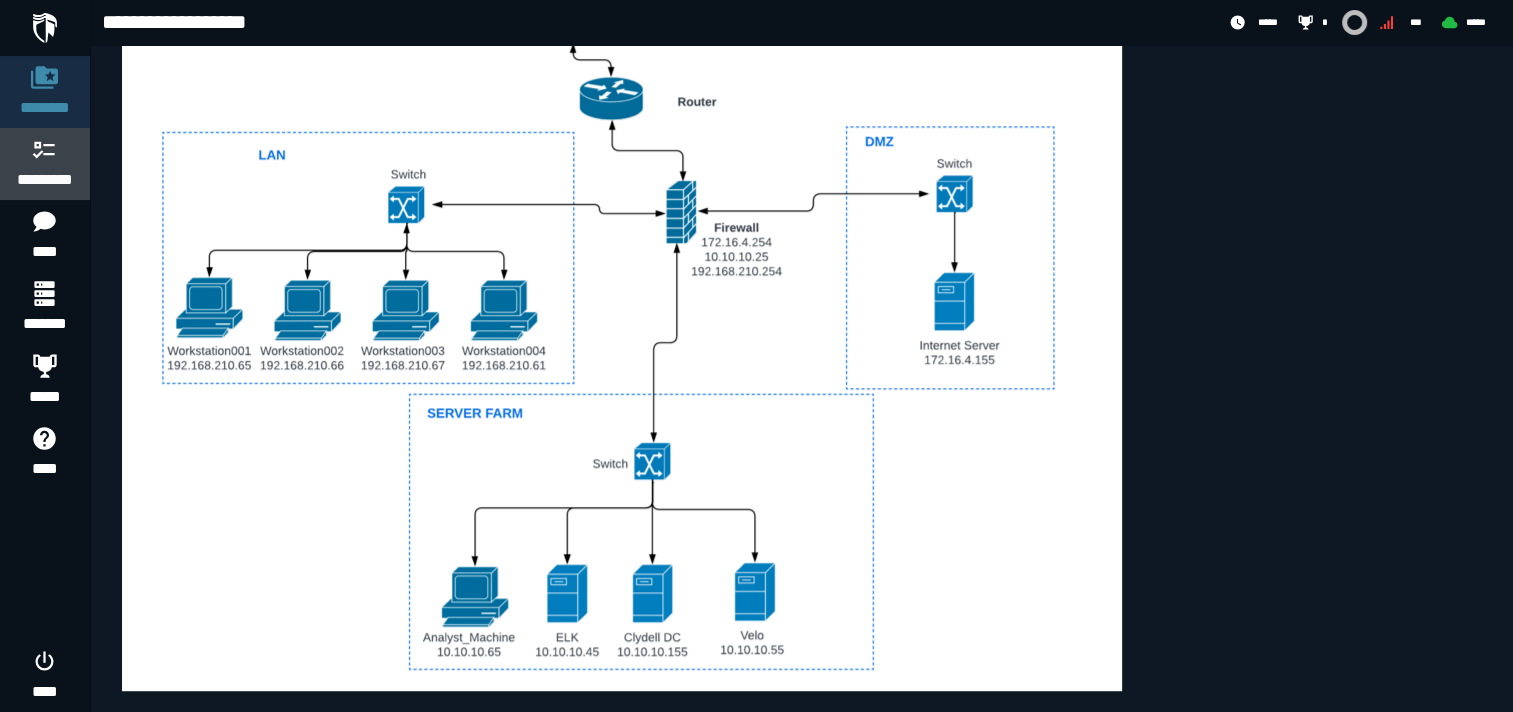 click on "*********" at bounding box center (45, 180) 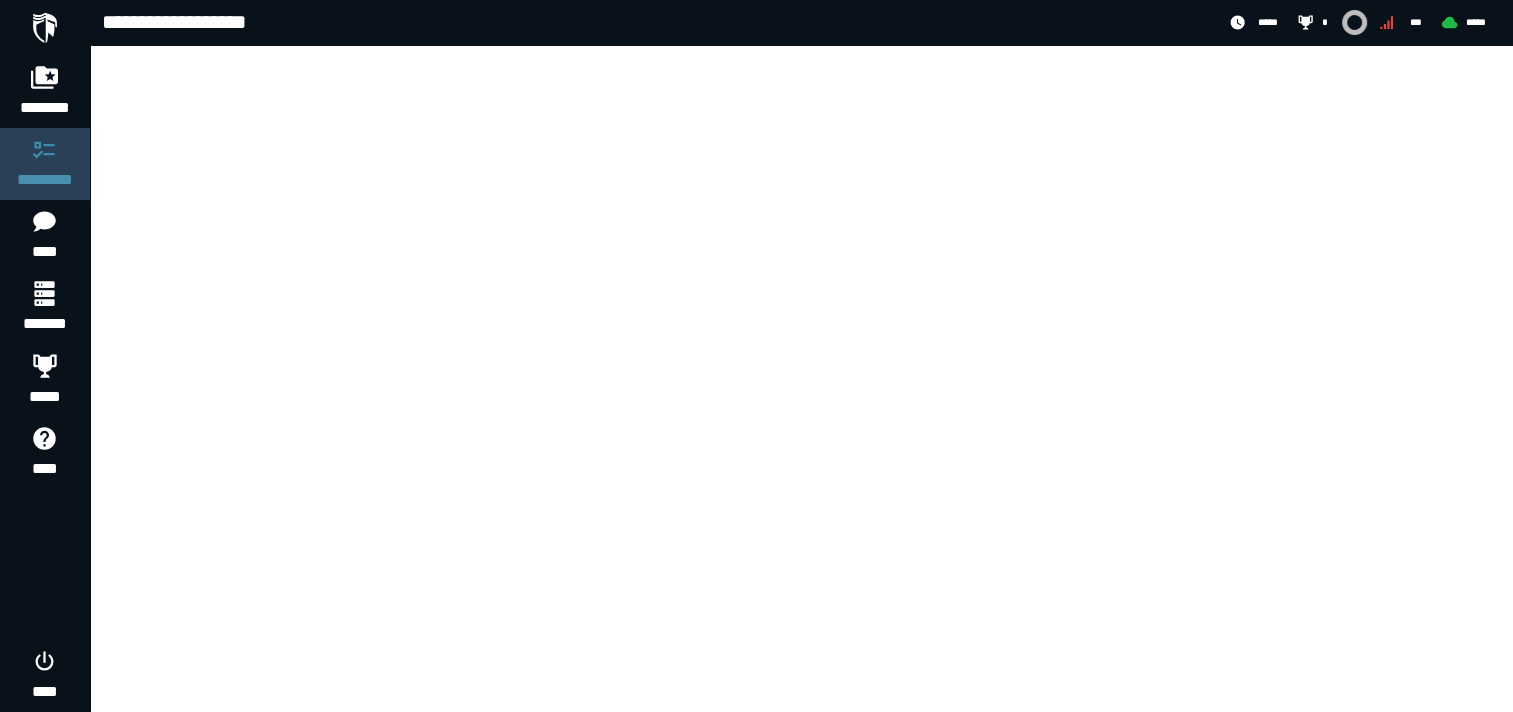 scroll, scrollTop: 0, scrollLeft: 0, axis: both 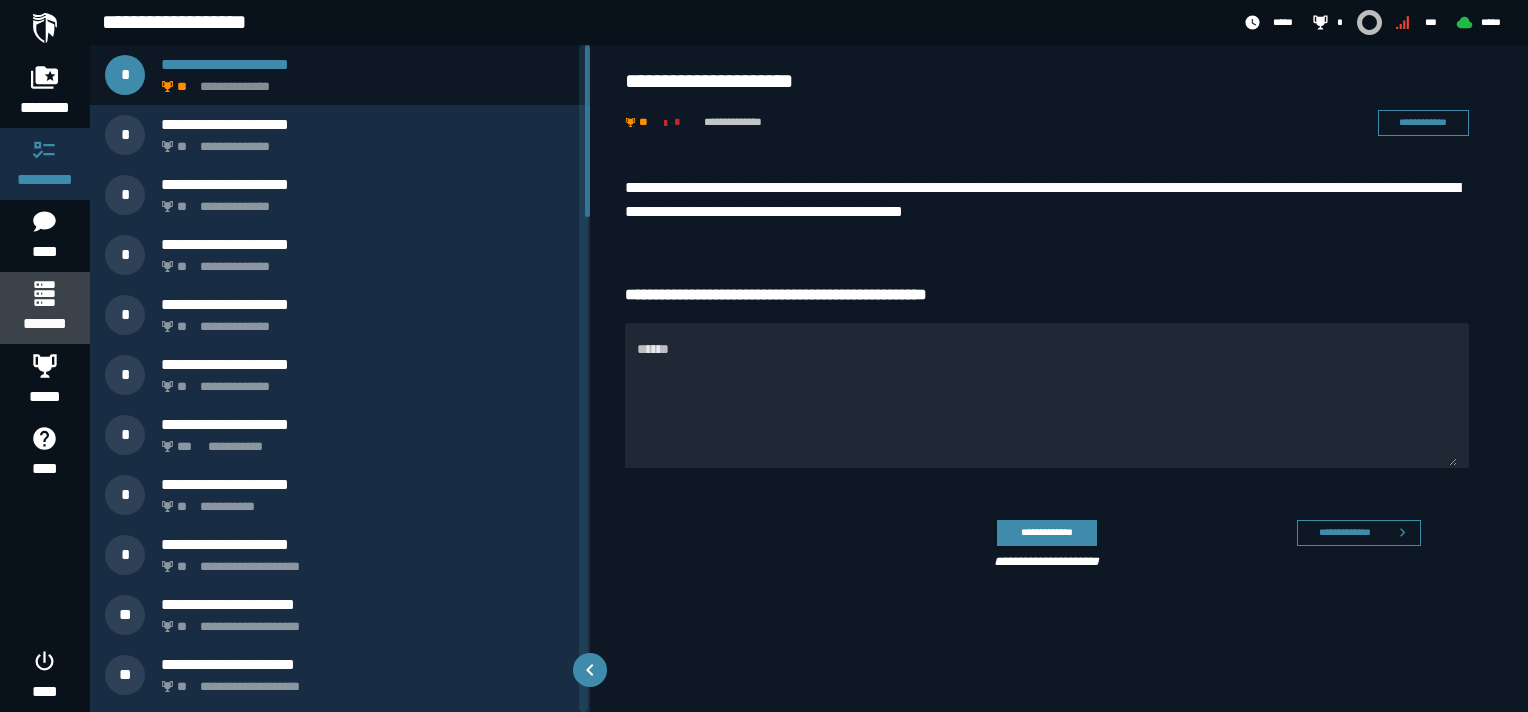 click at bounding box center (44, 293) 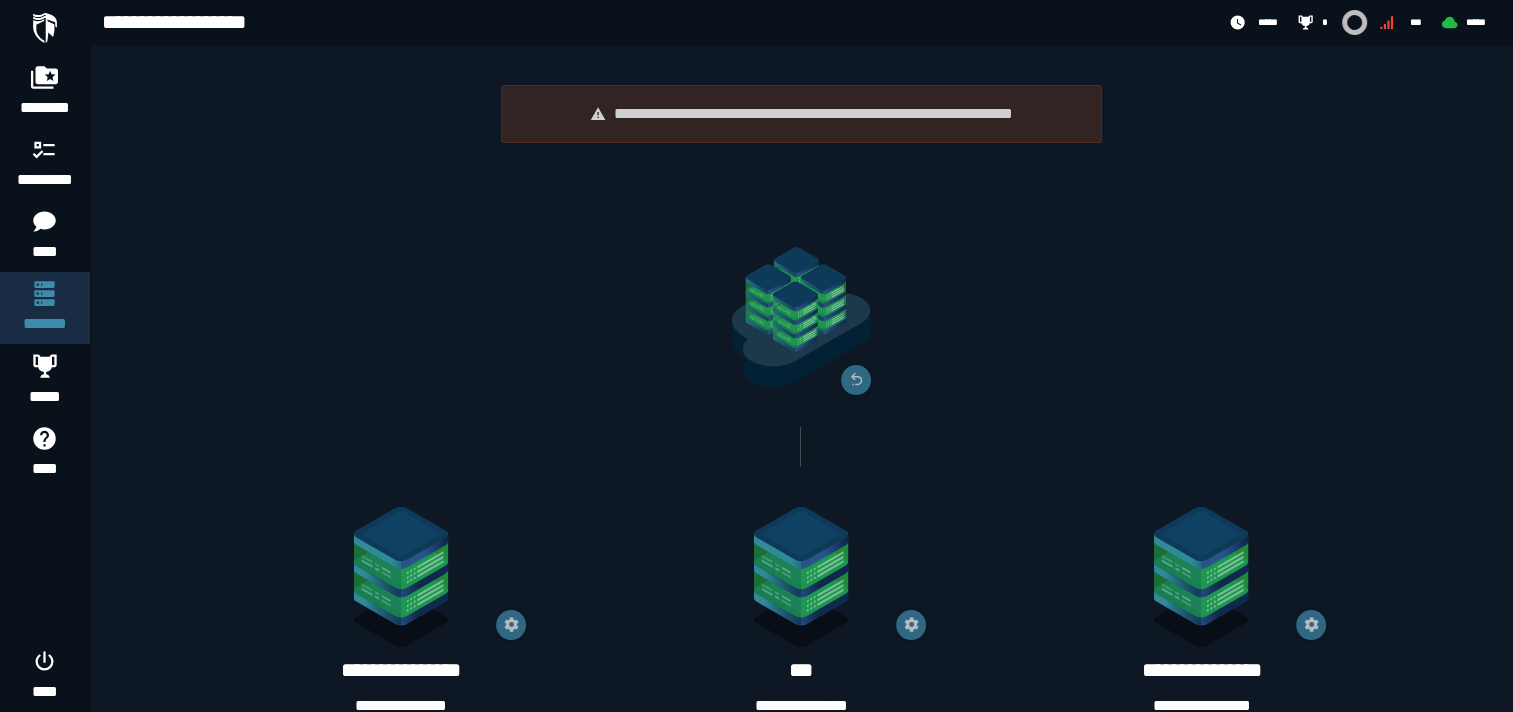 scroll, scrollTop: 300, scrollLeft: 0, axis: vertical 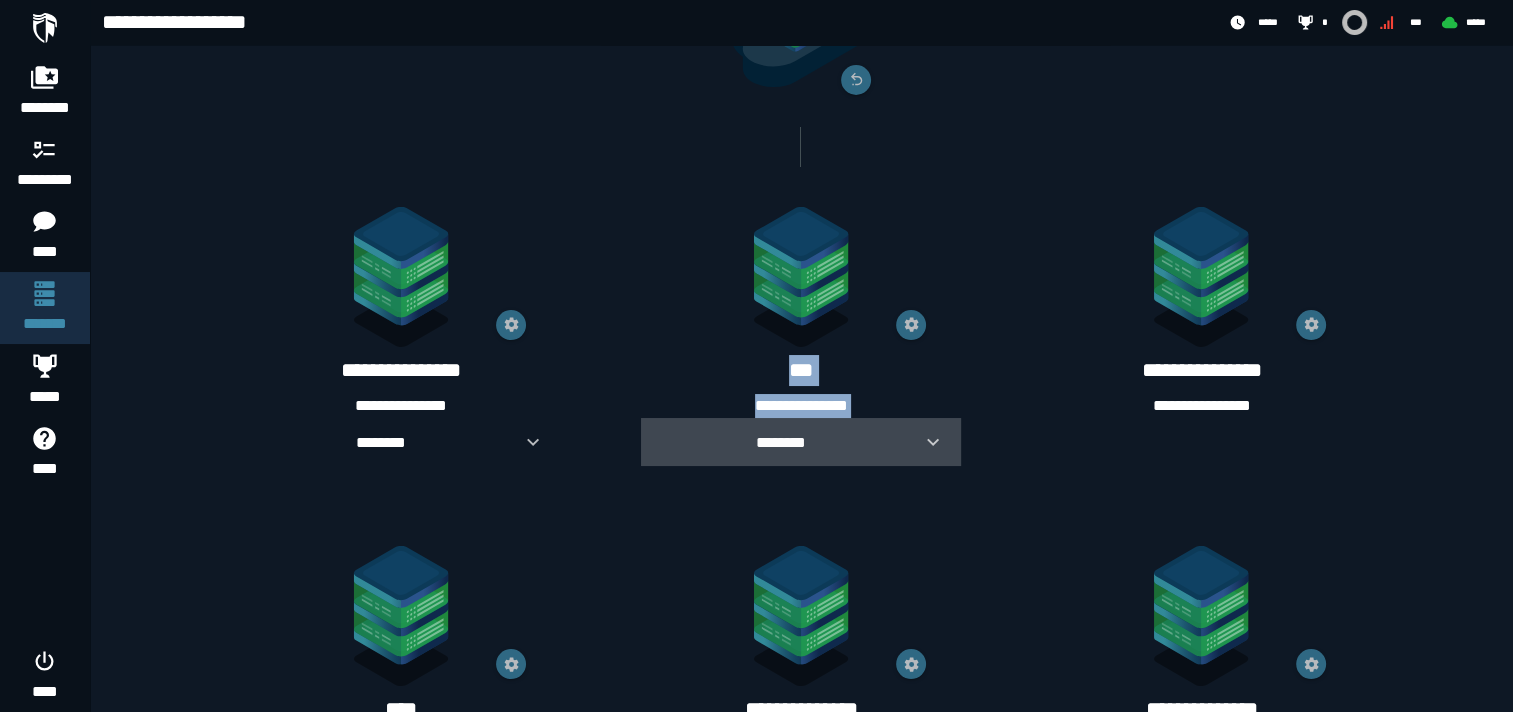 drag, startPoint x: 676, startPoint y: 390, endPoint x: 664, endPoint y: 325, distance: 66.09841 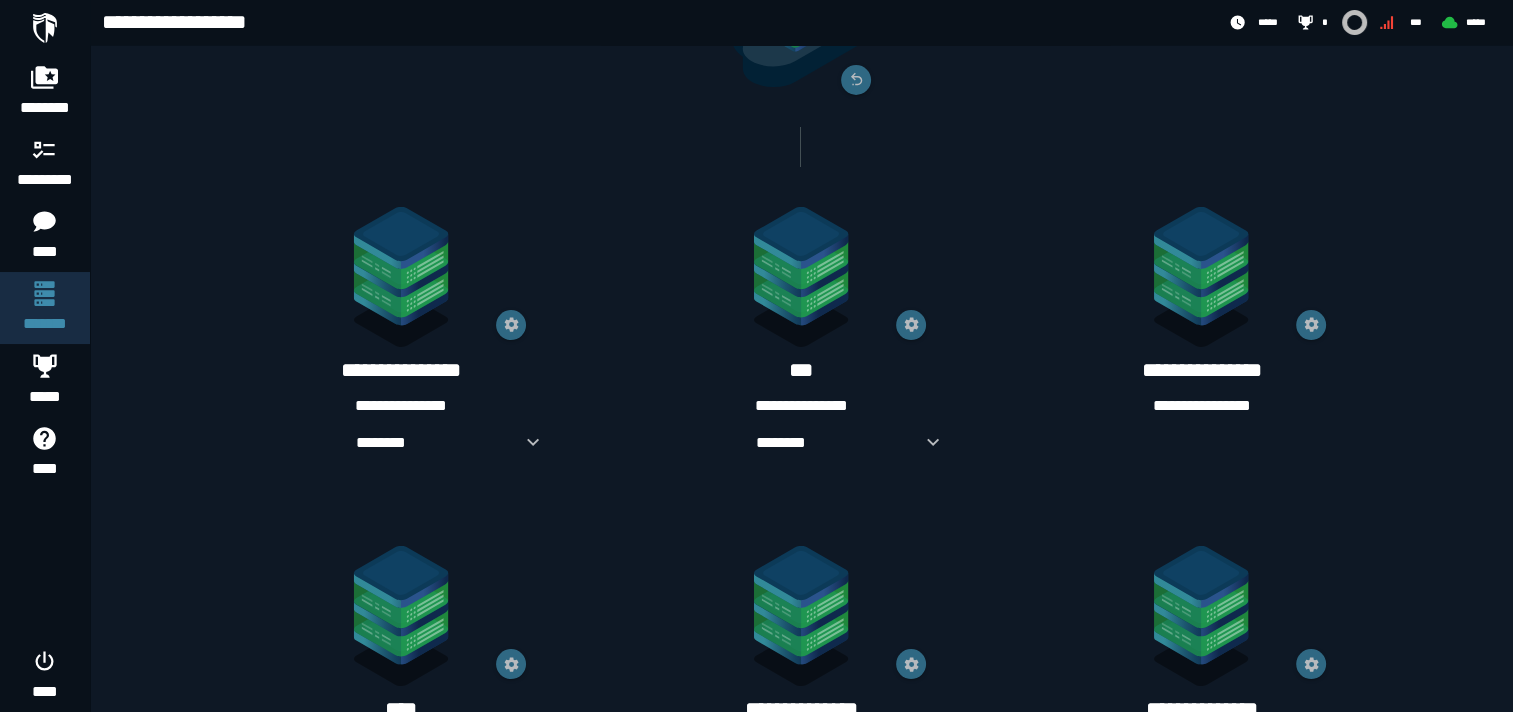 click on "**********" at bounding box center (401, 337) 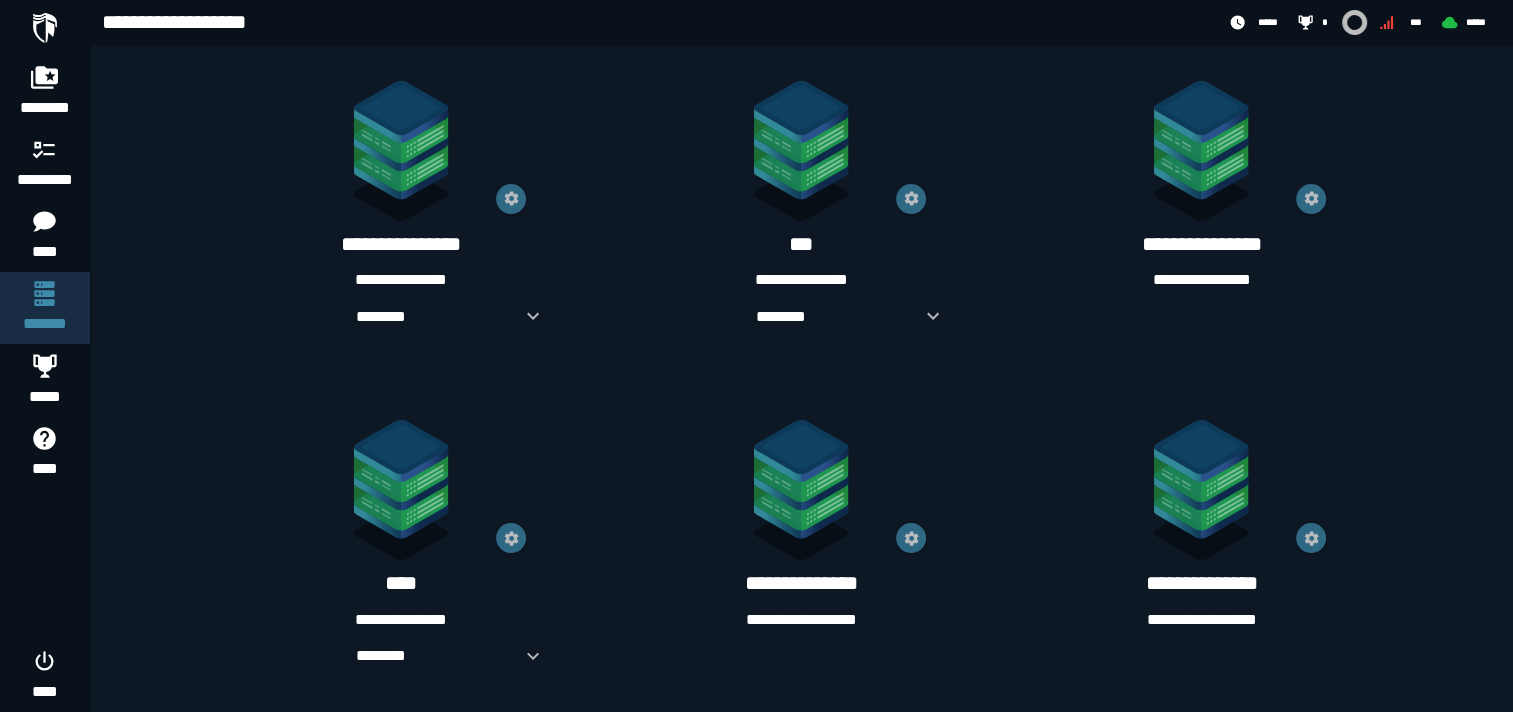 scroll, scrollTop: 326, scrollLeft: 0, axis: vertical 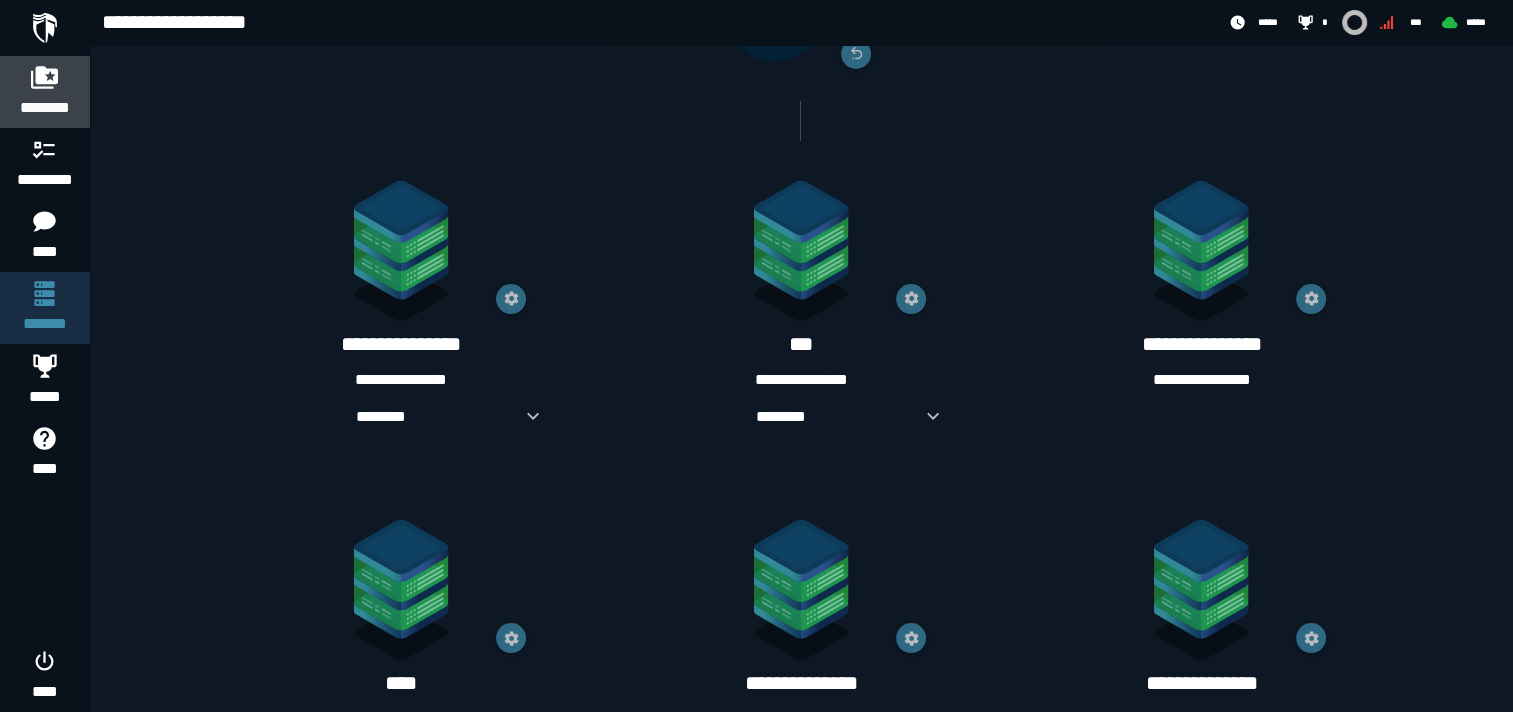 click on "********" at bounding box center [45, 108] 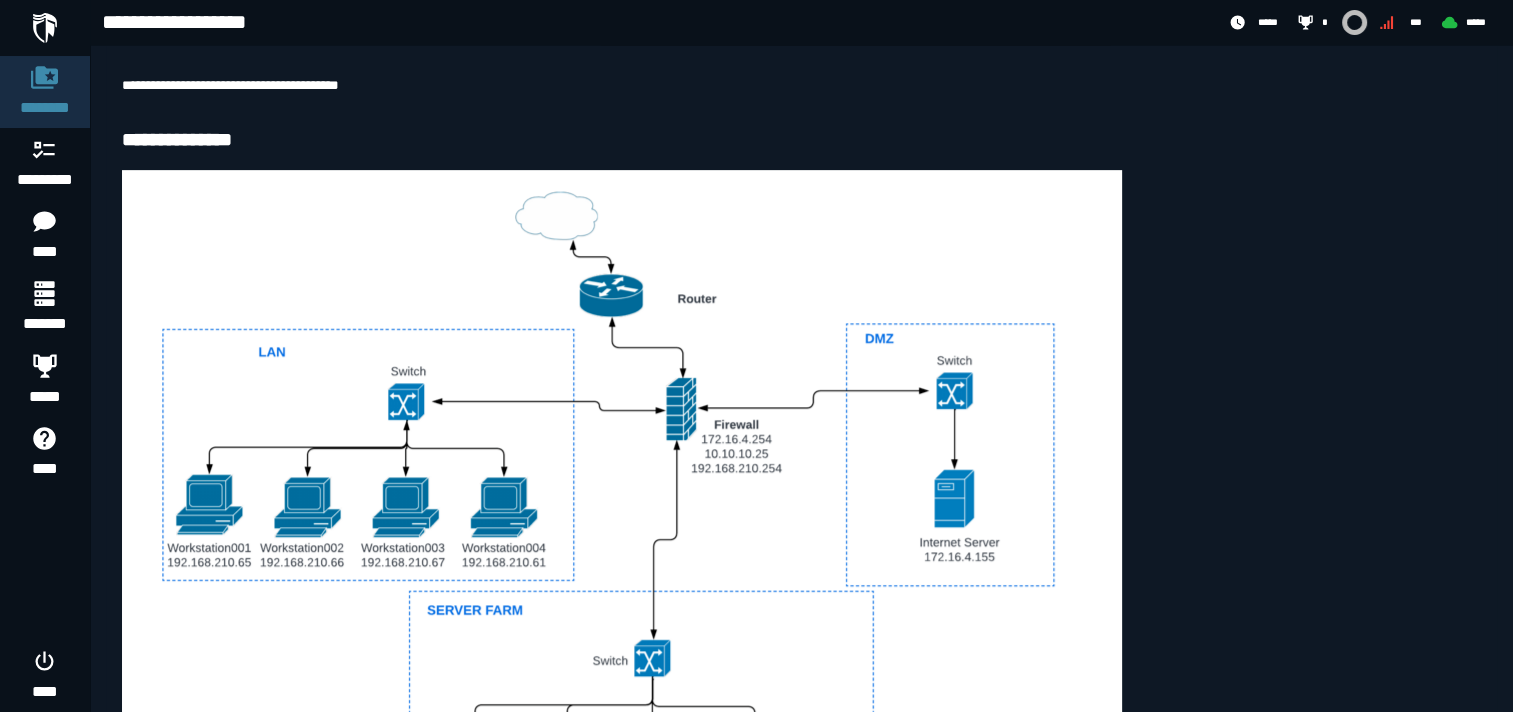 scroll, scrollTop: 997, scrollLeft: 0, axis: vertical 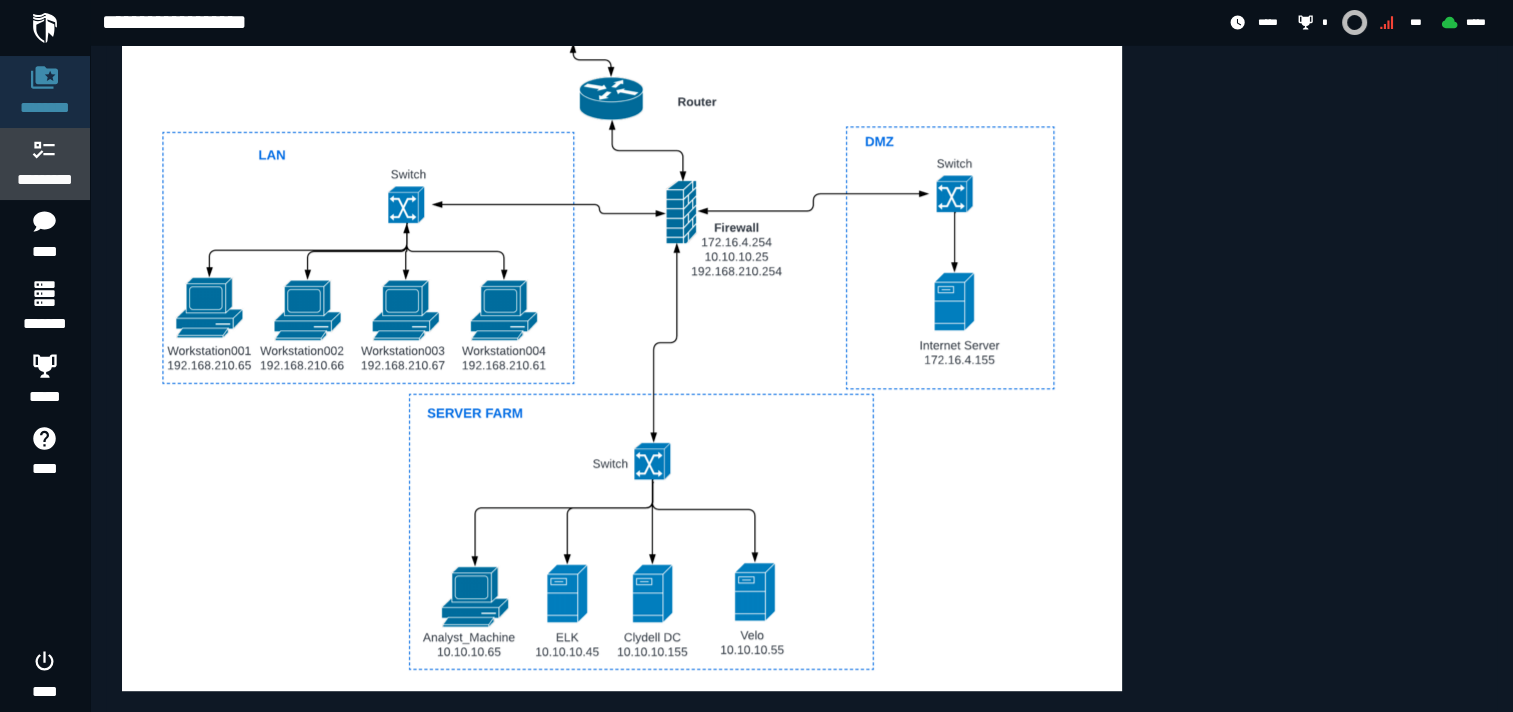 click on "*********" at bounding box center (45, 180) 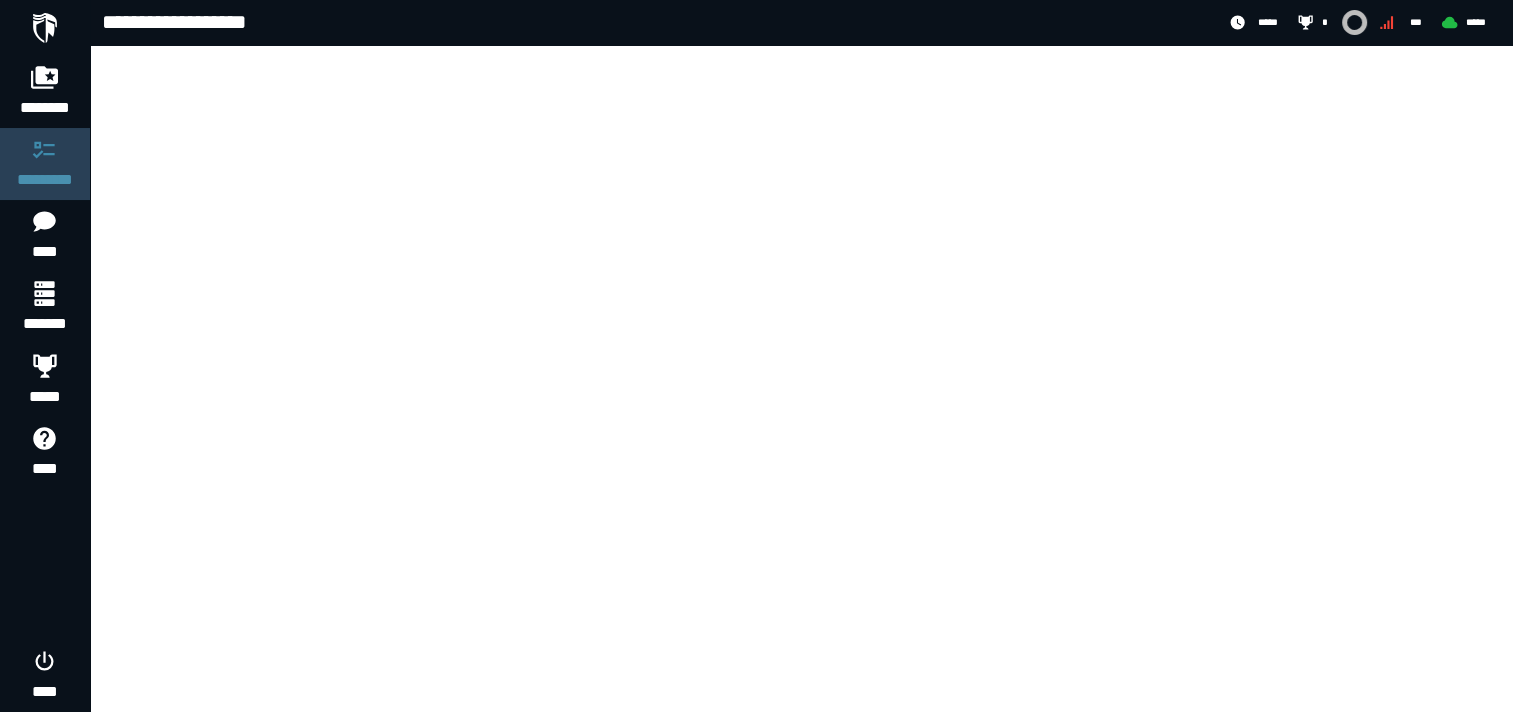 scroll, scrollTop: 0, scrollLeft: 0, axis: both 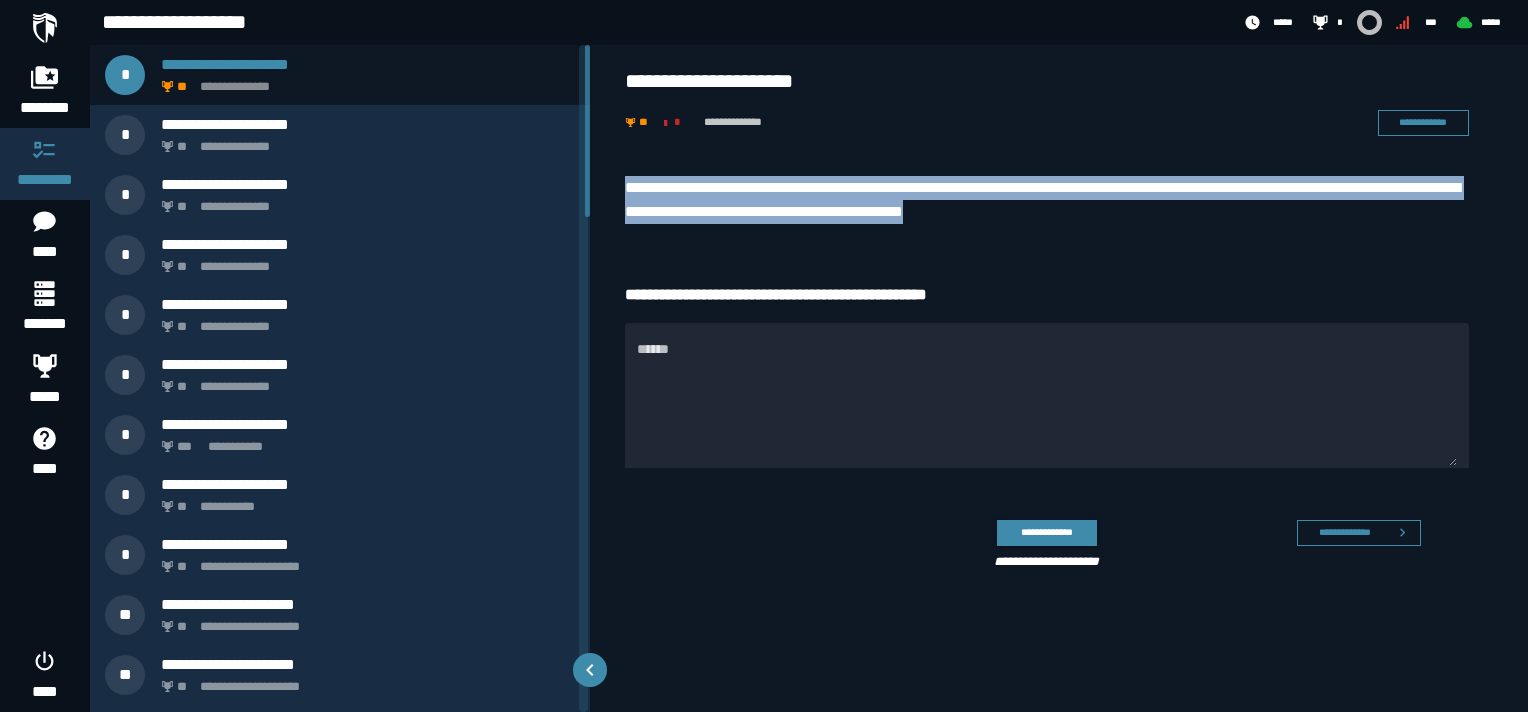 drag, startPoint x: 626, startPoint y: 188, endPoint x: 1164, endPoint y: 211, distance: 538.4914 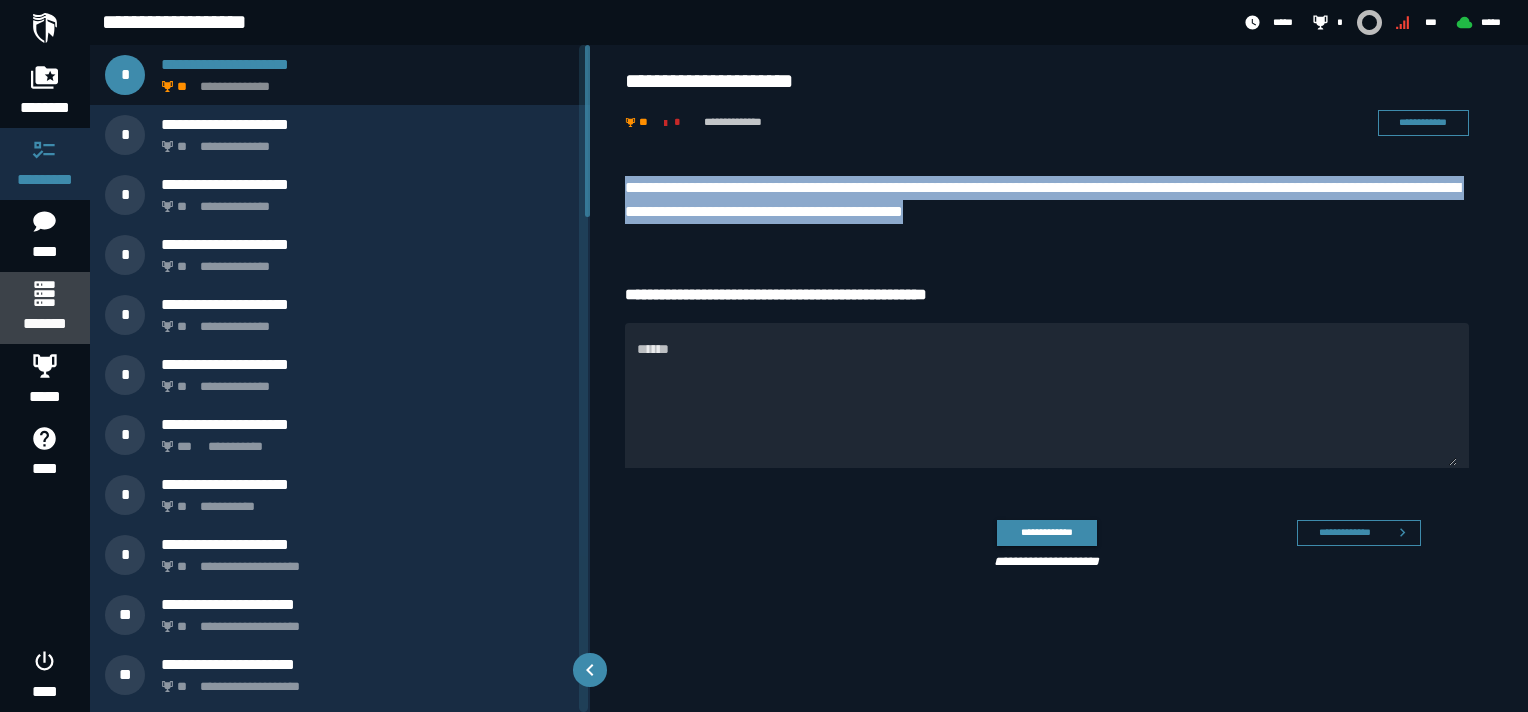 click on "*******" at bounding box center [44, 324] 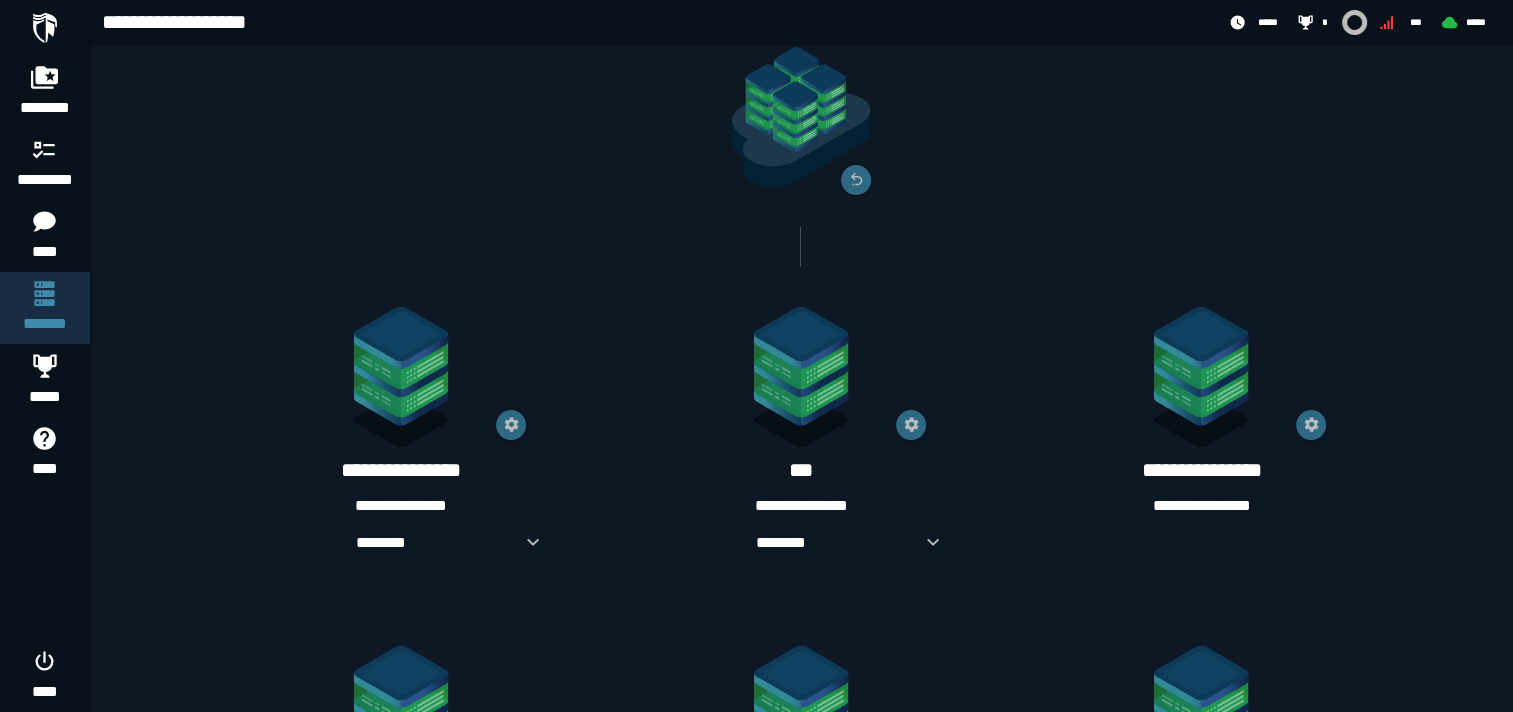 scroll, scrollTop: 300, scrollLeft: 0, axis: vertical 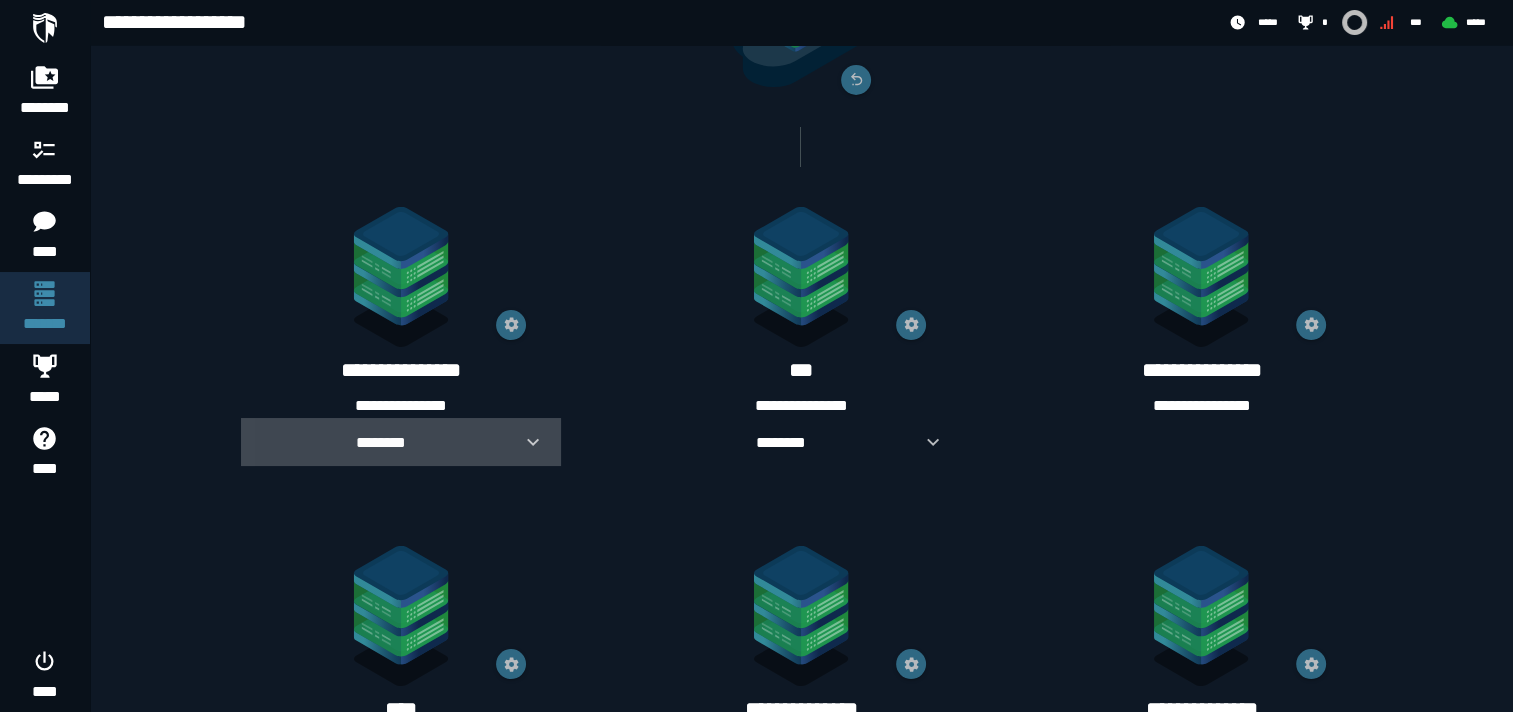 click 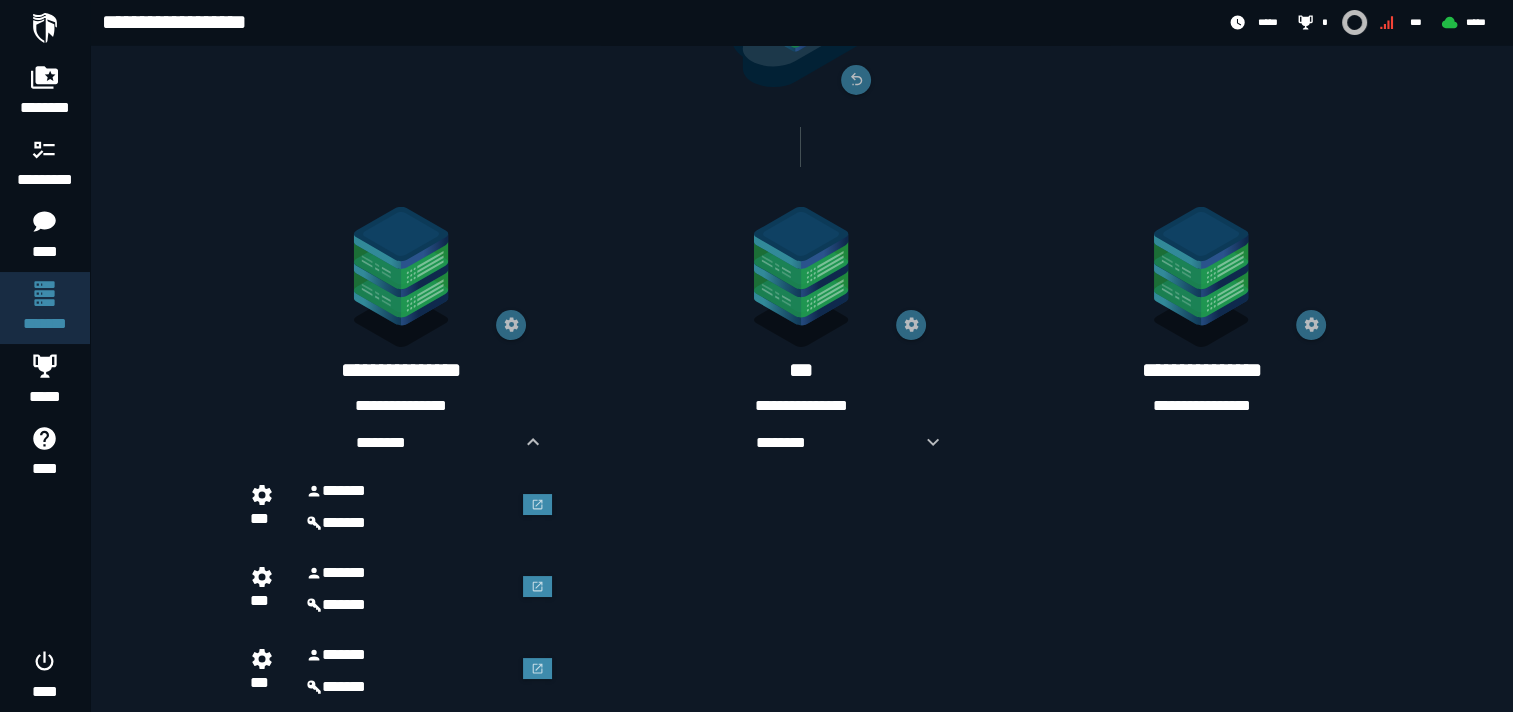 scroll, scrollTop: 400, scrollLeft: 0, axis: vertical 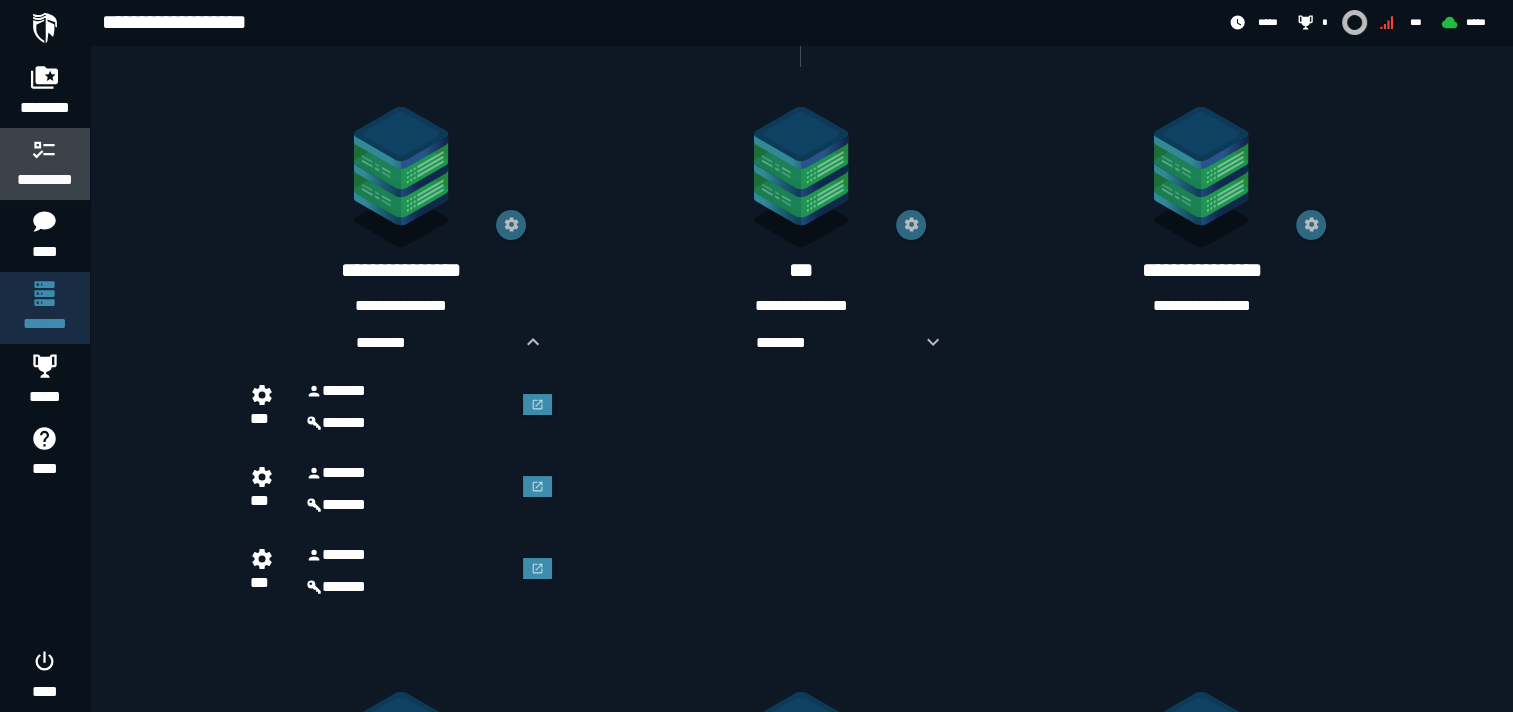 click on "*********" at bounding box center [45, 180] 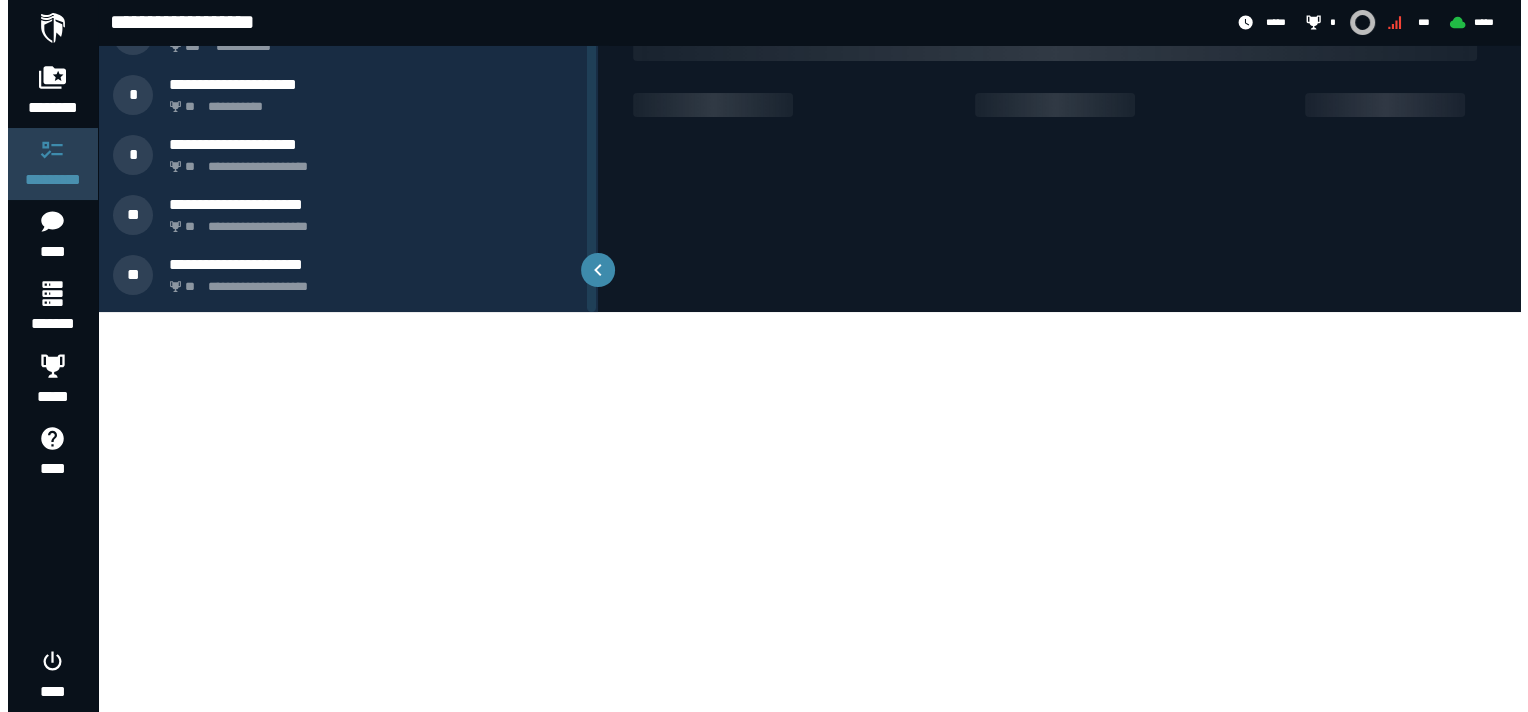 scroll, scrollTop: 0, scrollLeft: 0, axis: both 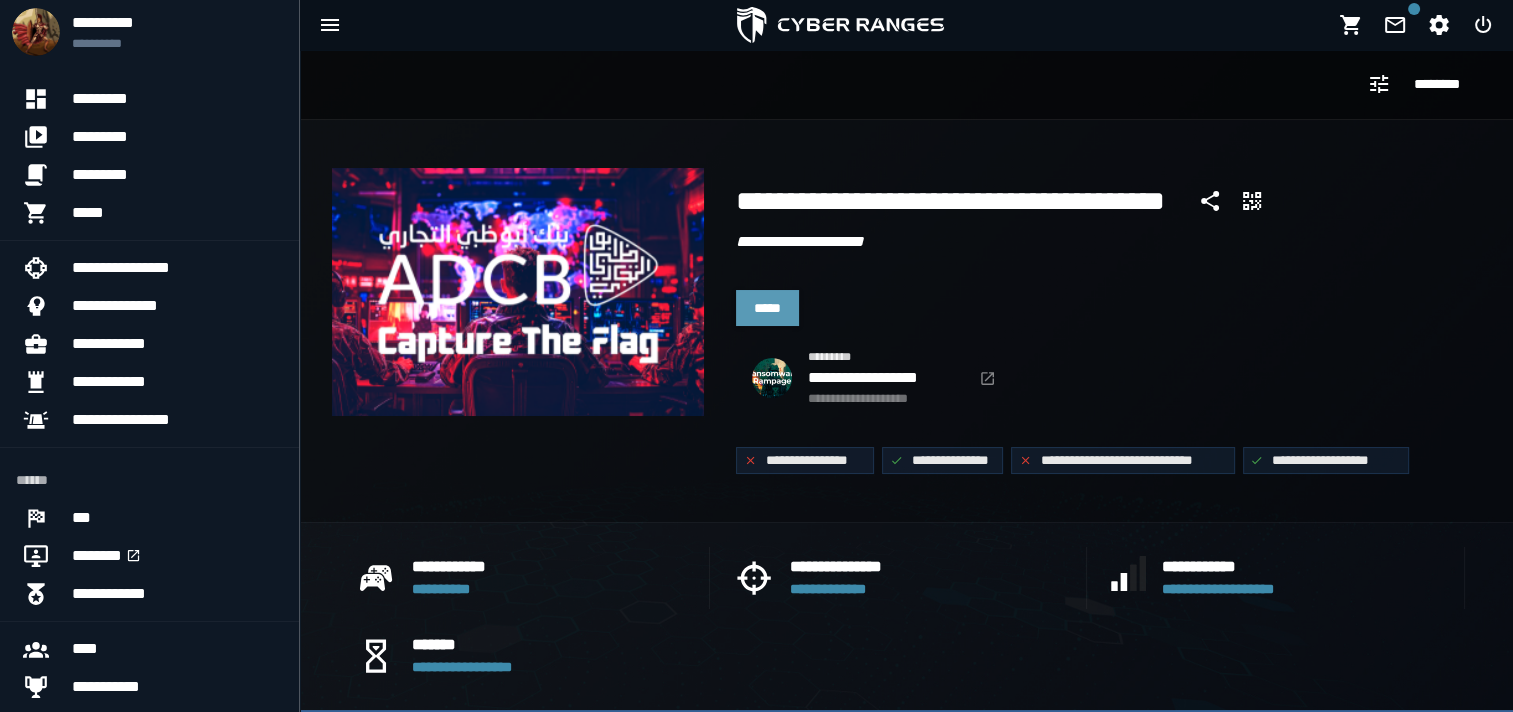 click on "*****" at bounding box center [767, 308] 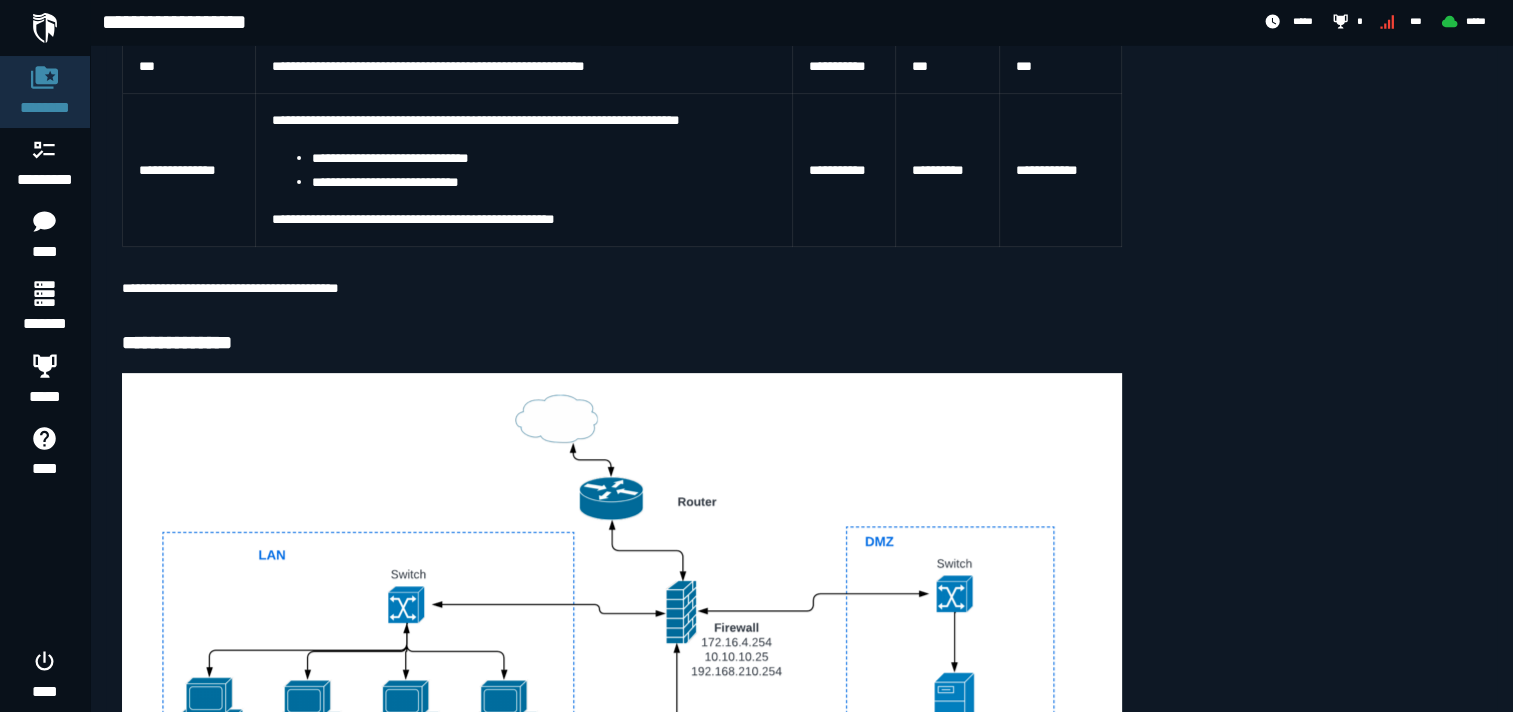 scroll, scrollTop: 497, scrollLeft: 0, axis: vertical 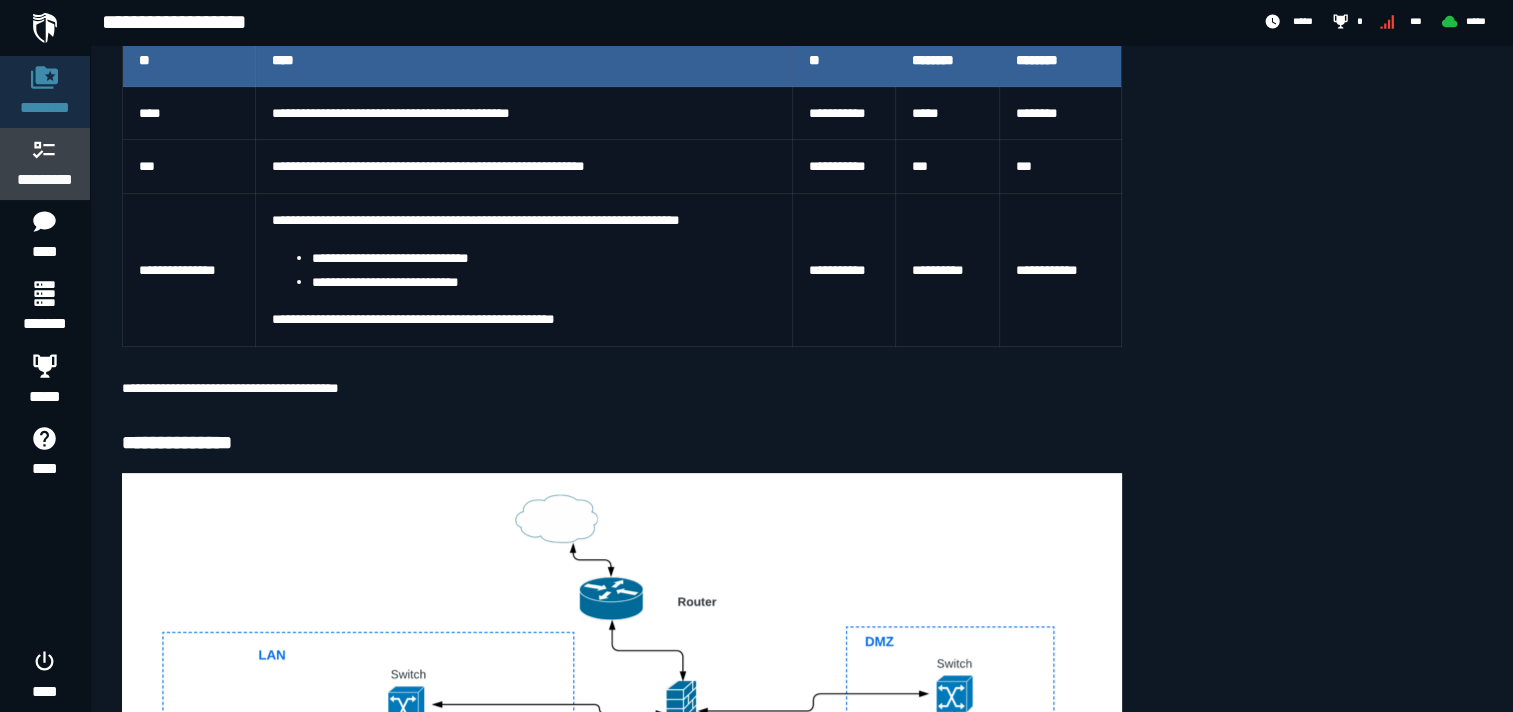 click on "*********" at bounding box center [45, 180] 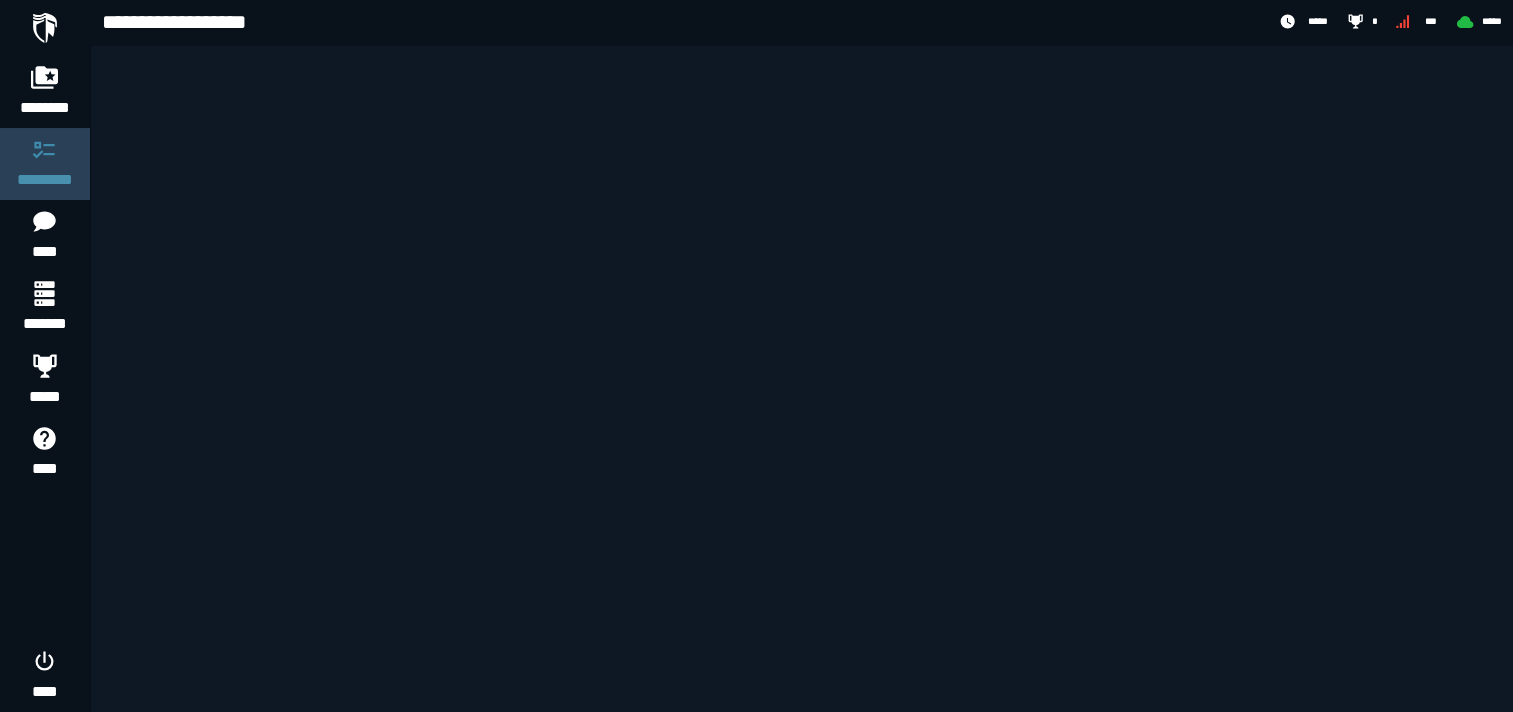 scroll, scrollTop: 0, scrollLeft: 0, axis: both 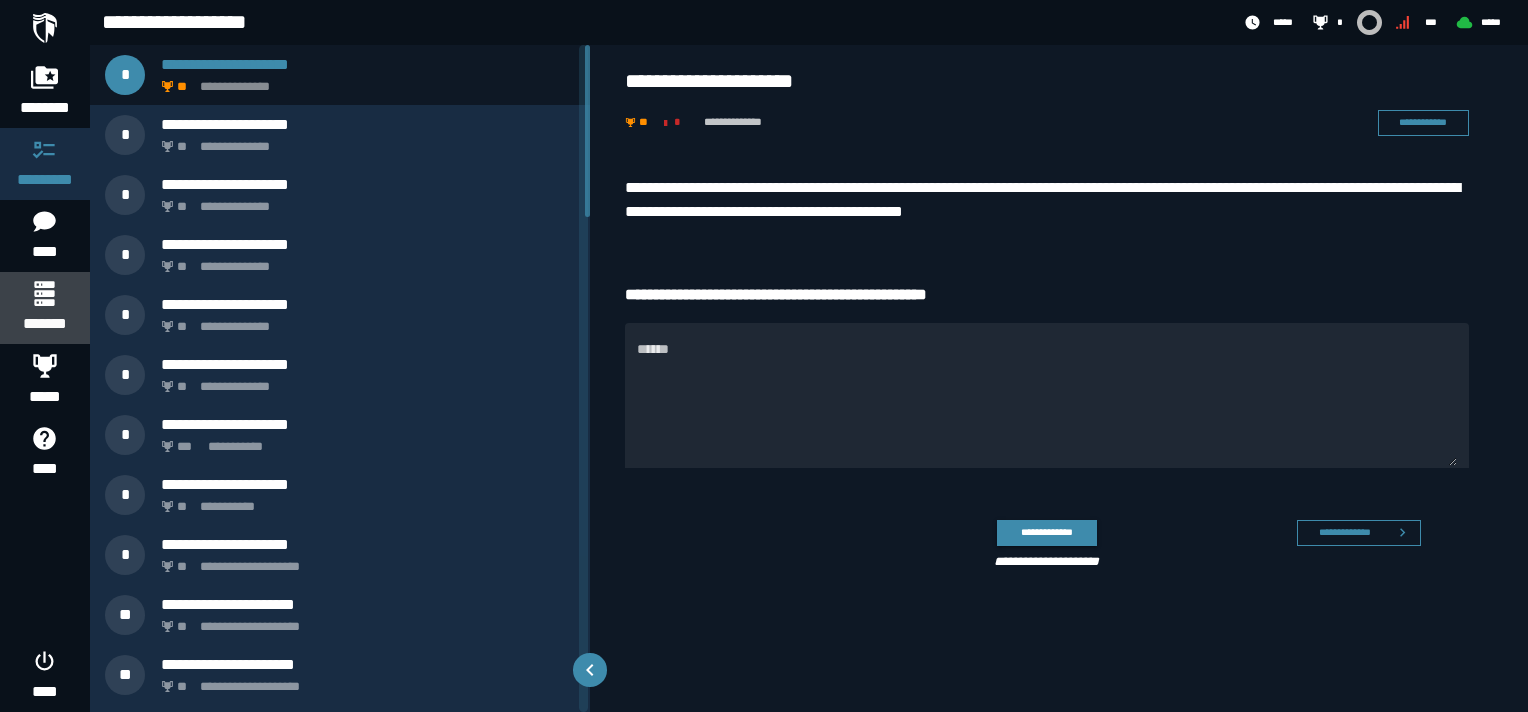 click on "*******" at bounding box center [44, 324] 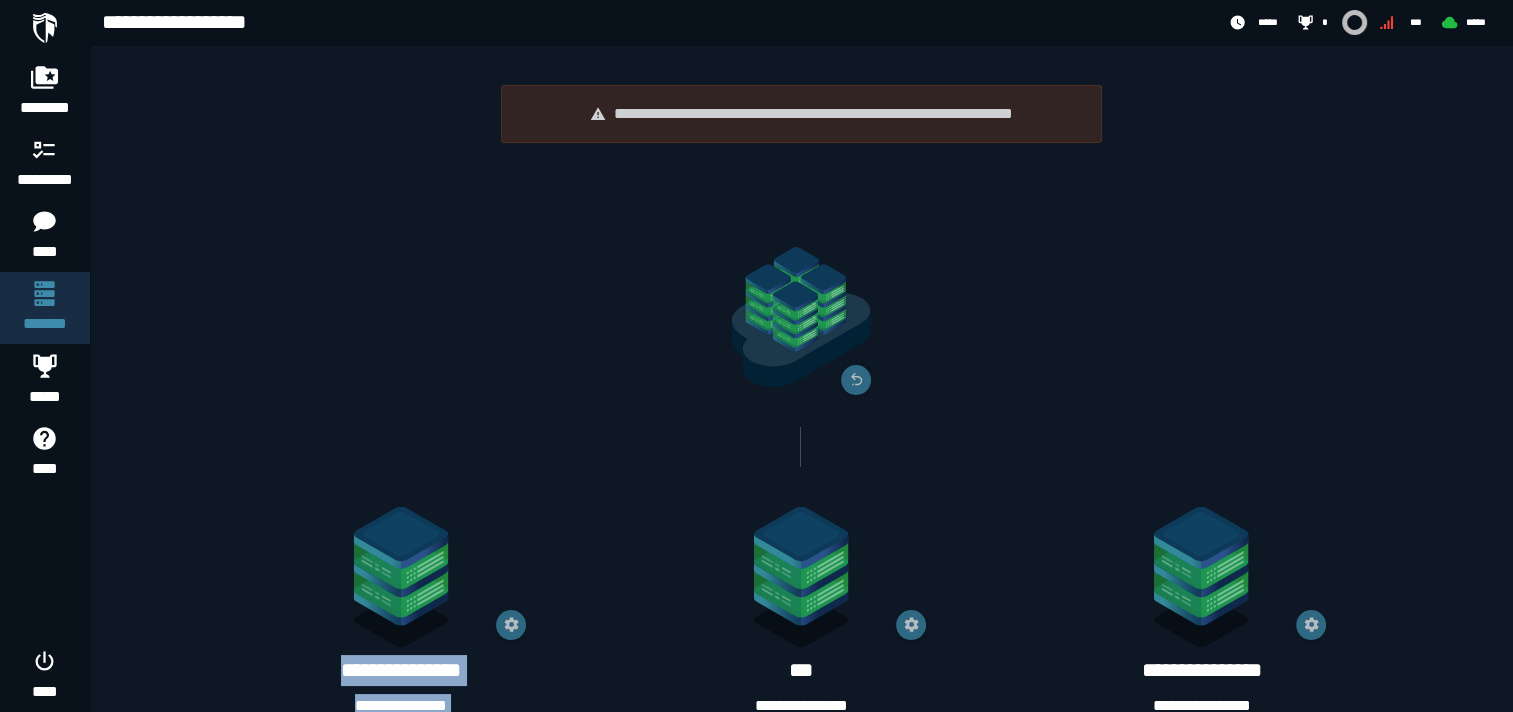 drag, startPoint x: 619, startPoint y: 472, endPoint x: 634, endPoint y: 260, distance: 212.53 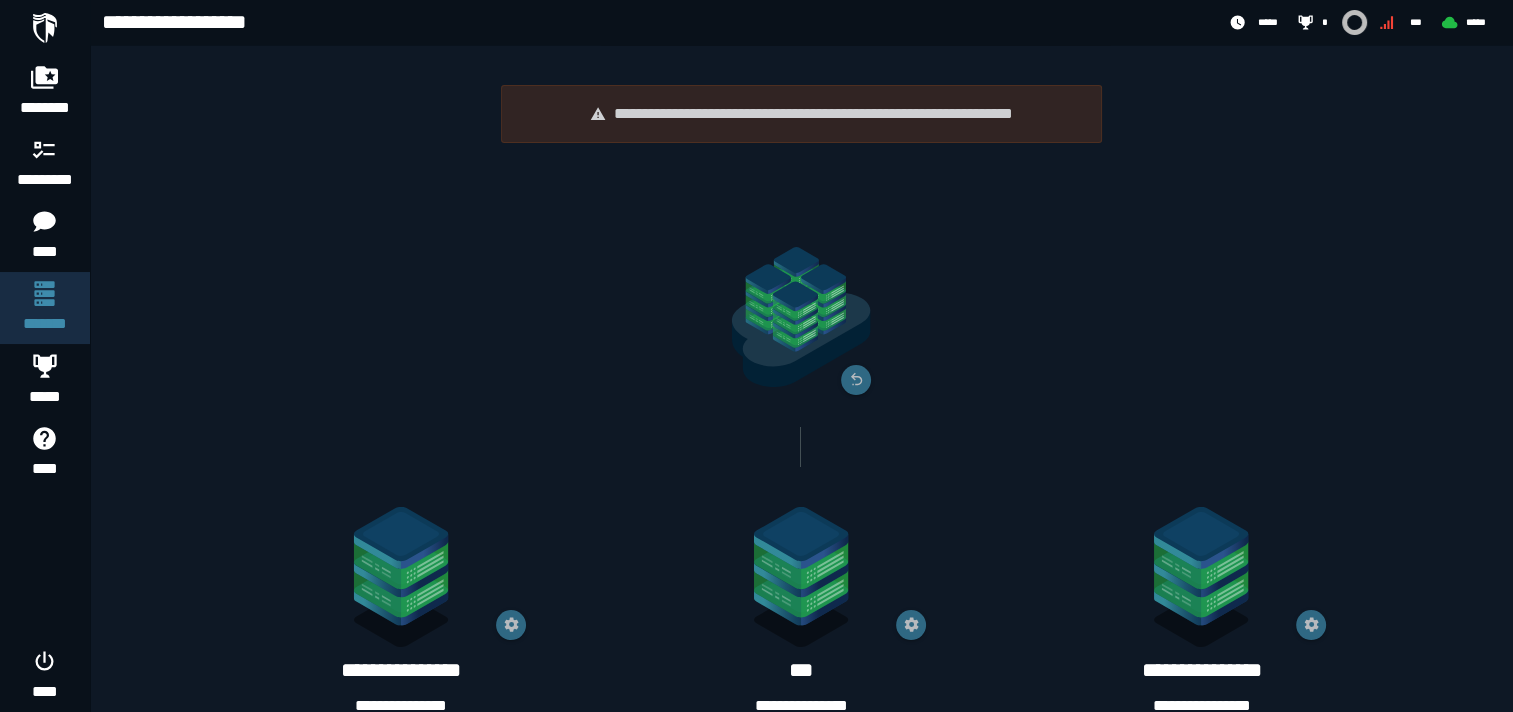click 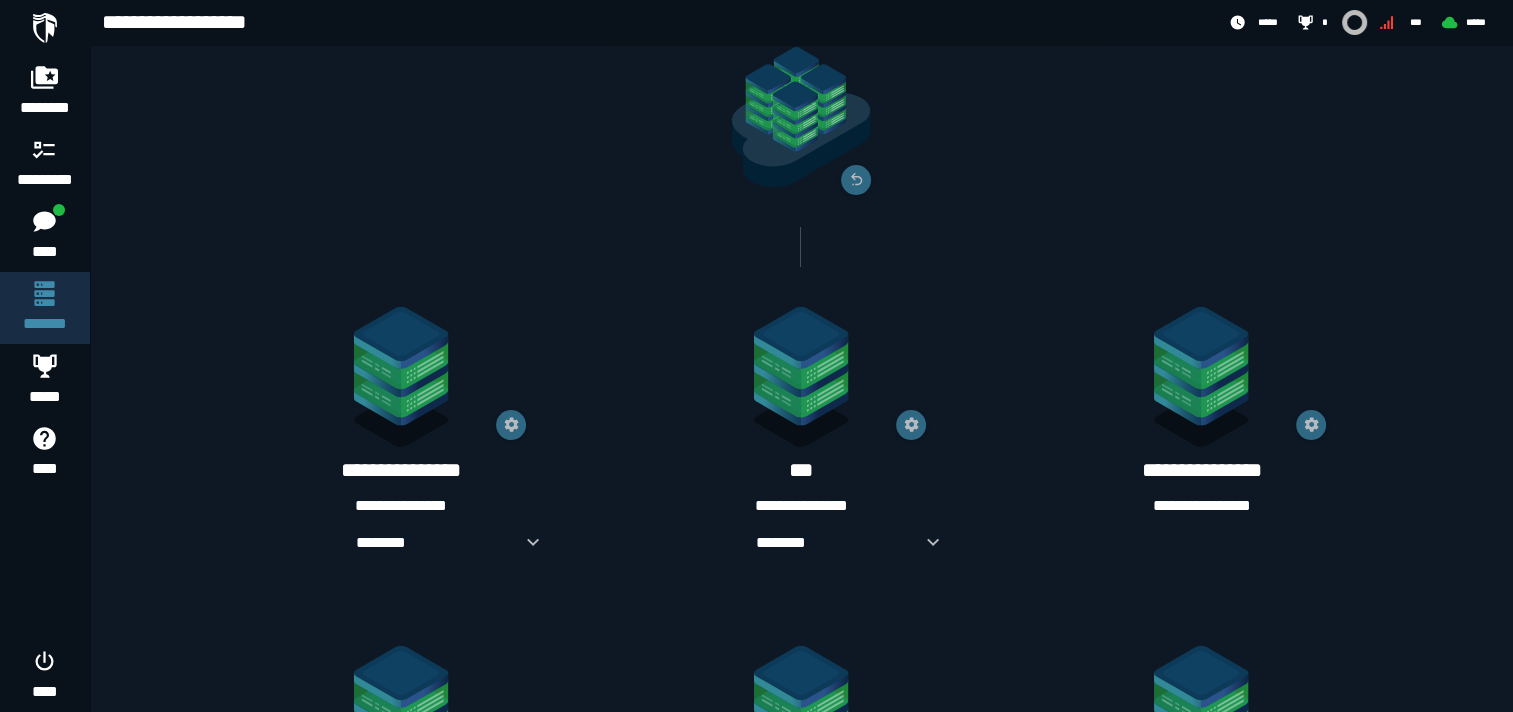 click 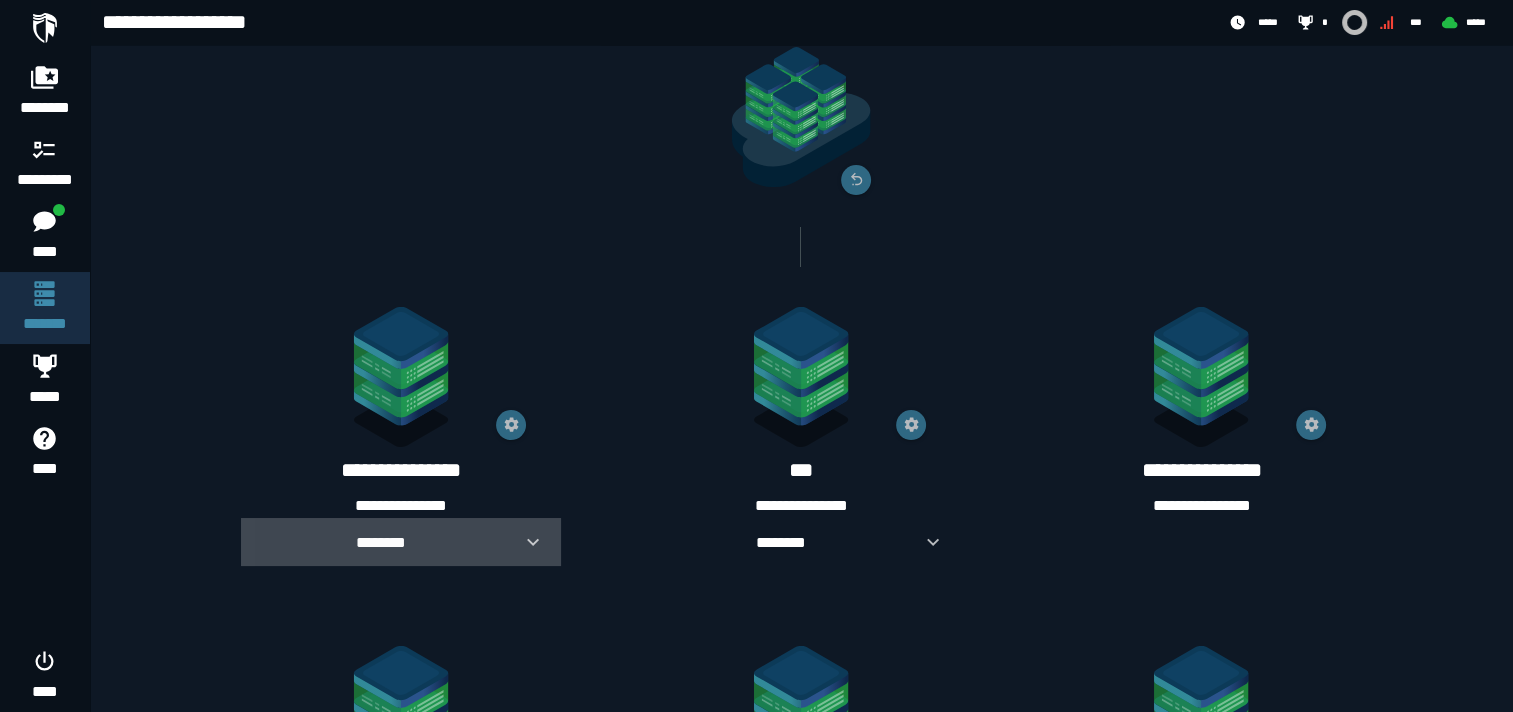 click 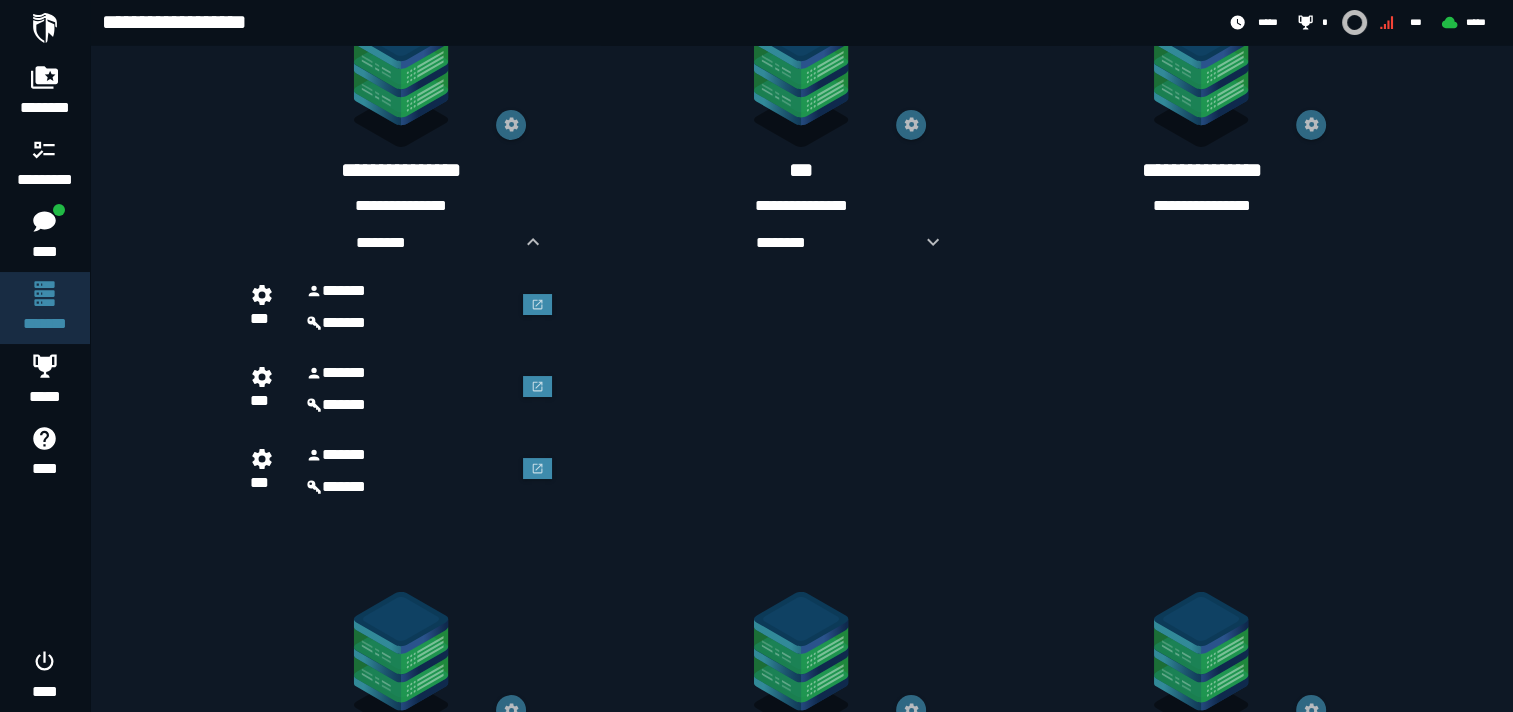 scroll, scrollTop: 400, scrollLeft: 0, axis: vertical 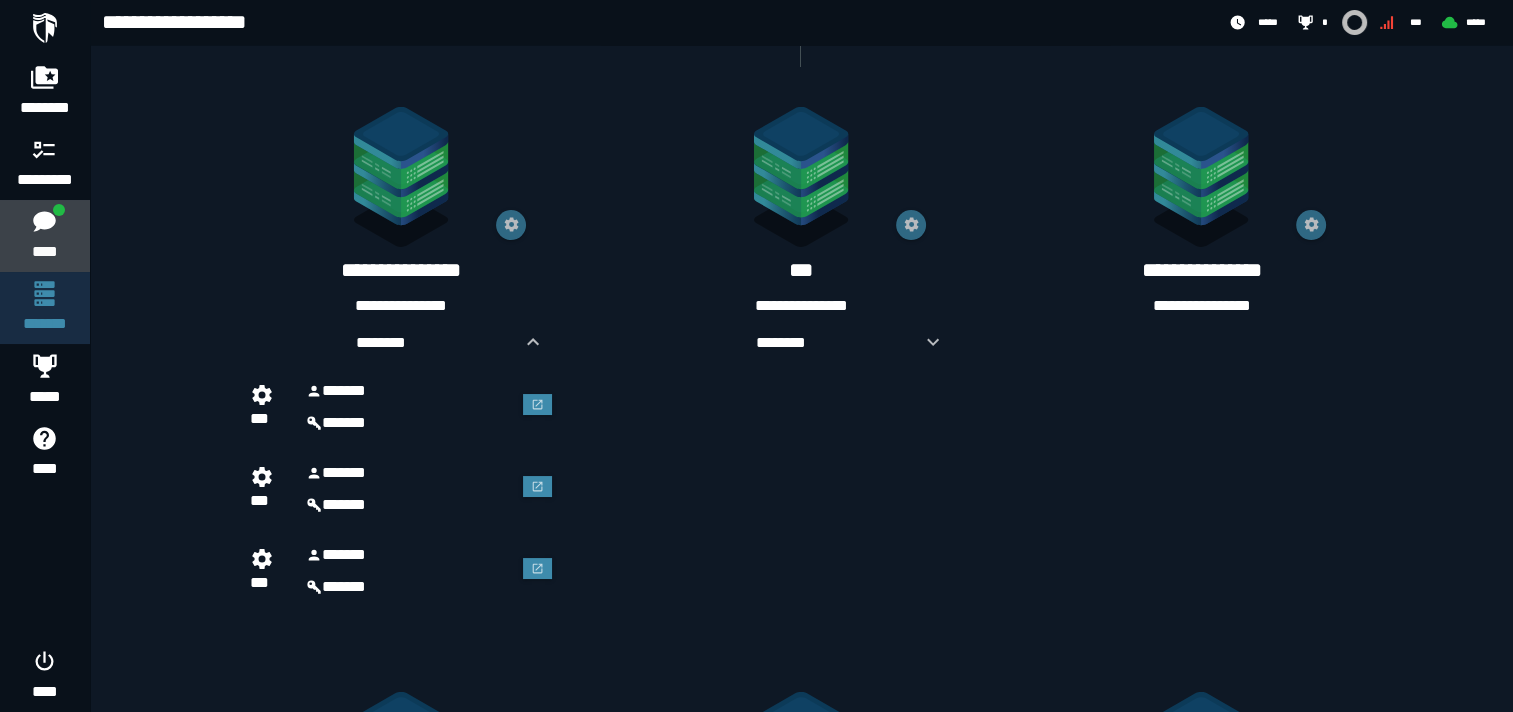 click at bounding box center [44, 221] 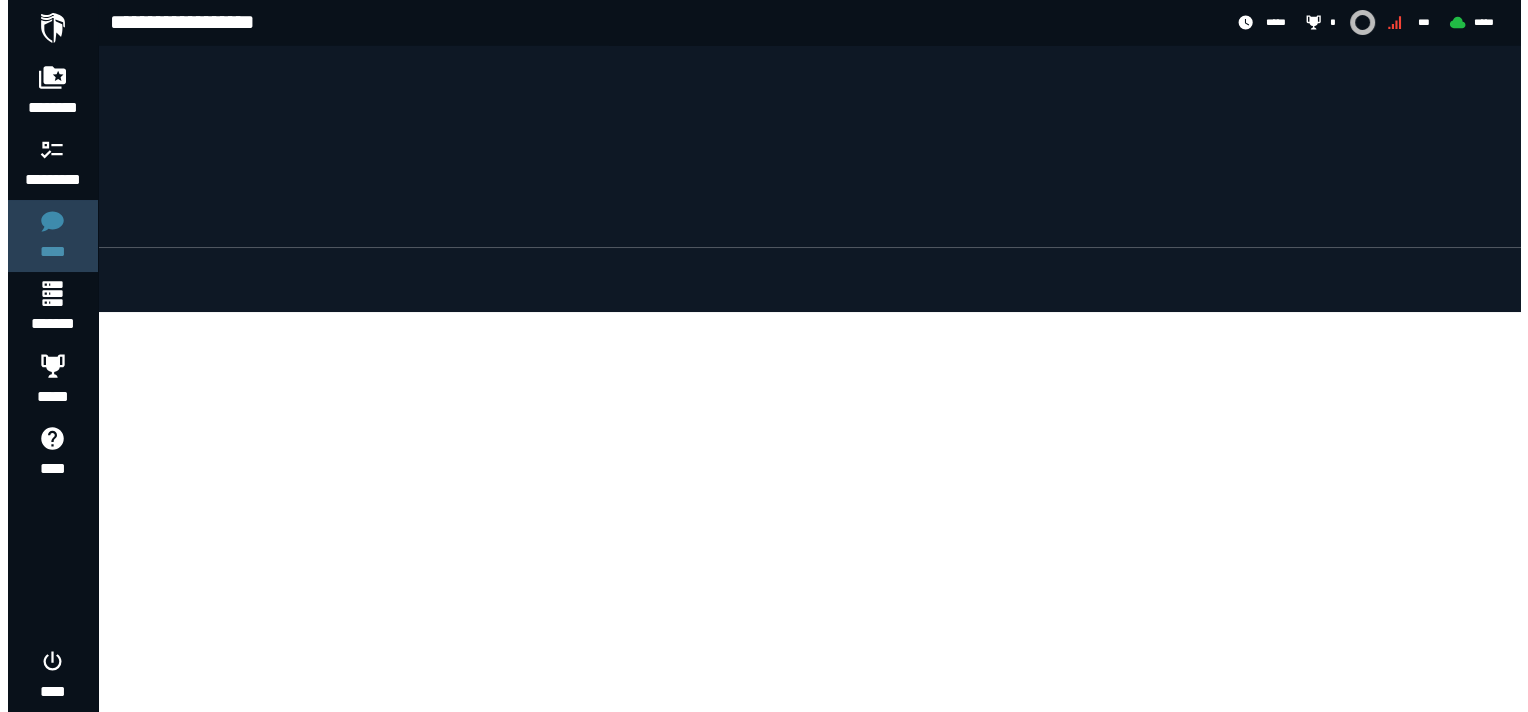 scroll, scrollTop: 0, scrollLeft: 0, axis: both 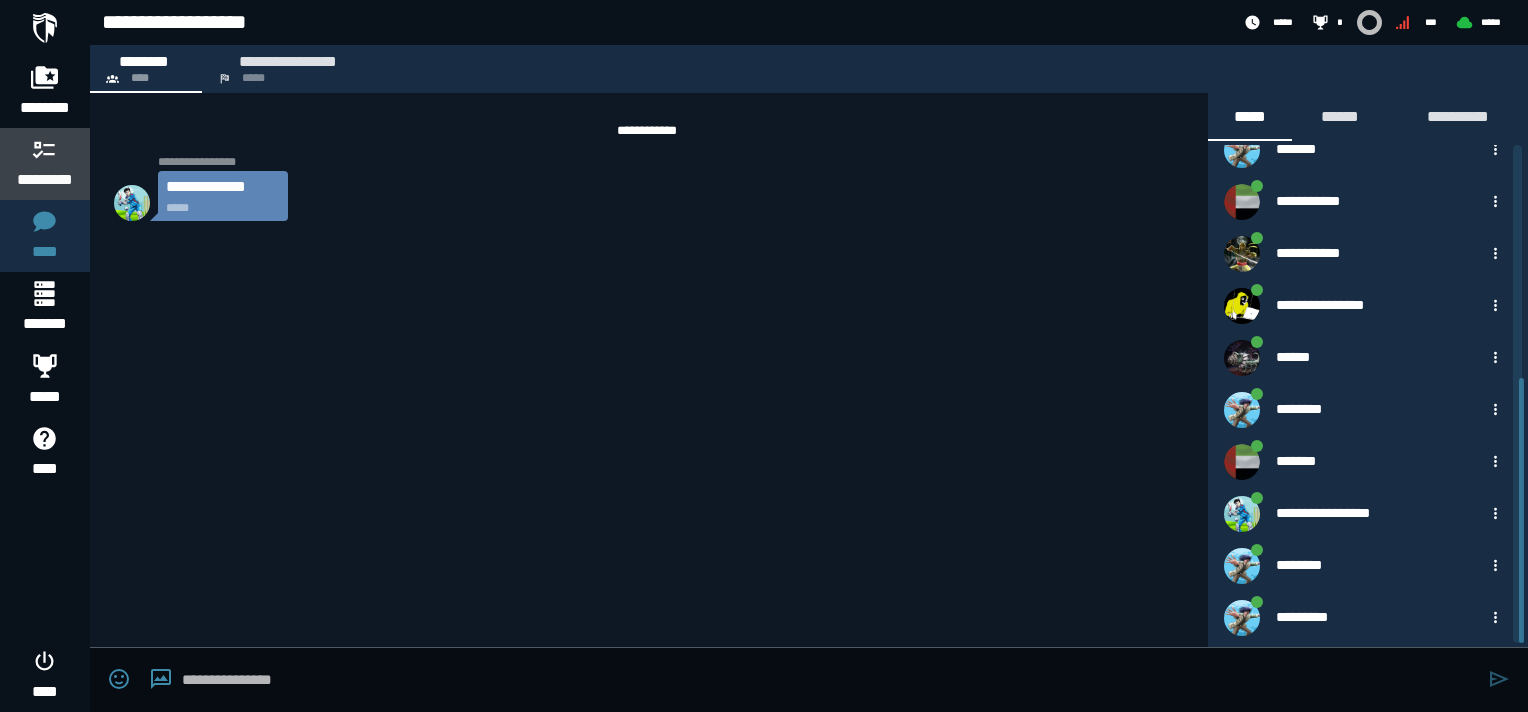 click on "*********" at bounding box center [45, 164] 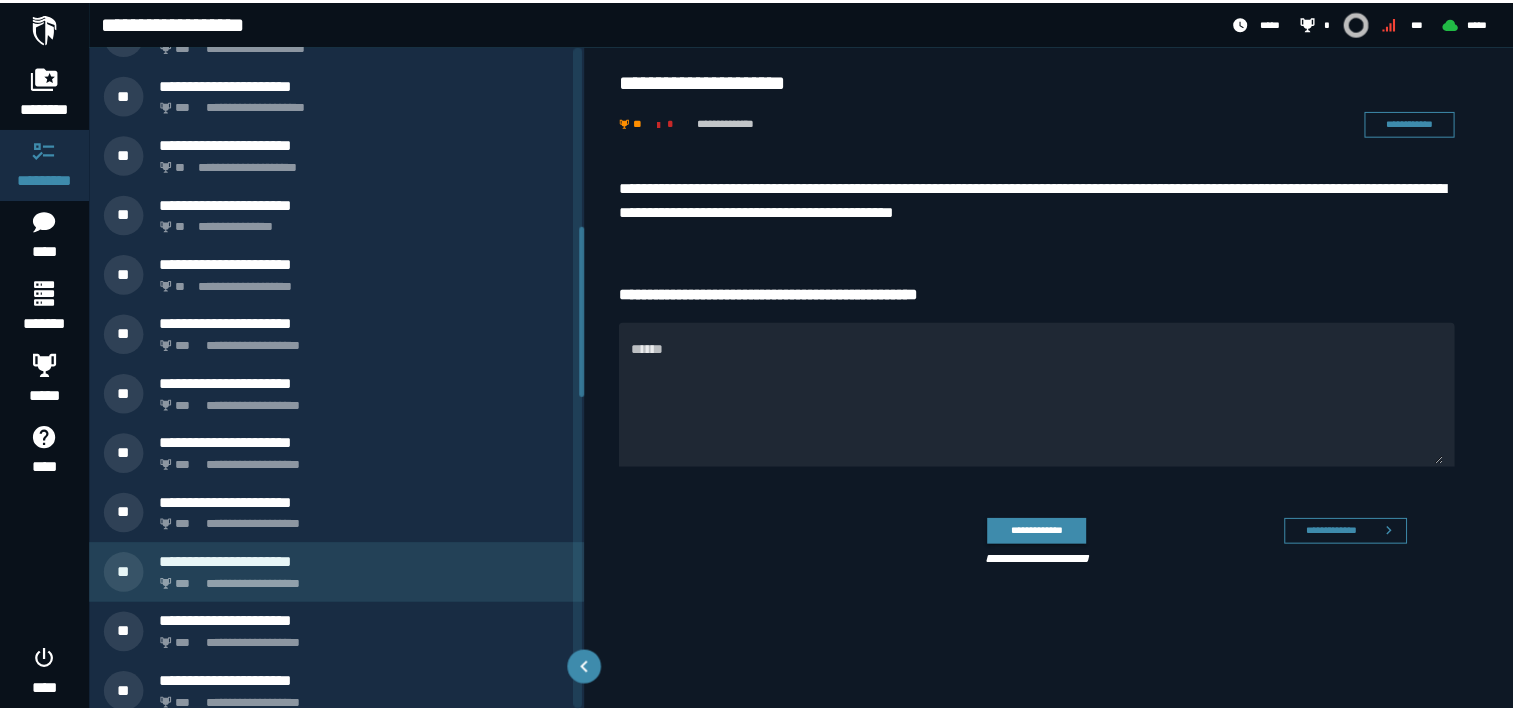 scroll, scrollTop: 500, scrollLeft: 0, axis: vertical 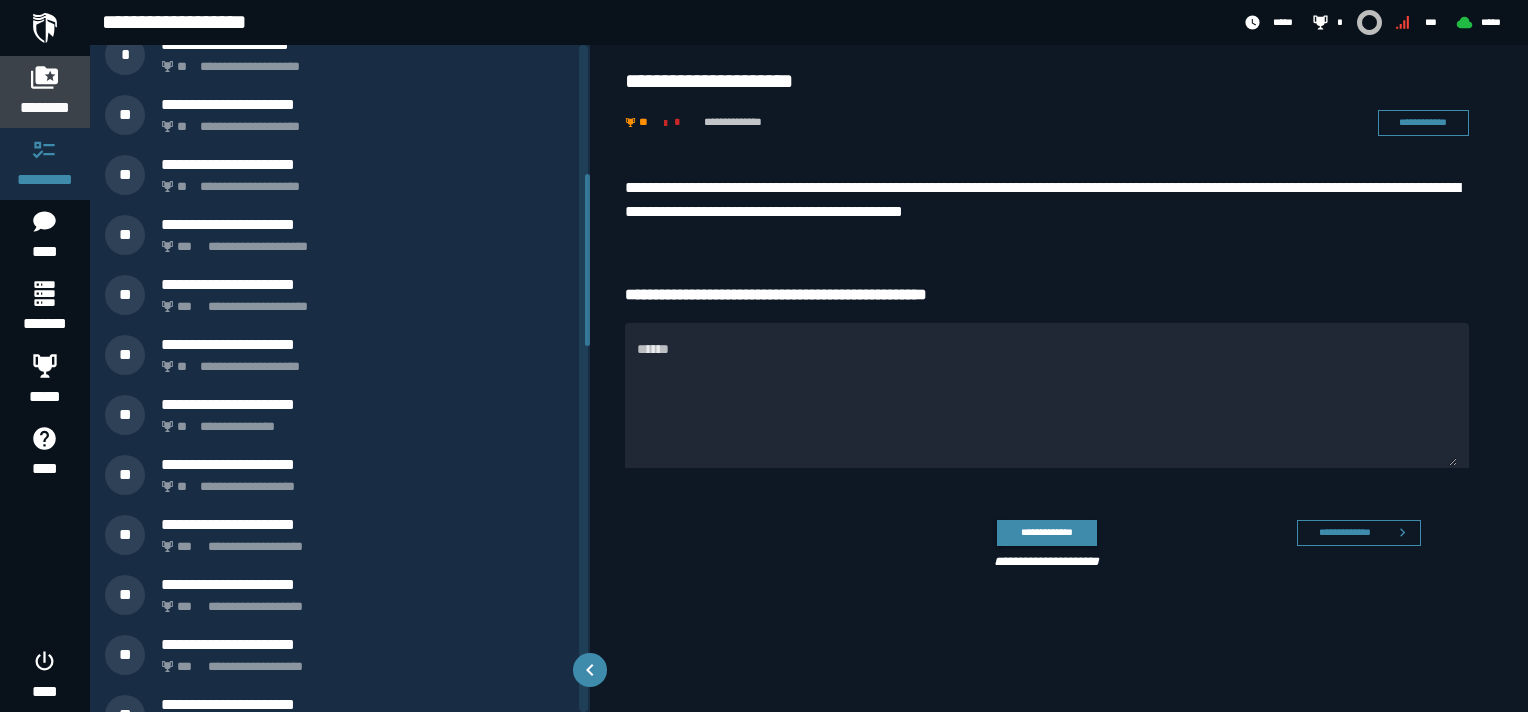 click on "********" at bounding box center (45, 92) 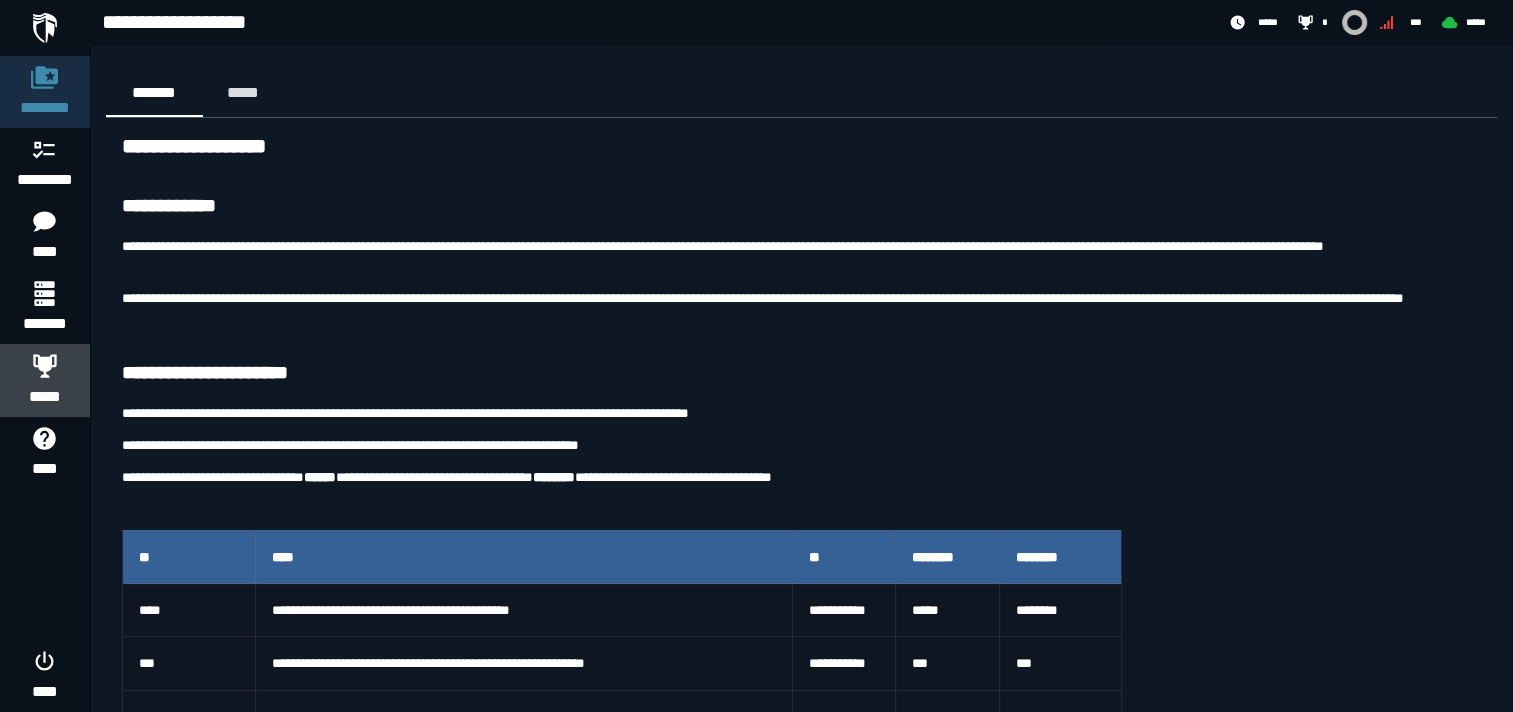 click at bounding box center [45, 365] 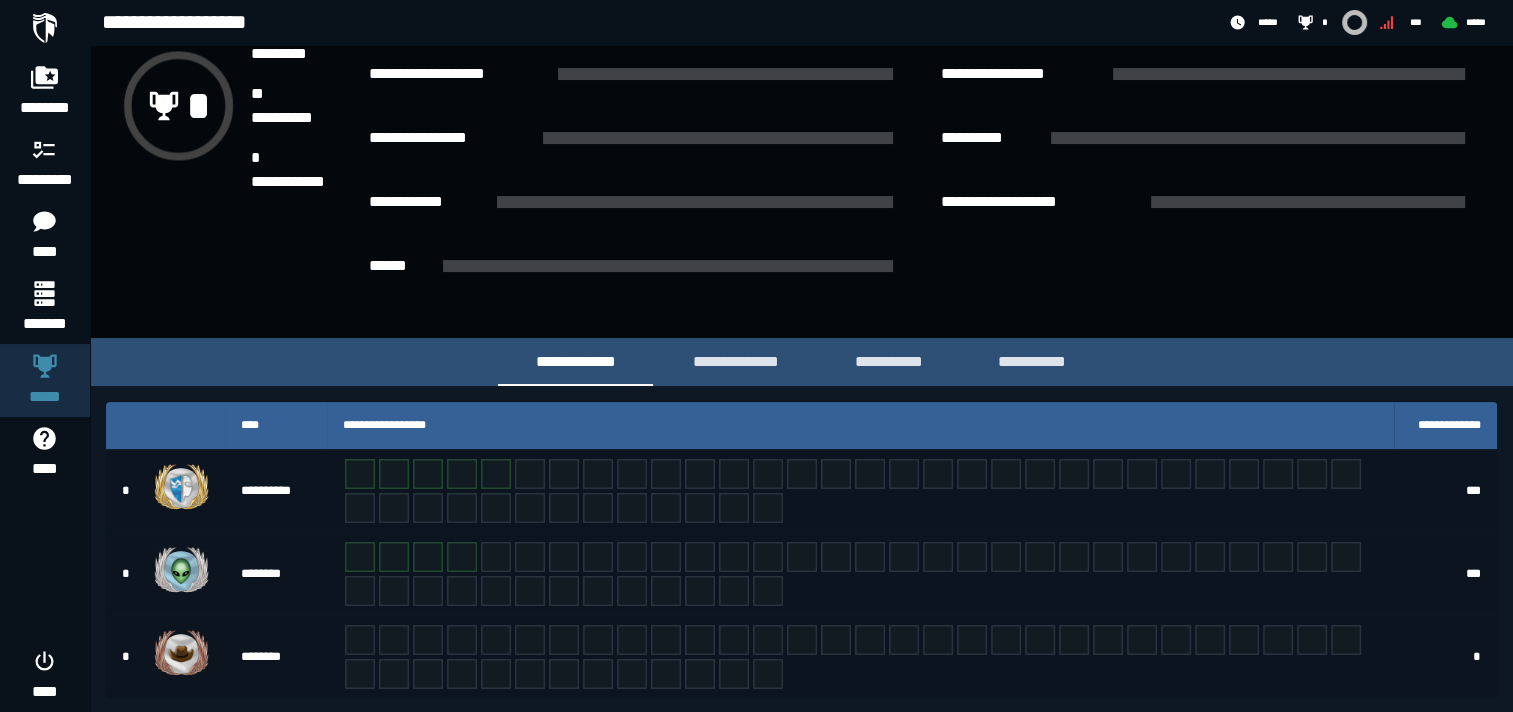 scroll, scrollTop: 265, scrollLeft: 0, axis: vertical 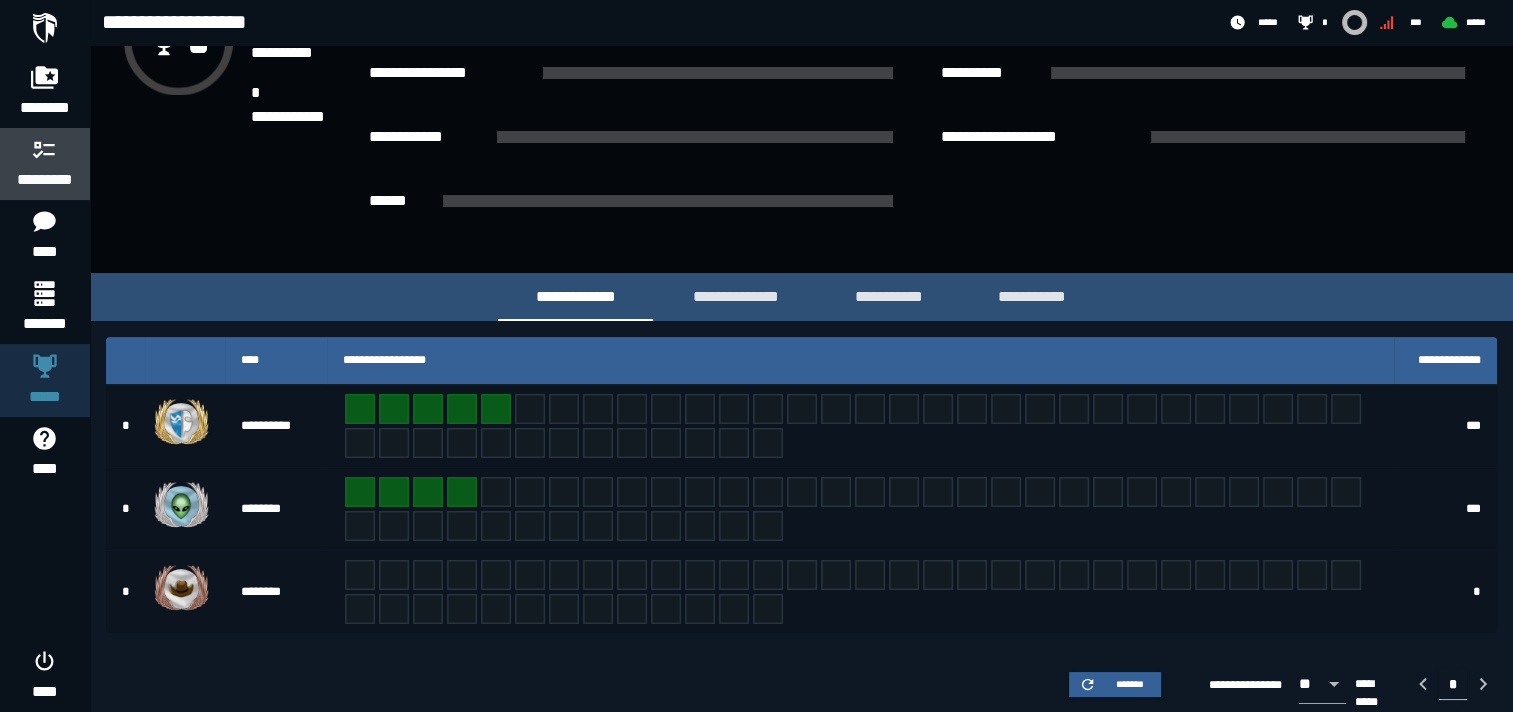click 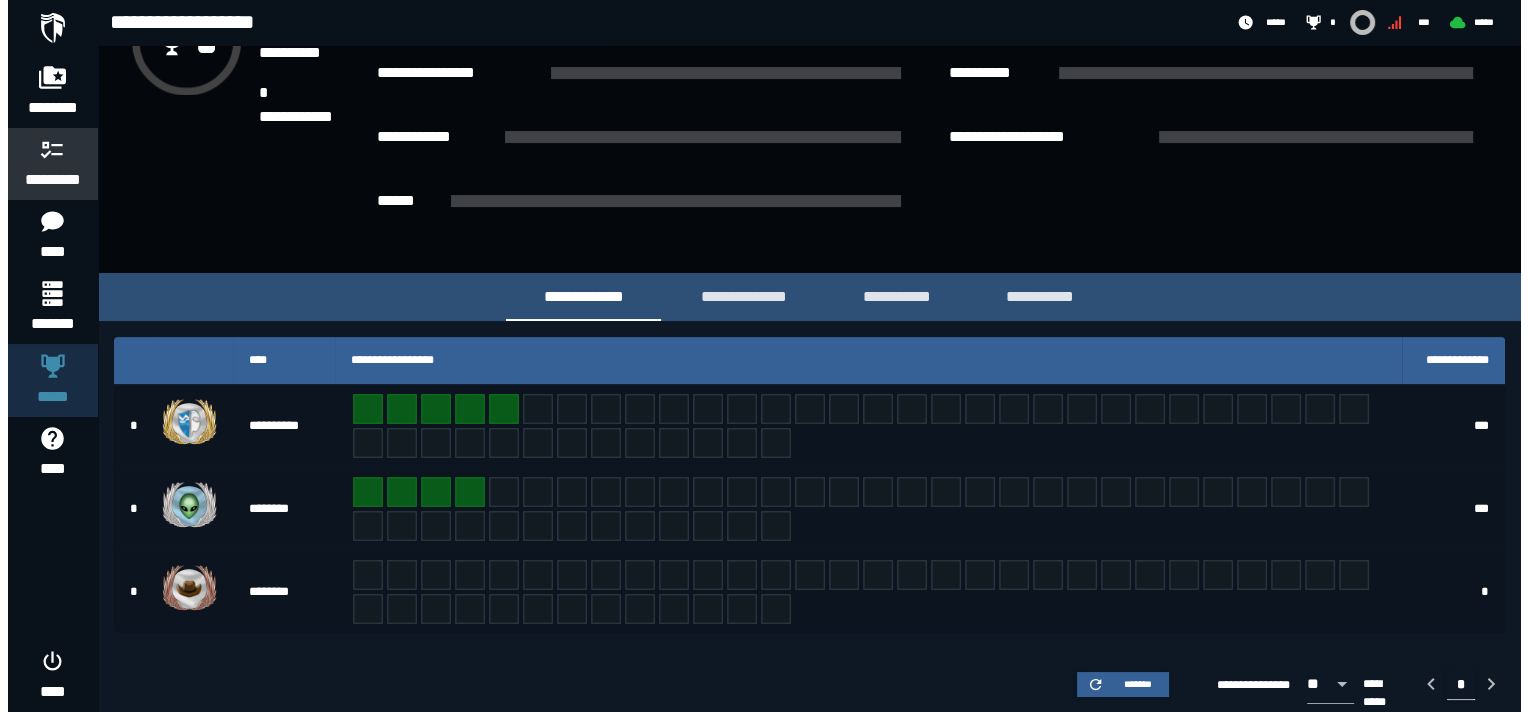scroll, scrollTop: 0, scrollLeft: 0, axis: both 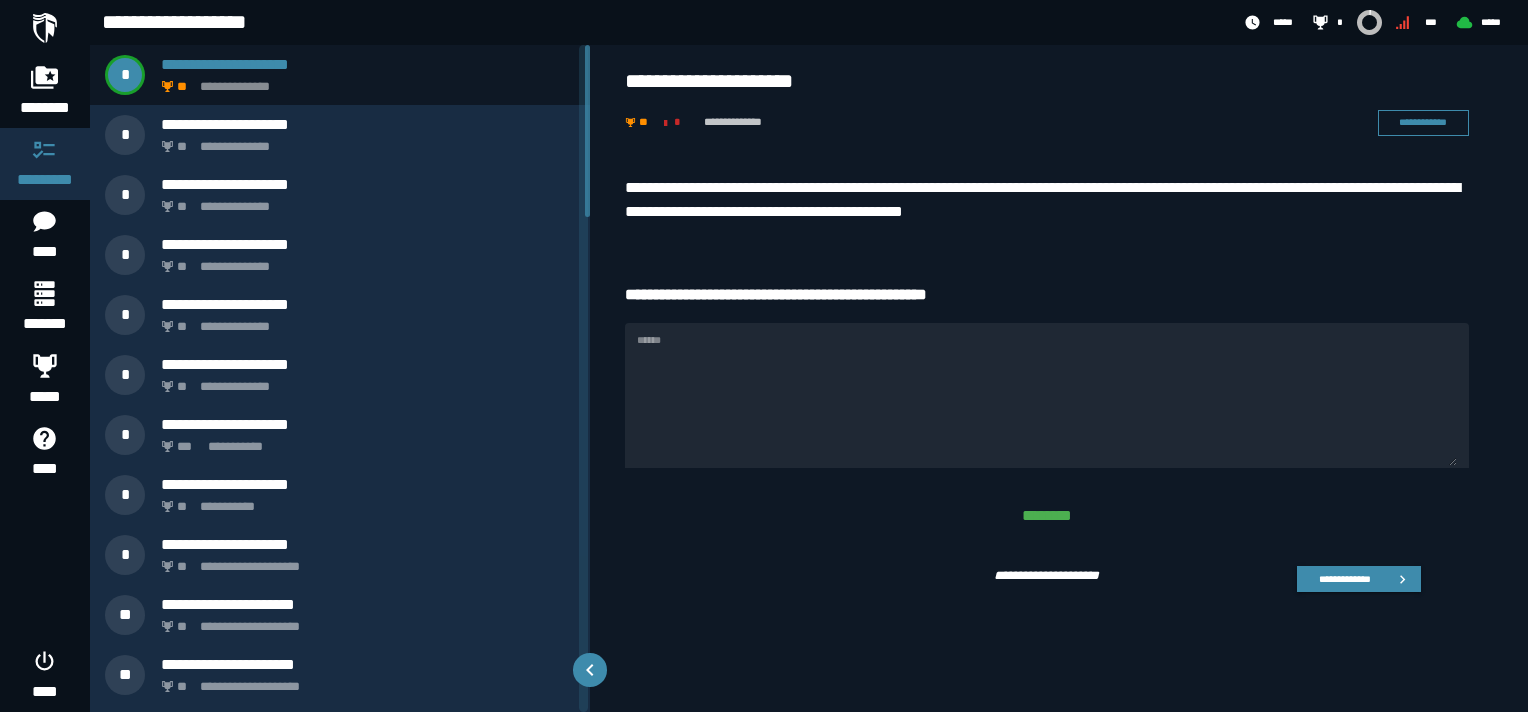 click on "******" at bounding box center [1047, 395] 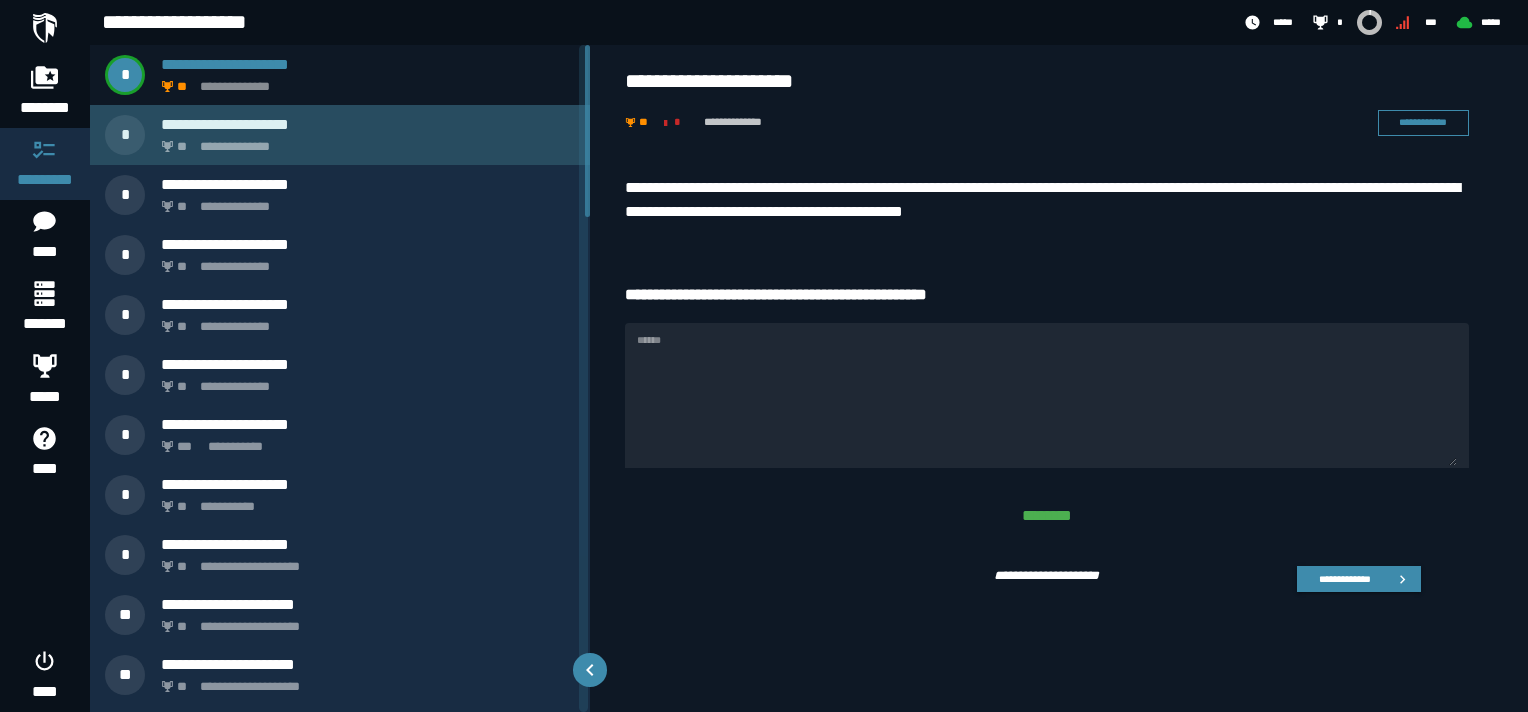 click on "**********" at bounding box center (364, 141) 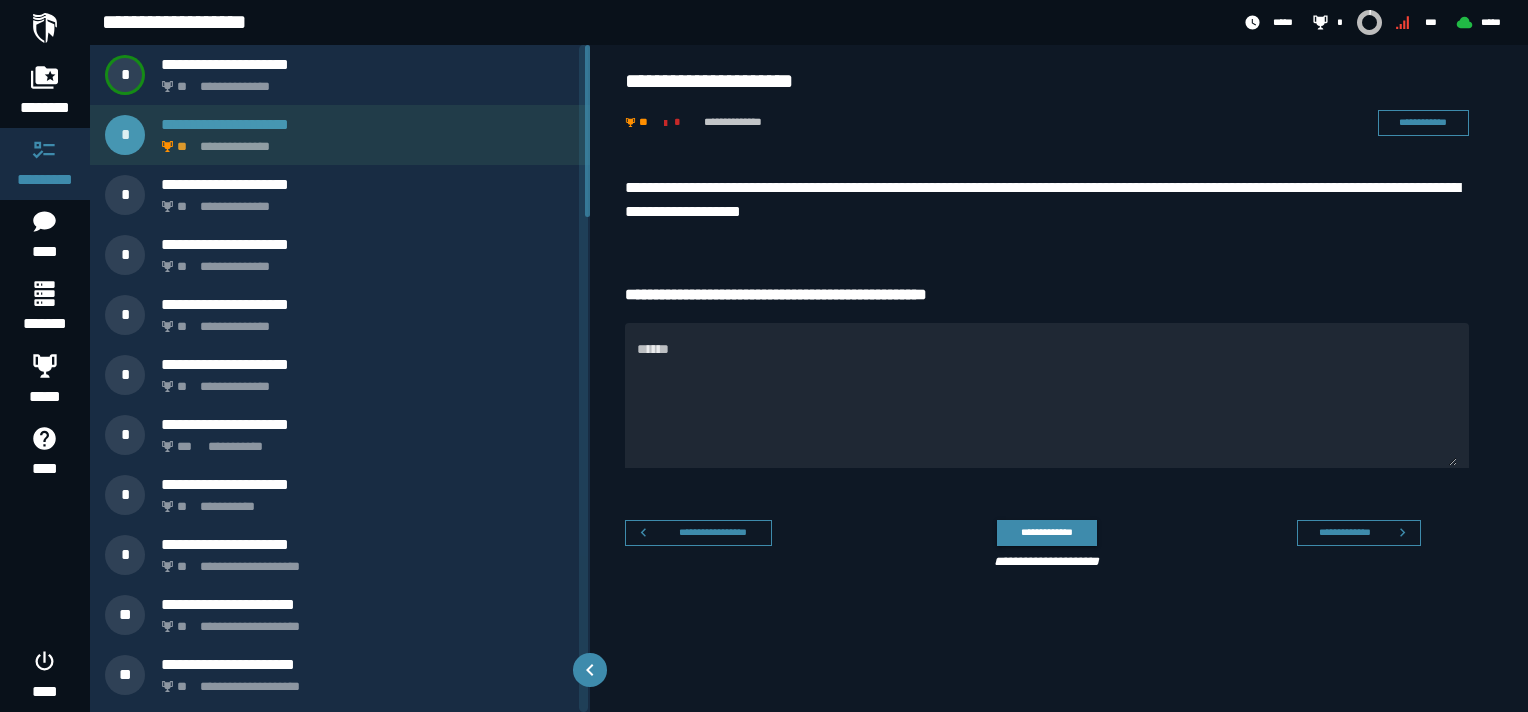 click on "**********" at bounding box center [364, 141] 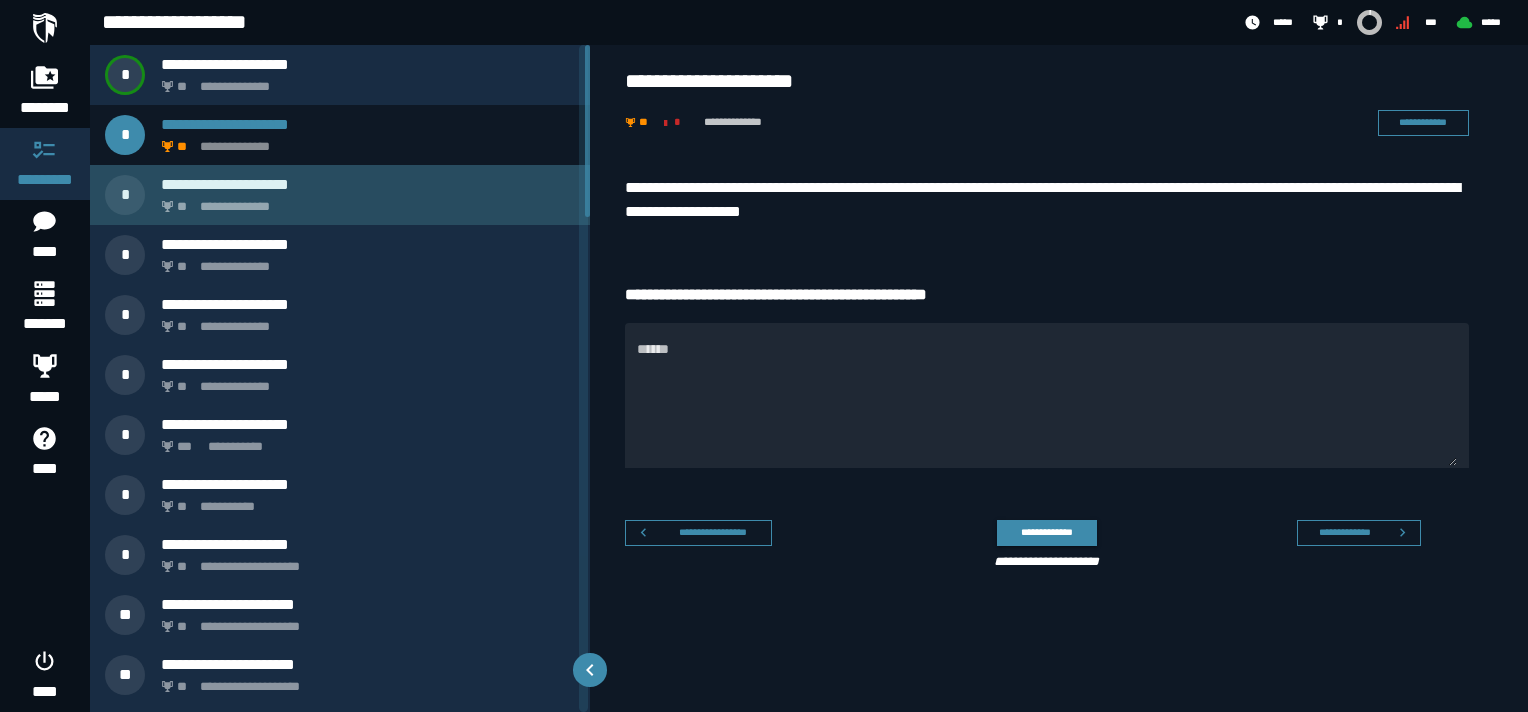 click on "**********" at bounding box center [364, 201] 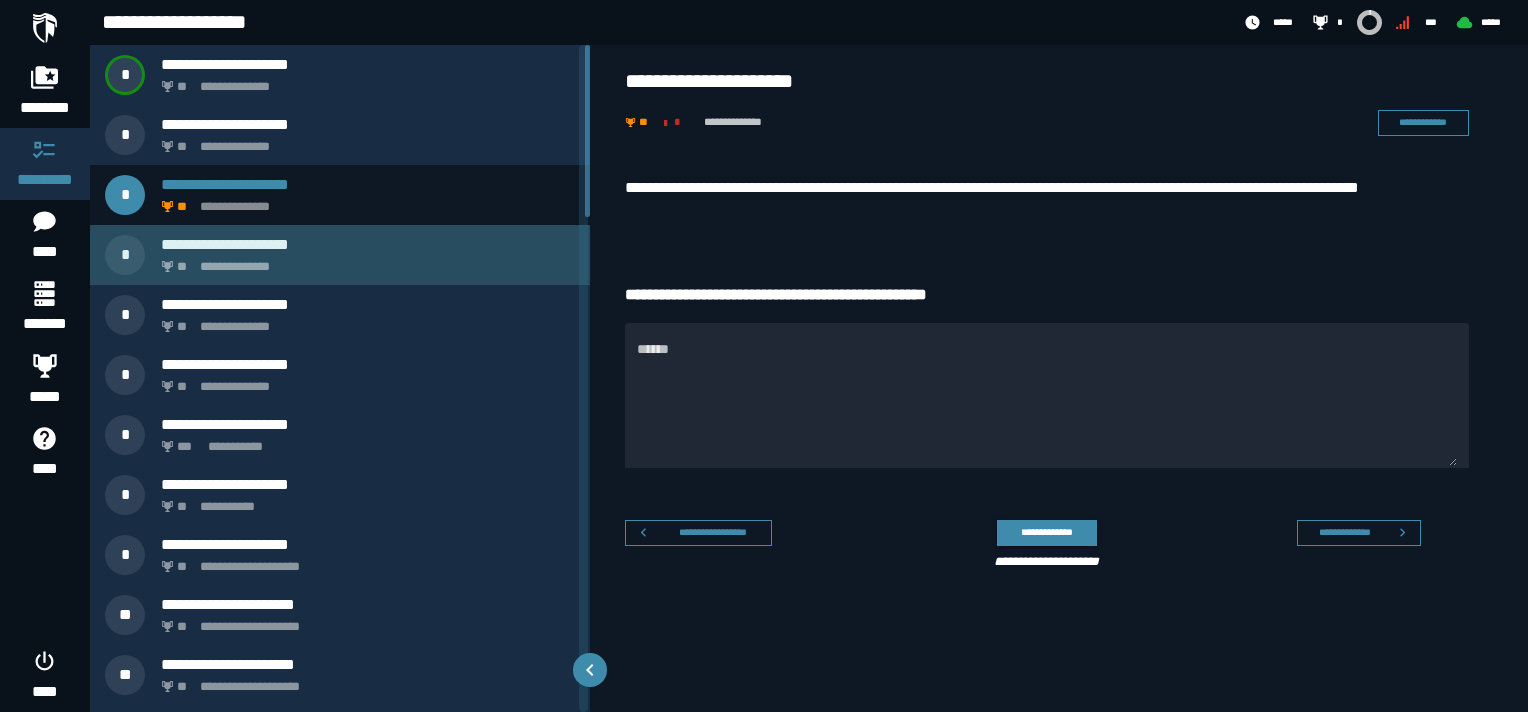 click on "**********" at bounding box center [340, 255] 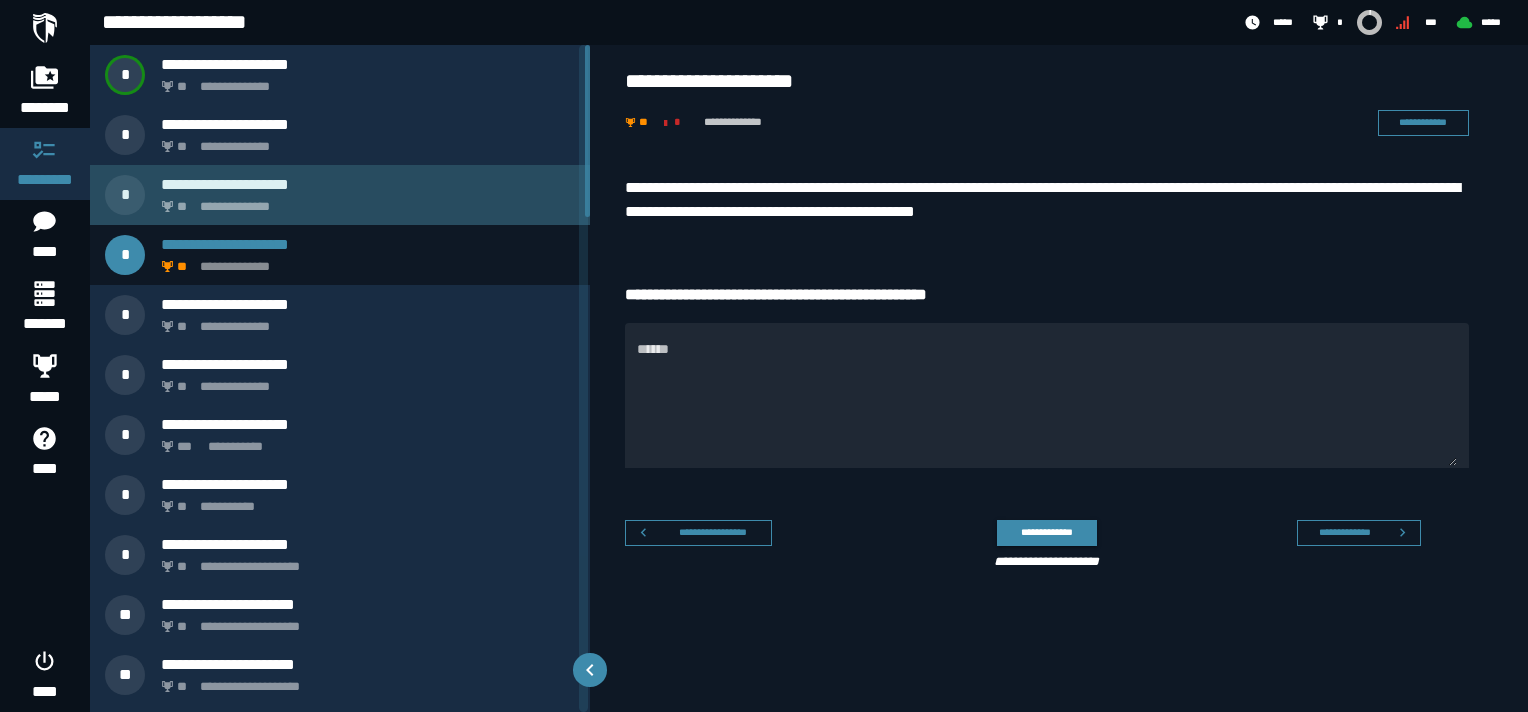 click on "**********" at bounding box center (368, 195) 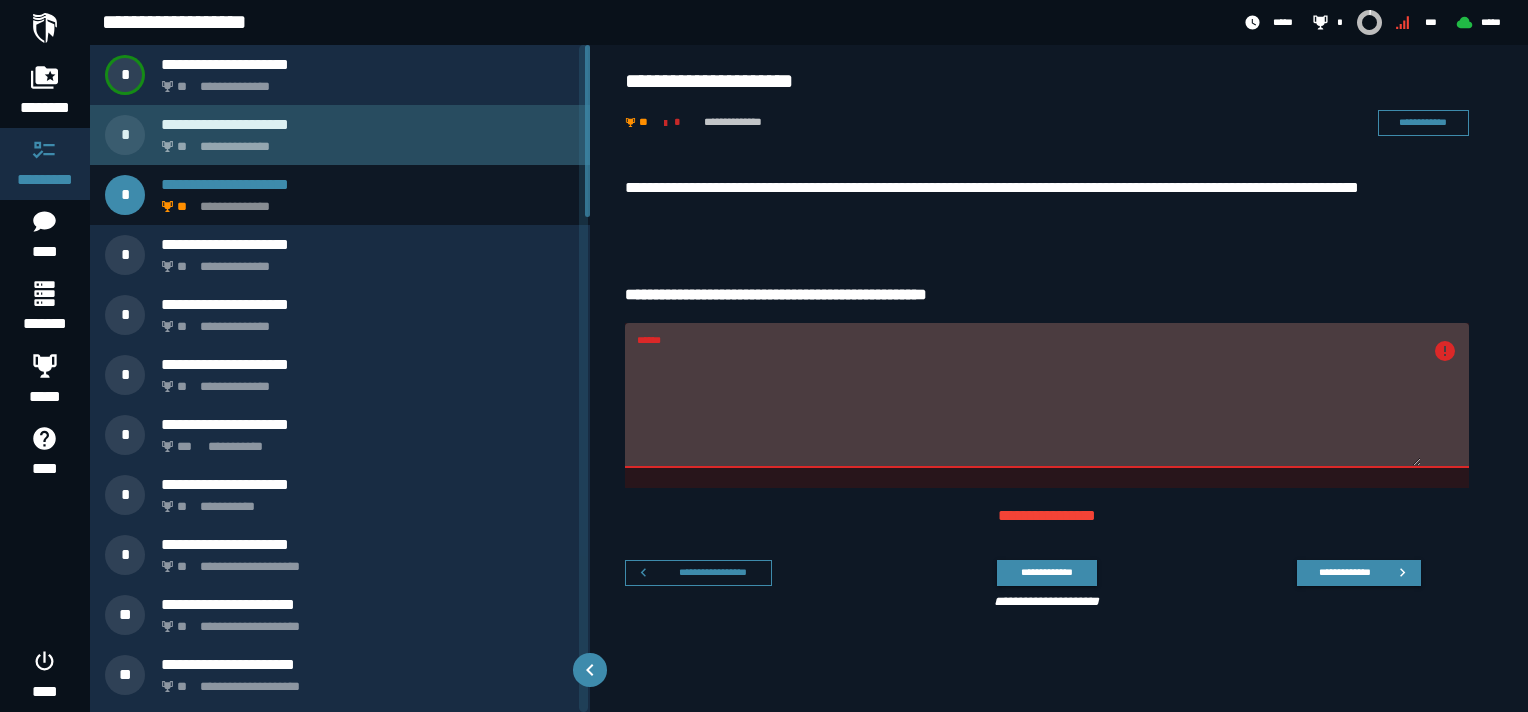 click on "**********" at bounding box center (364, 141) 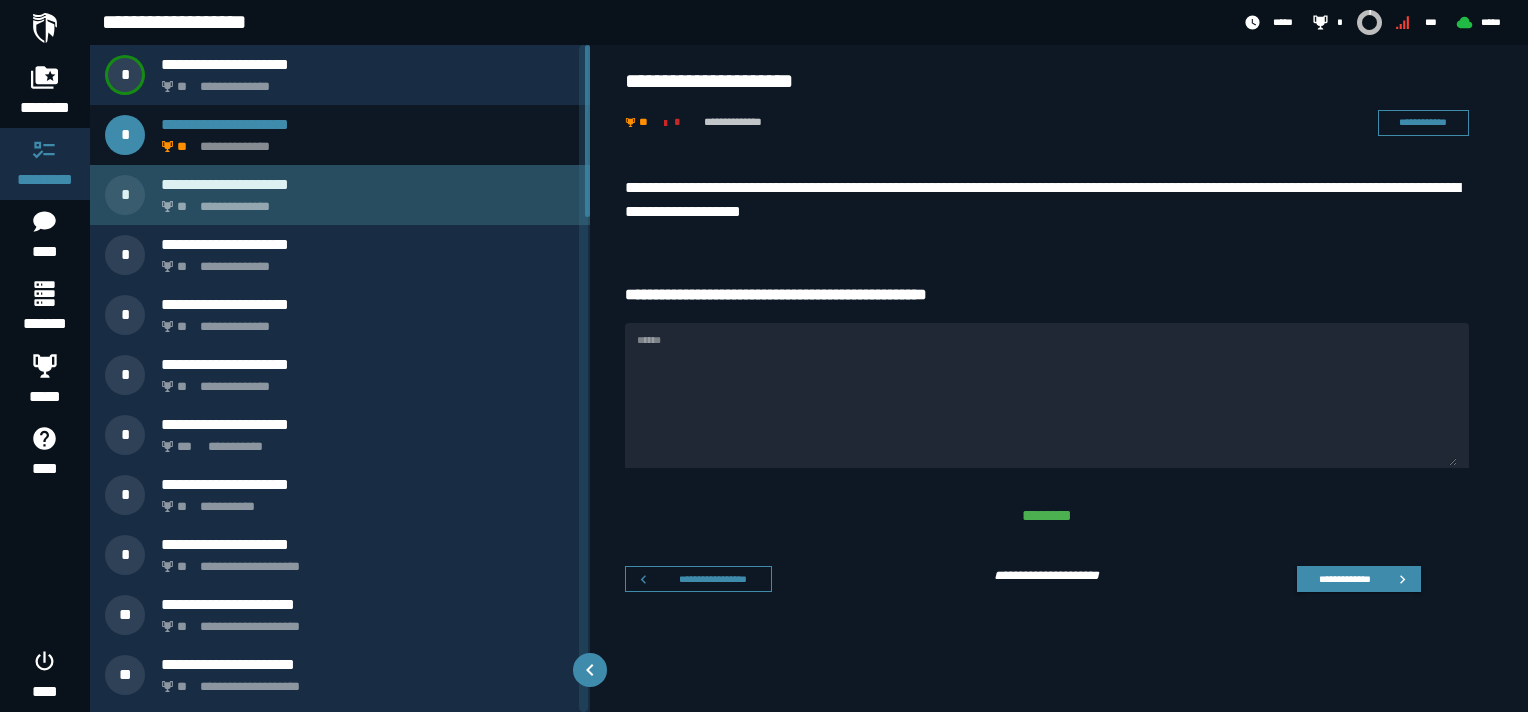click on "**********" at bounding box center (364, 201) 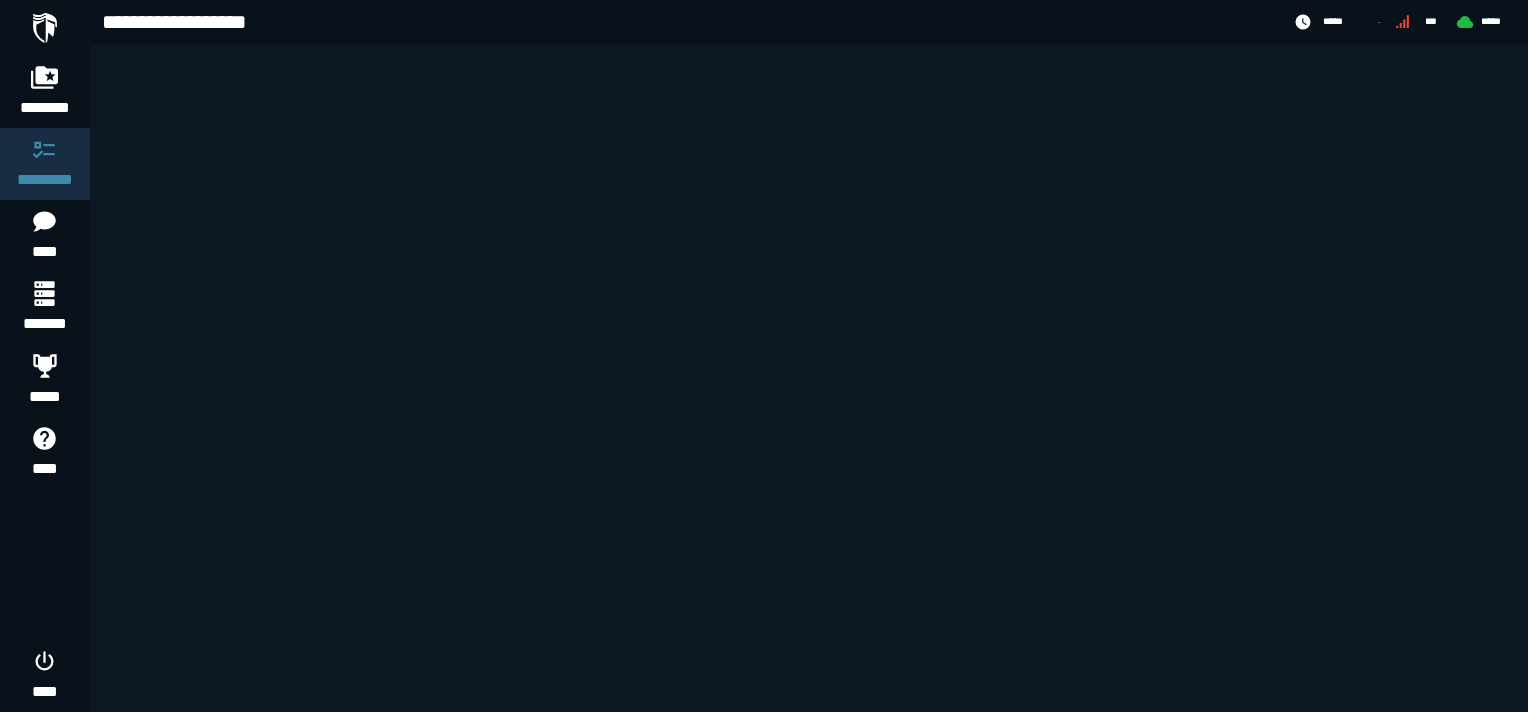 scroll, scrollTop: 0, scrollLeft: 0, axis: both 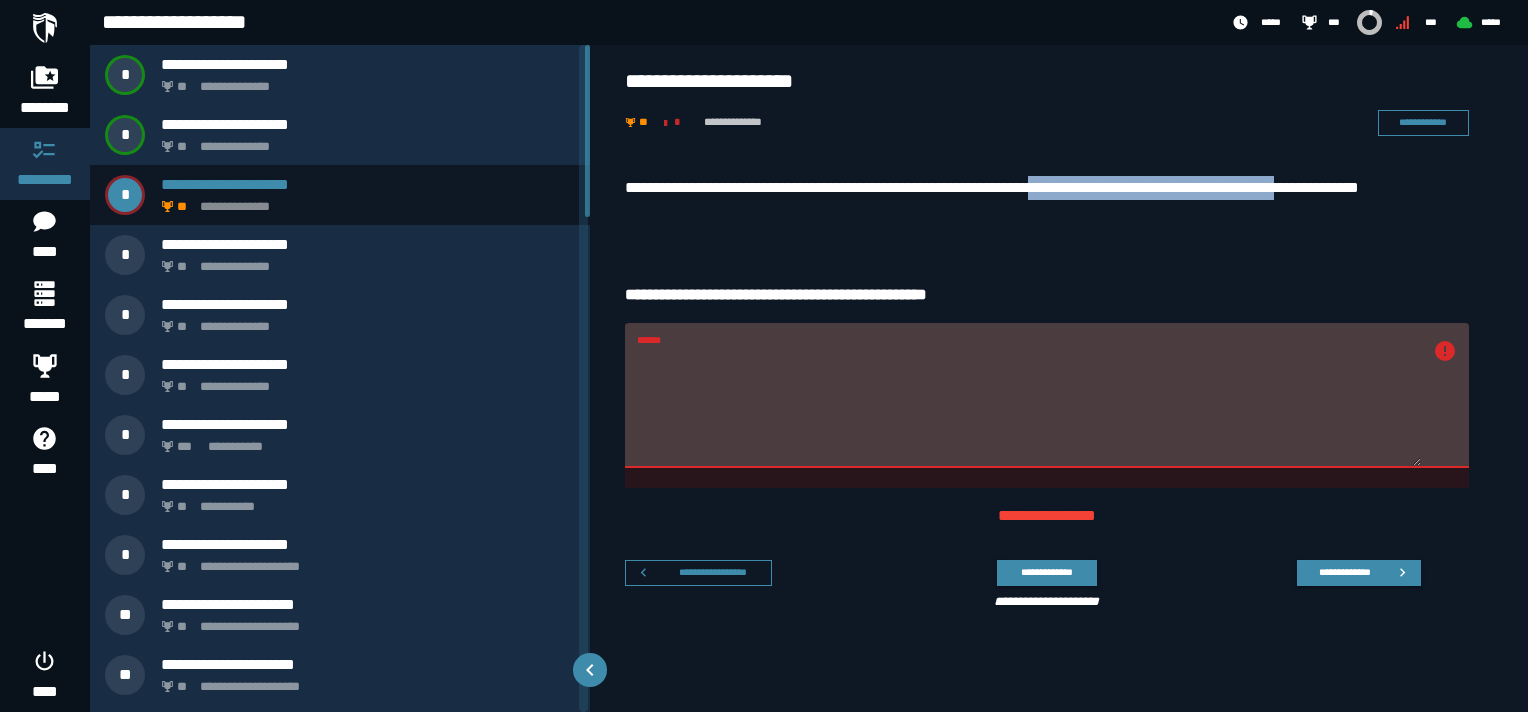 drag, startPoint x: 1093, startPoint y: 187, endPoint x: 1381, endPoint y: 196, distance: 288.1406 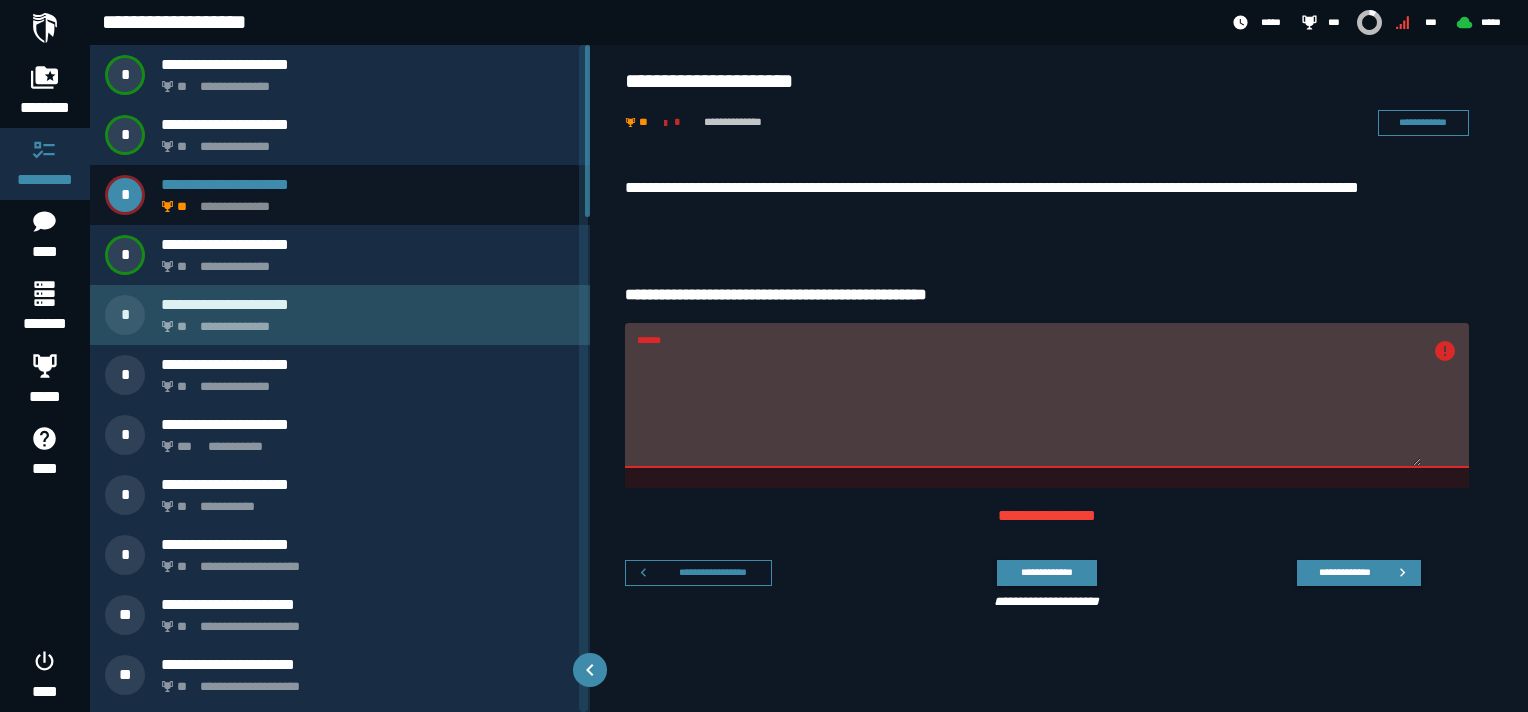 click on "**********" at bounding box center (364, 321) 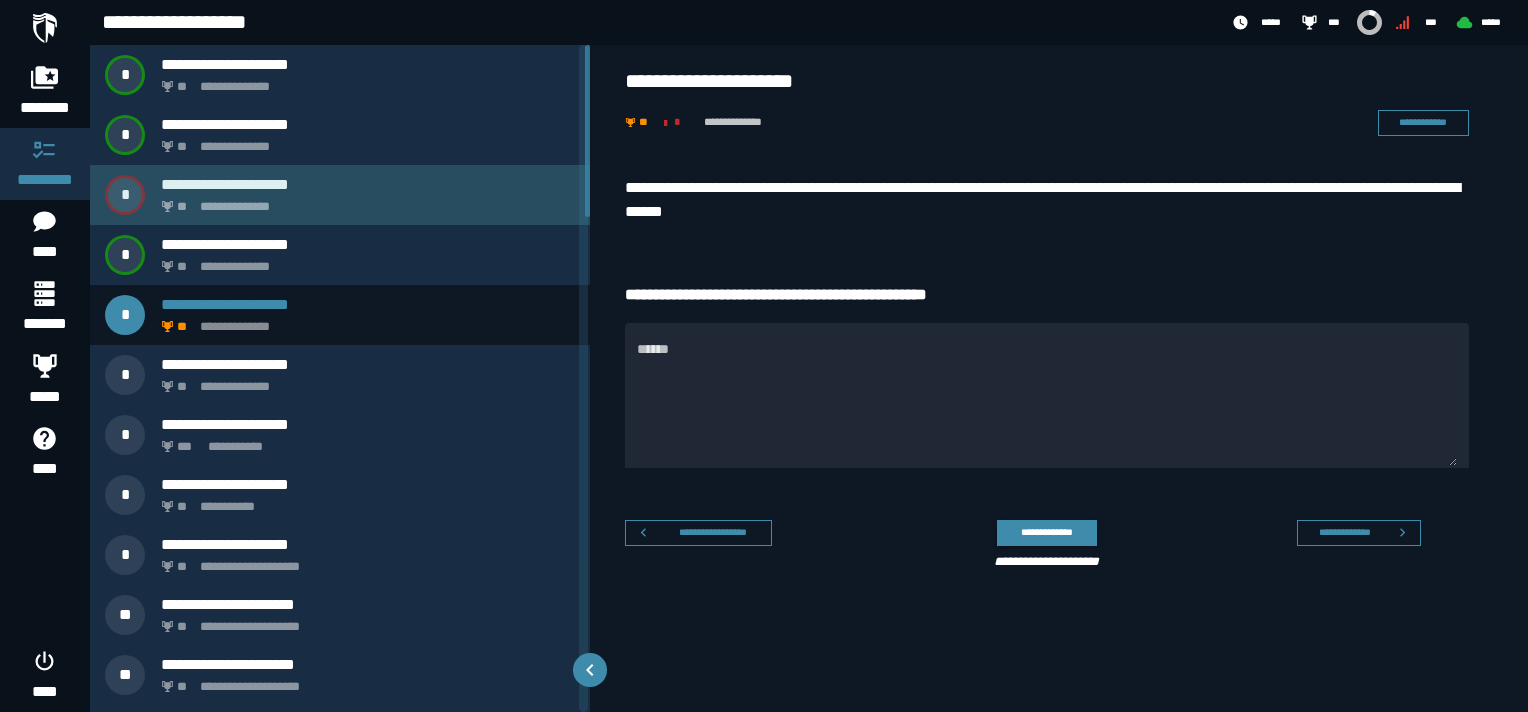 click on "**********" at bounding box center (364, 201) 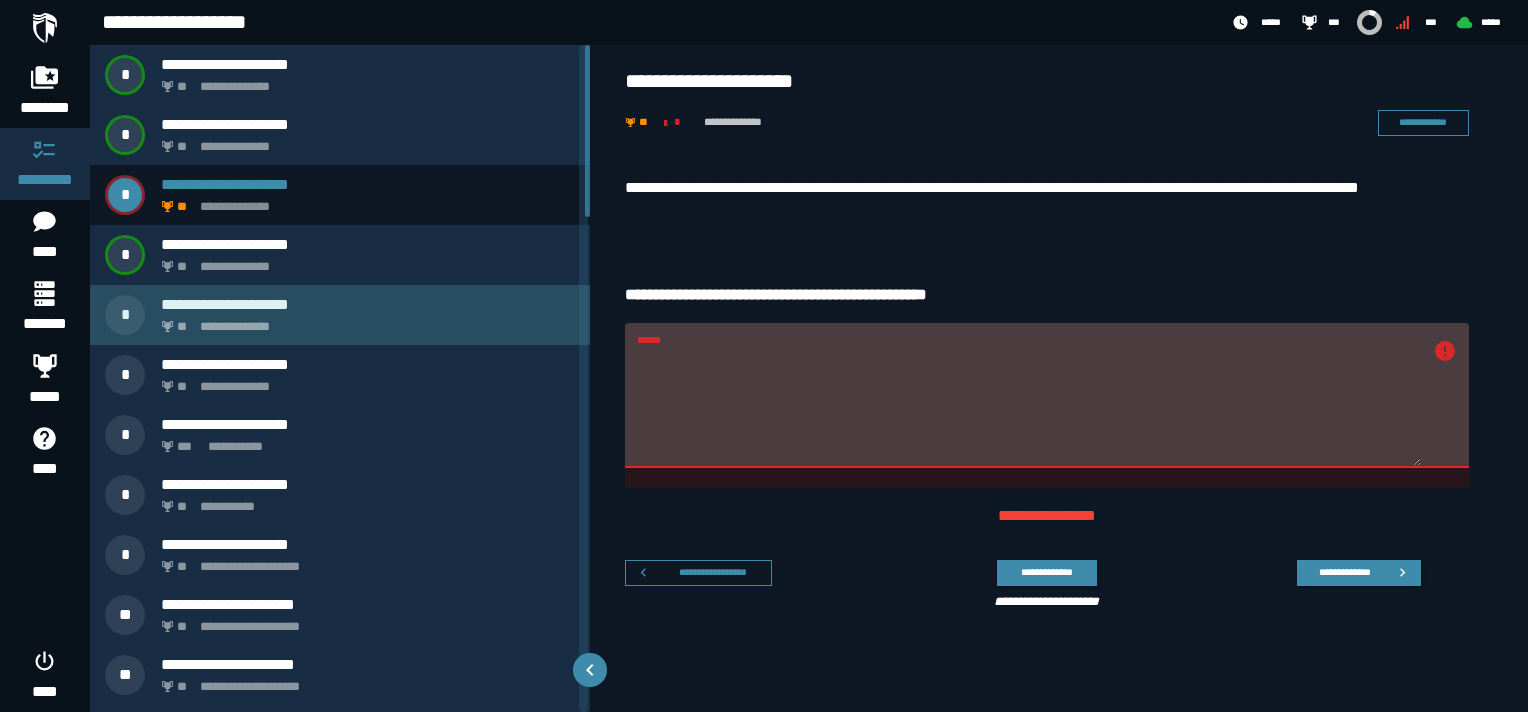 click on "**********" at bounding box center [364, 321] 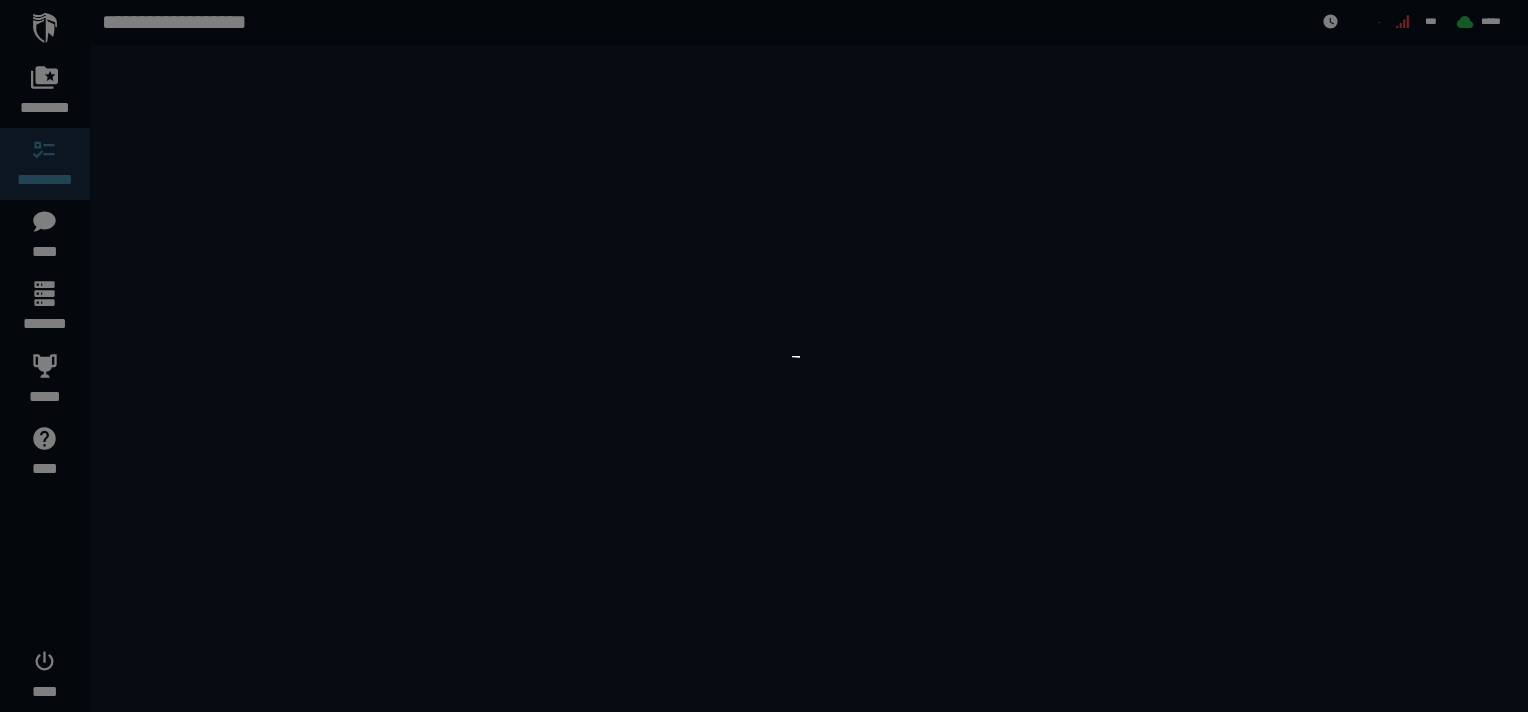 scroll, scrollTop: 0, scrollLeft: 0, axis: both 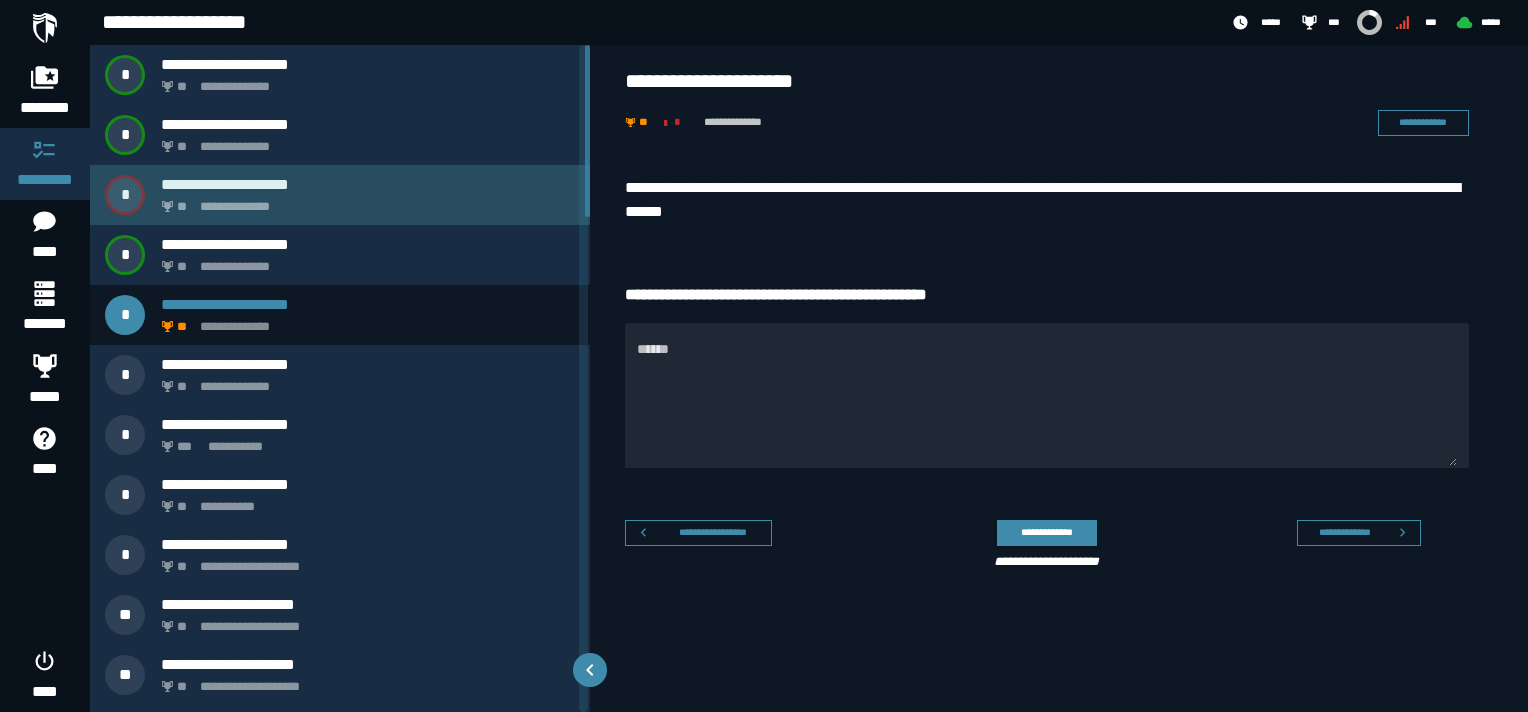 click on "**********" at bounding box center [364, 201] 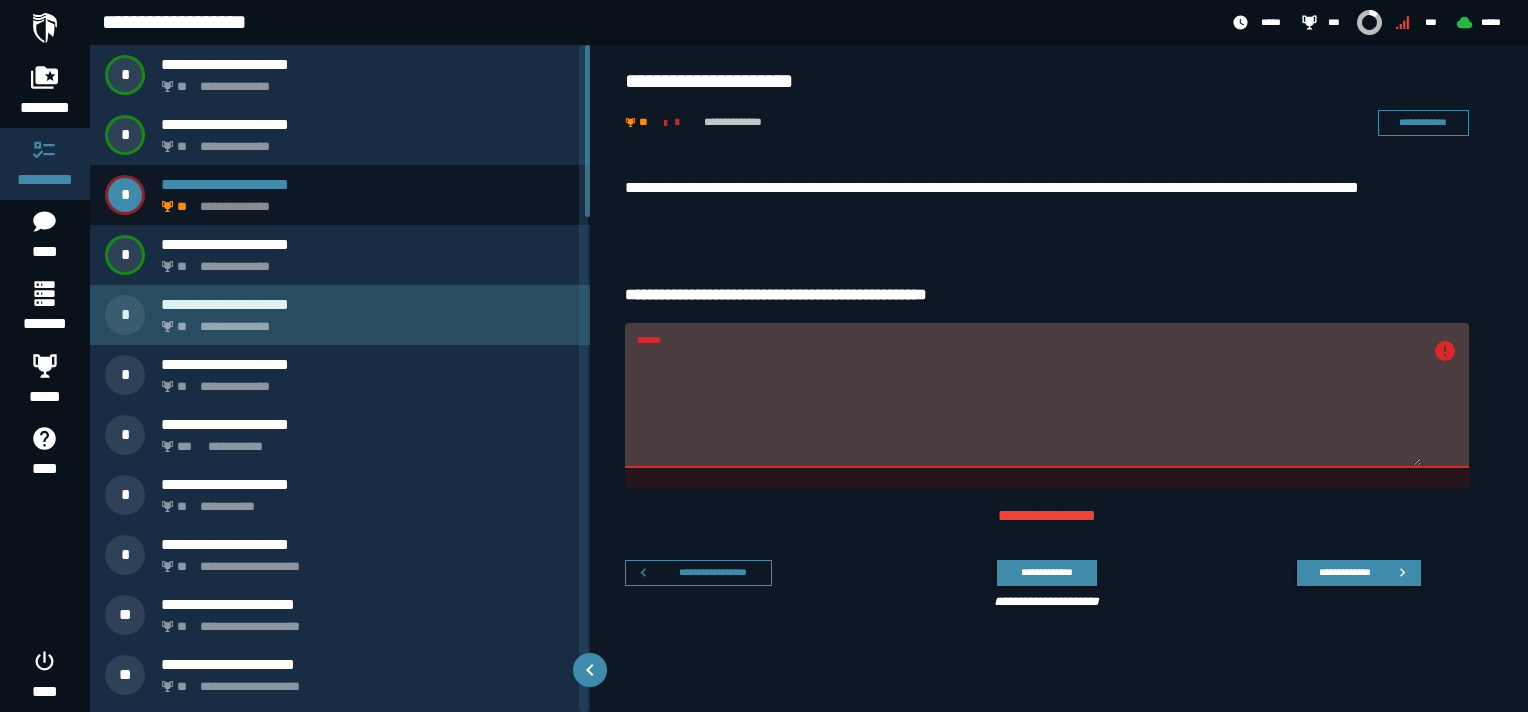 click on "**********" at bounding box center (340, 315) 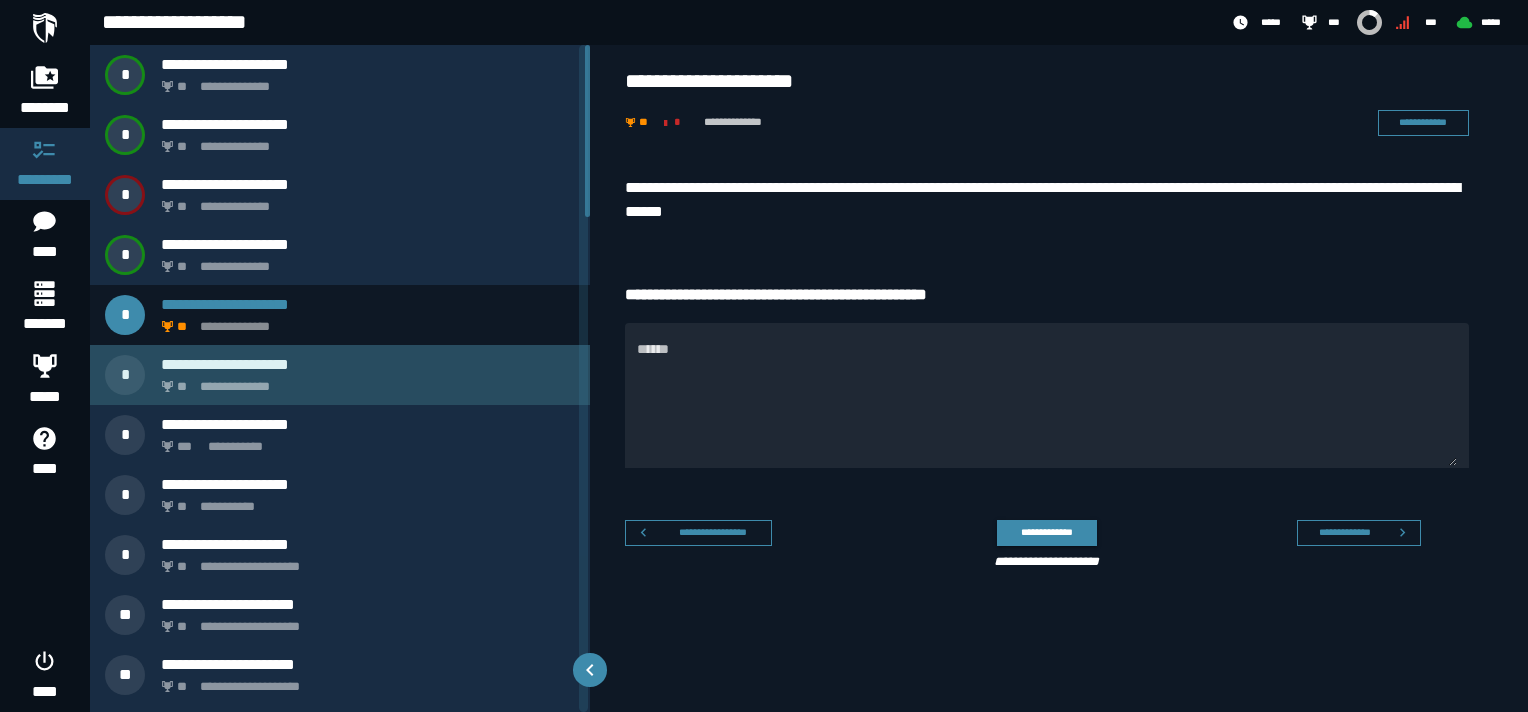 click on "**********" at bounding box center [364, 381] 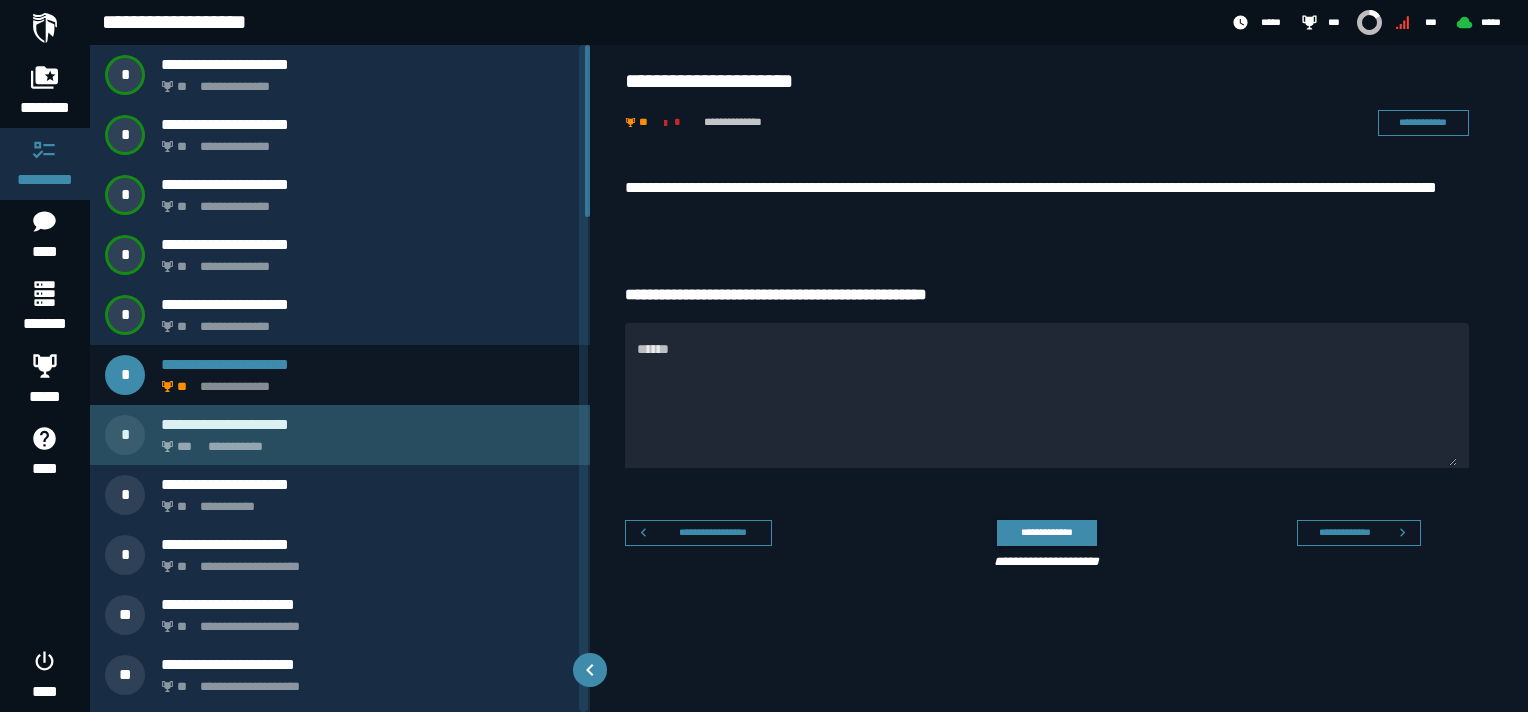 click on "**********" 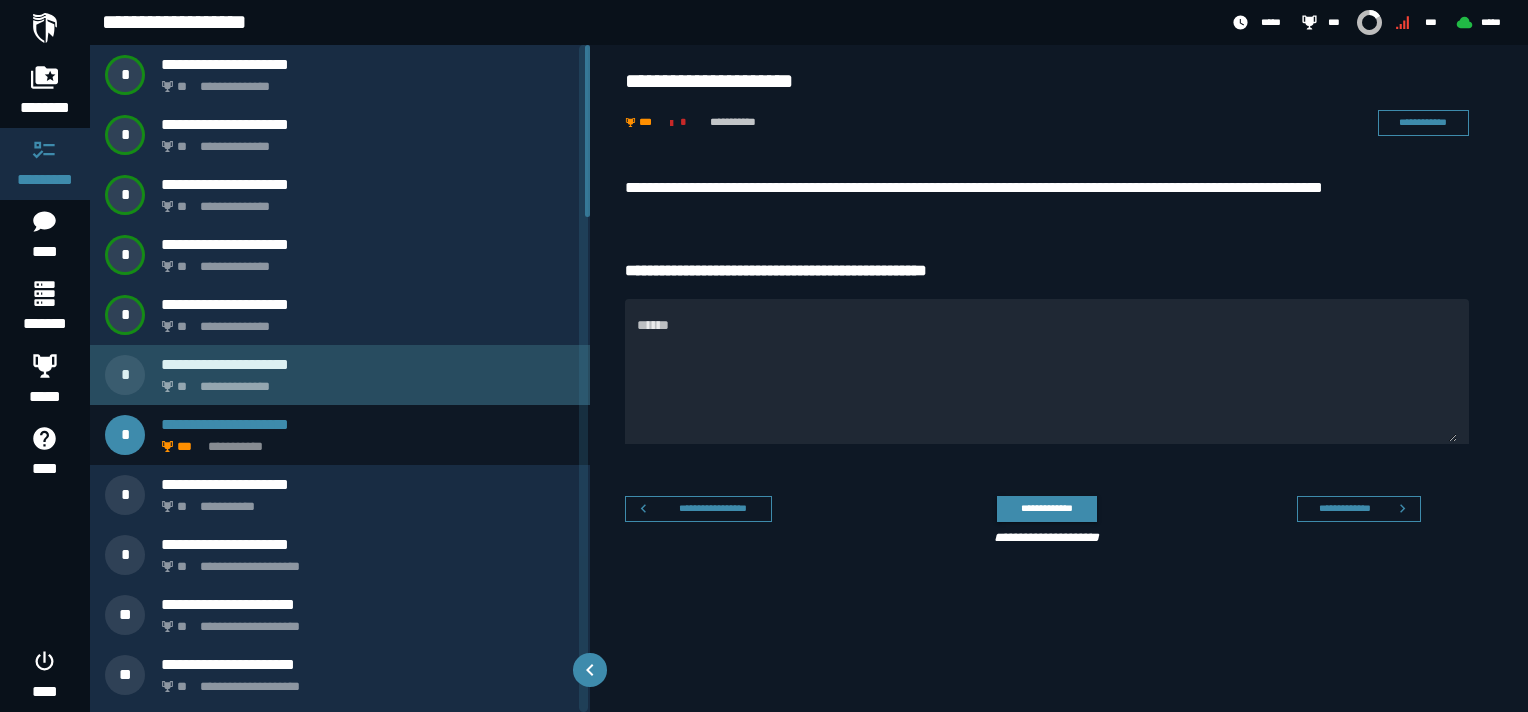 click on "**********" at bounding box center [364, 381] 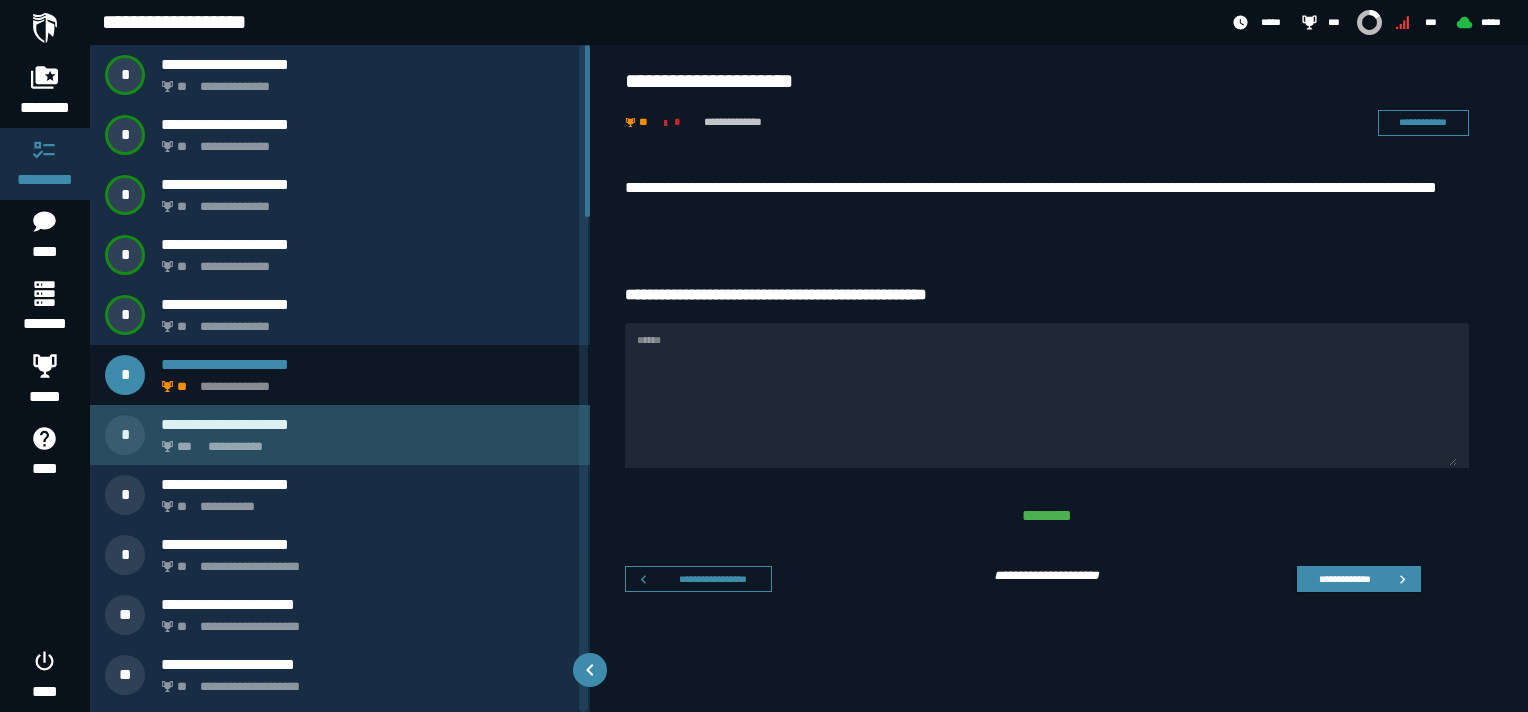 click on "**********" at bounding box center (368, 424) 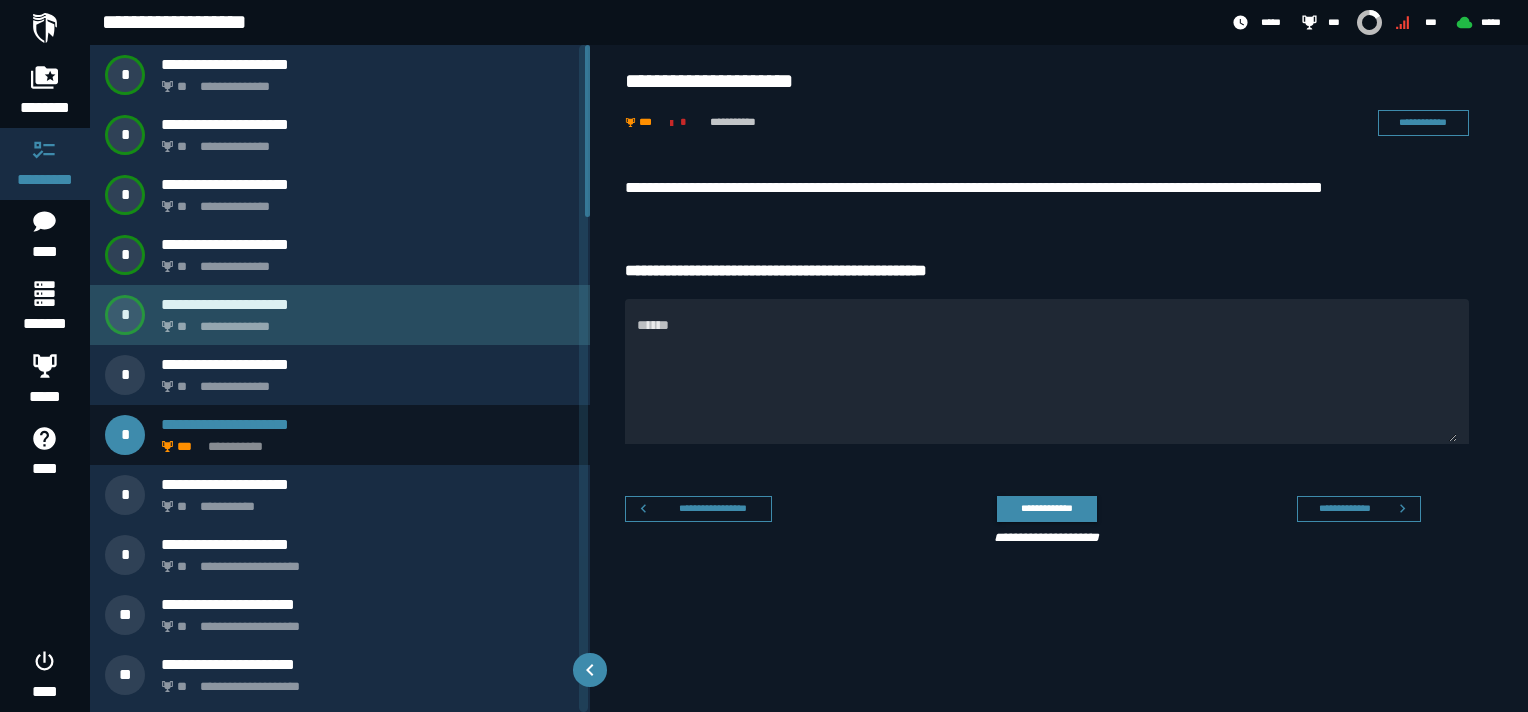 click on "**********" at bounding box center (364, 321) 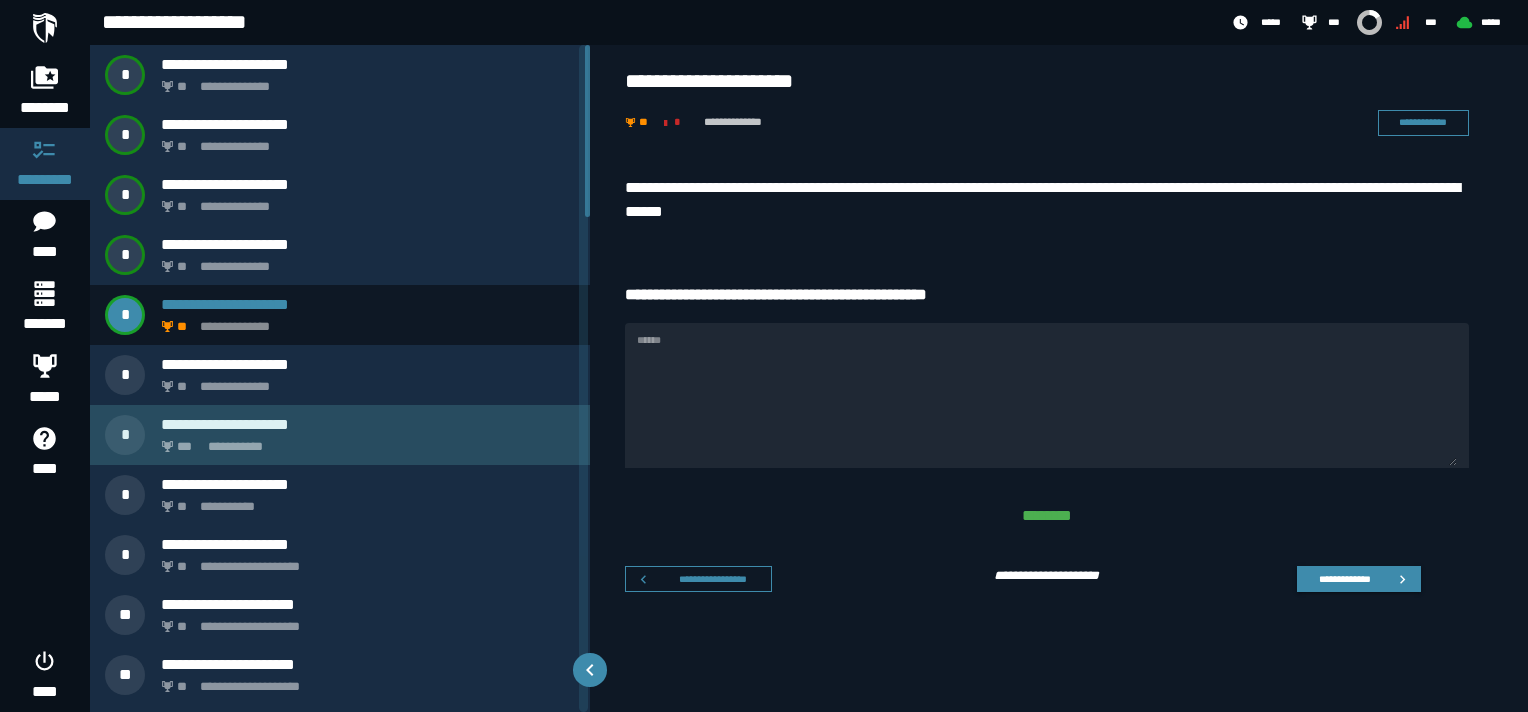 click on "**********" at bounding box center (364, 441) 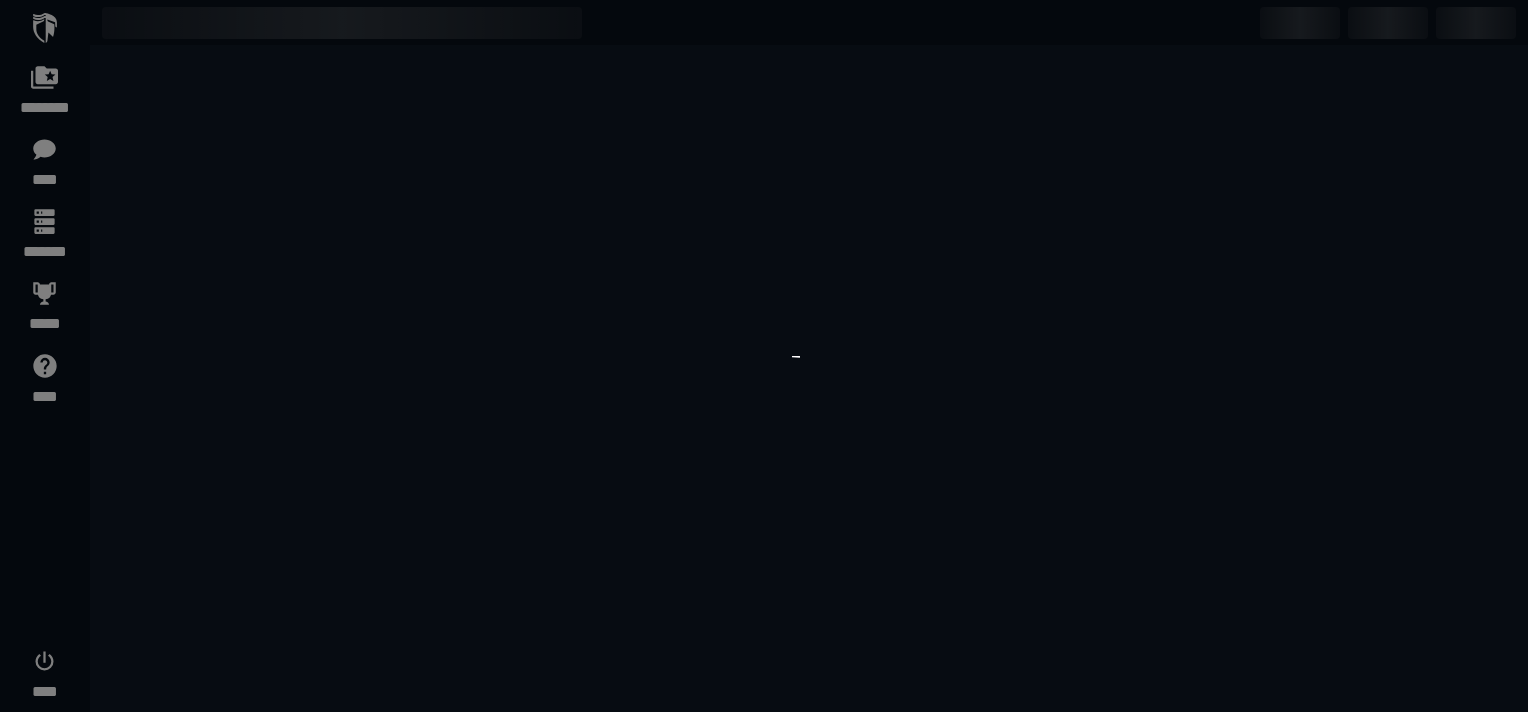 scroll, scrollTop: 0, scrollLeft: 0, axis: both 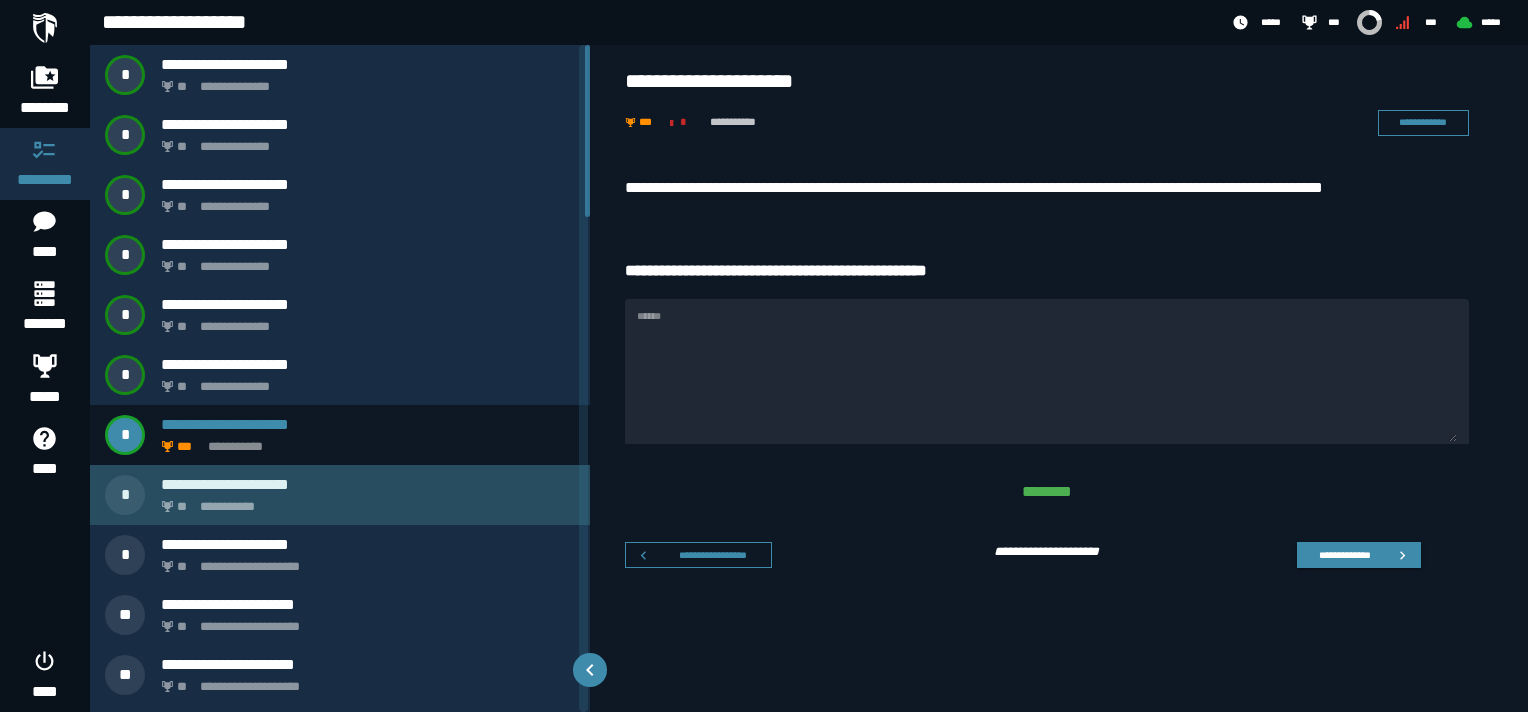 click on "**********" at bounding box center [364, 501] 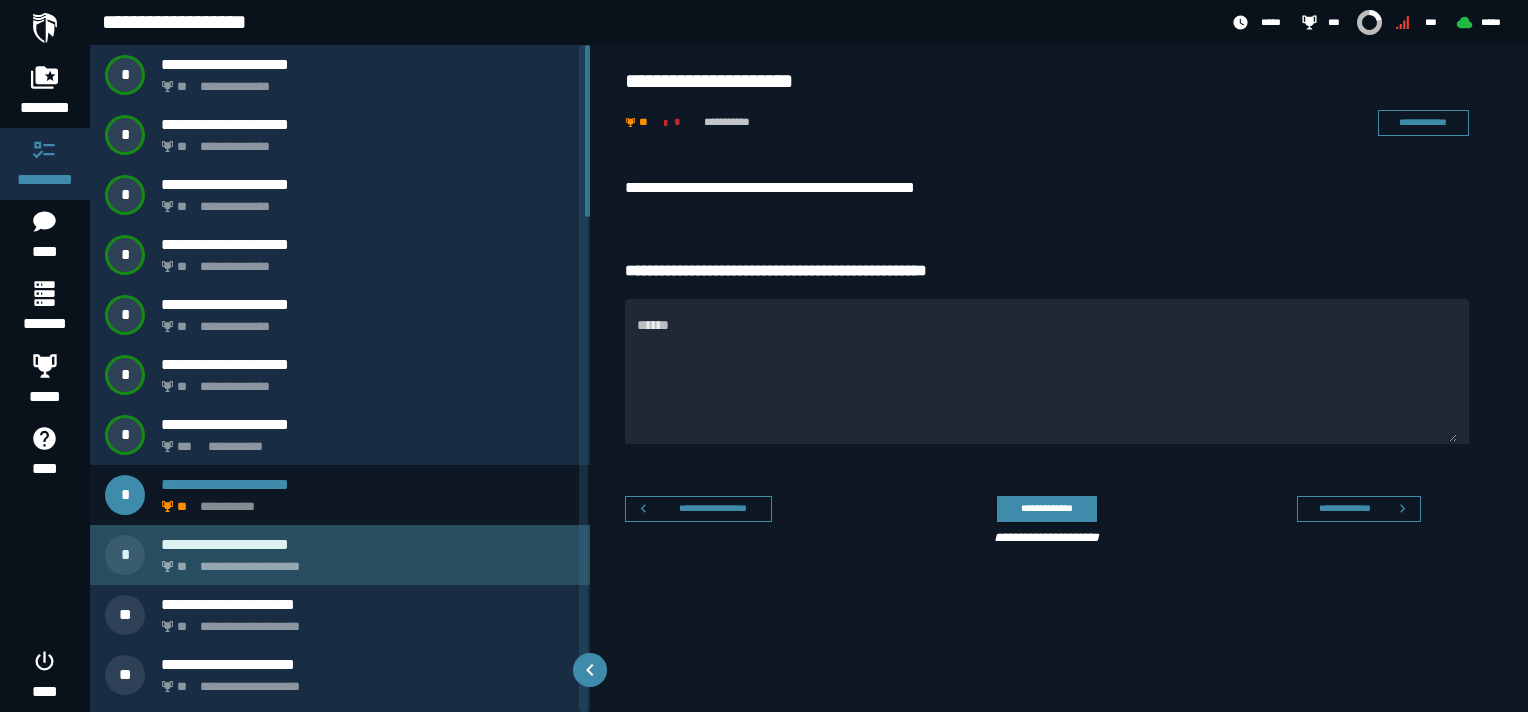 click on "**********" at bounding box center (364, 561) 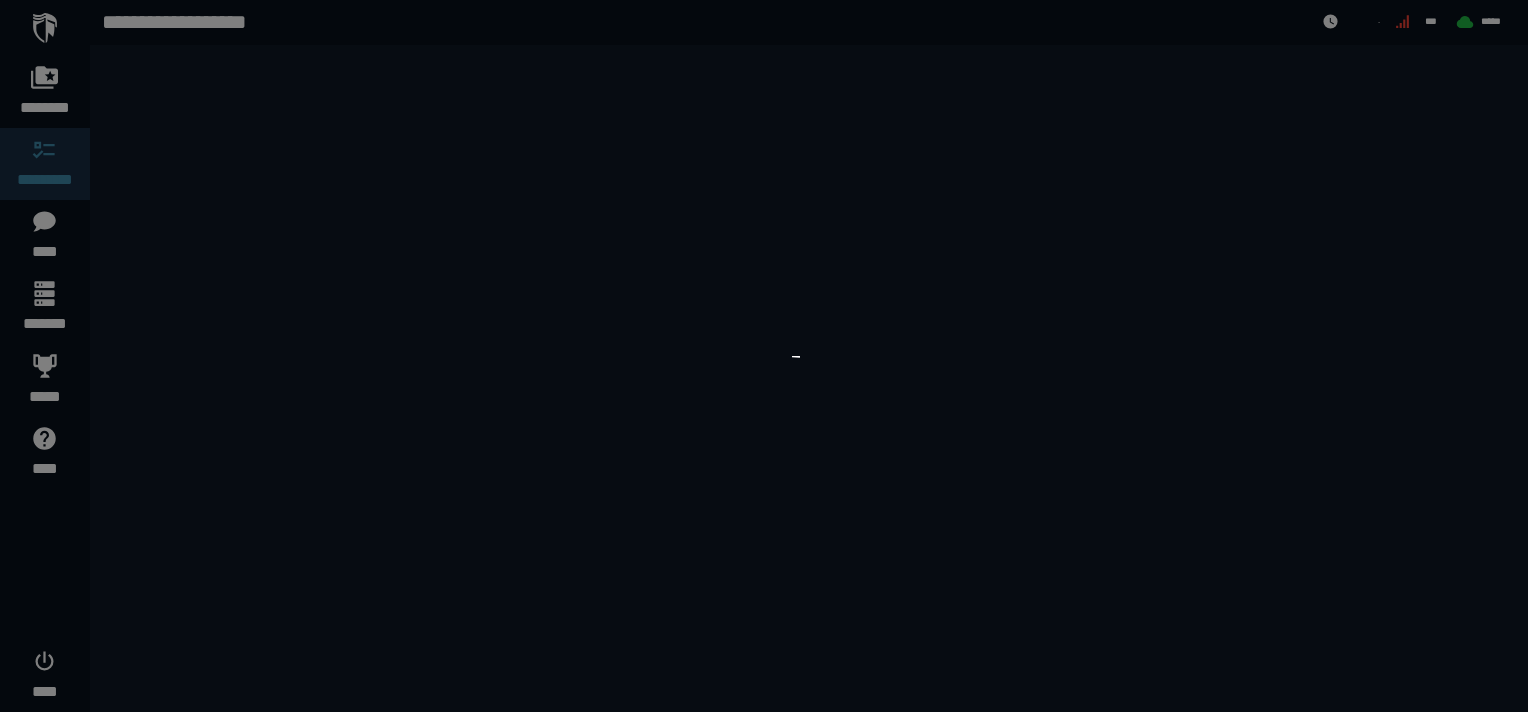 scroll, scrollTop: 0, scrollLeft: 0, axis: both 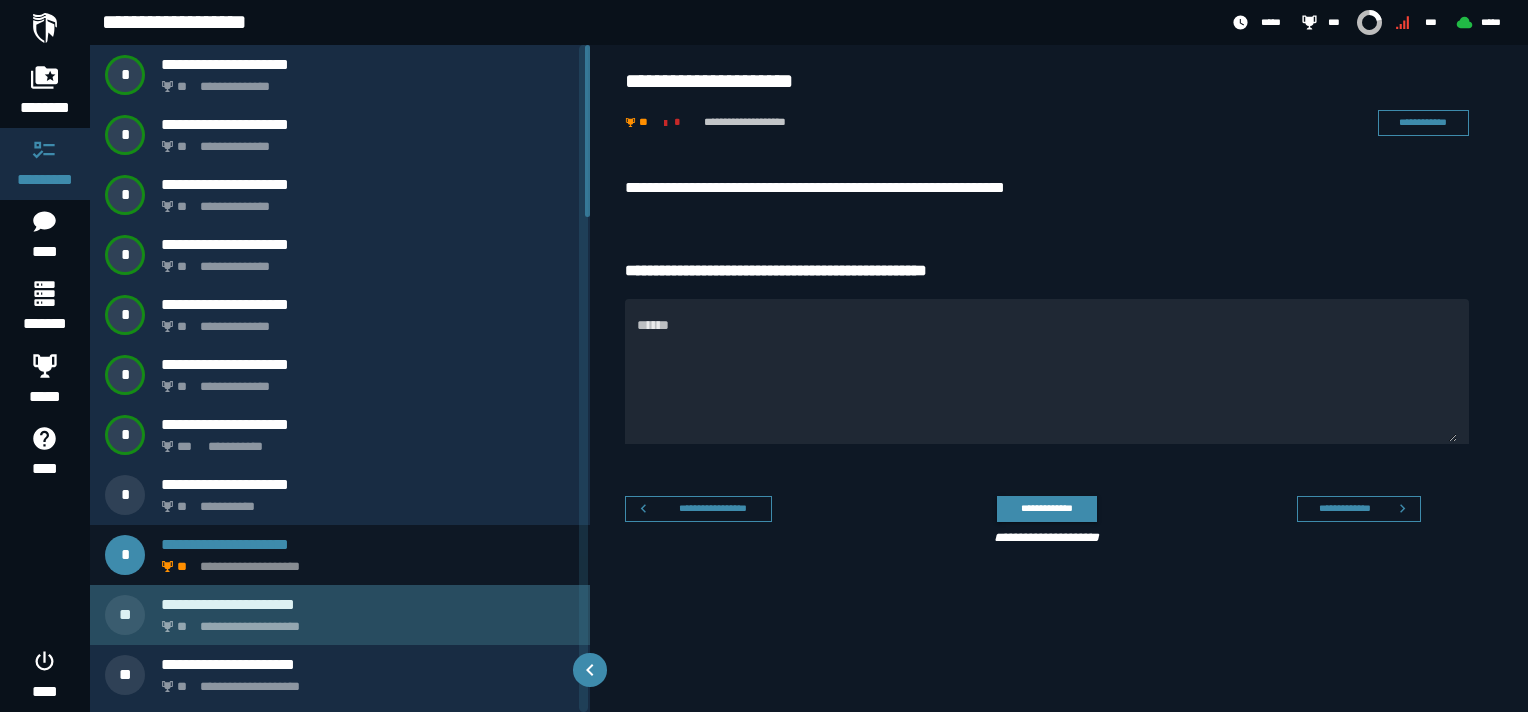 click on "**********" at bounding box center (364, 621) 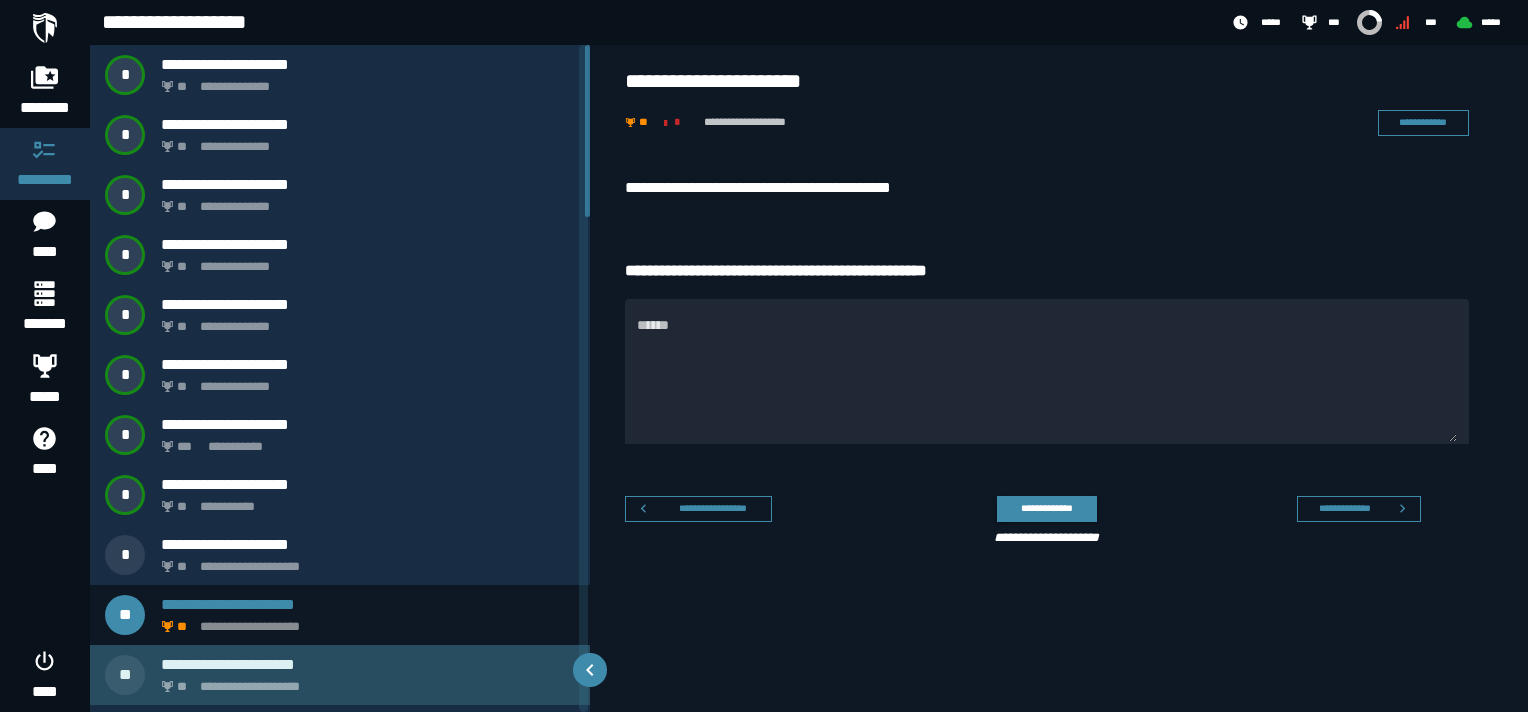 click on "**********" at bounding box center (364, 681) 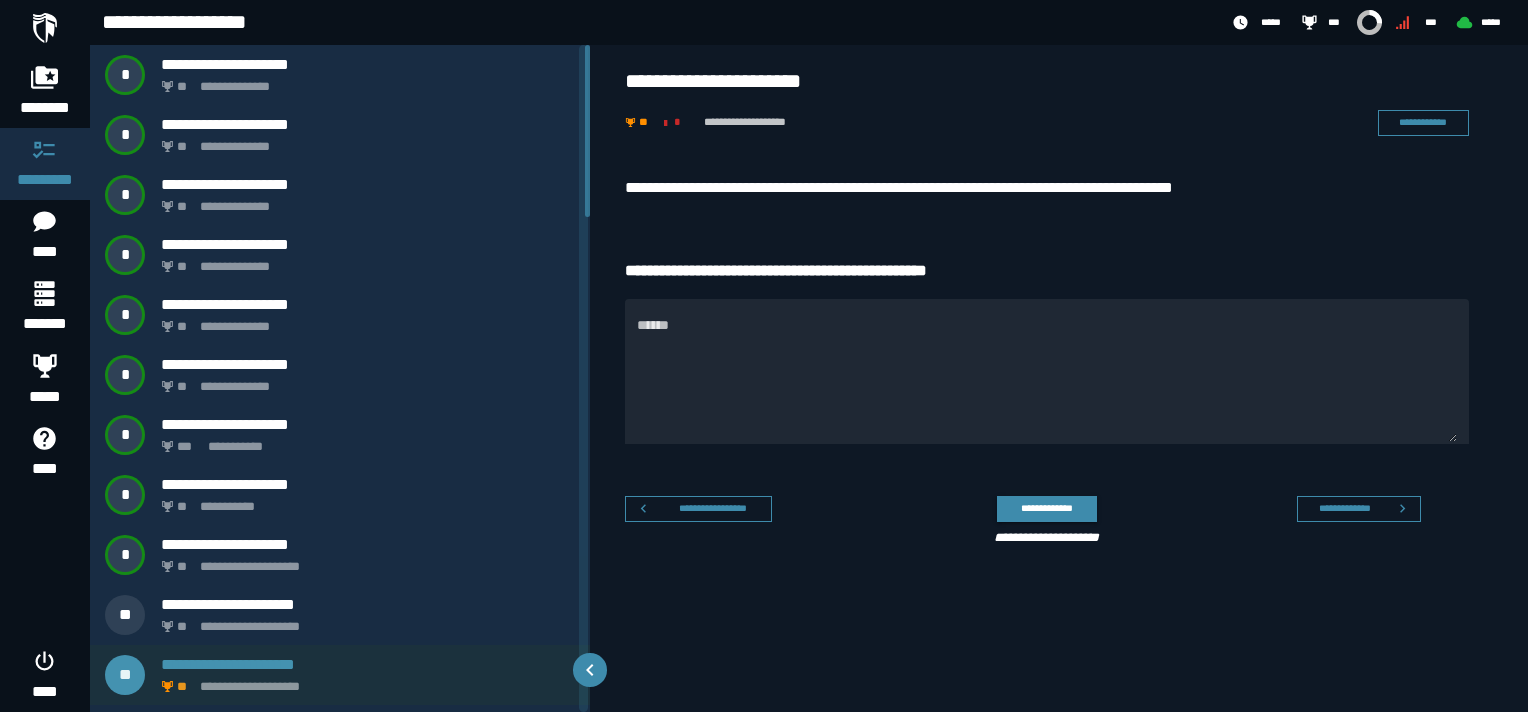 scroll, scrollTop: 200, scrollLeft: 0, axis: vertical 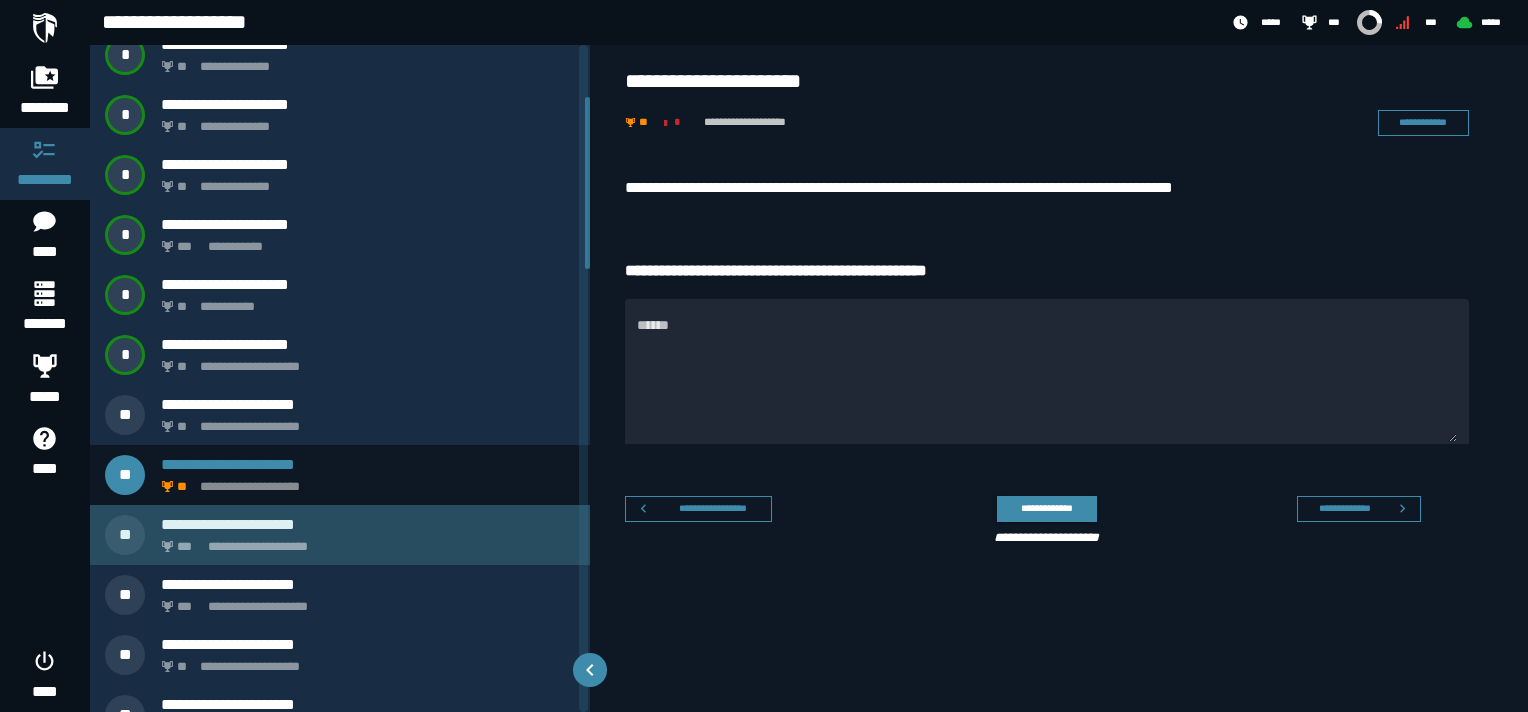 click on "**********" at bounding box center [368, 524] 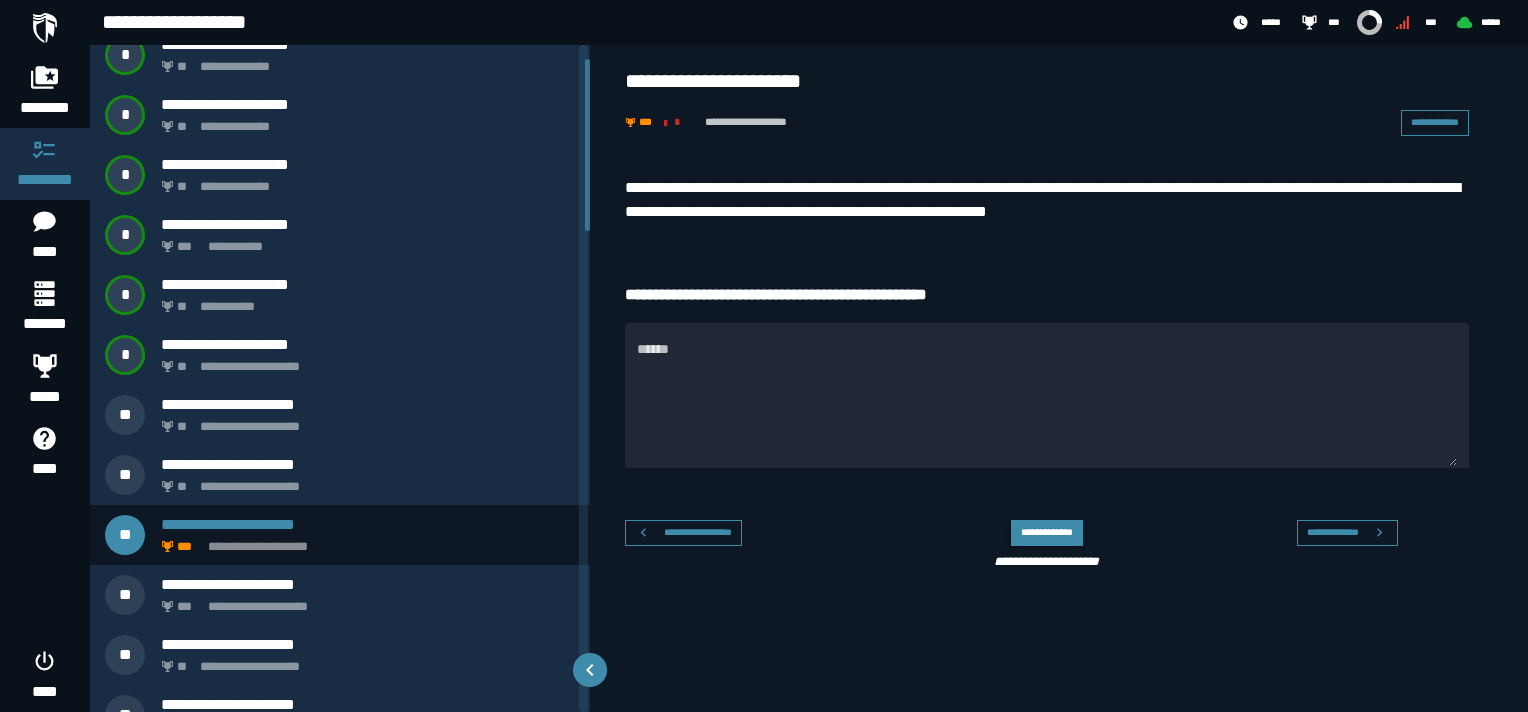 scroll, scrollTop: 52, scrollLeft: 0, axis: vertical 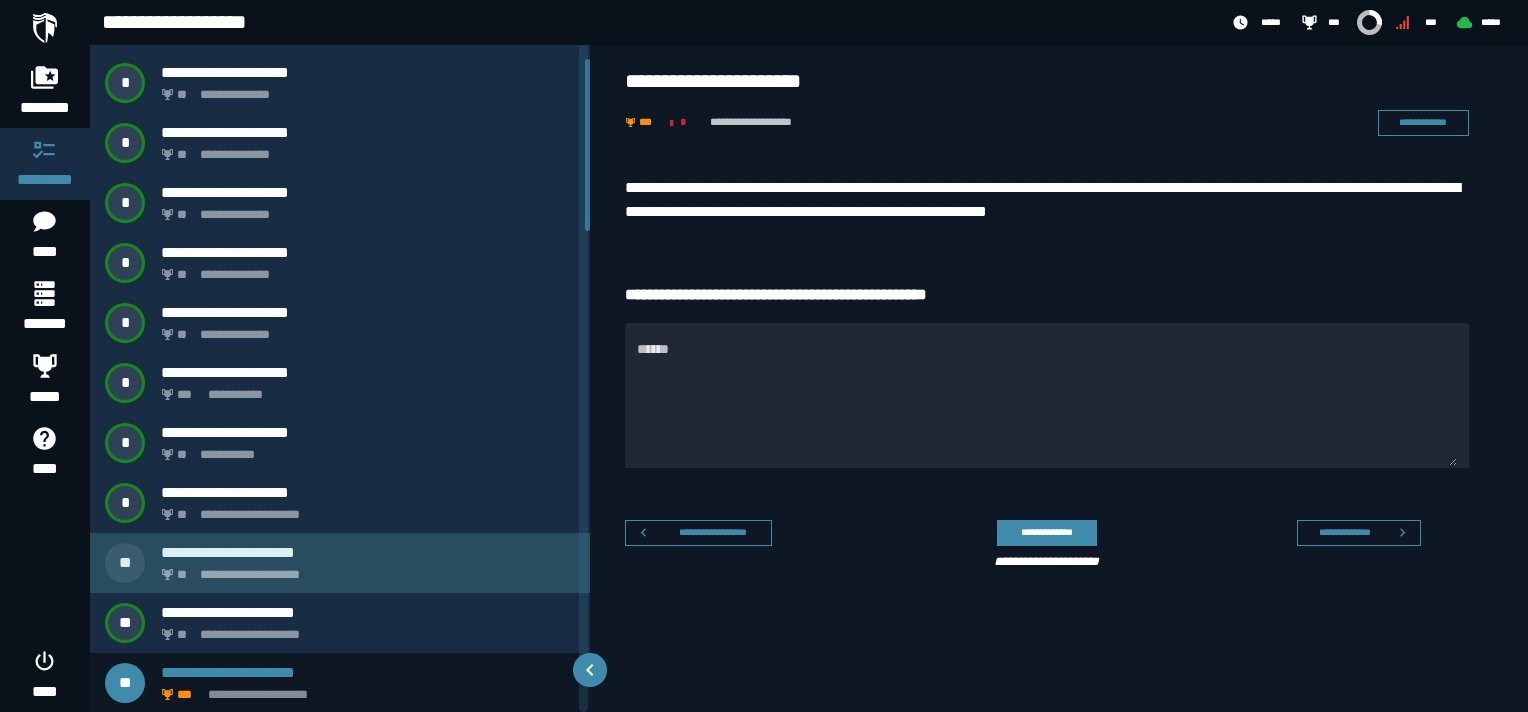 click on "**********" at bounding box center [364, 569] 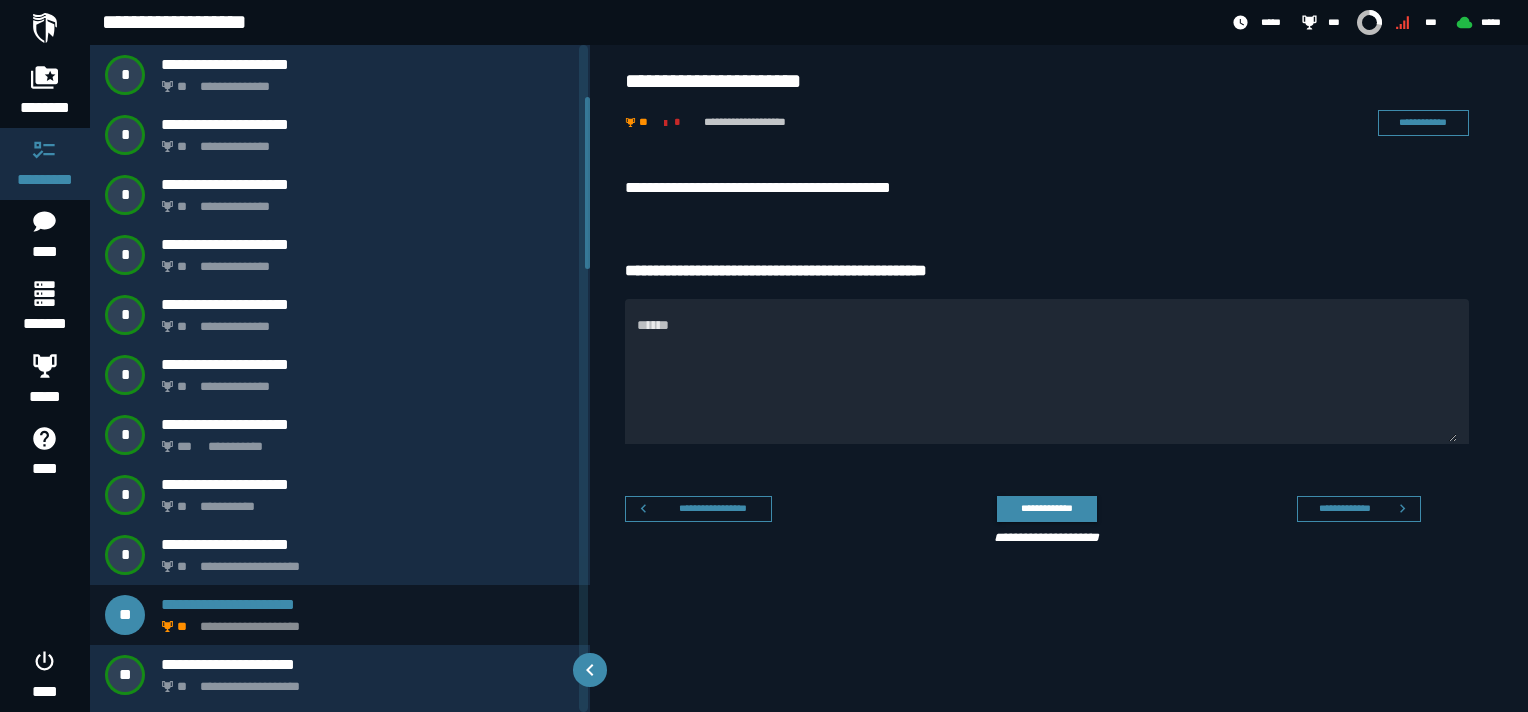 scroll, scrollTop: 200, scrollLeft: 0, axis: vertical 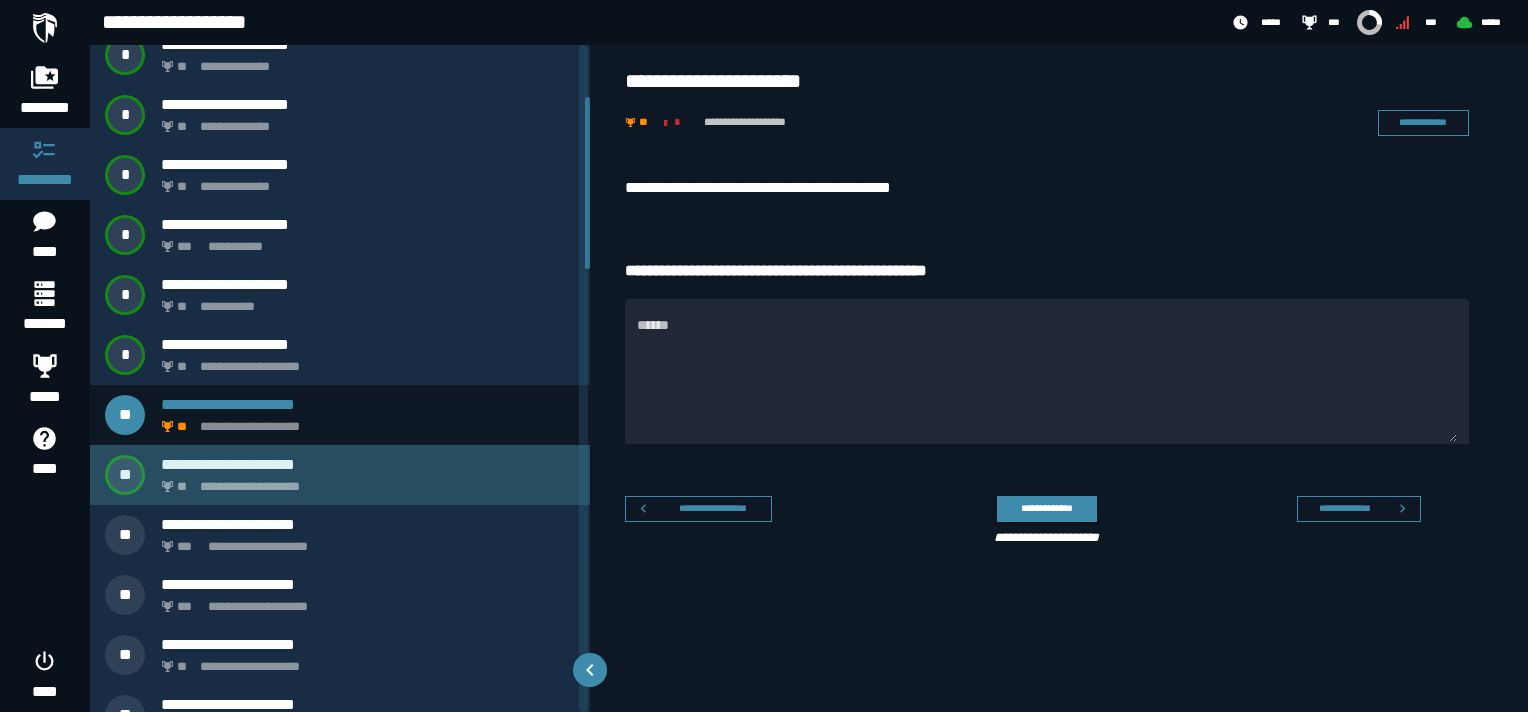 click on "**********" at bounding box center (364, 481) 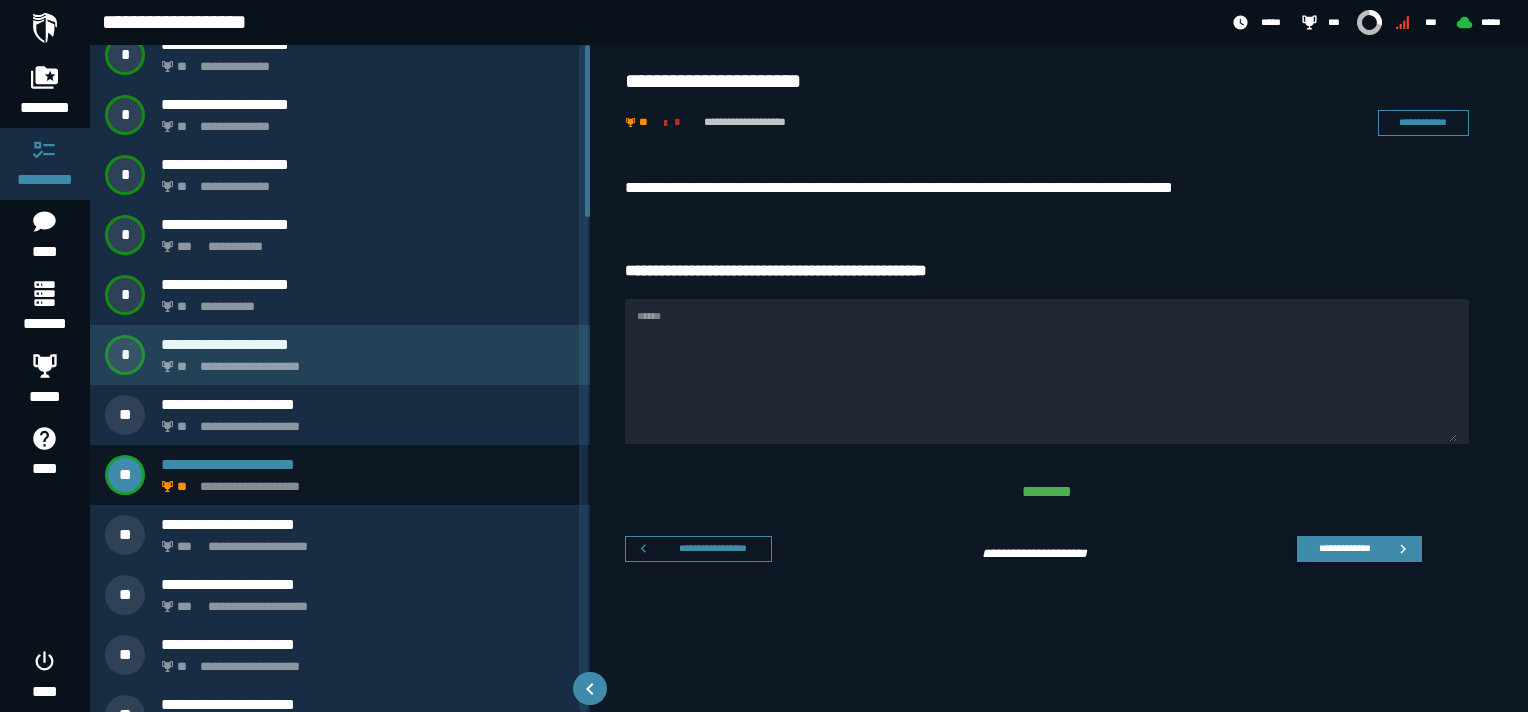 scroll, scrollTop: 0, scrollLeft: 0, axis: both 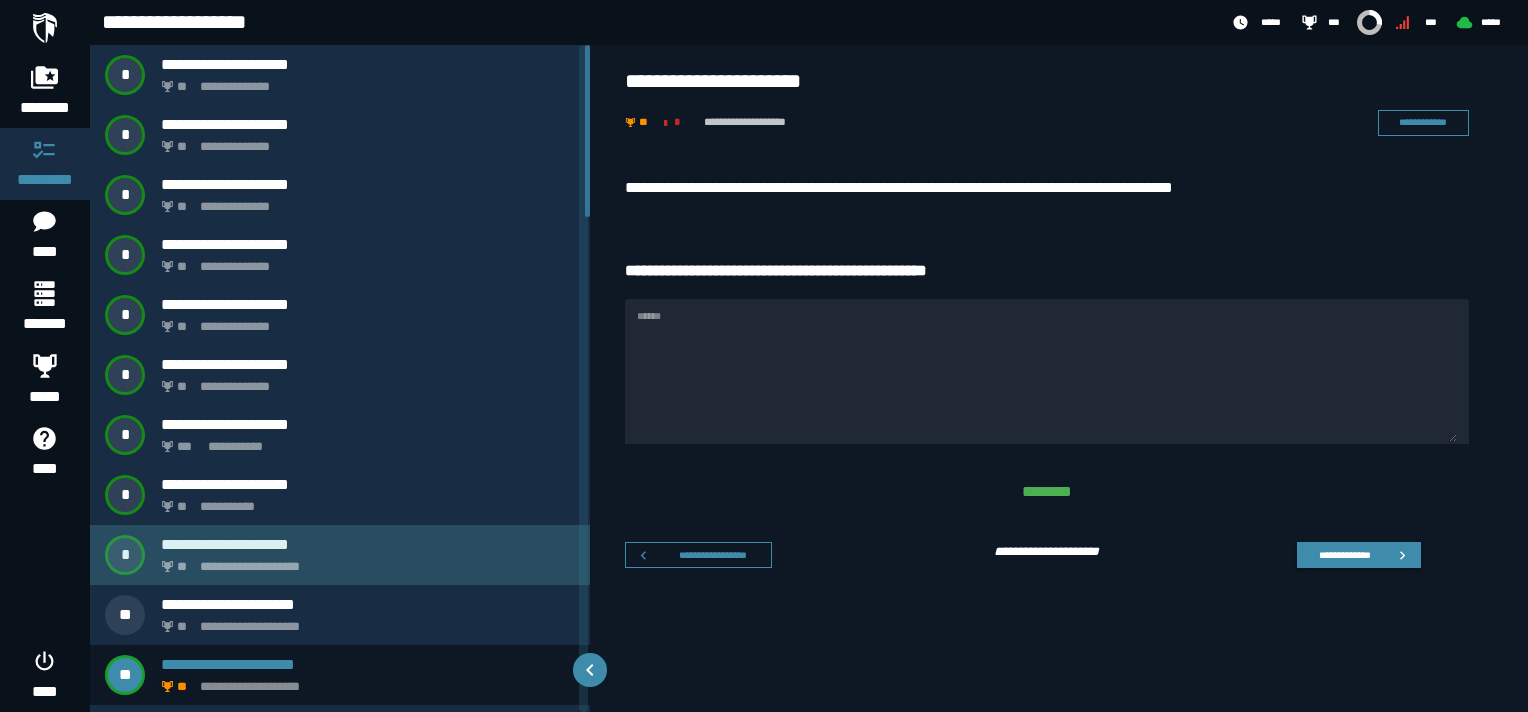 click on "**********" at bounding box center [340, 555] 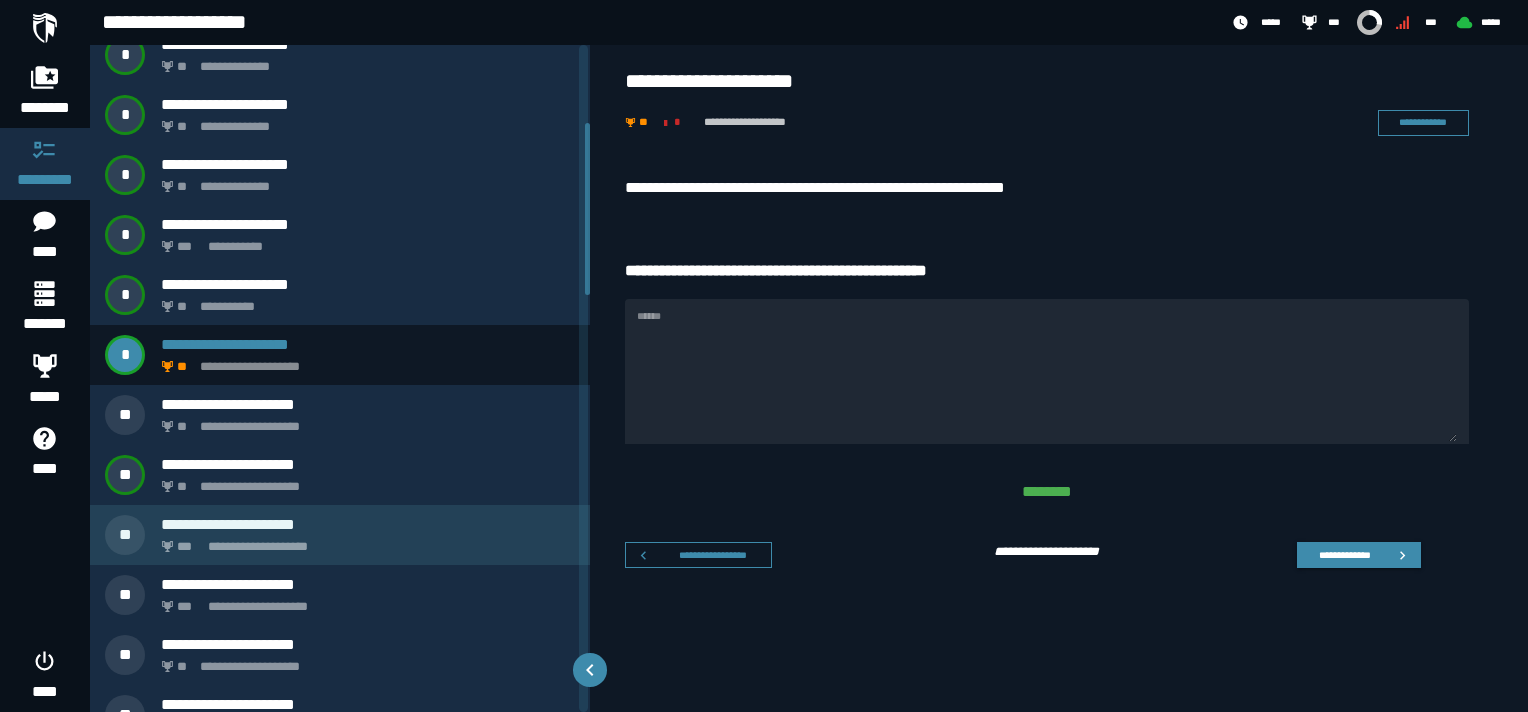 scroll, scrollTop: 300, scrollLeft: 0, axis: vertical 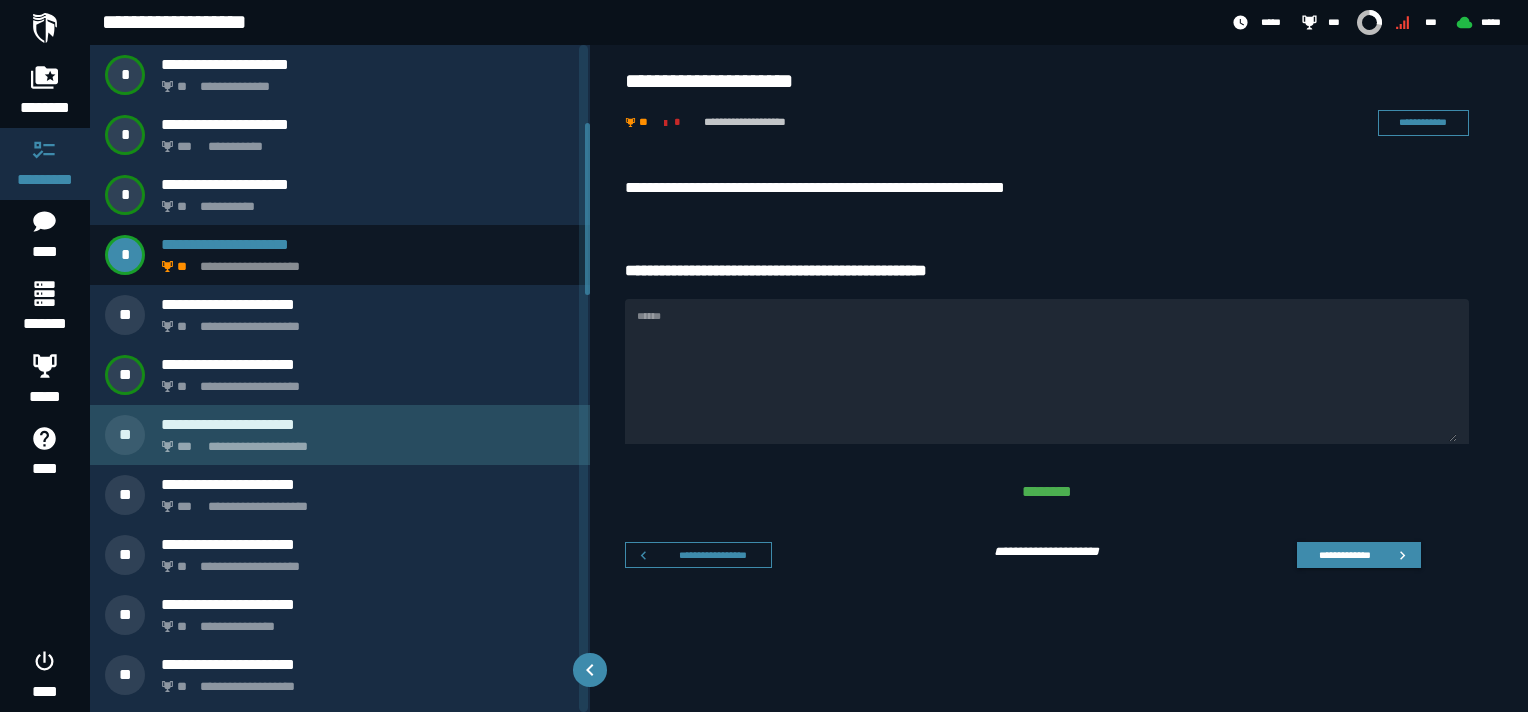 click on "**********" at bounding box center [368, 424] 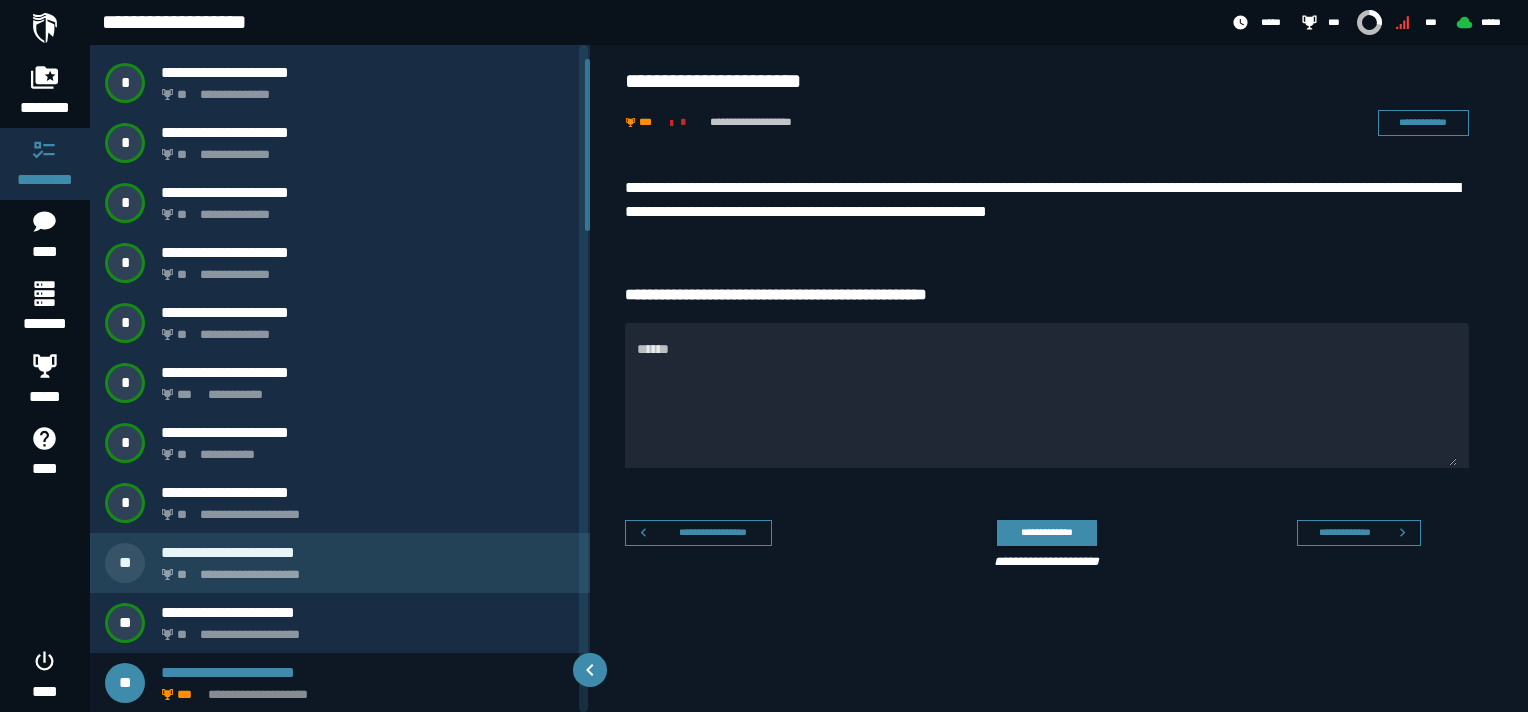 scroll, scrollTop: 252, scrollLeft: 0, axis: vertical 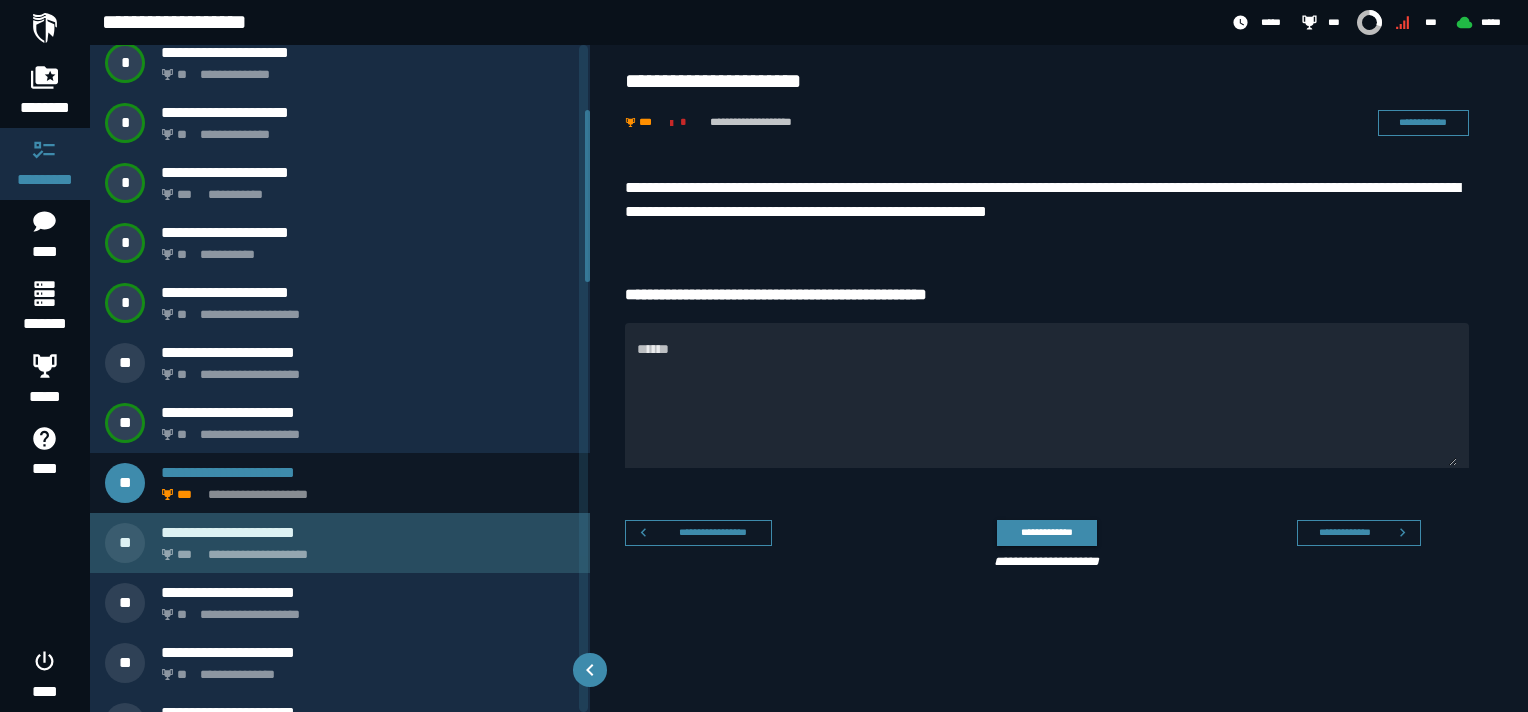 click on "**********" at bounding box center (364, 549) 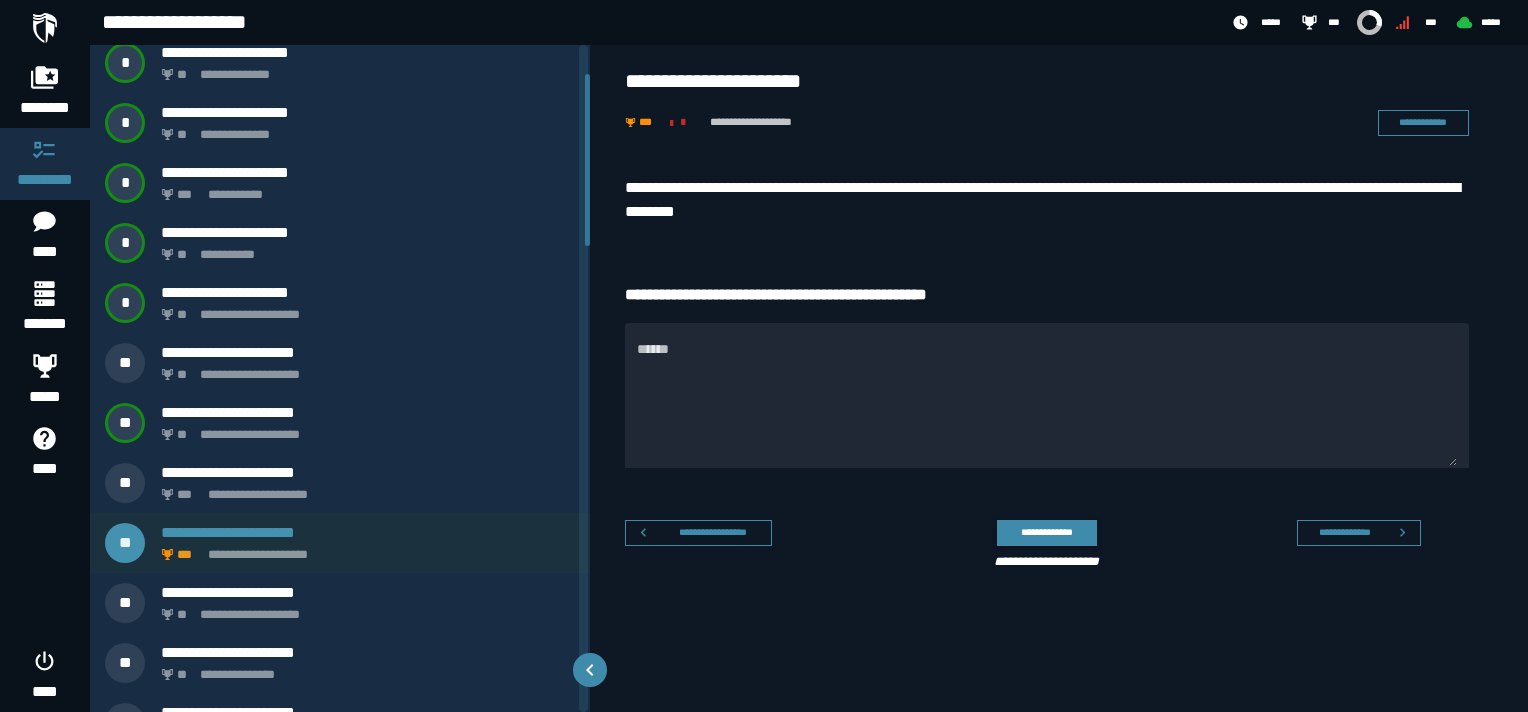 scroll, scrollTop: 112, scrollLeft: 0, axis: vertical 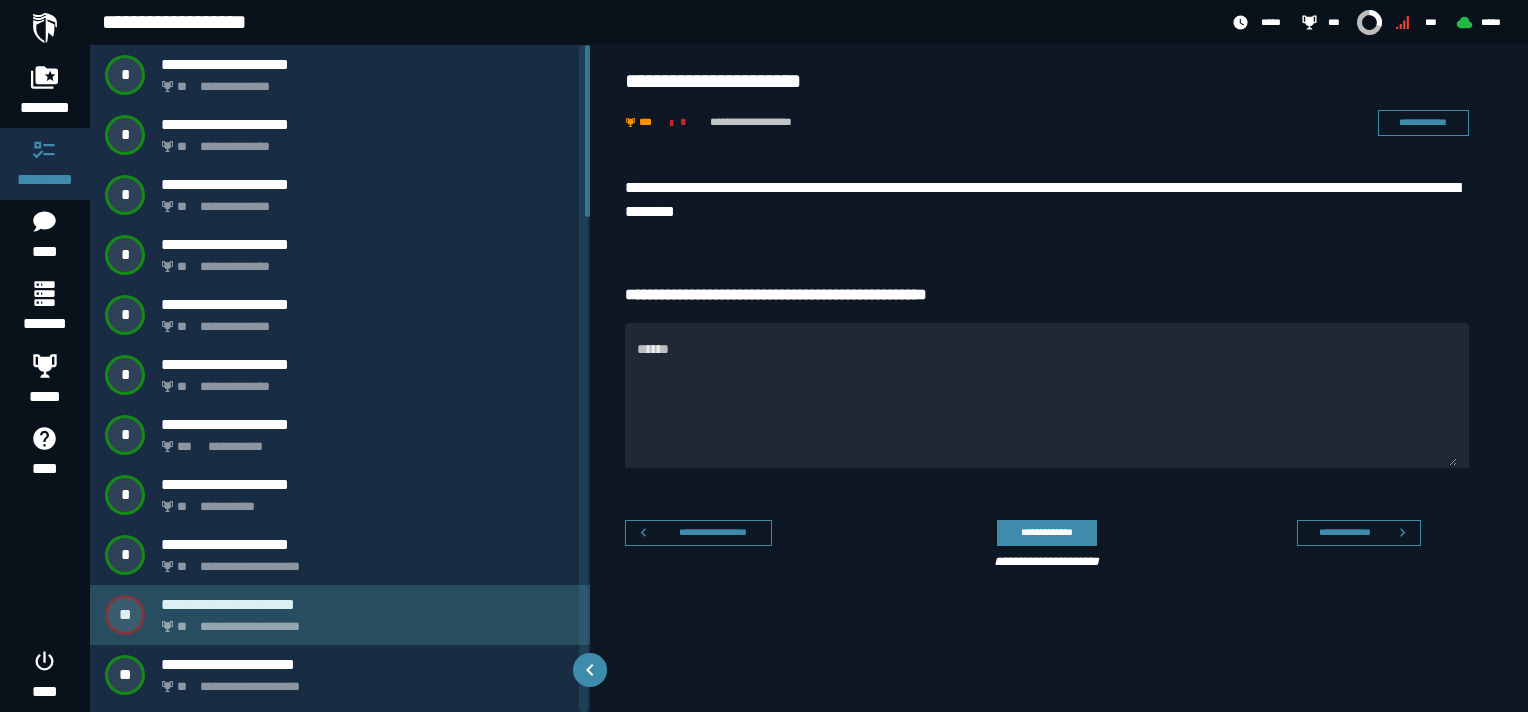 click on "**********" at bounding box center (364, 621) 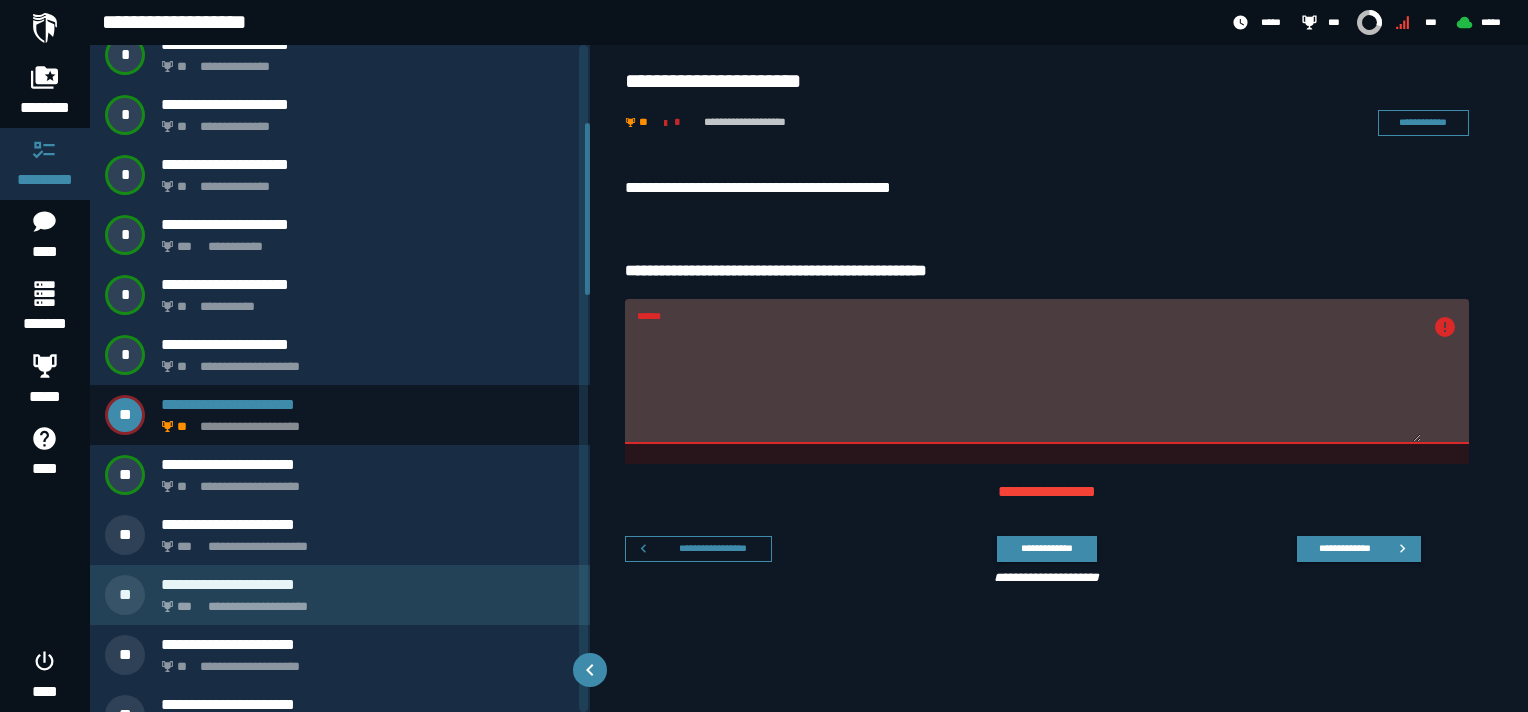 scroll, scrollTop: 300, scrollLeft: 0, axis: vertical 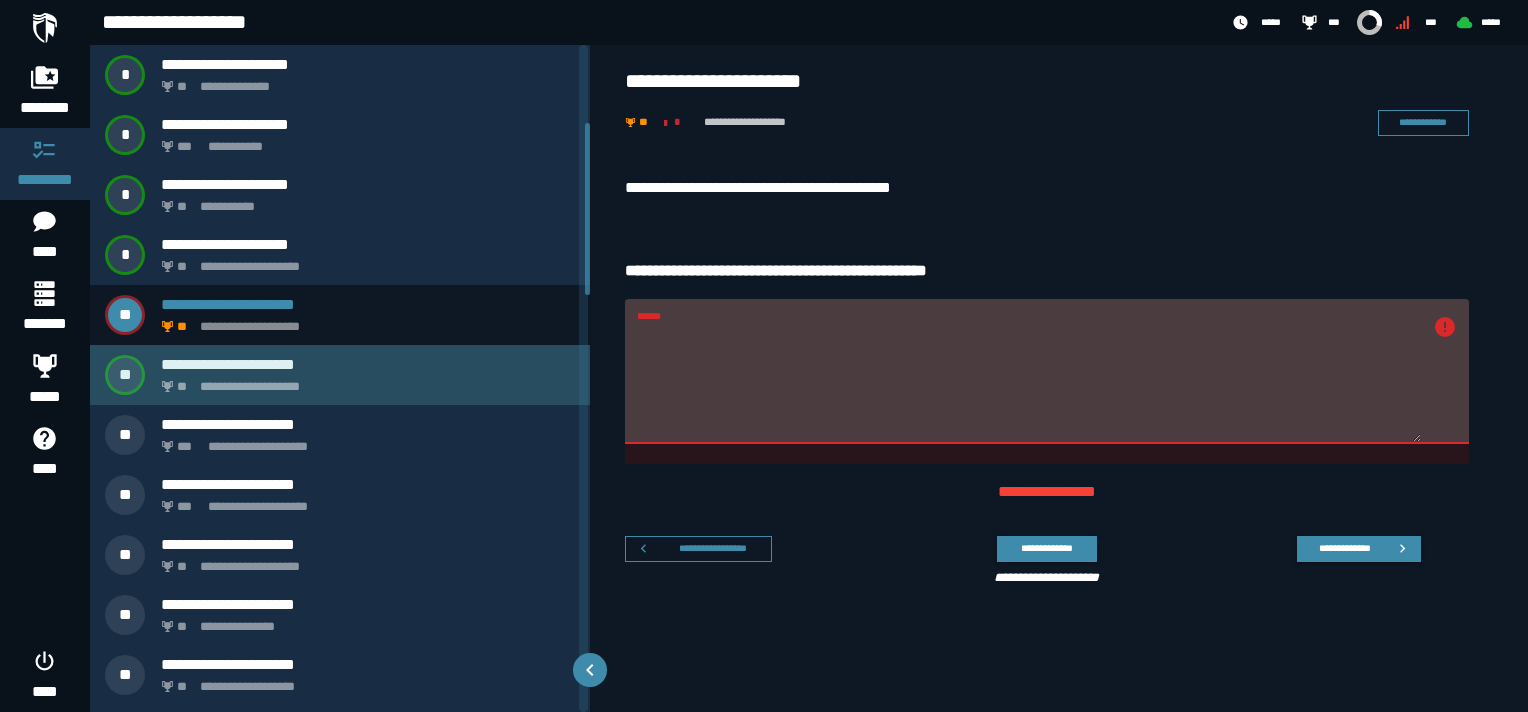 click on "**********" at bounding box center (364, 381) 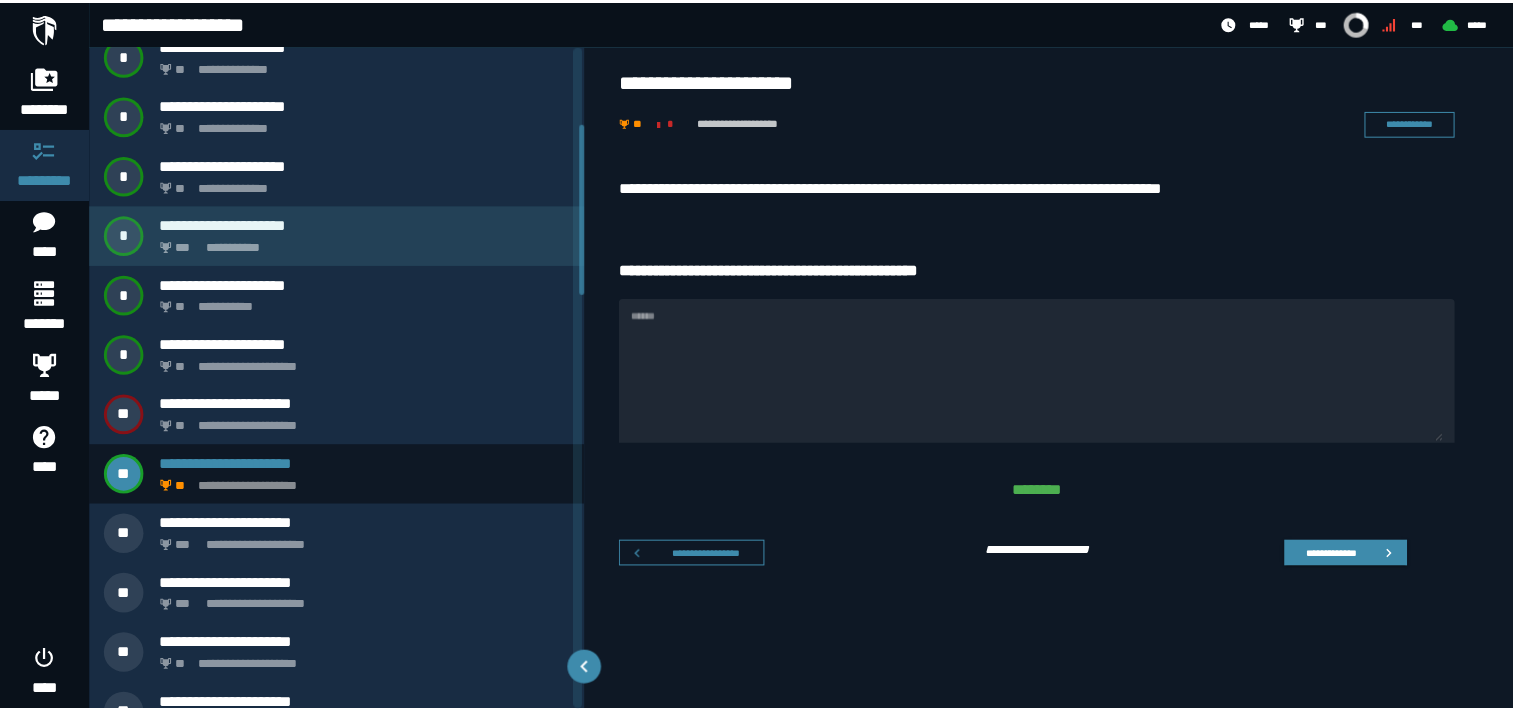 scroll, scrollTop: 300, scrollLeft: 0, axis: vertical 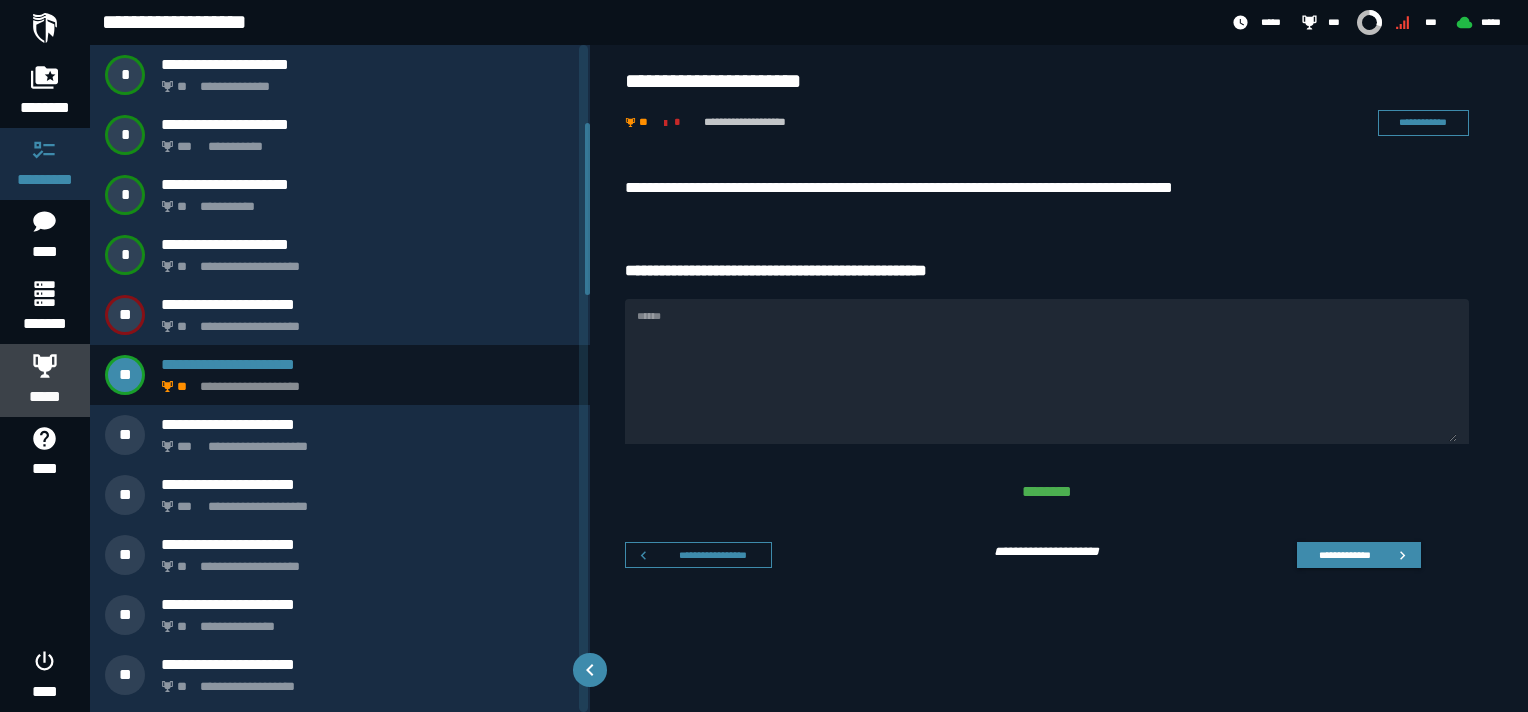 click on "*****" at bounding box center (45, 380) 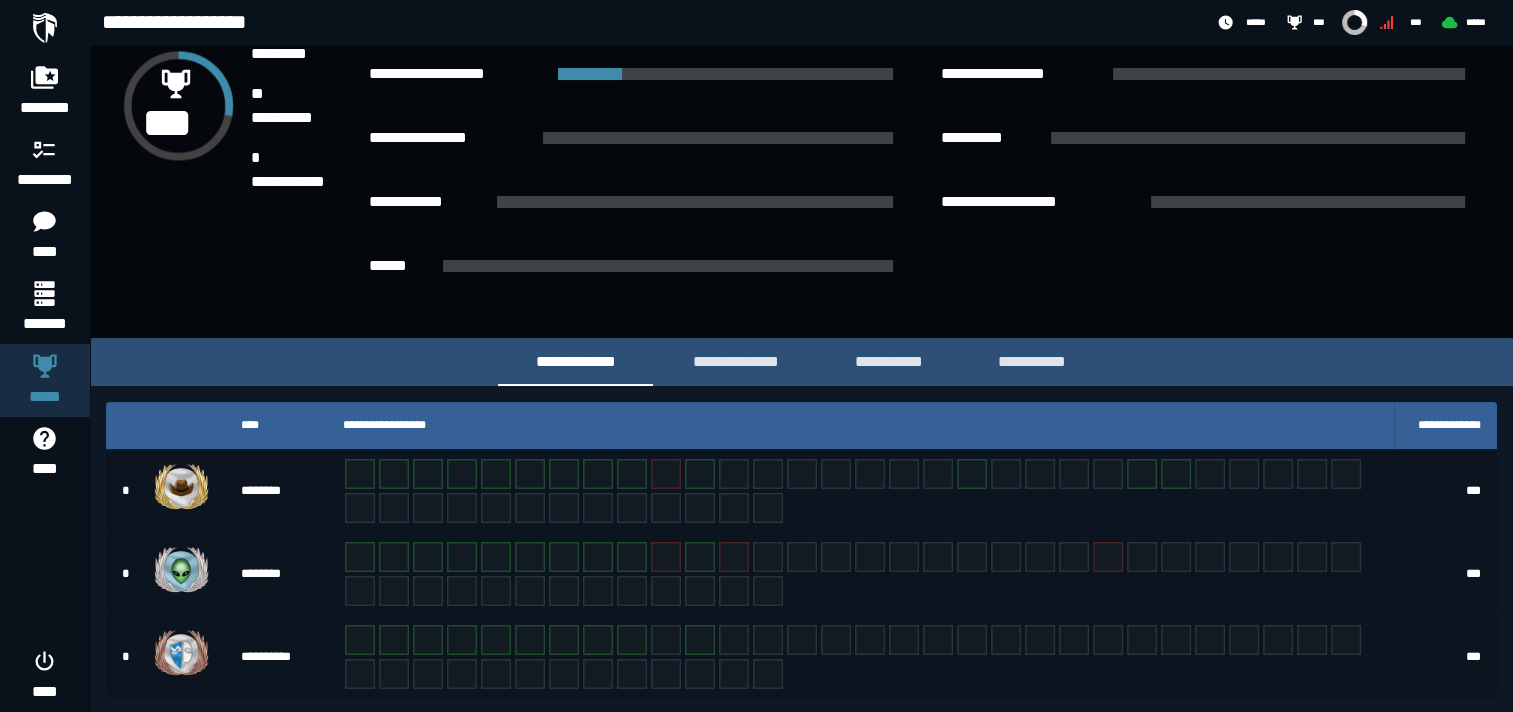 scroll, scrollTop: 265, scrollLeft: 0, axis: vertical 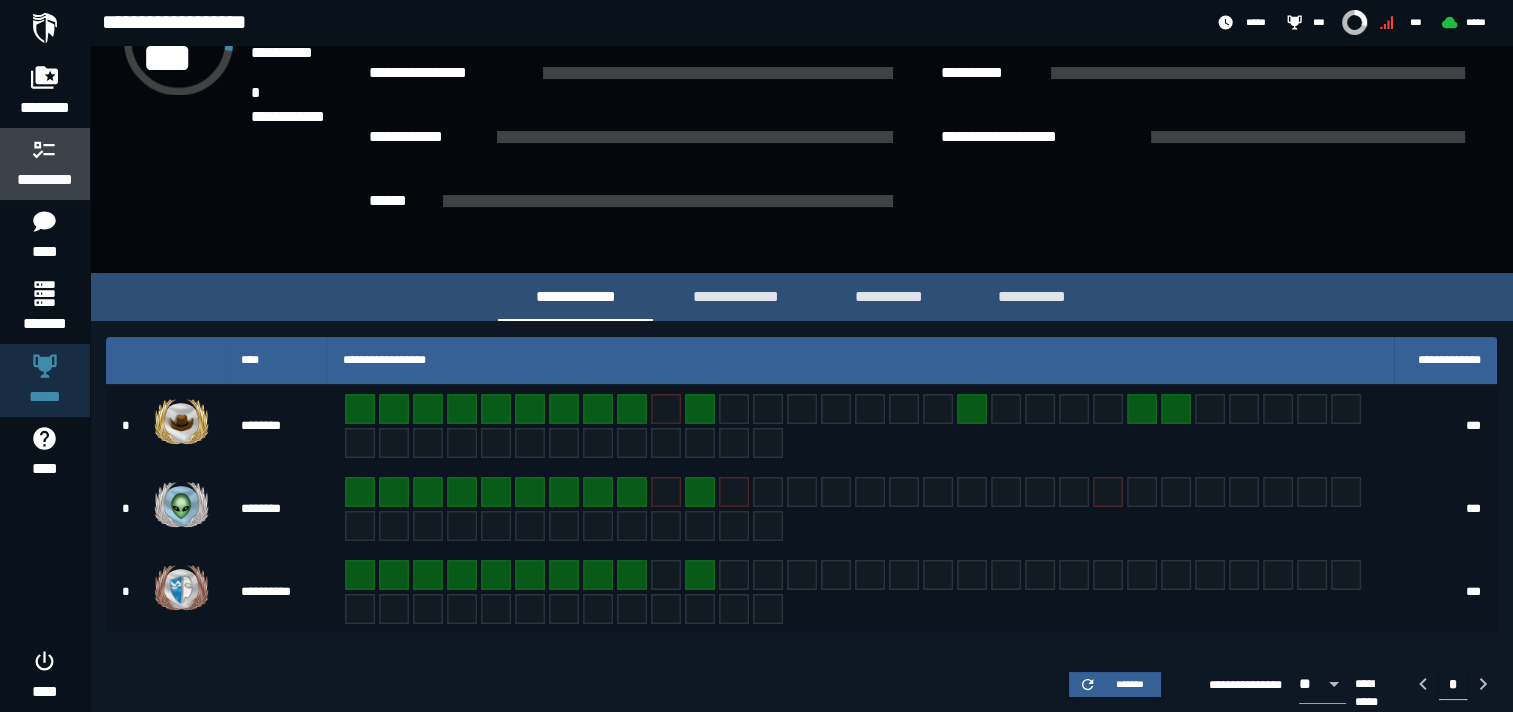 click on "*********" at bounding box center [45, 180] 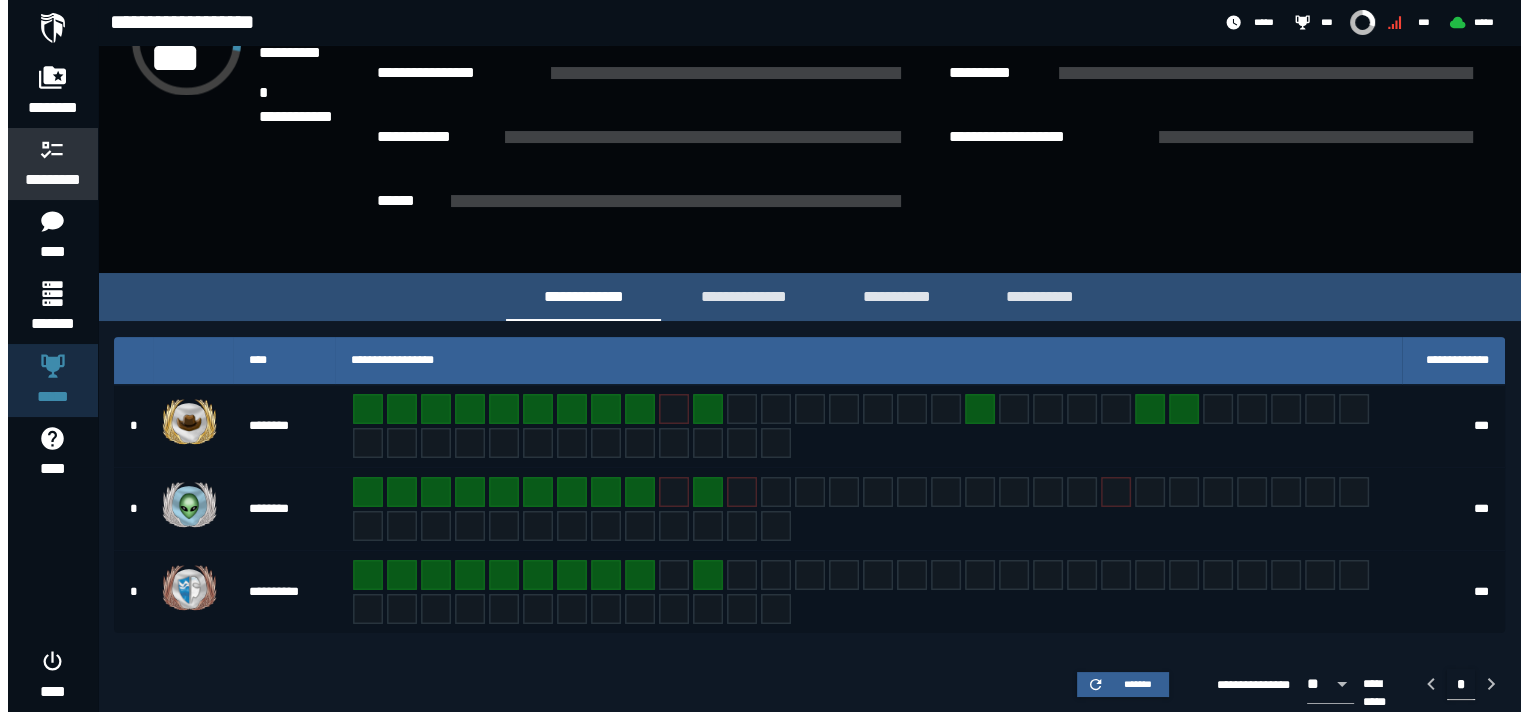 scroll, scrollTop: 0, scrollLeft: 0, axis: both 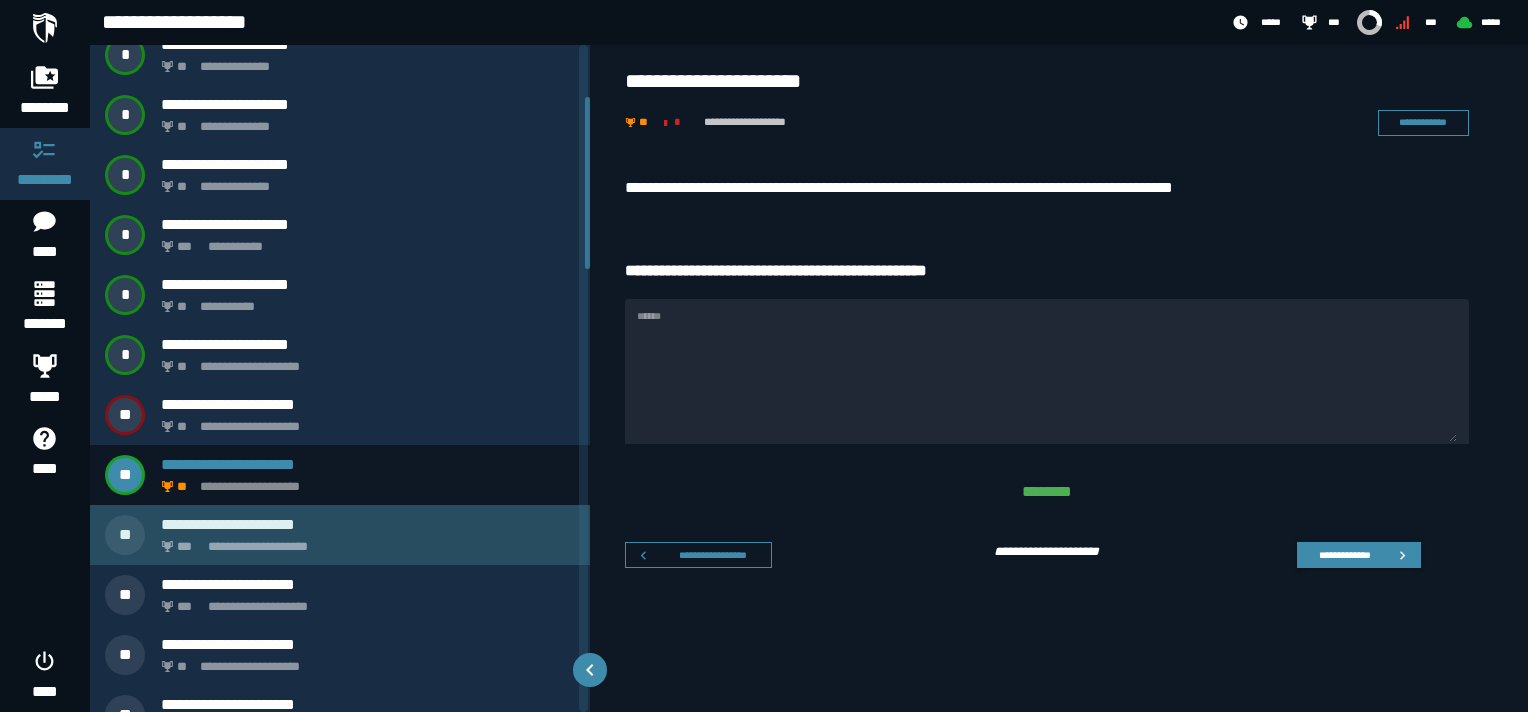 click on "**********" at bounding box center (340, 535) 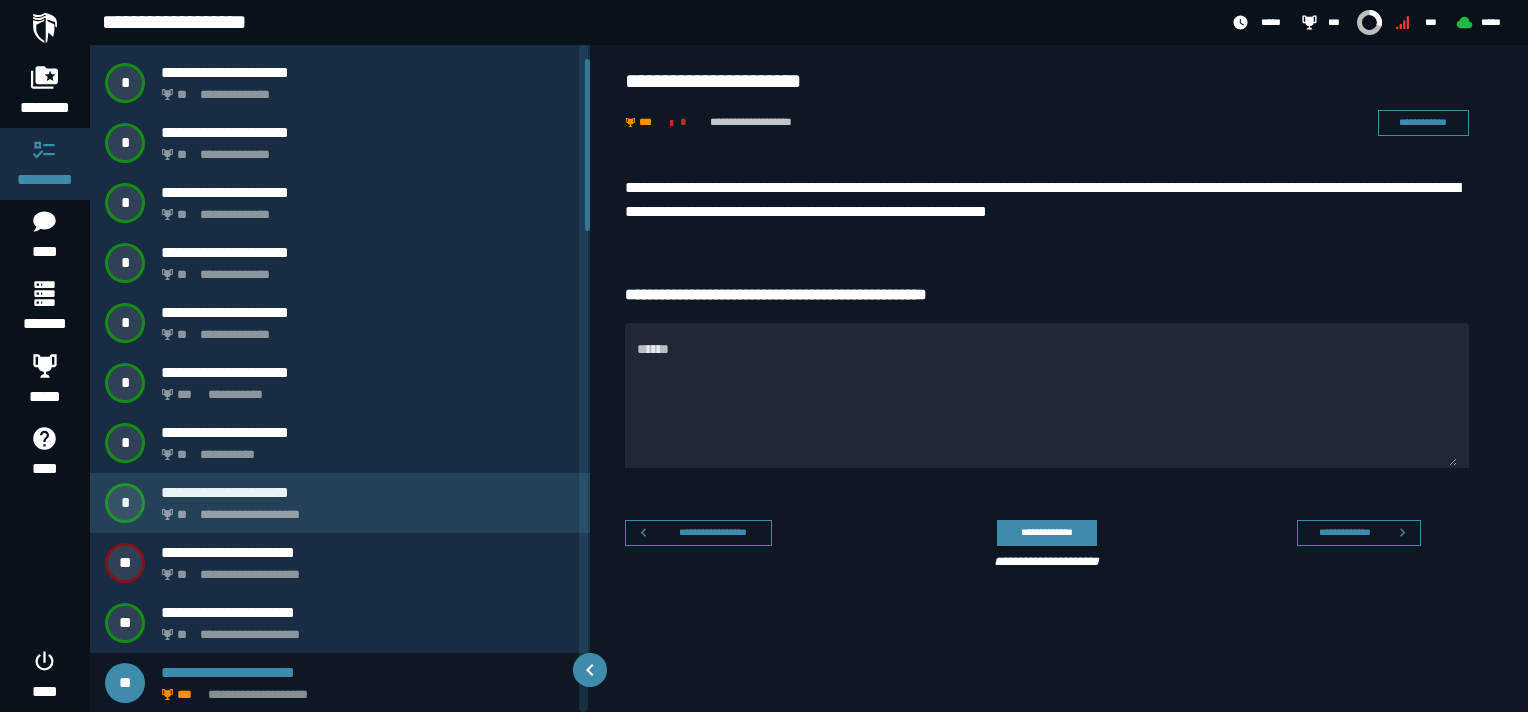 scroll, scrollTop: 252, scrollLeft: 0, axis: vertical 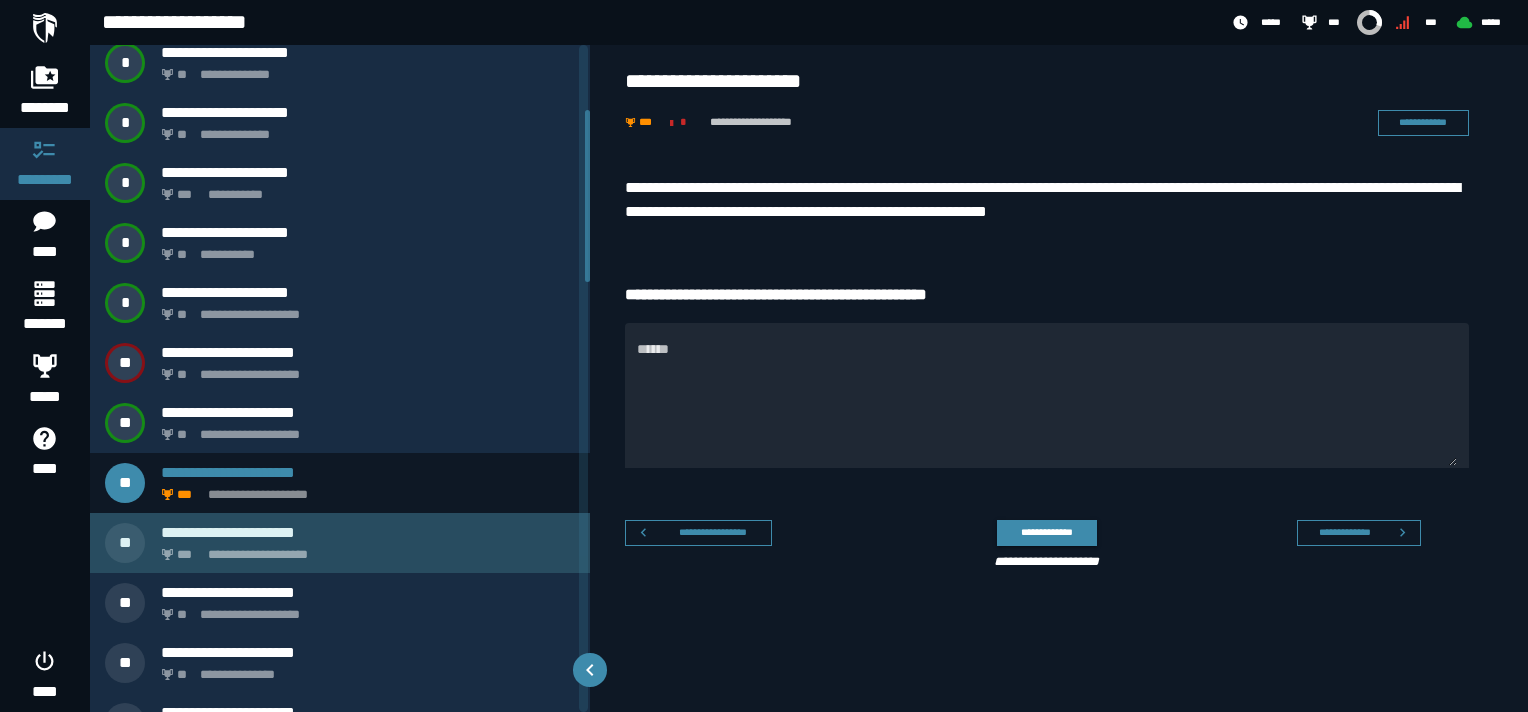 click on "**********" at bounding box center (364, 549) 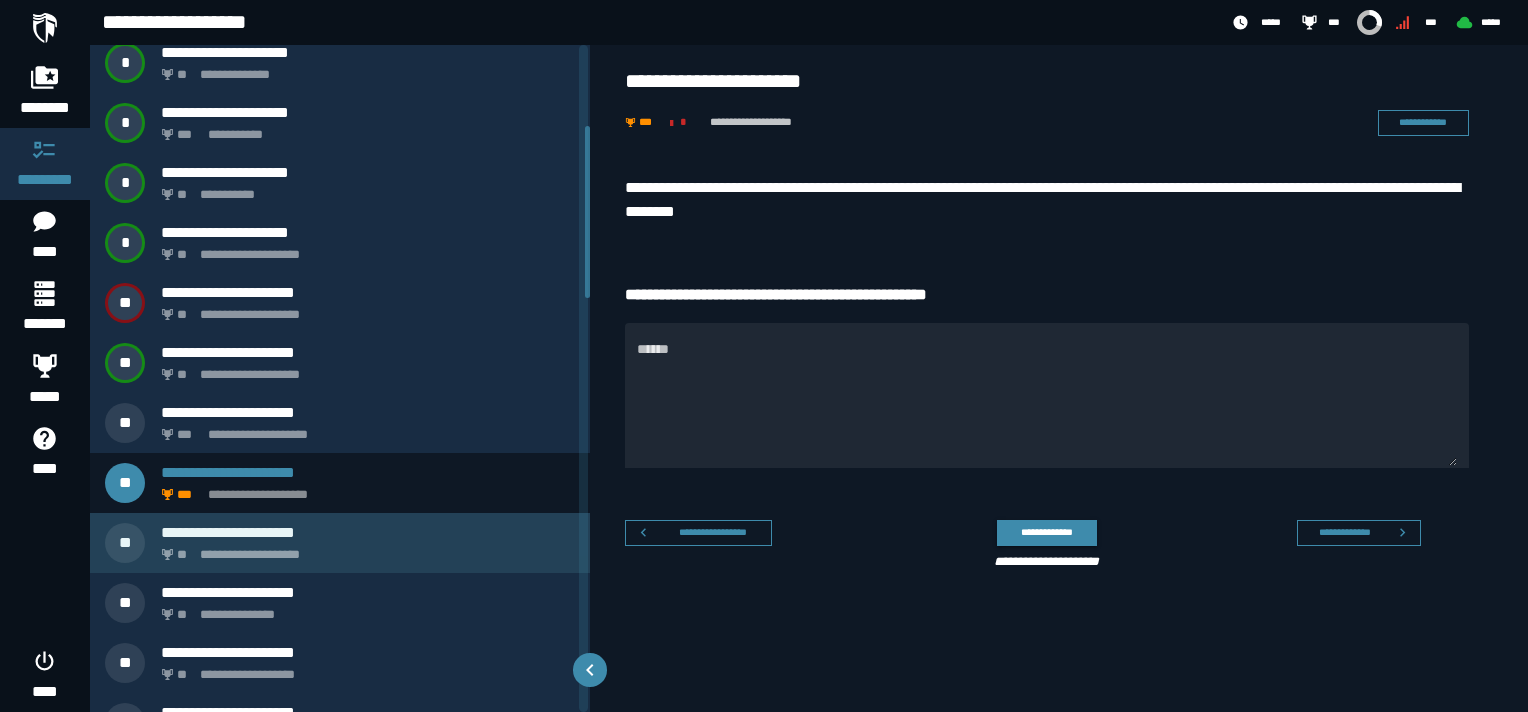 scroll, scrollTop: 412, scrollLeft: 0, axis: vertical 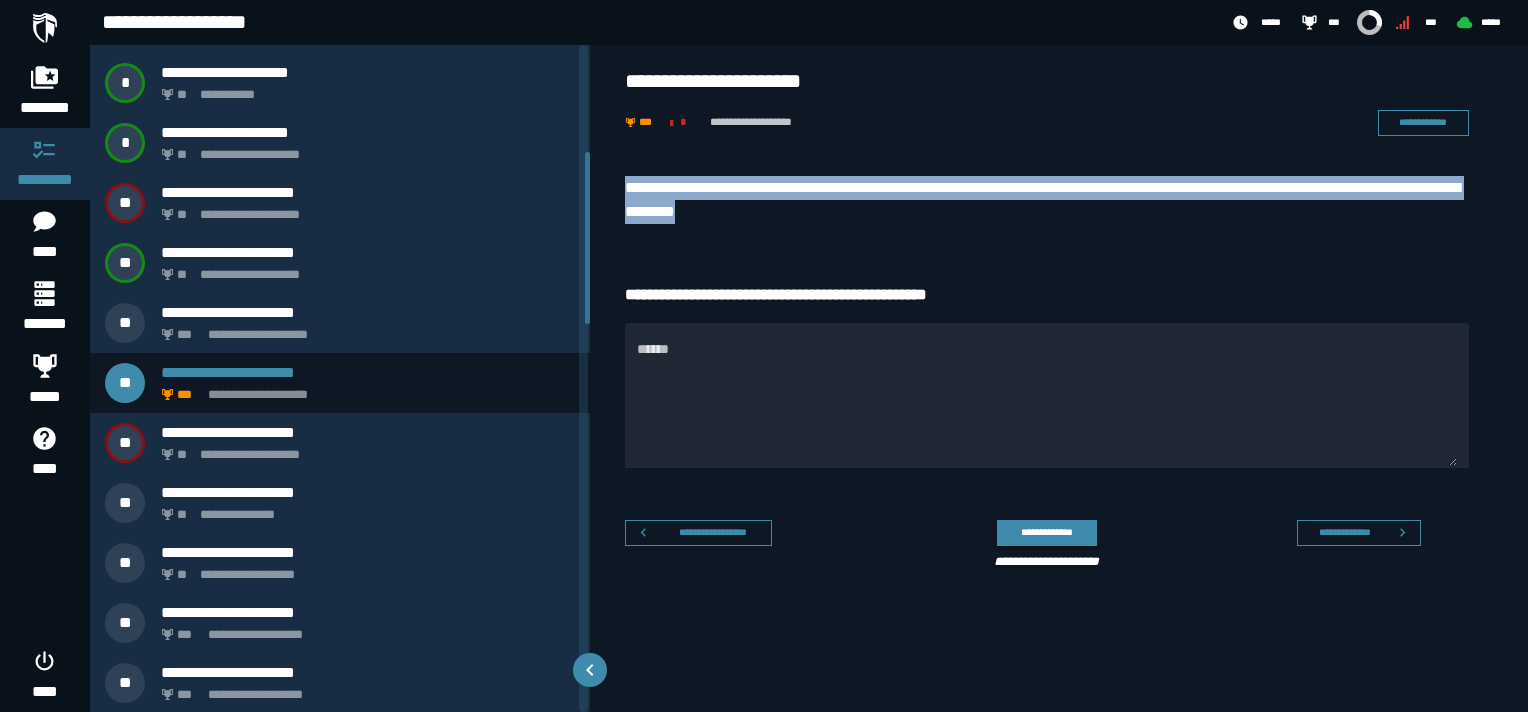 drag, startPoint x: 628, startPoint y: 188, endPoint x: 812, endPoint y: 220, distance: 186.76189 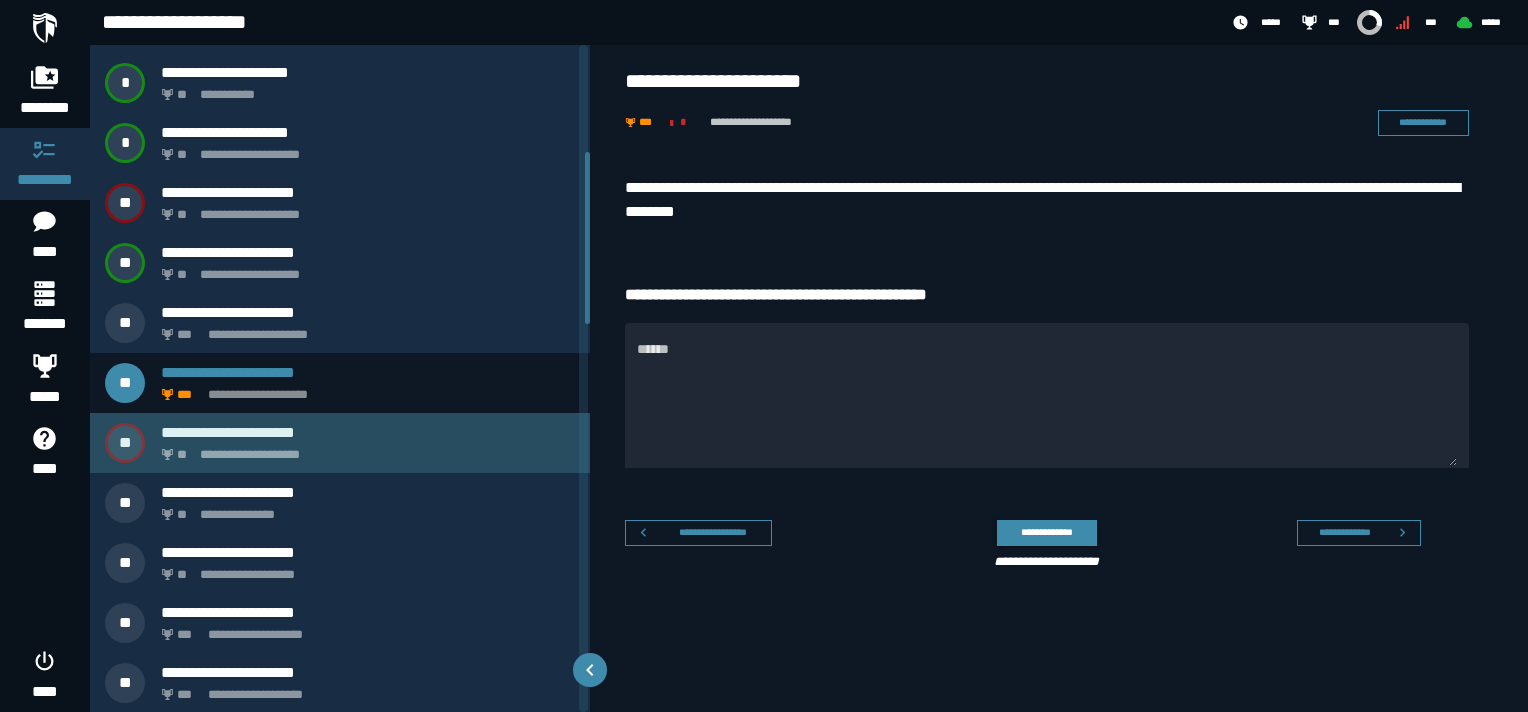click on "**********" at bounding box center (364, 449) 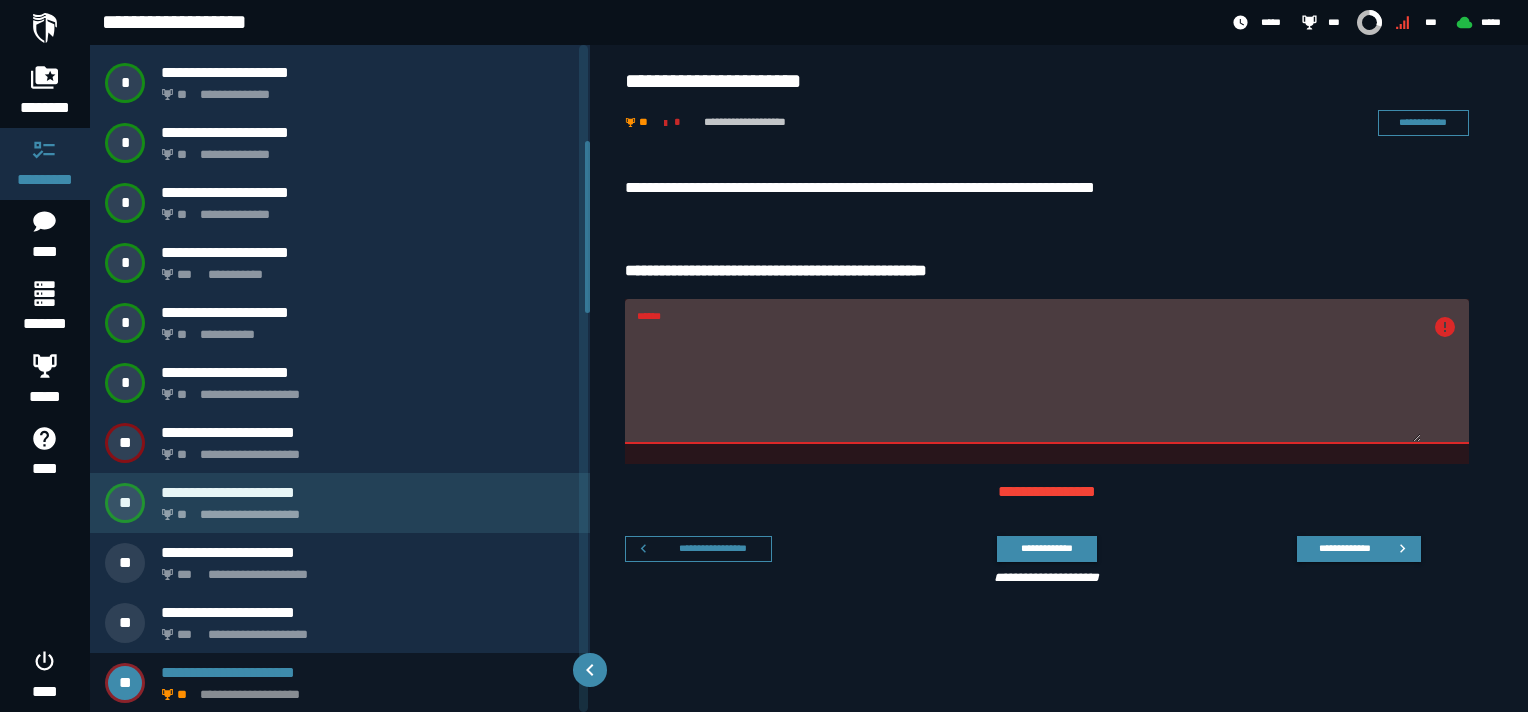scroll, scrollTop: 472, scrollLeft: 0, axis: vertical 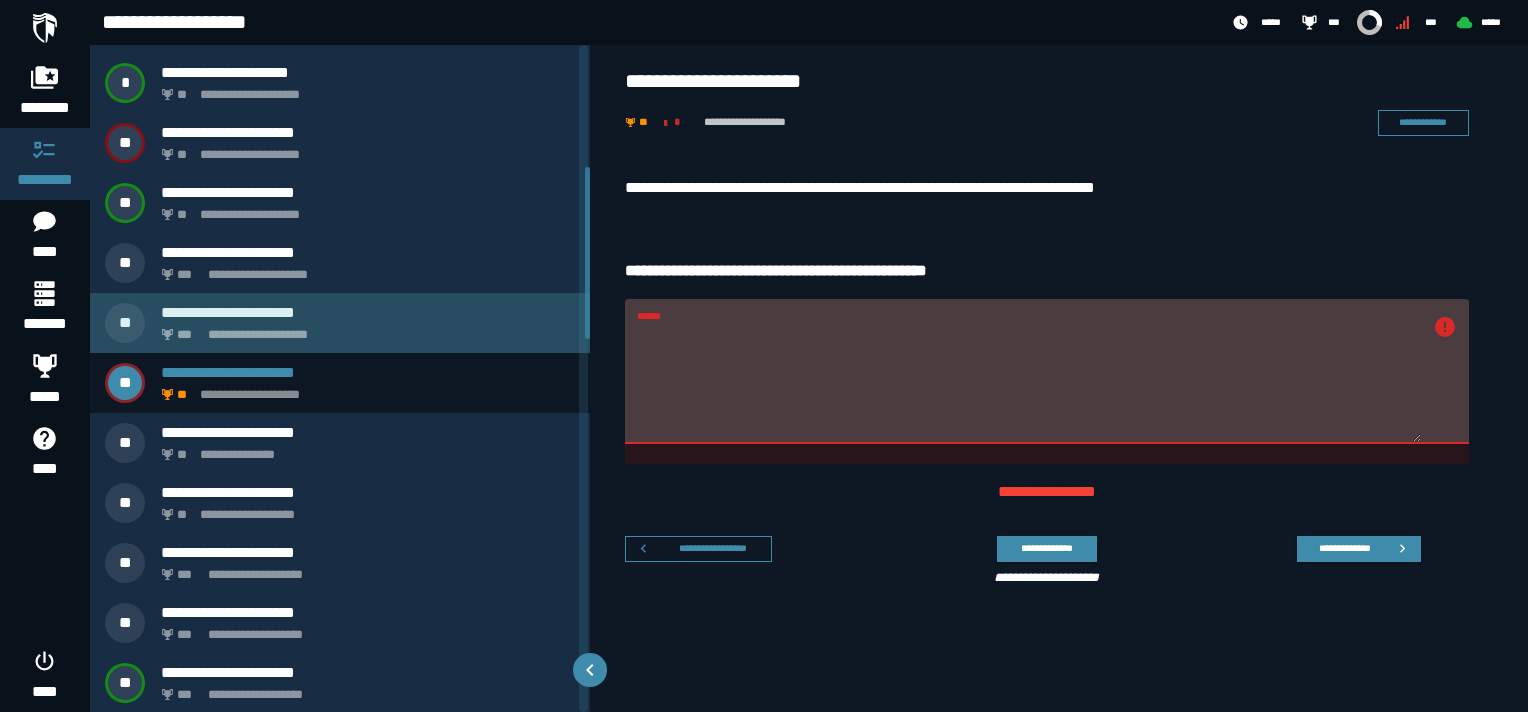 click on "**********" at bounding box center [364, 329] 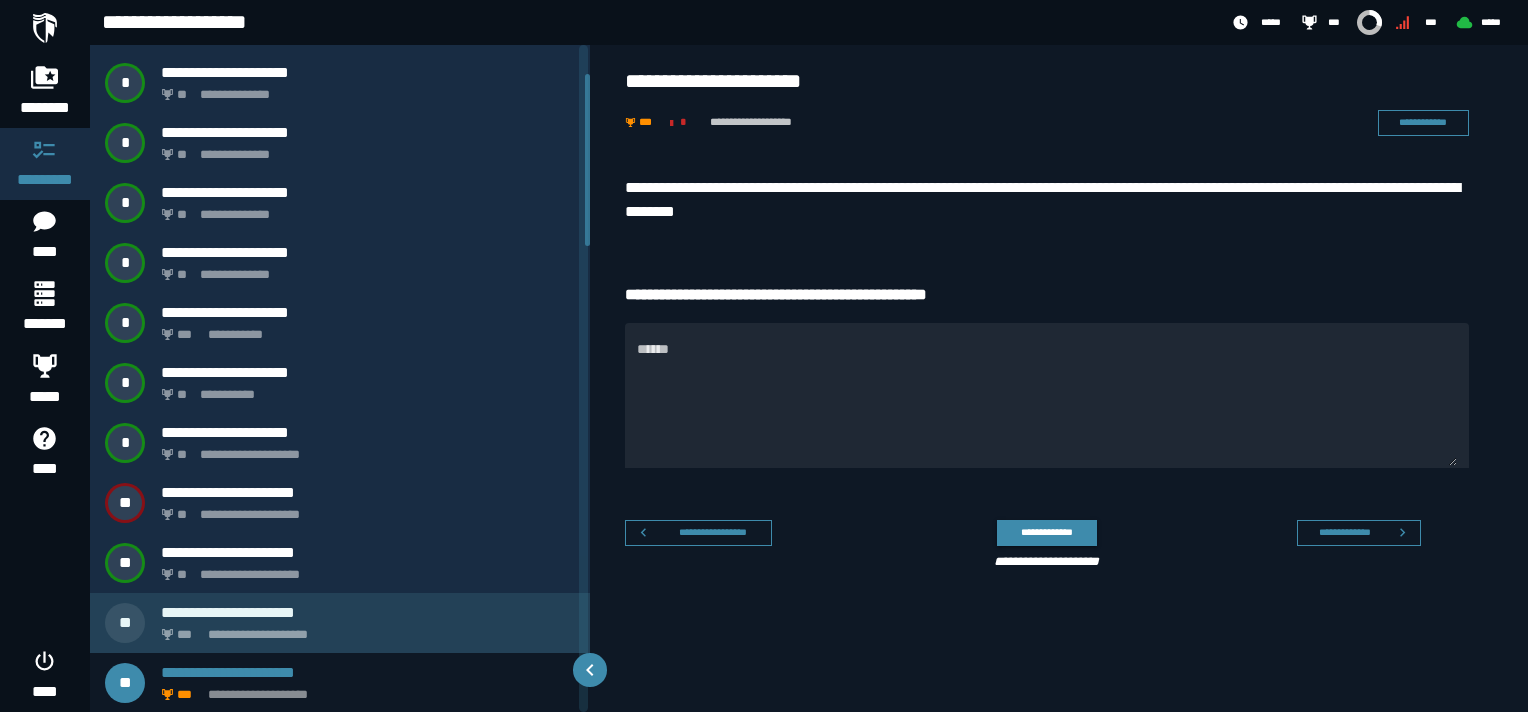 scroll, scrollTop: 412, scrollLeft: 0, axis: vertical 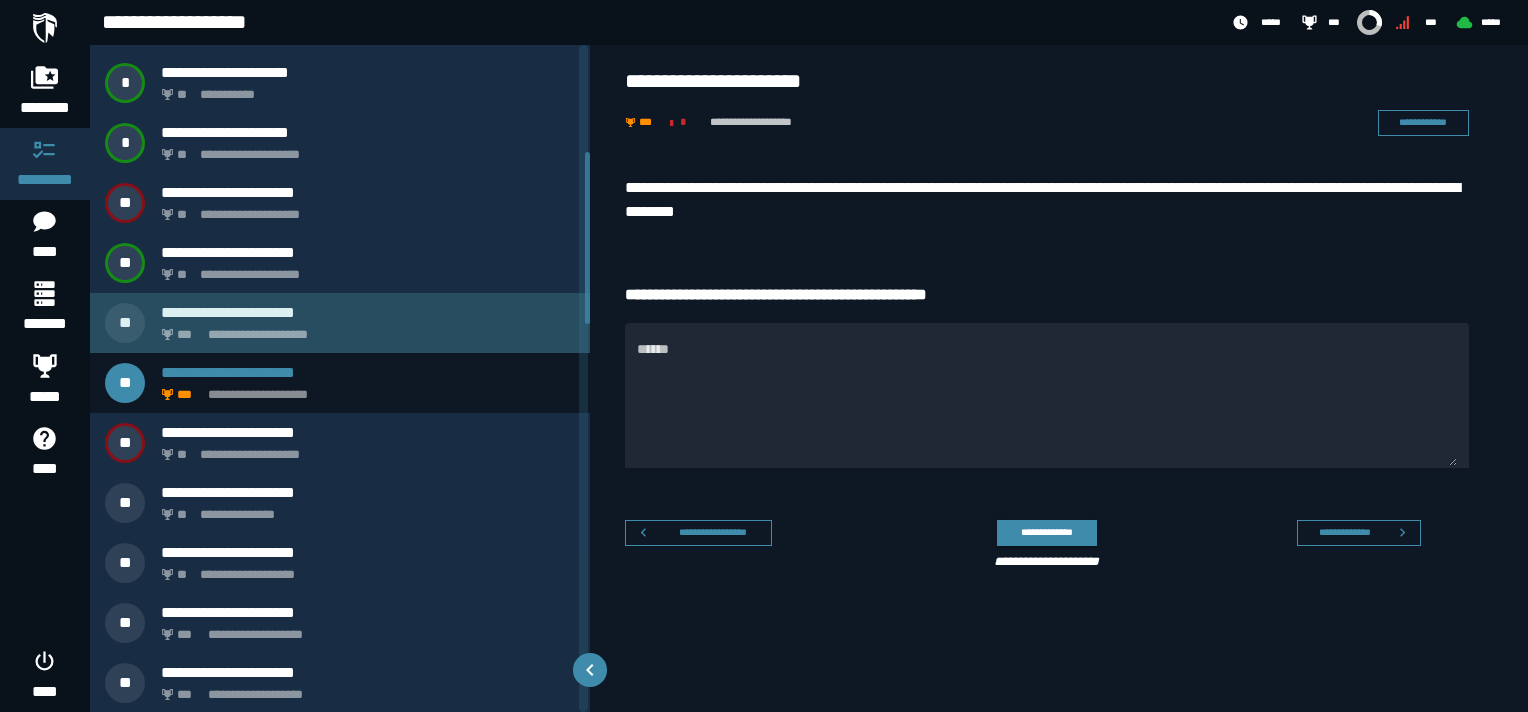 click on "**********" at bounding box center [364, 329] 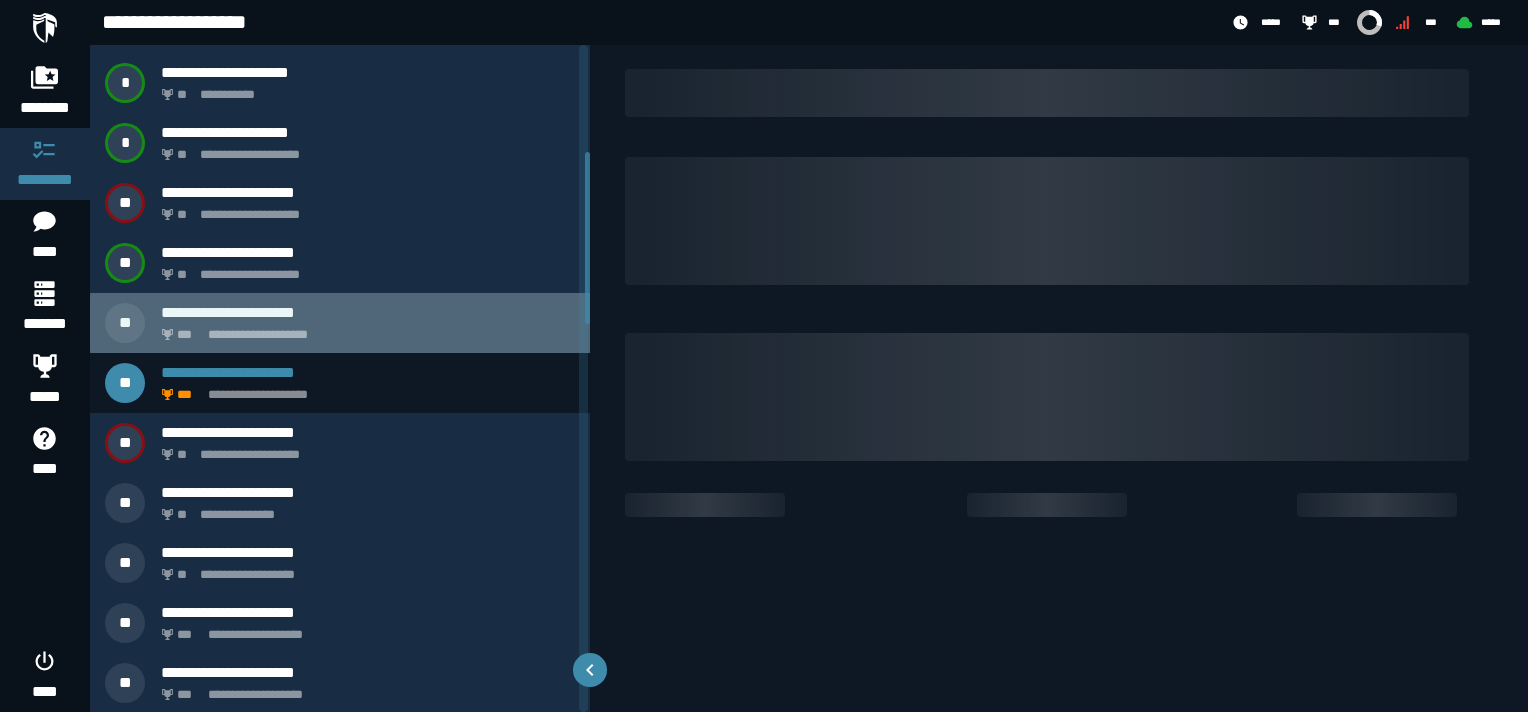 scroll, scrollTop: 52, scrollLeft: 0, axis: vertical 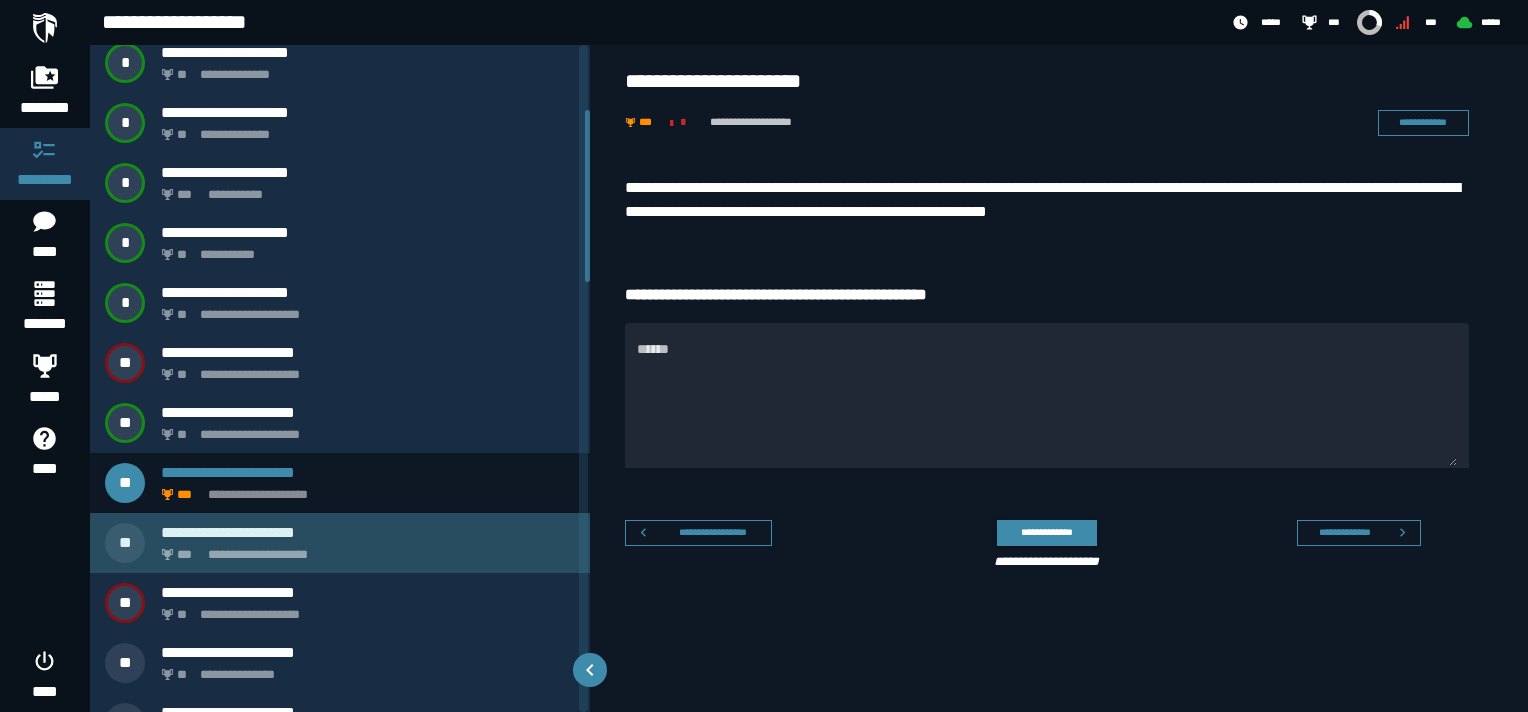 click on "**********" at bounding box center [364, 549] 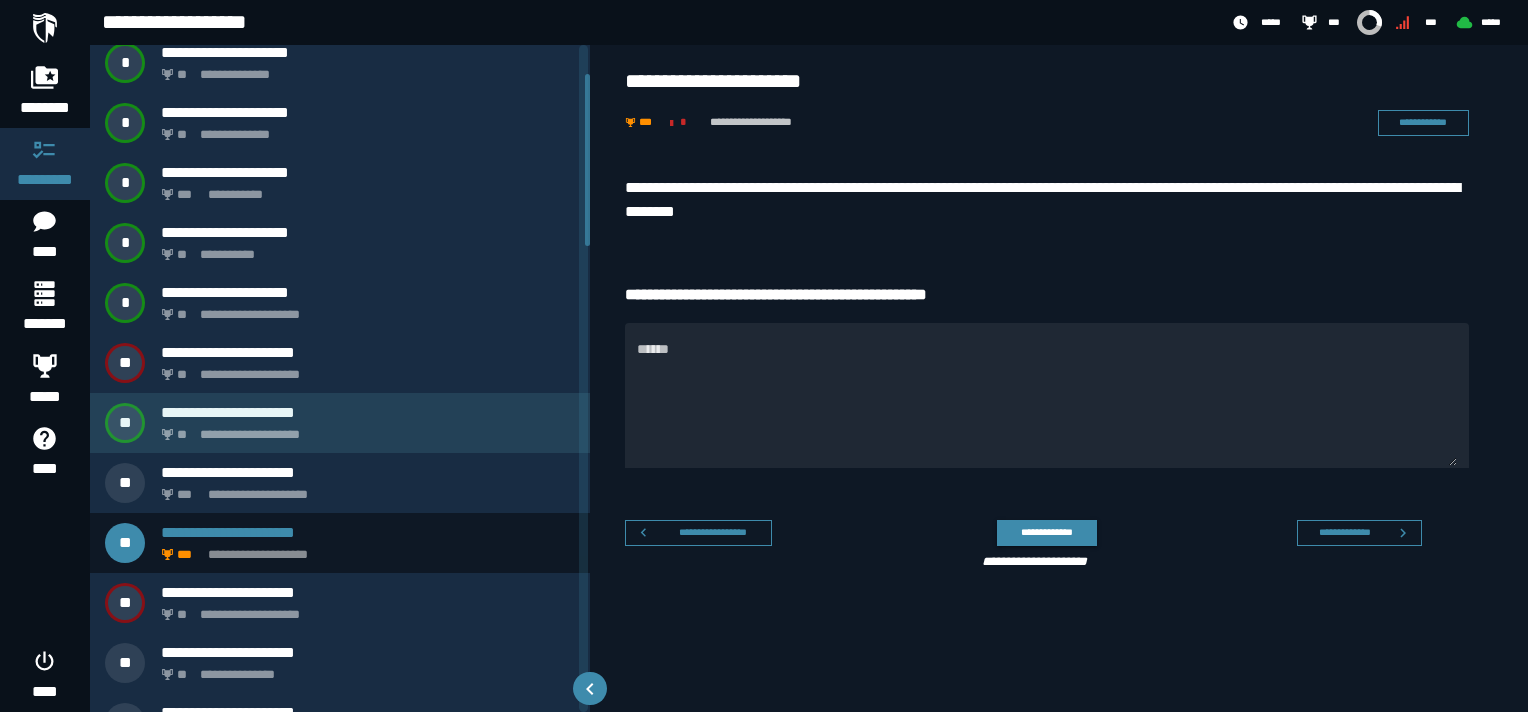 scroll, scrollTop: 112, scrollLeft: 0, axis: vertical 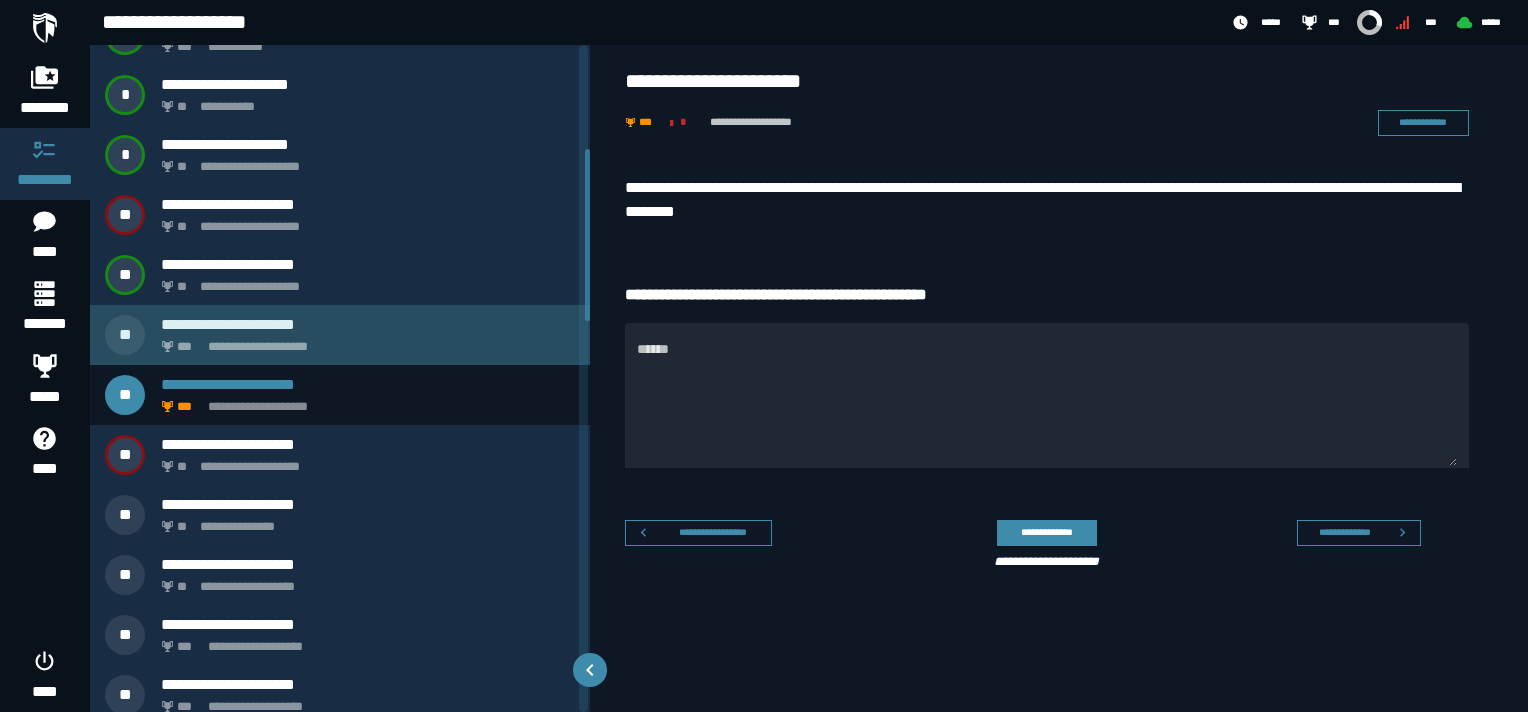 click on "**********" at bounding box center (364, 341) 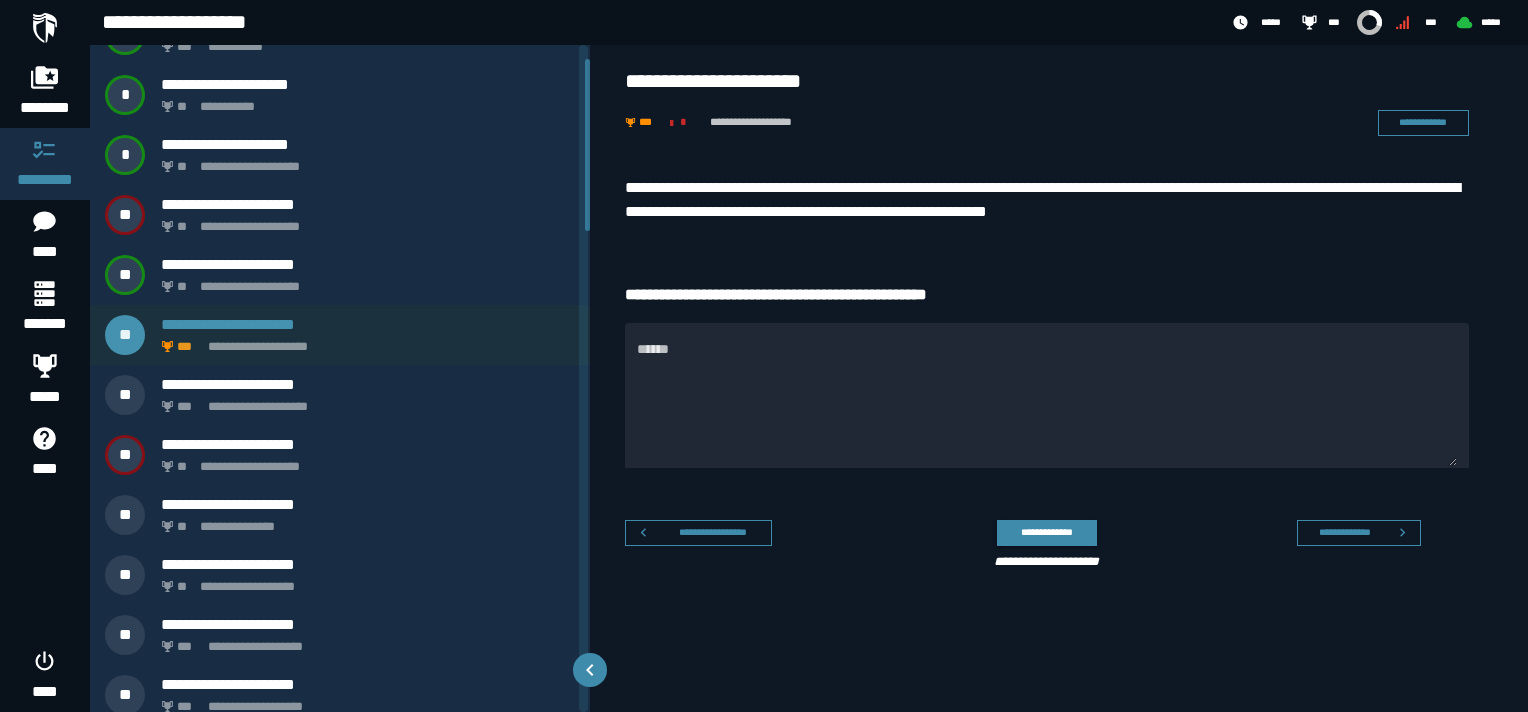 scroll, scrollTop: 52, scrollLeft: 0, axis: vertical 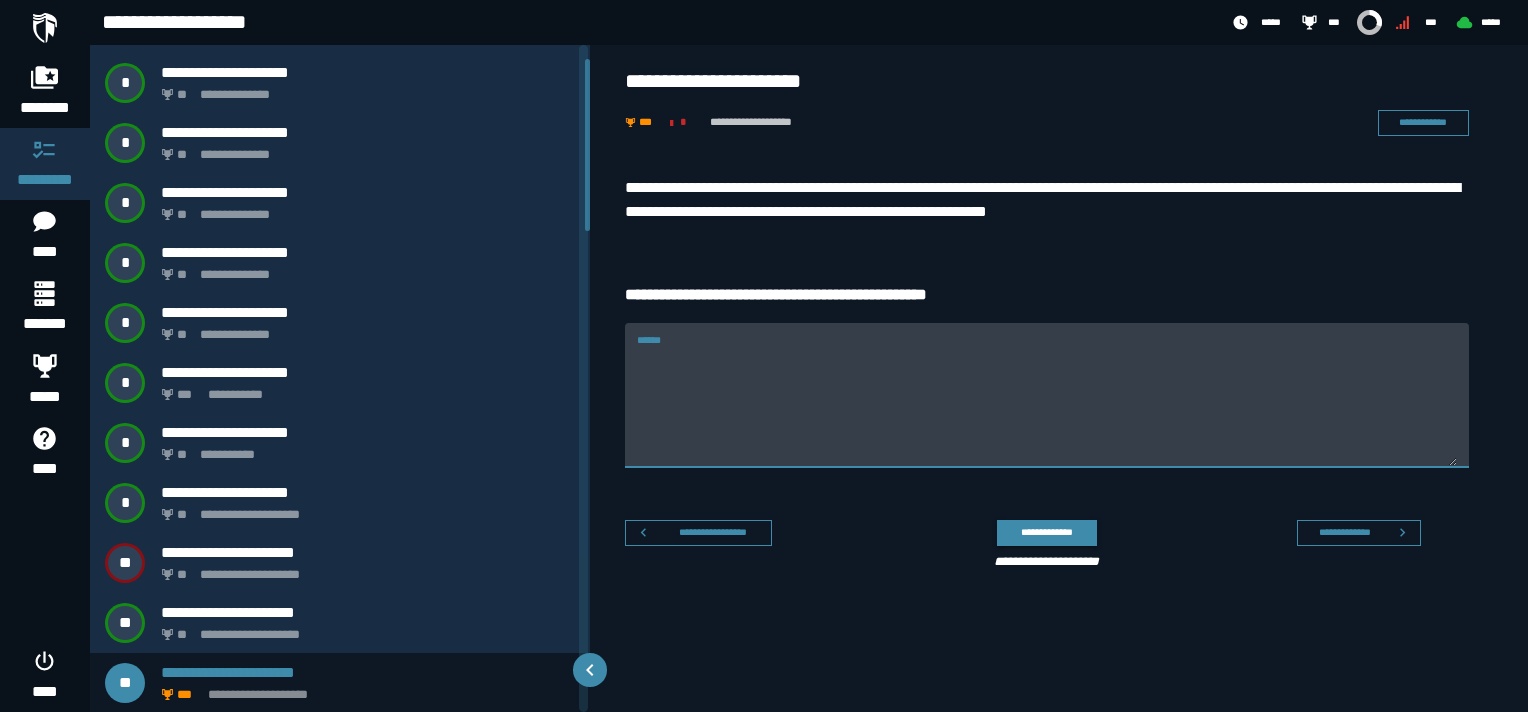 click on "******" at bounding box center [1047, 407] 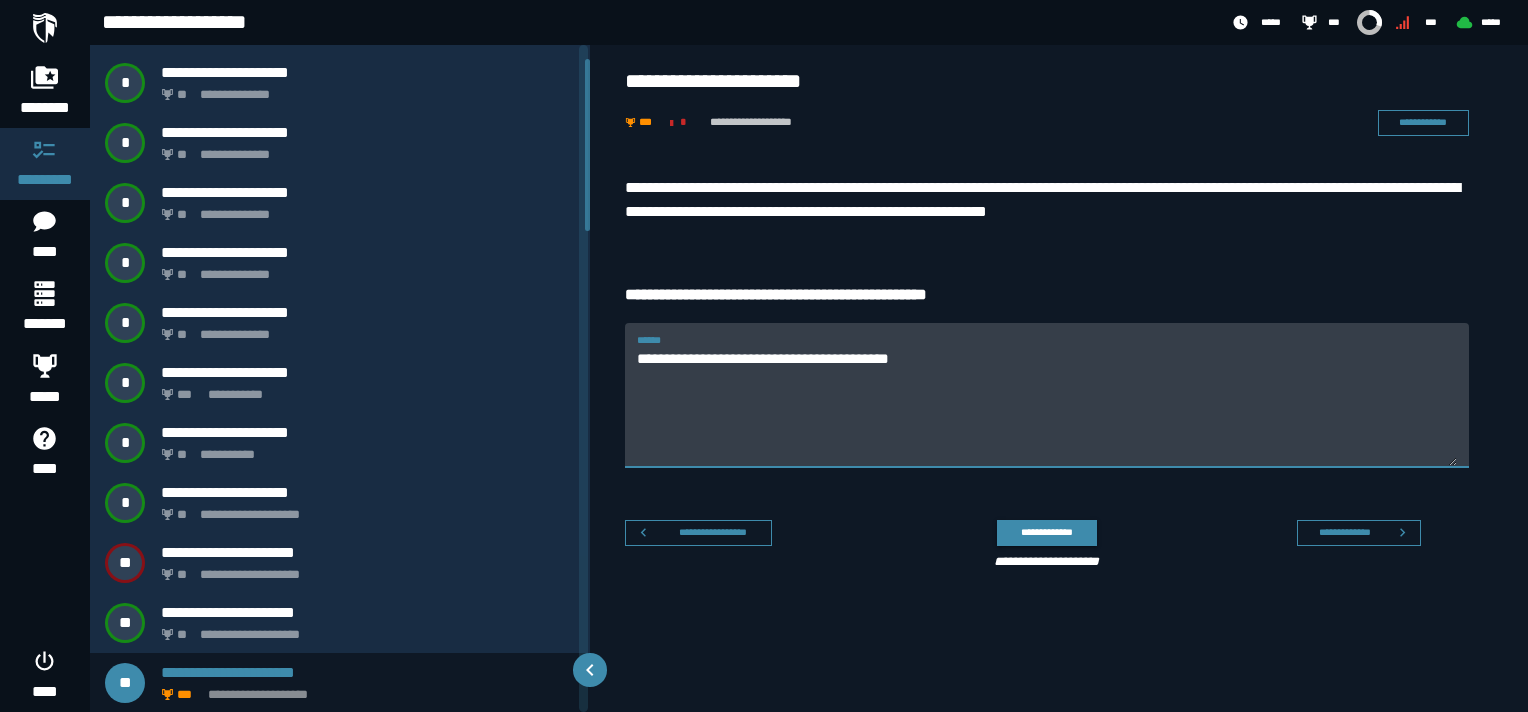 type 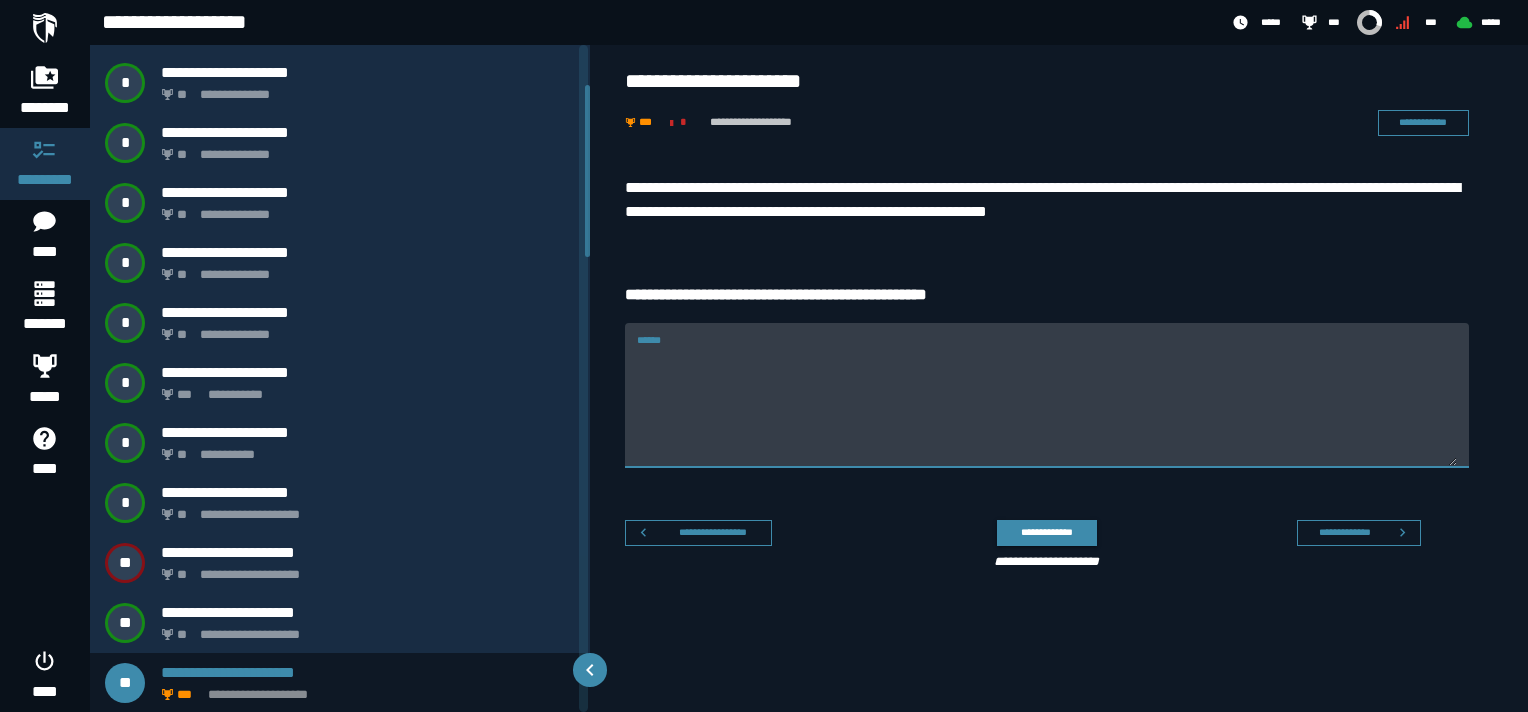 scroll, scrollTop: 252, scrollLeft: 0, axis: vertical 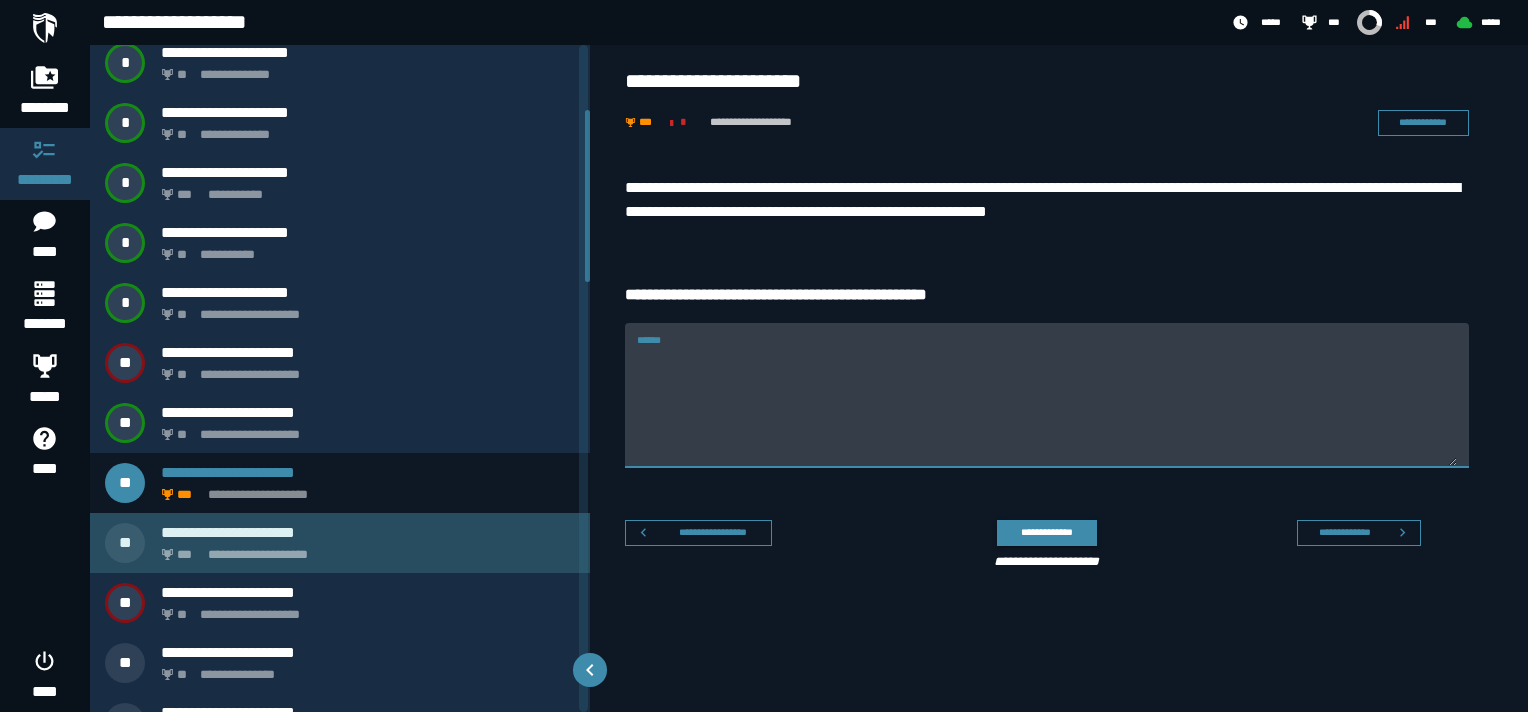 click on "**********" at bounding box center [364, 549] 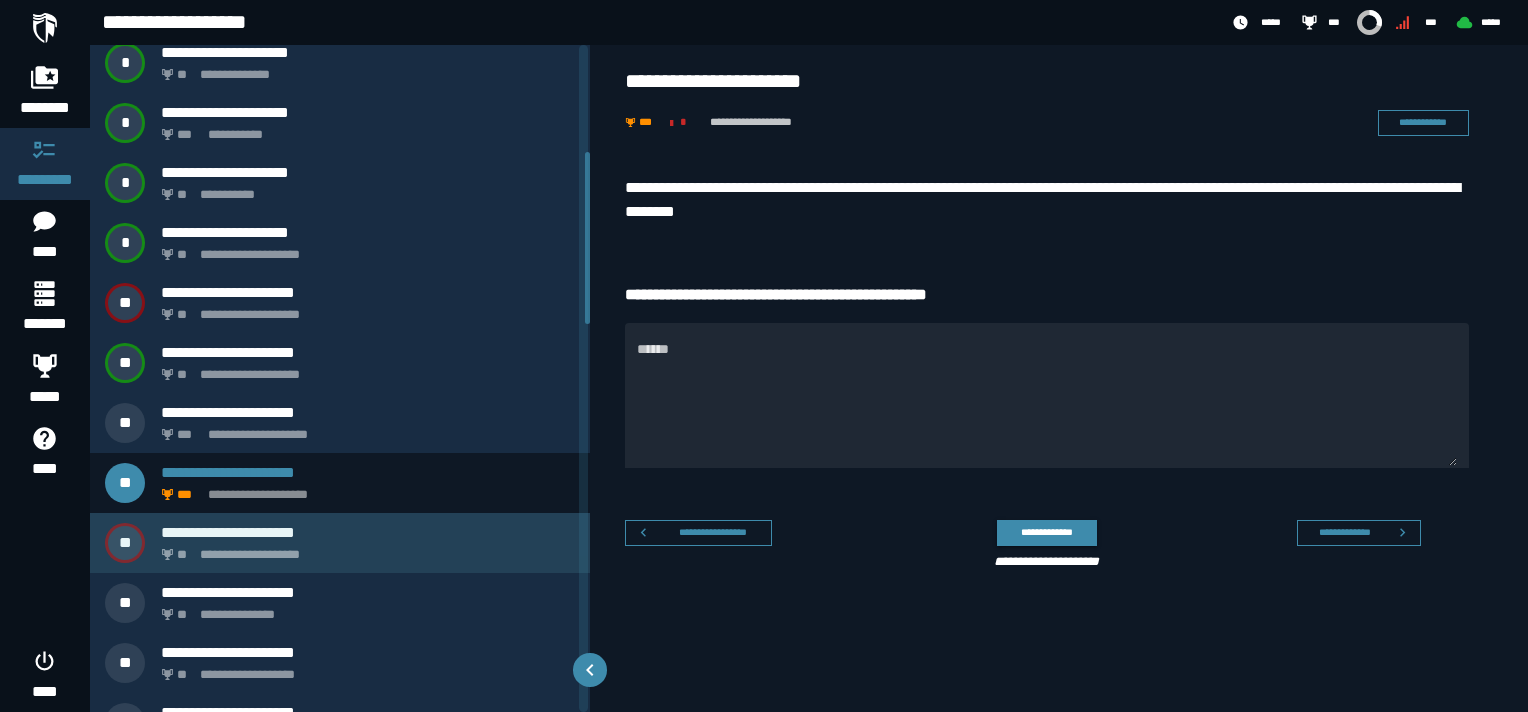 scroll, scrollTop: 412, scrollLeft: 0, axis: vertical 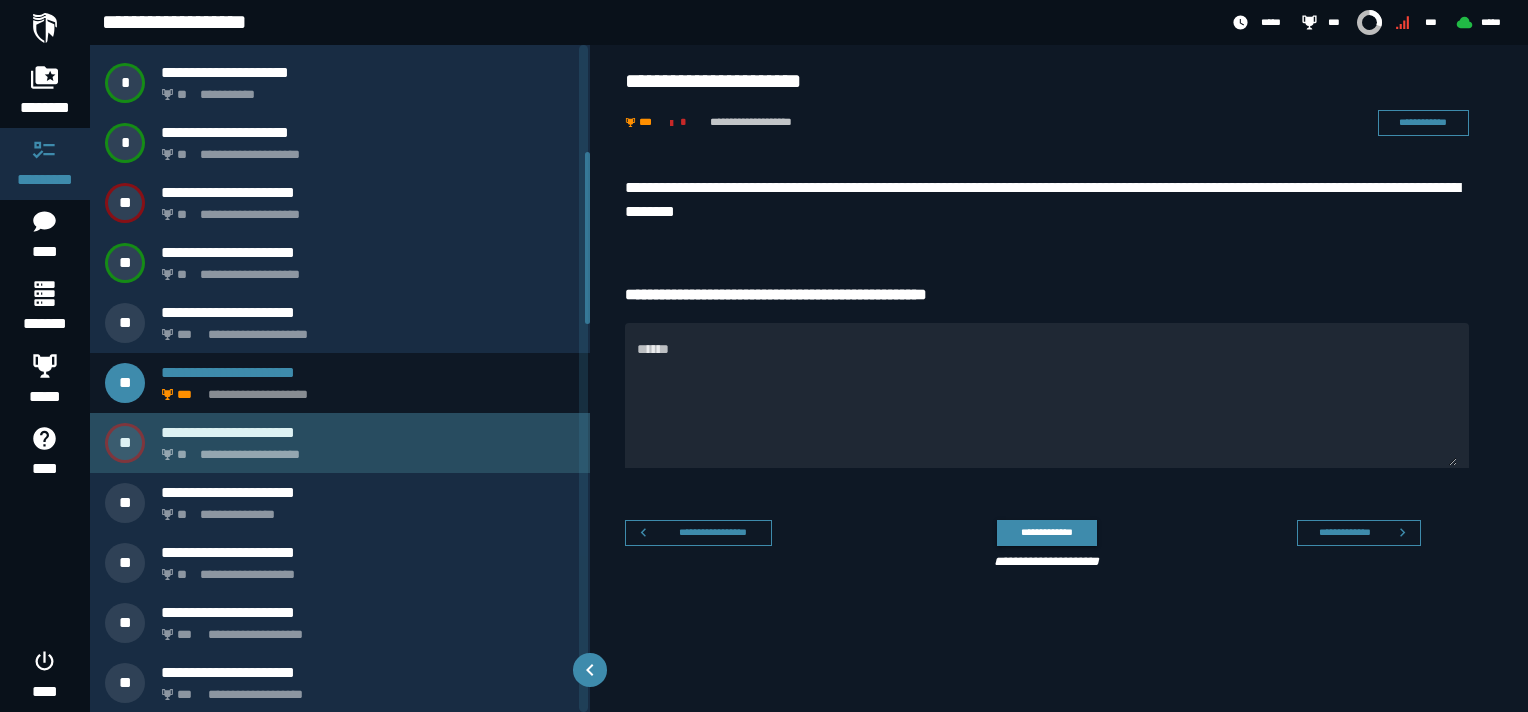 click on "**********" at bounding box center (368, 432) 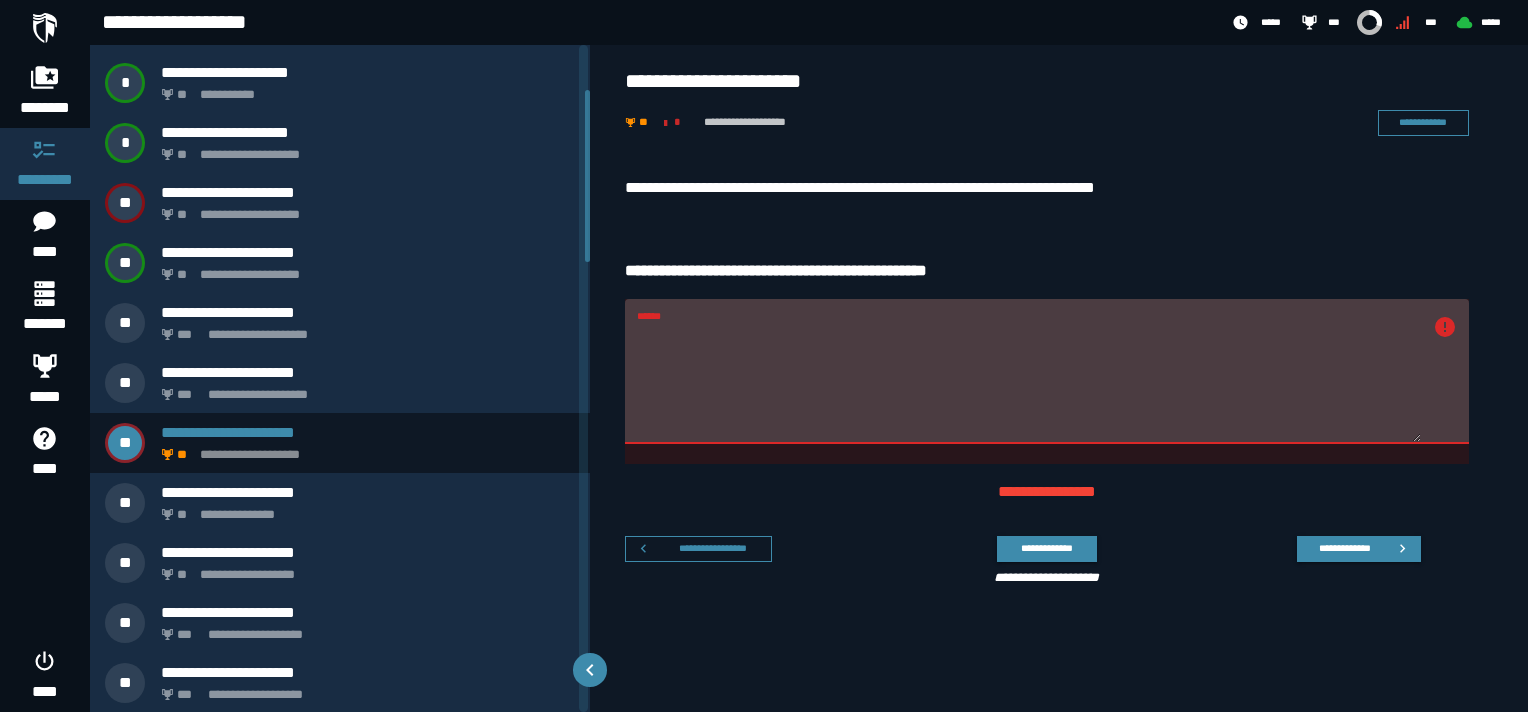 scroll, scrollTop: 172, scrollLeft: 0, axis: vertical 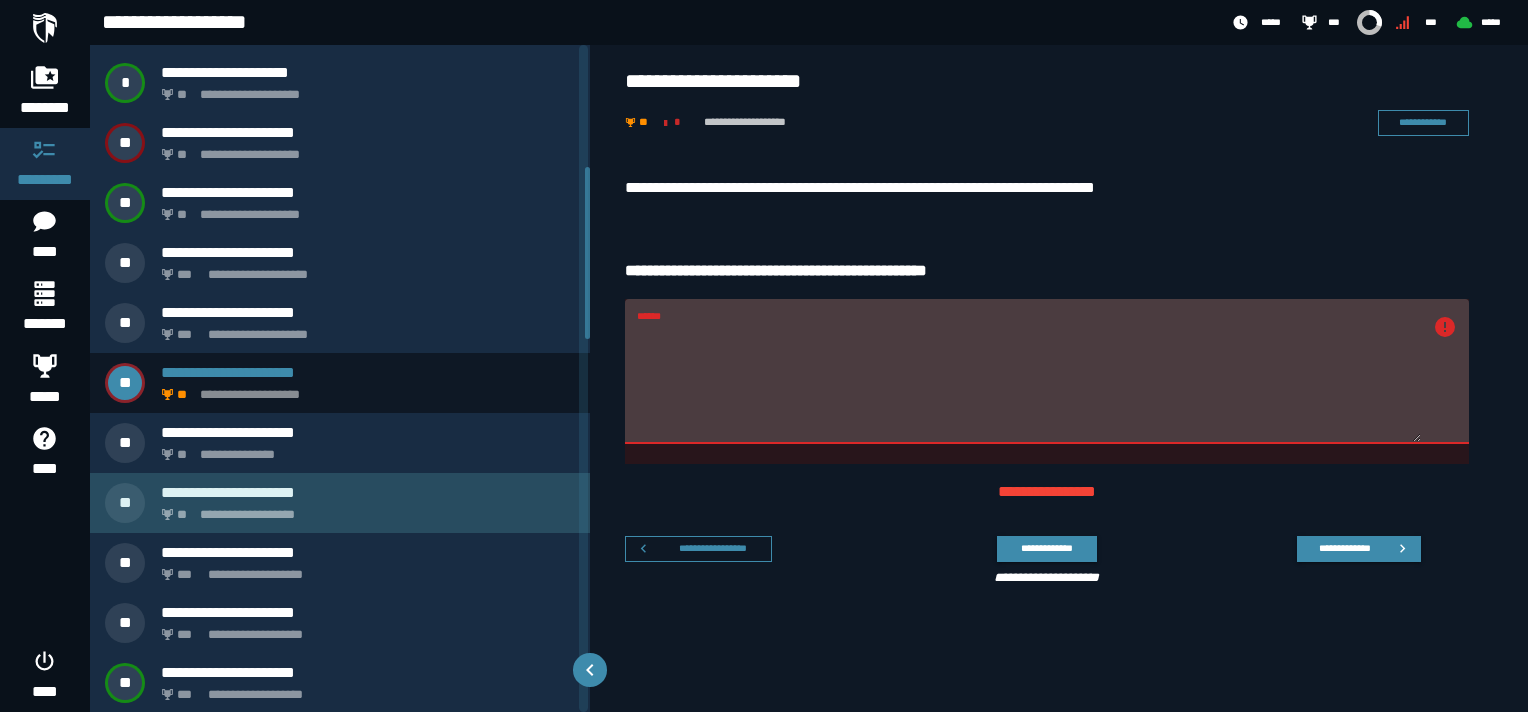 click on "**********" at bounding box center [364, 509] 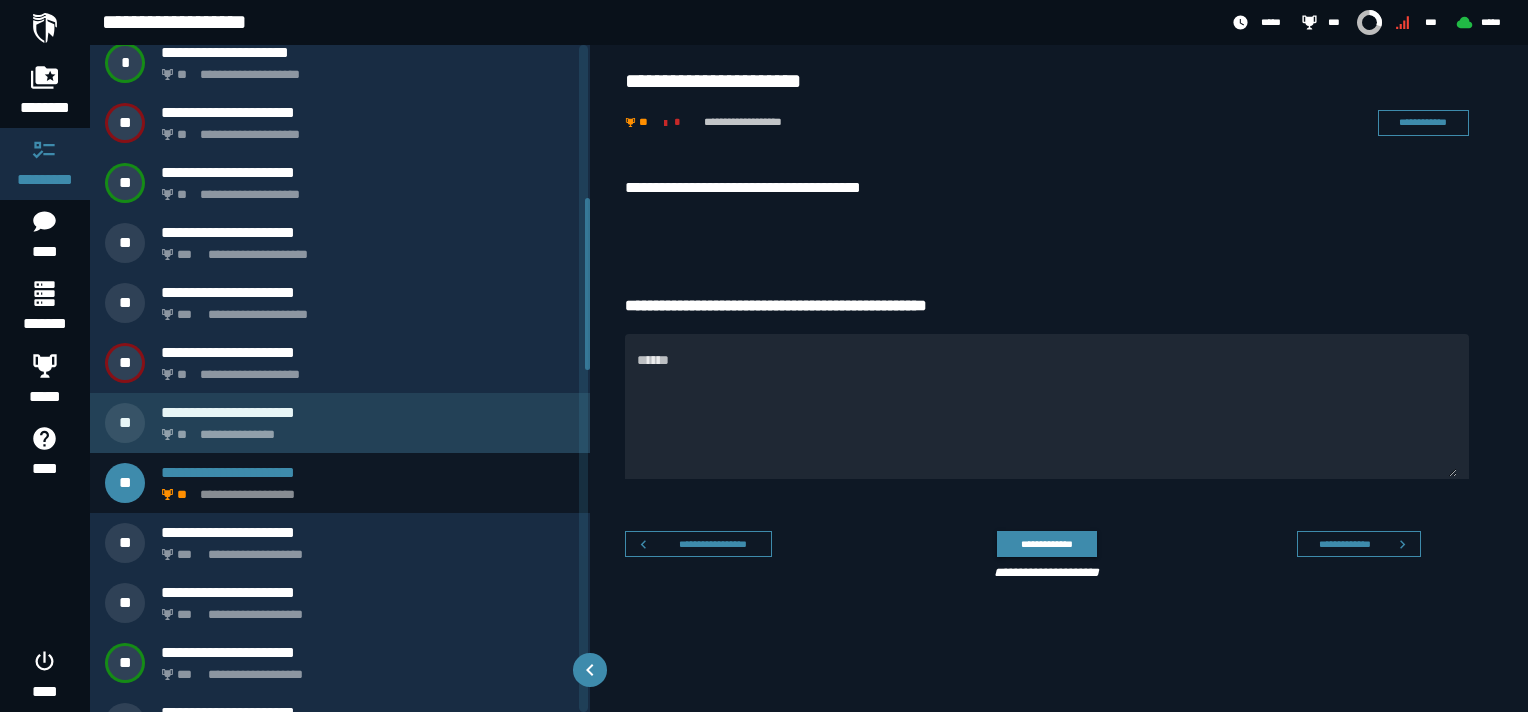 scroll, scrollTop: 592, scrollLeft: 0, axis: vertical 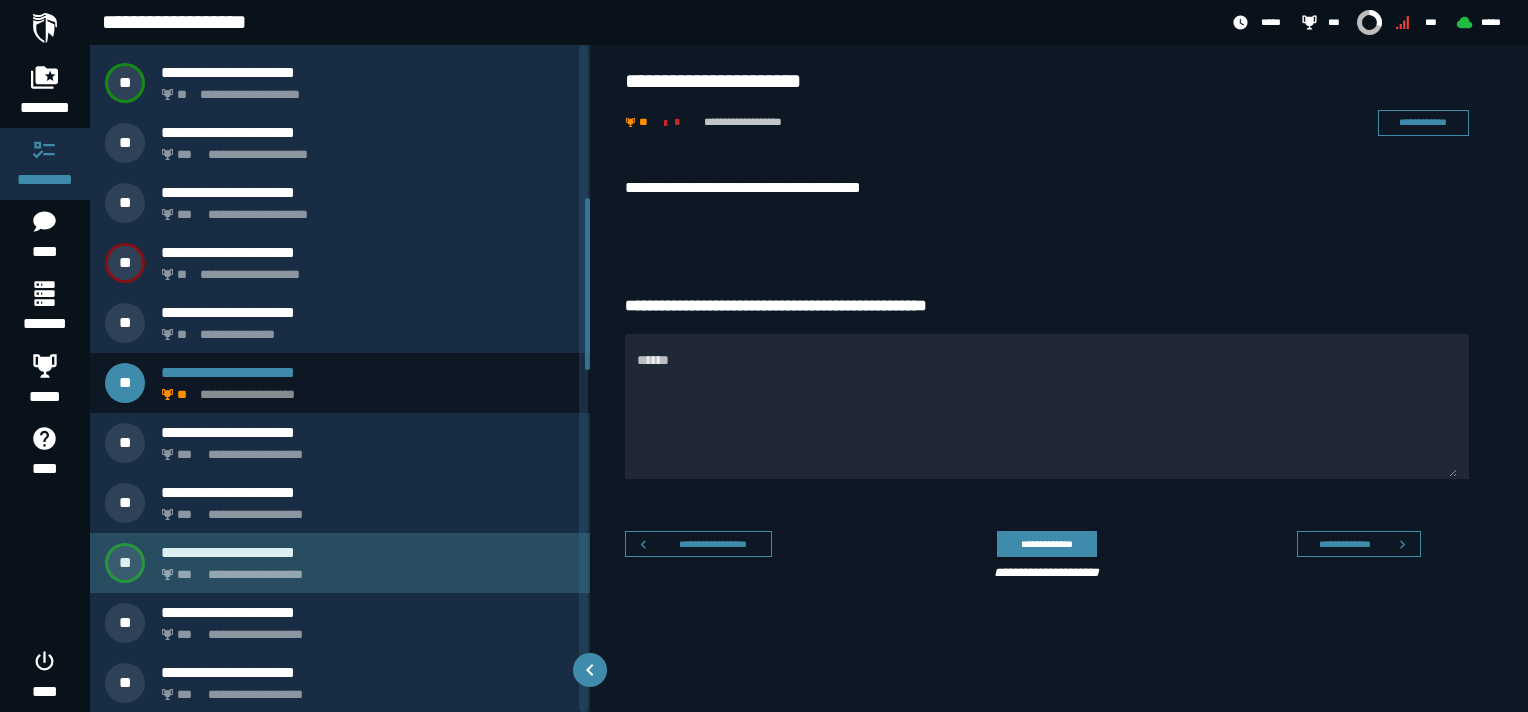 click on "**********" at bounding box center [368, 552] 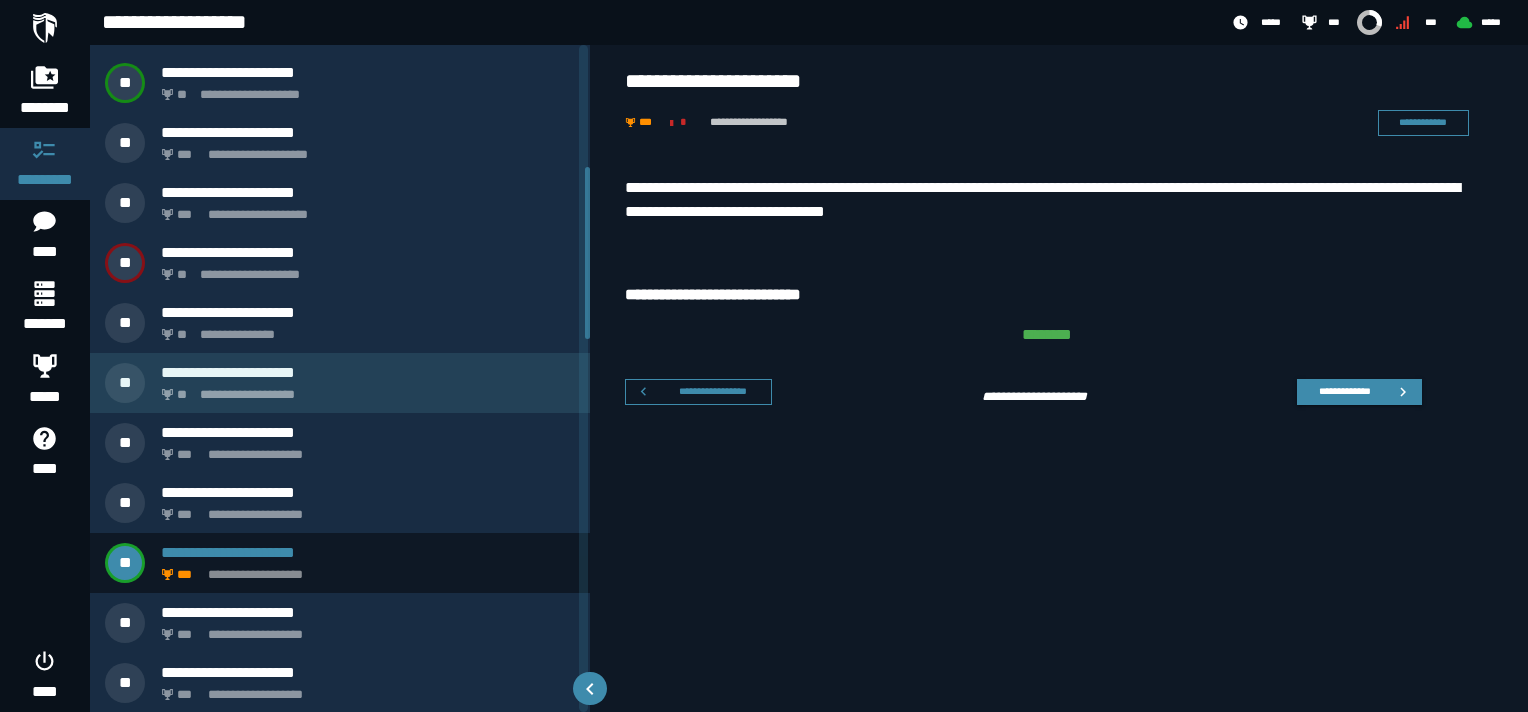 scroll, scrollTop: 472, scrollLeft: 0, axis: vertical 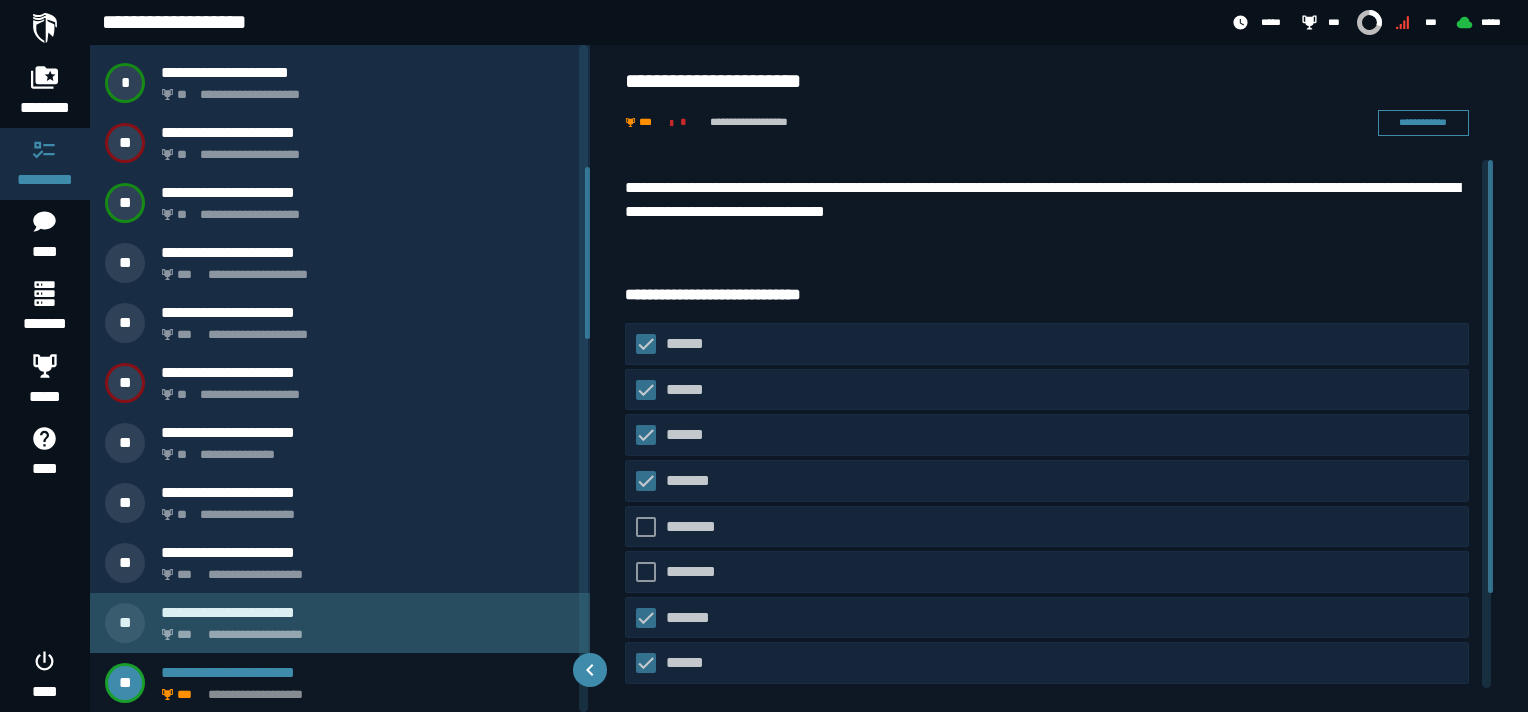 click on "**********" at bounding box center [364, 629] 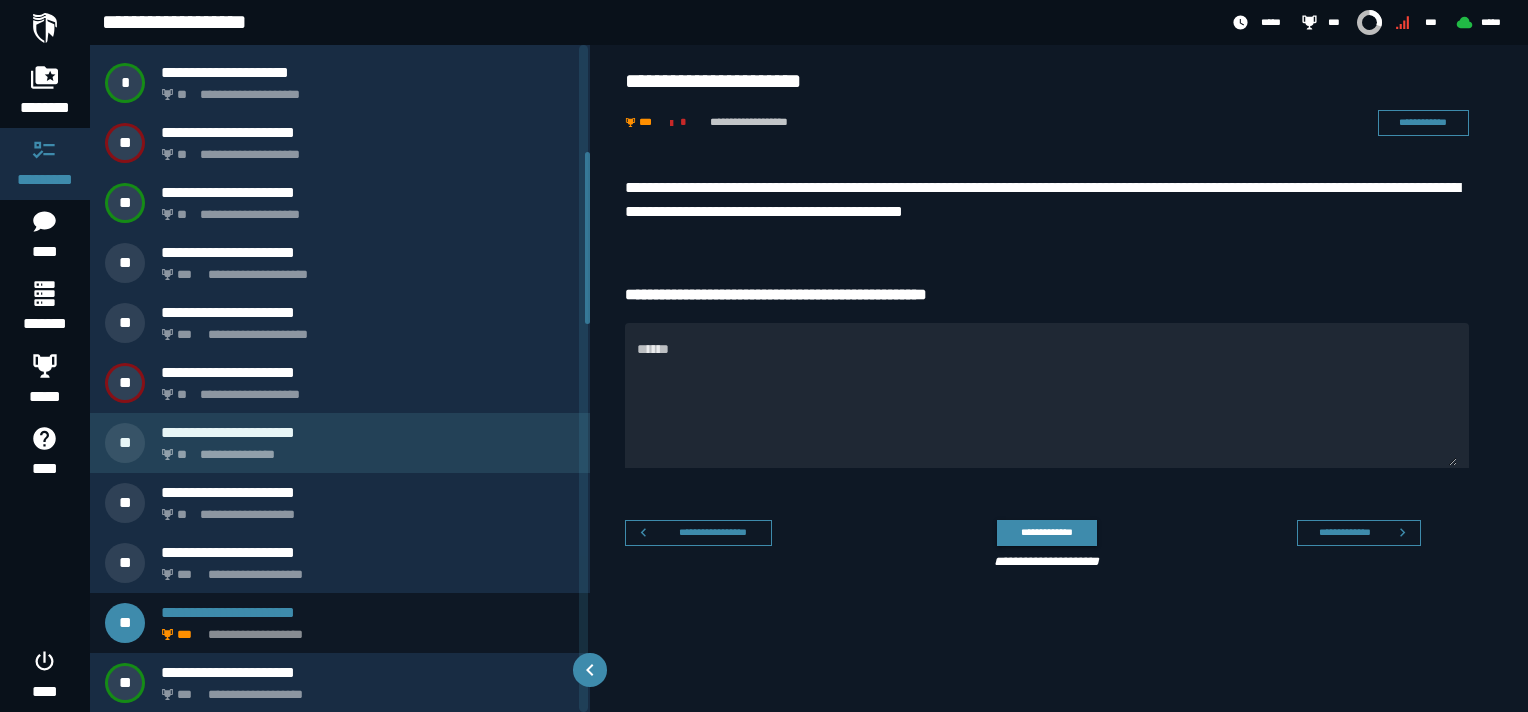 scroll, scrollTop: 412, scrollLeft: 0, axis: vertical 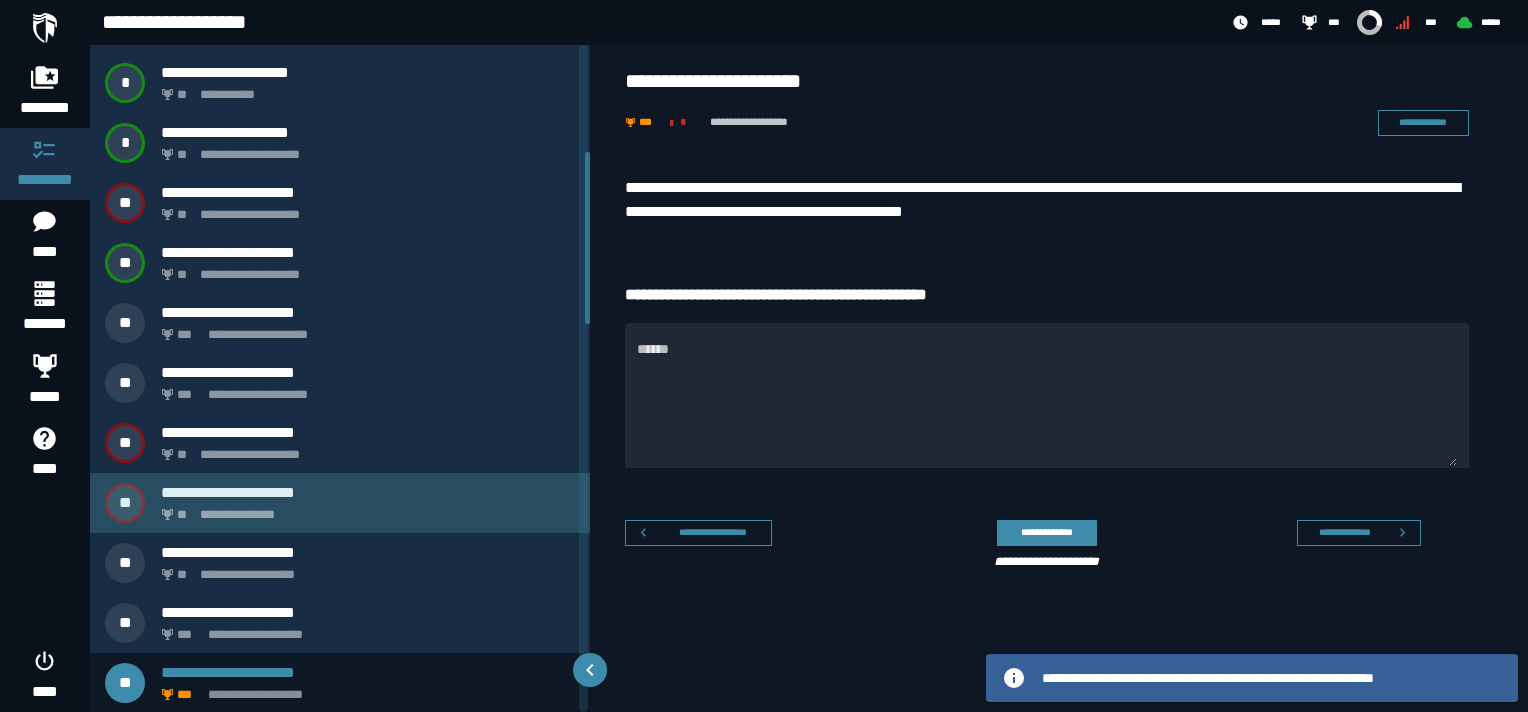 click on "**********" 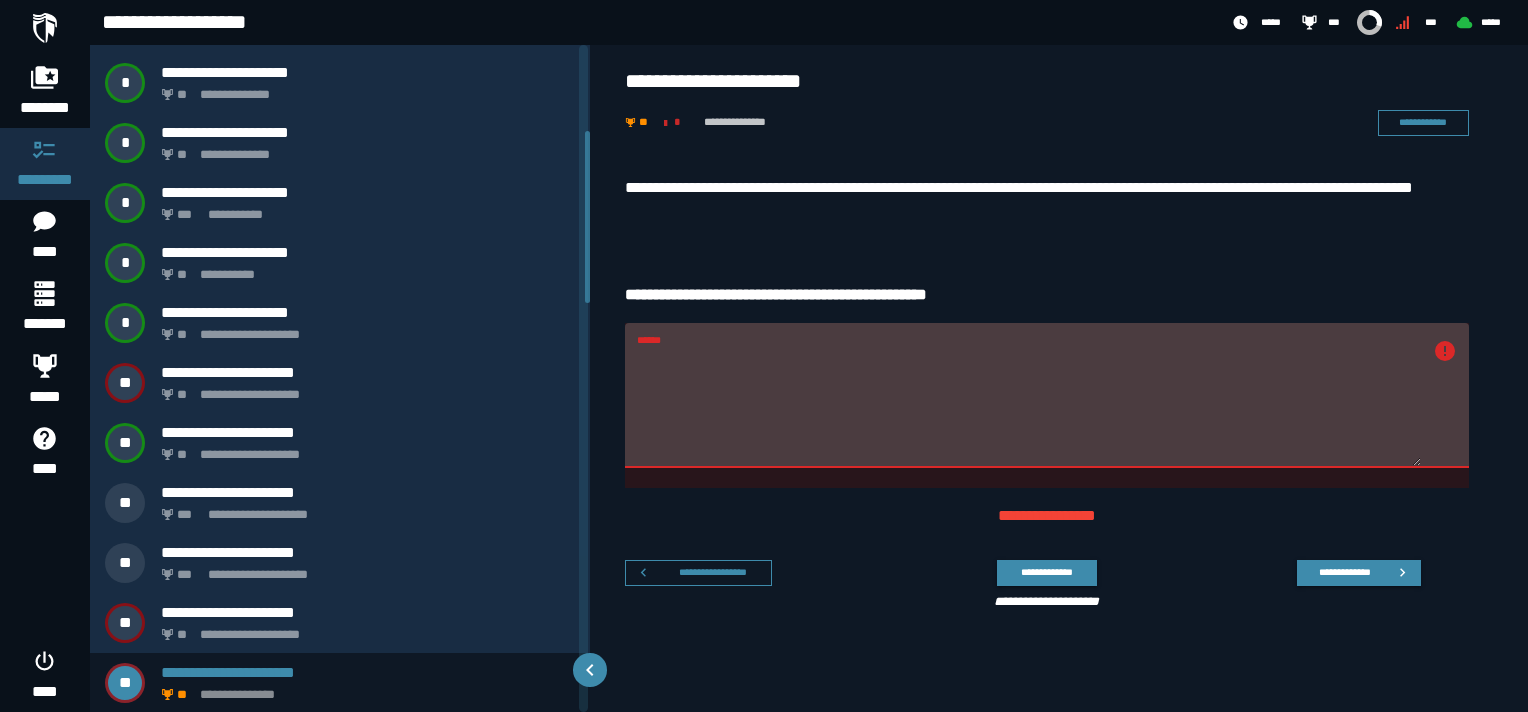 scroll, scrollTop: 432, scrollLeft: 0, axis: vertical 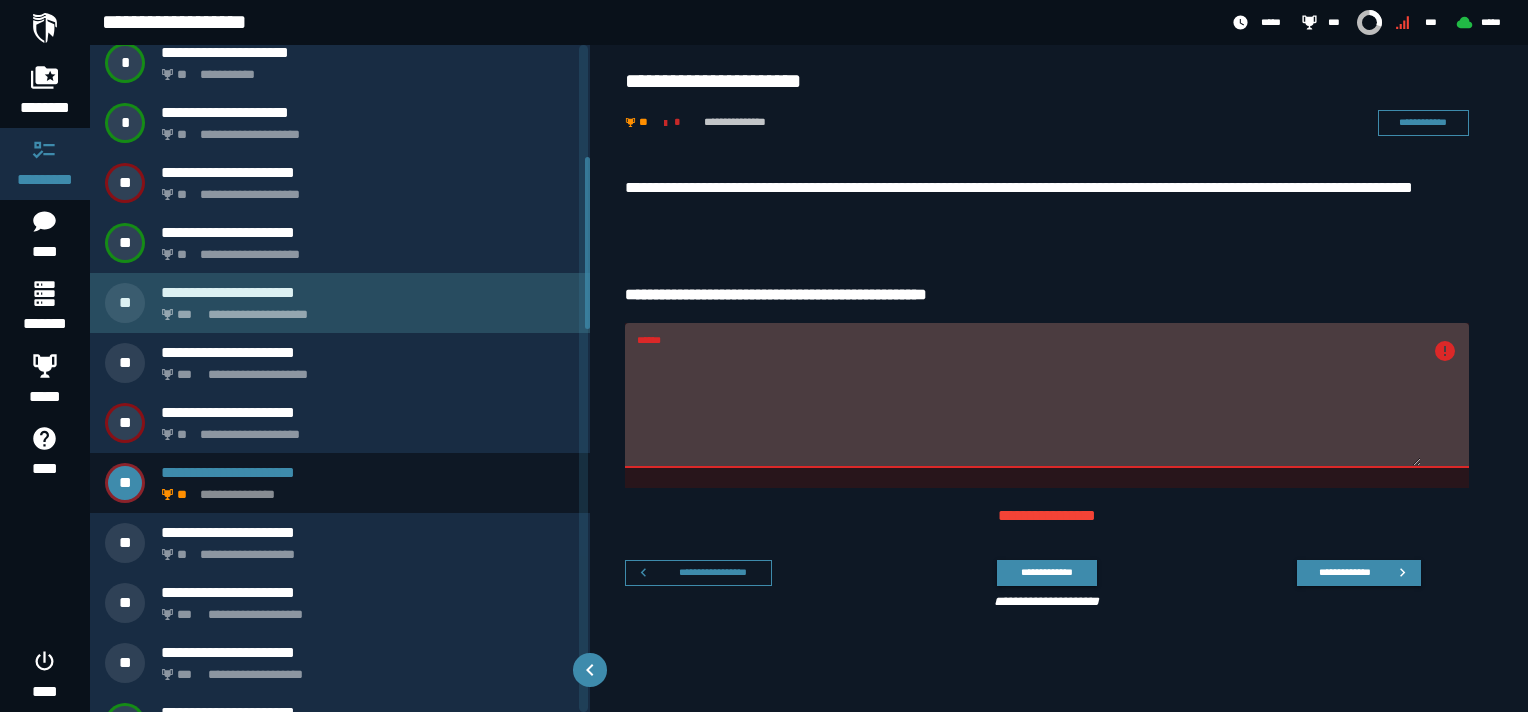 click on "**********" at bounding box center (364, 309) 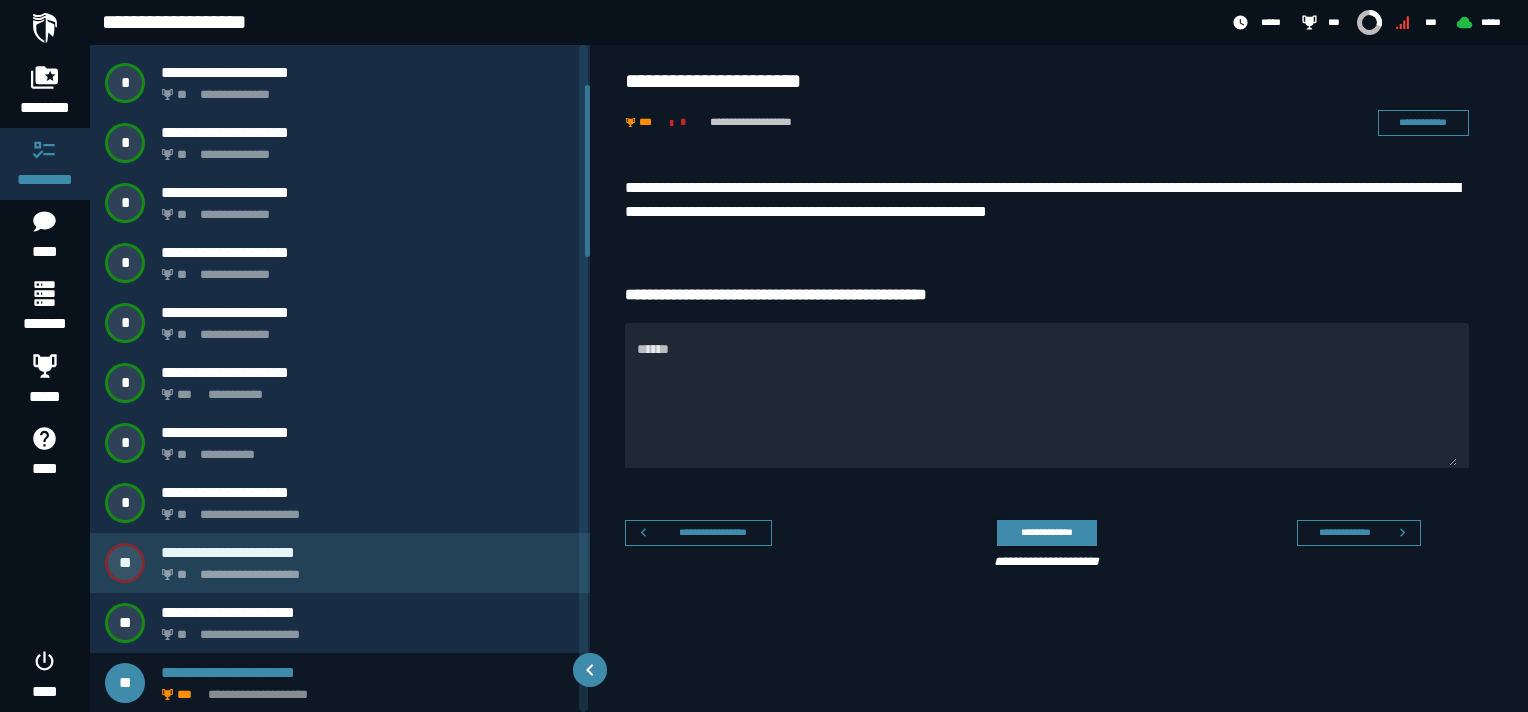 scroll, scrollTop: 252, scrollLeft: 0, axis: vertical 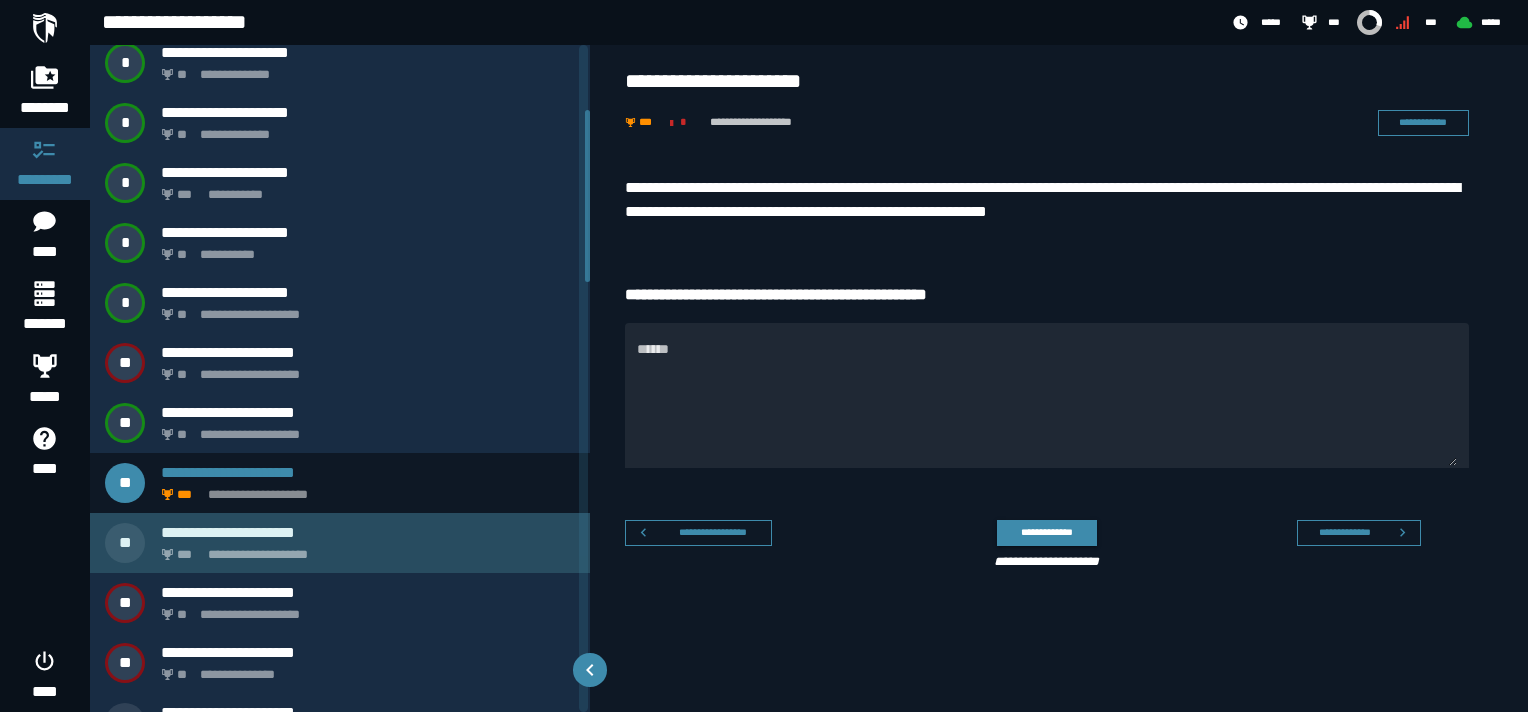 click on "**********" at bounding box center (364, 549) 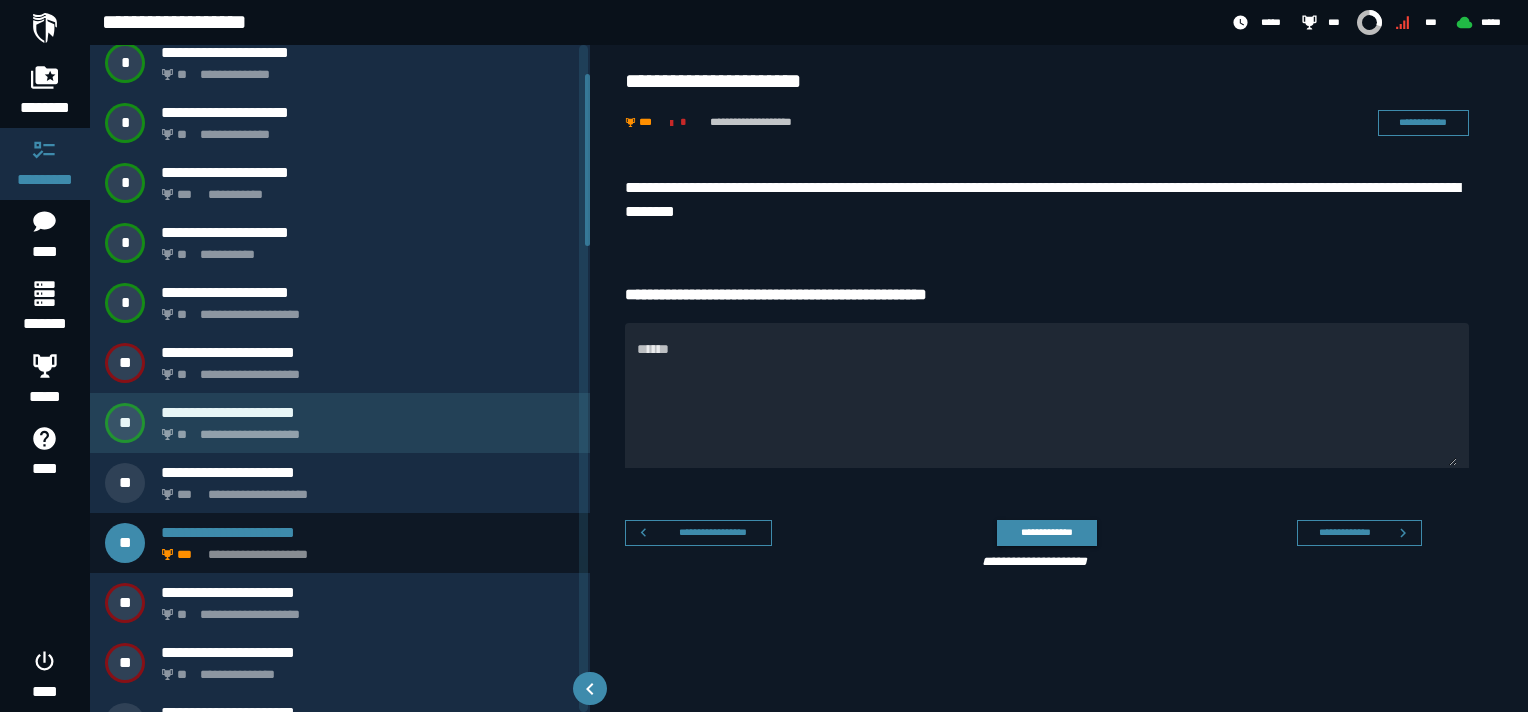scroll, scrollTop: 112, scrollLeft: 0, axis: vertical 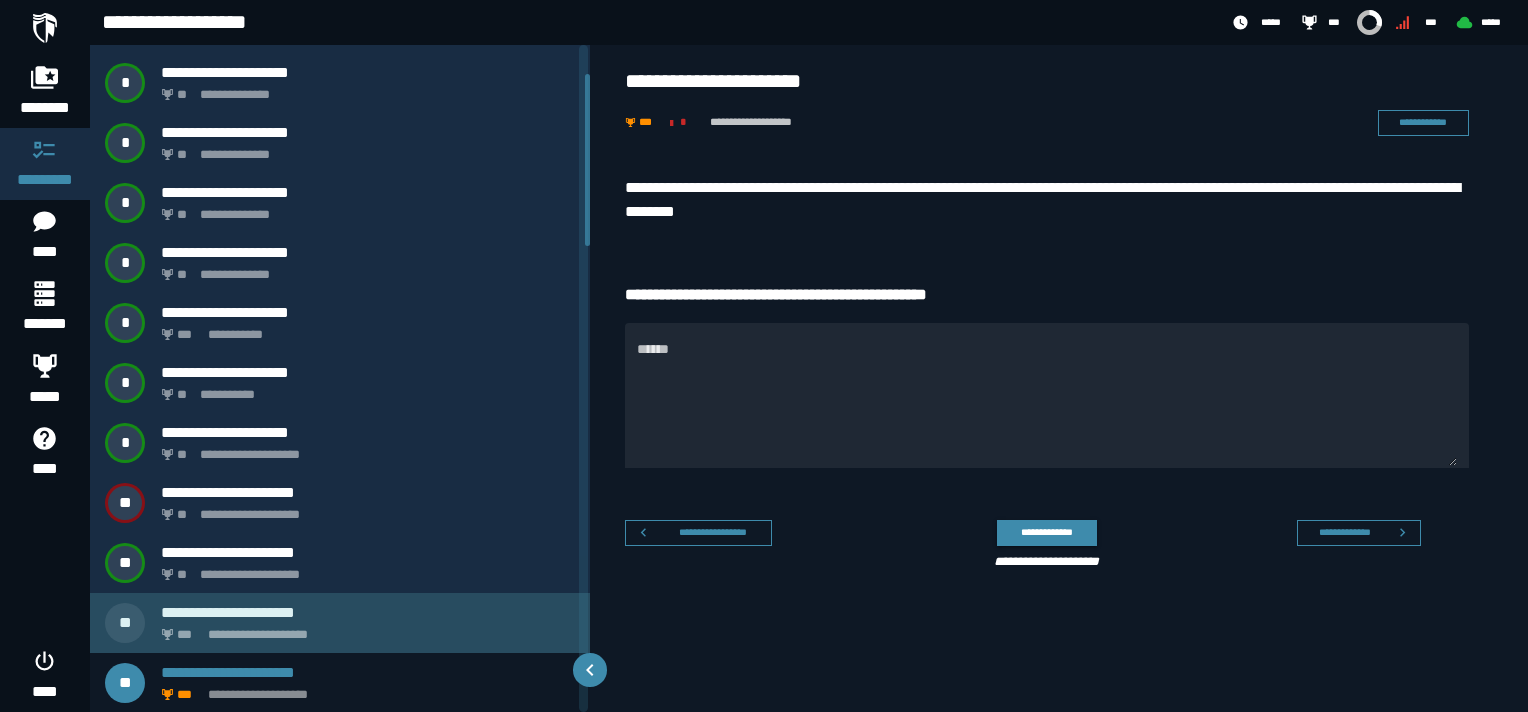 click on "**********" at bounding box center (364, 629) 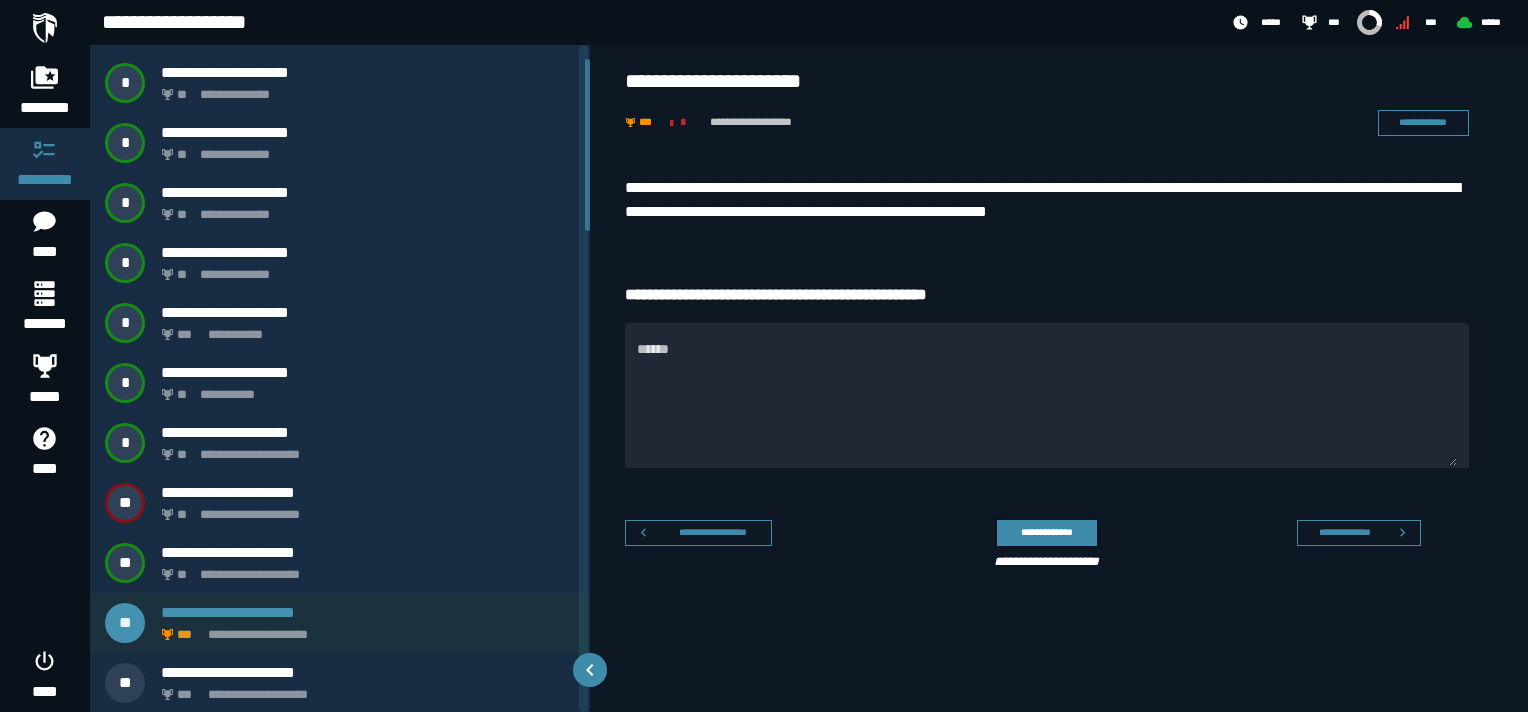scroll, scrollTop: 52, scrollLeft: 0, axis: vertical 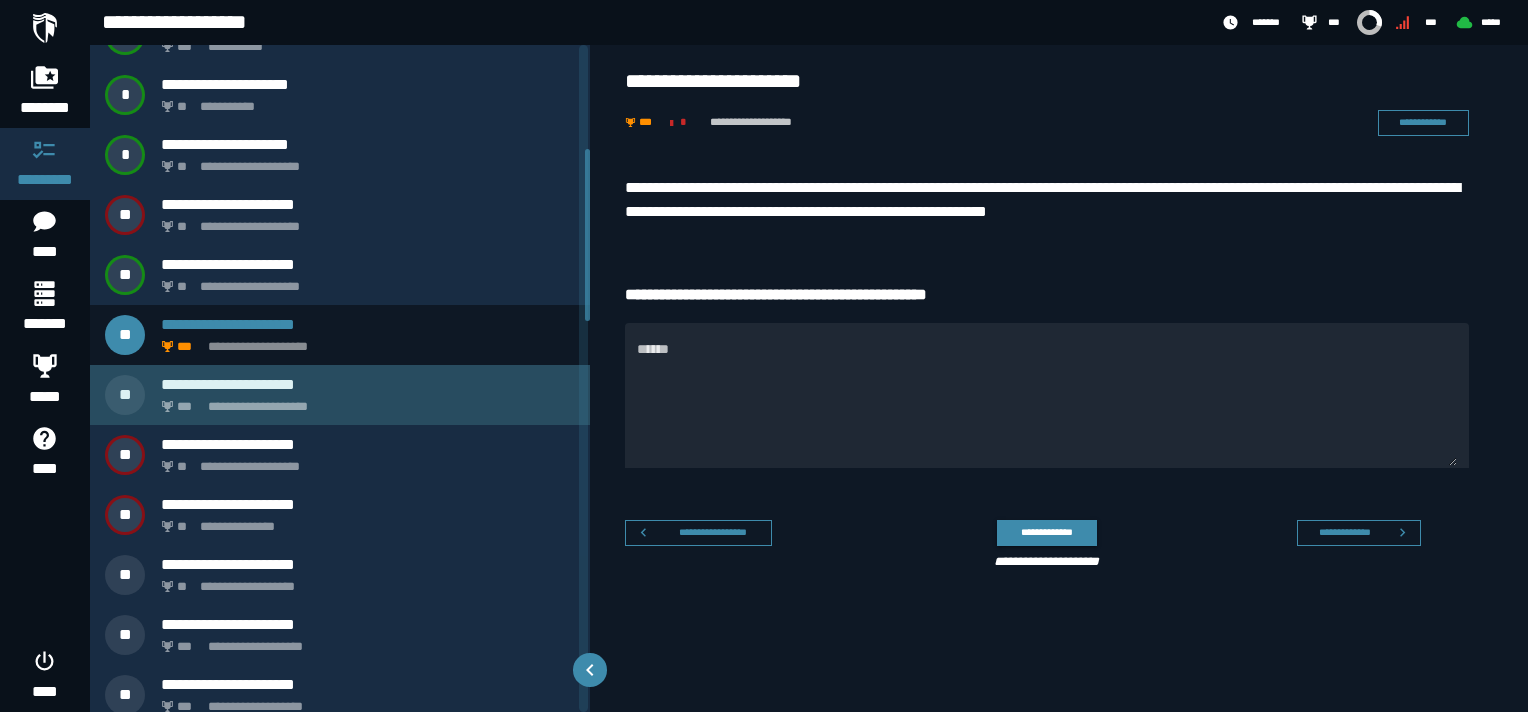 click on "**********" at bounding box center (368, 384) 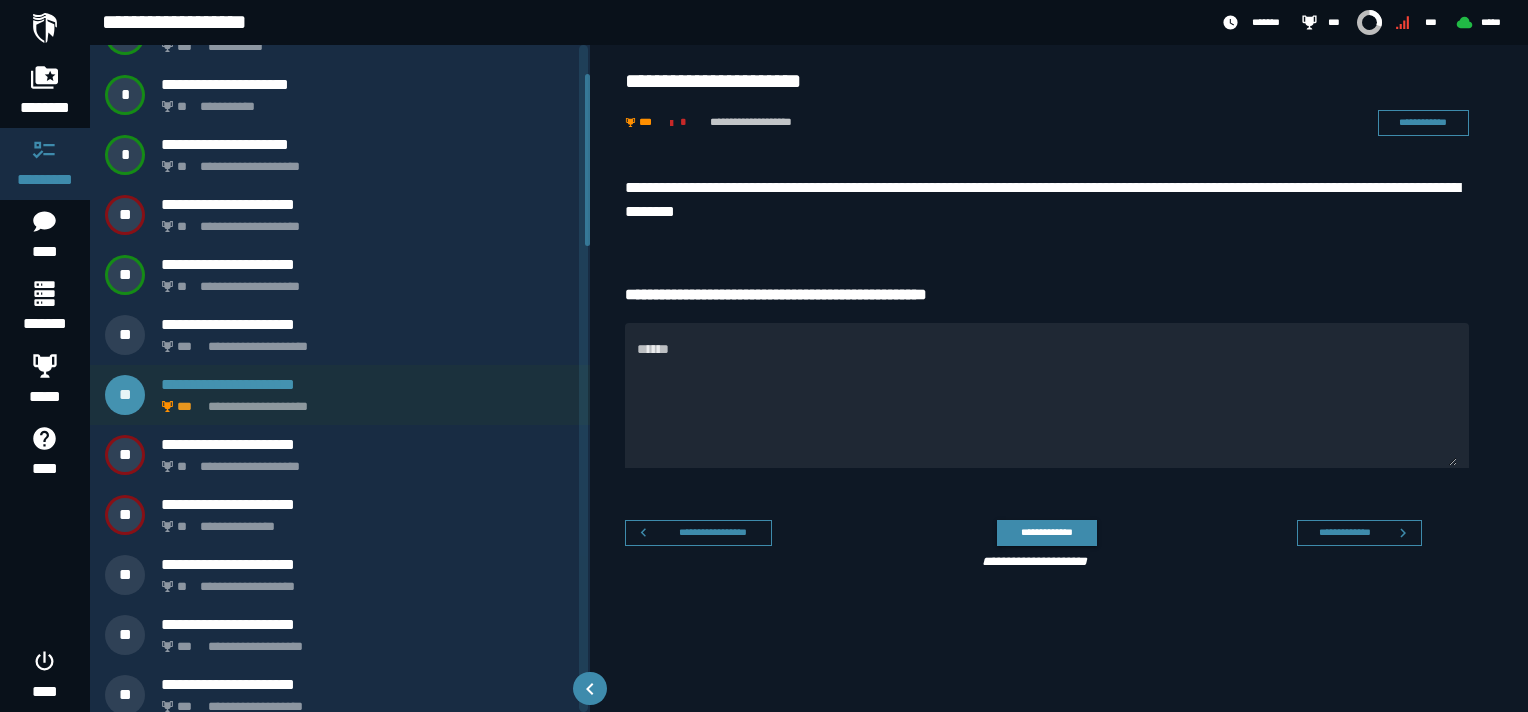 scroll, scrollTop: 112, scrollLeft: 0, axis: vertical 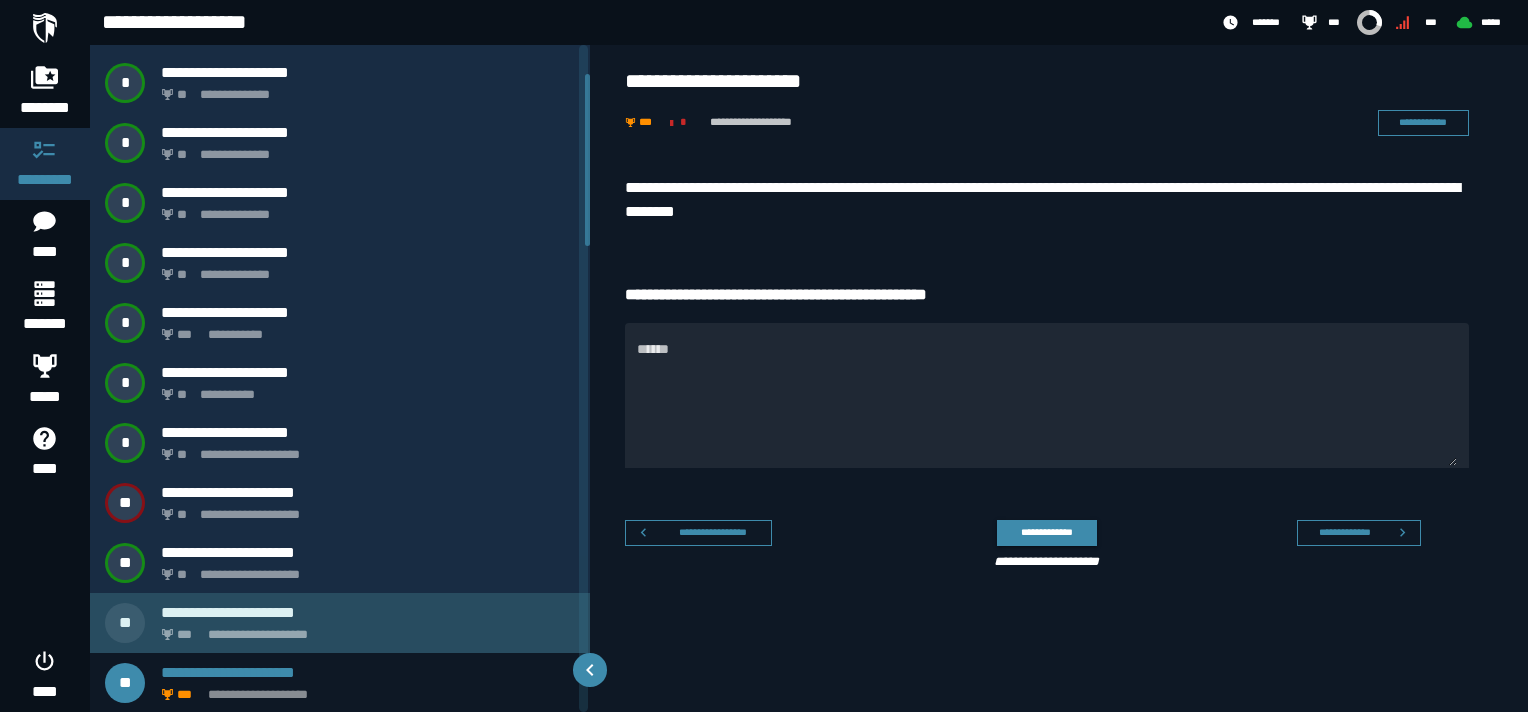 click on "**********" at bounding box center [364, 629] 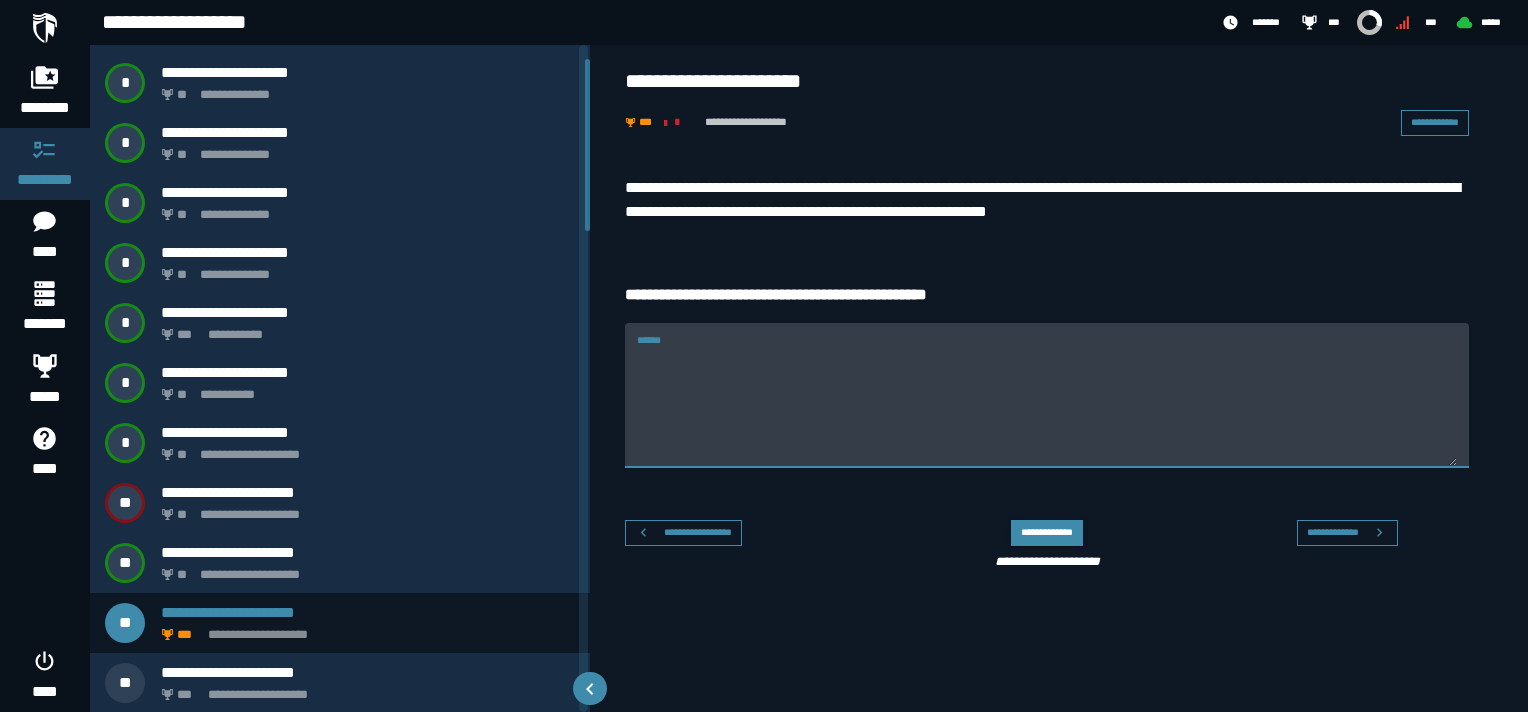 click on "******" at bounding box center [1047, 407] 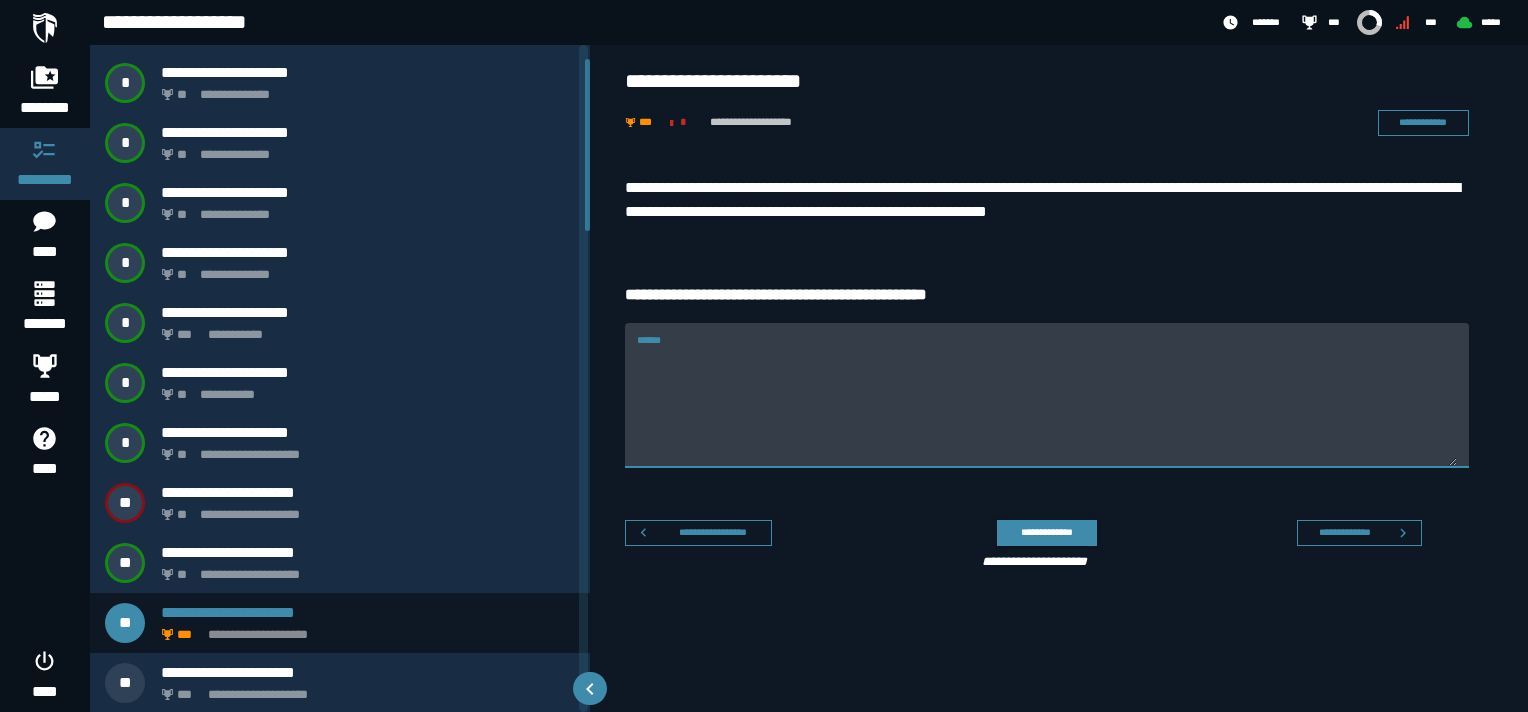 scroll, scrollTop: 52, scrollLeft: 0, axis: vertical 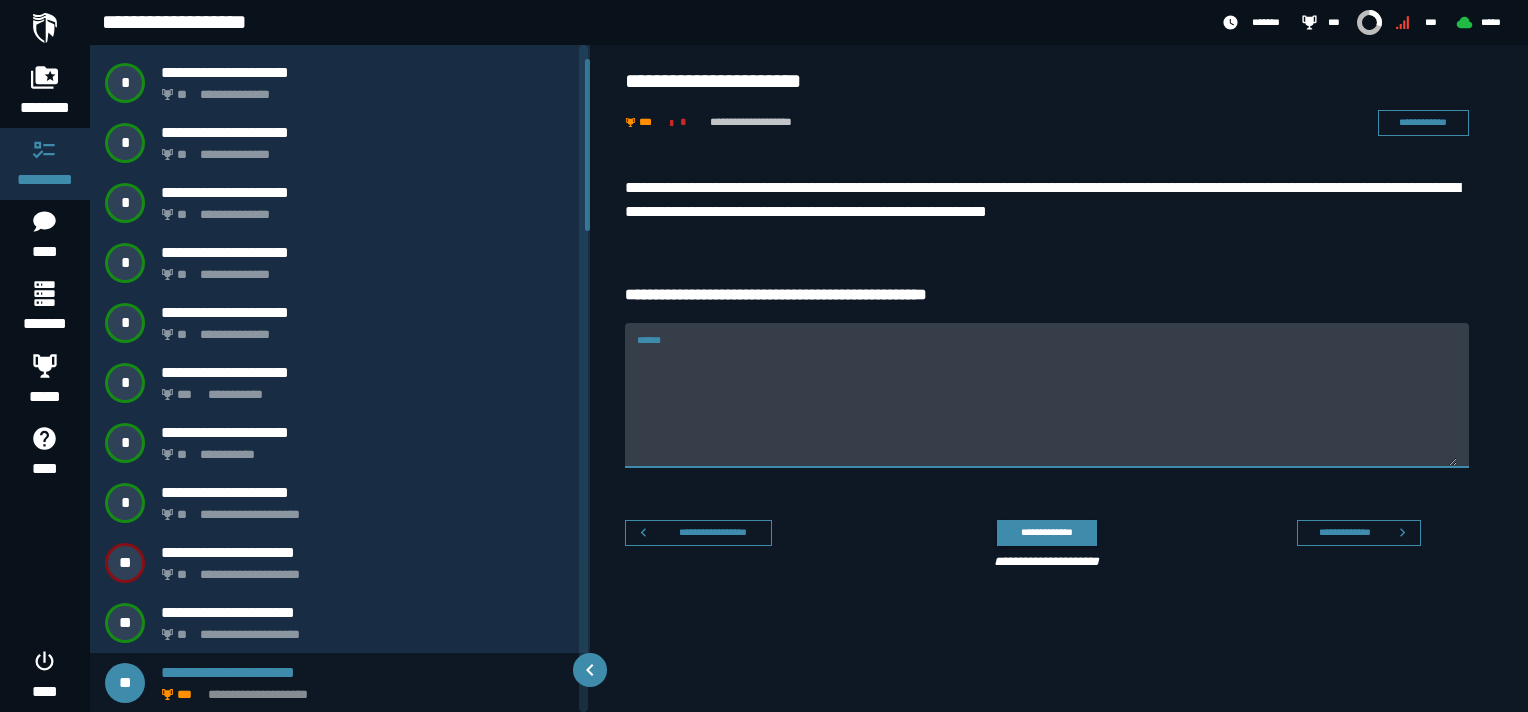 click on "******" at bounding box center [1047, 407] 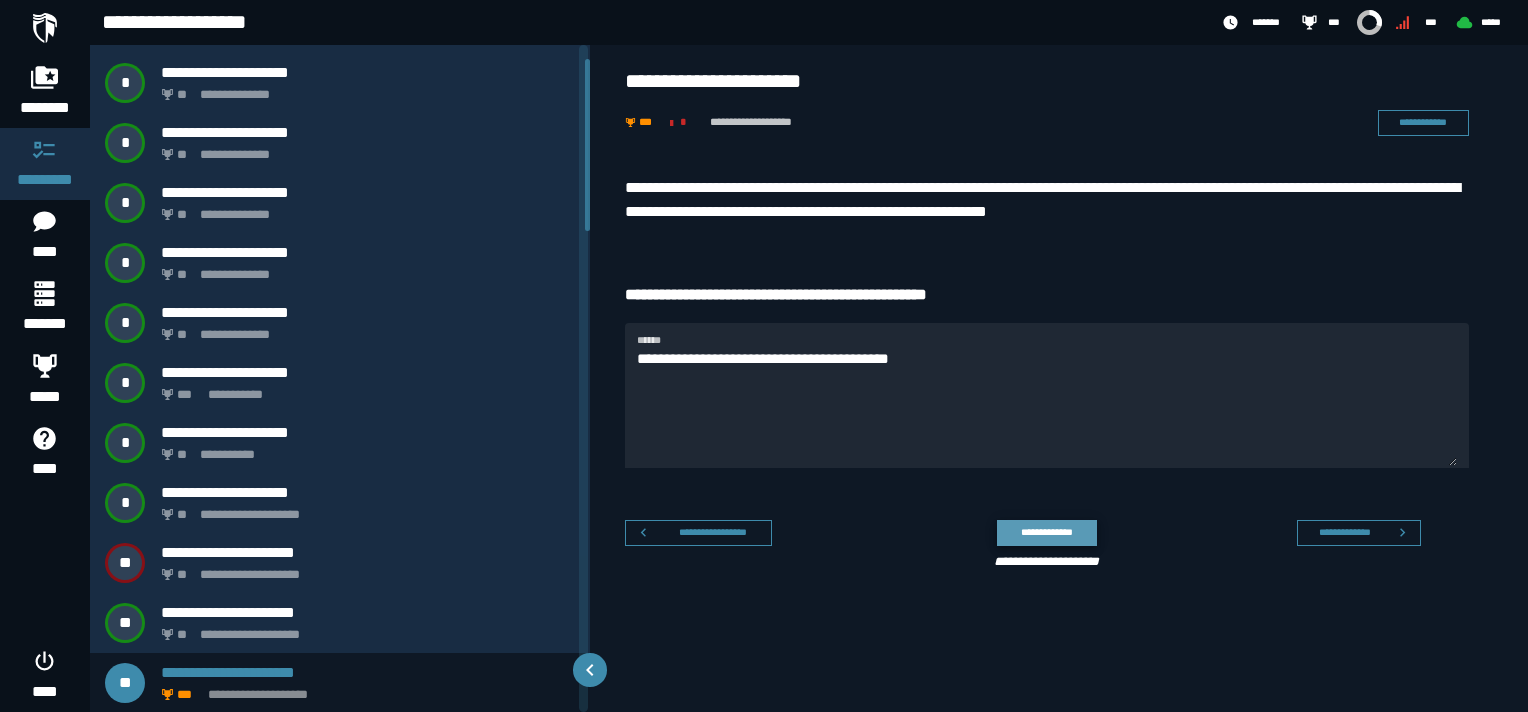 click on "**********" at bounding box center [1046, 532] 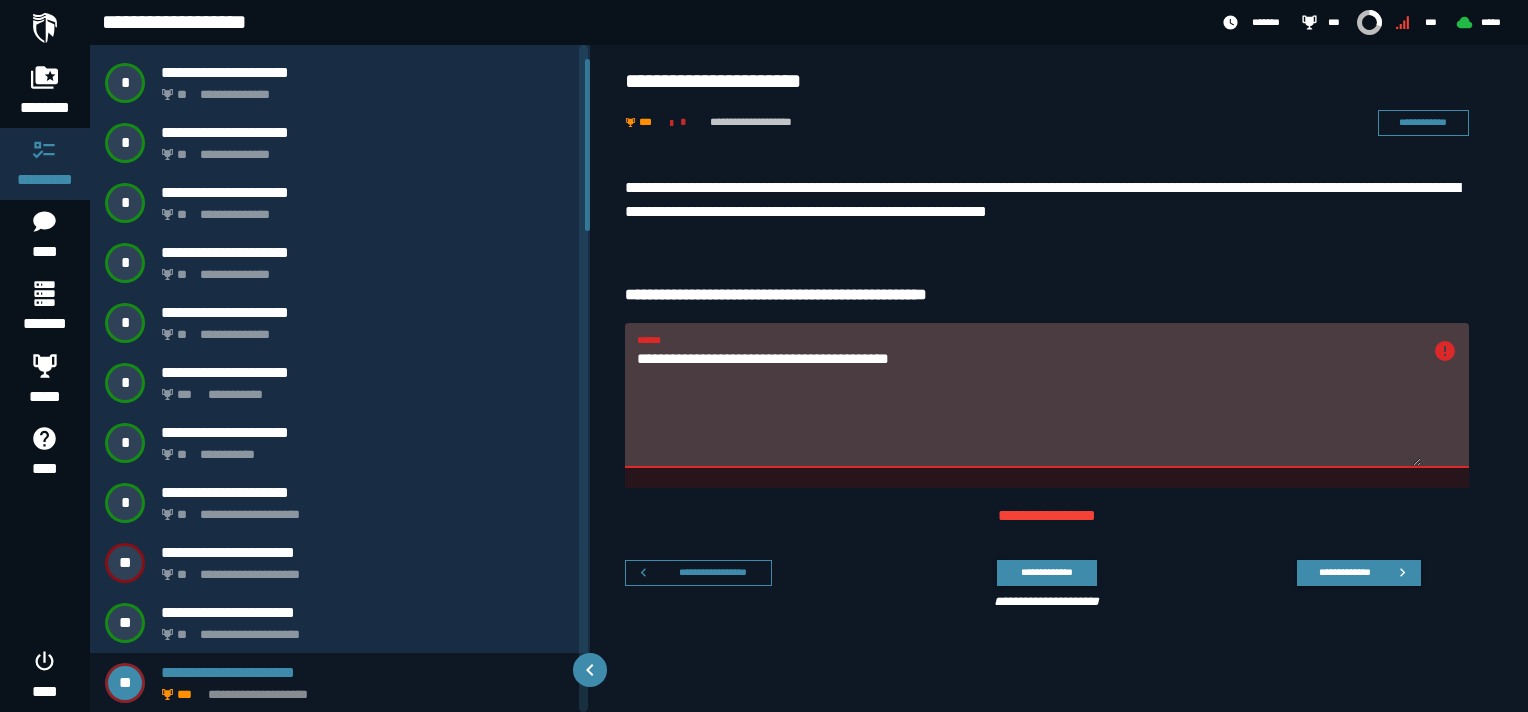 click on "**********" at bounding box center (1029, 407) 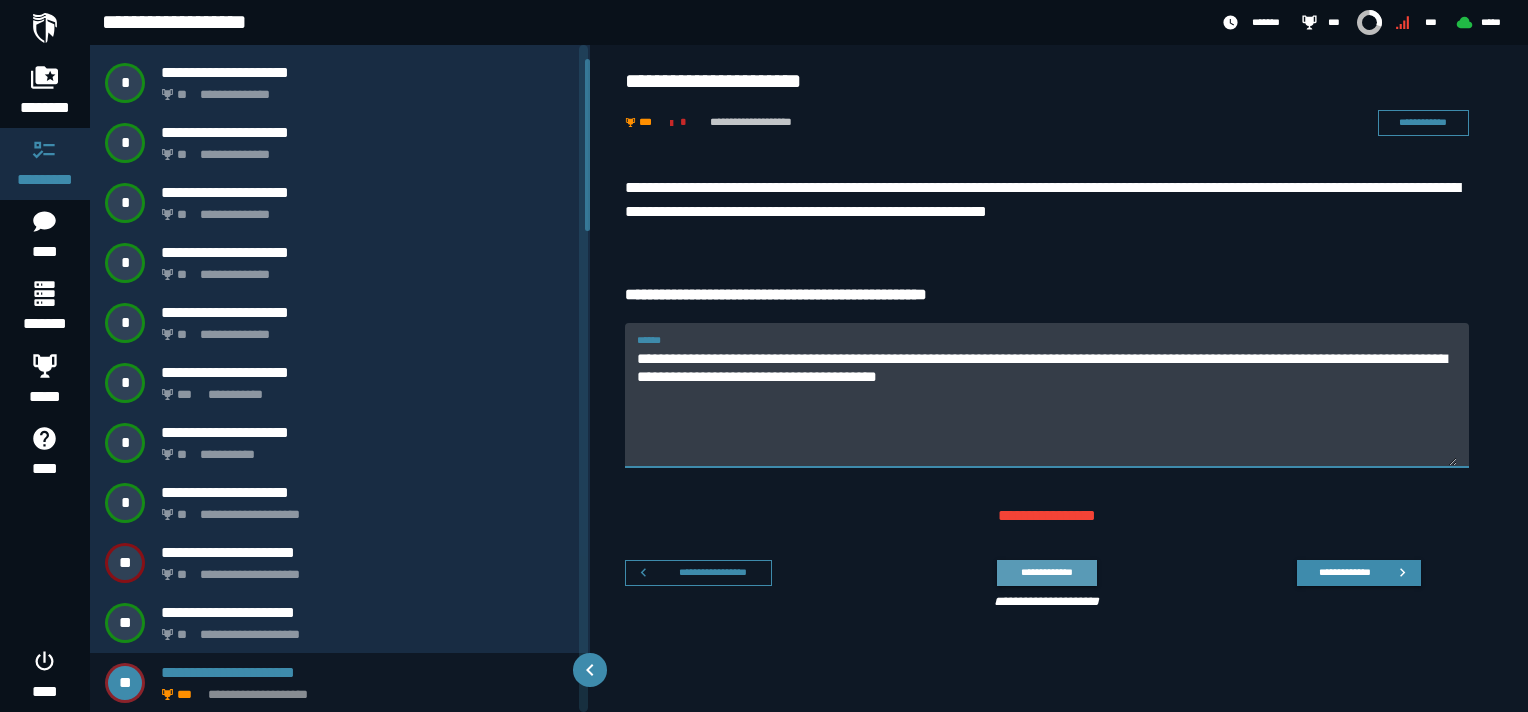 type on "**********" 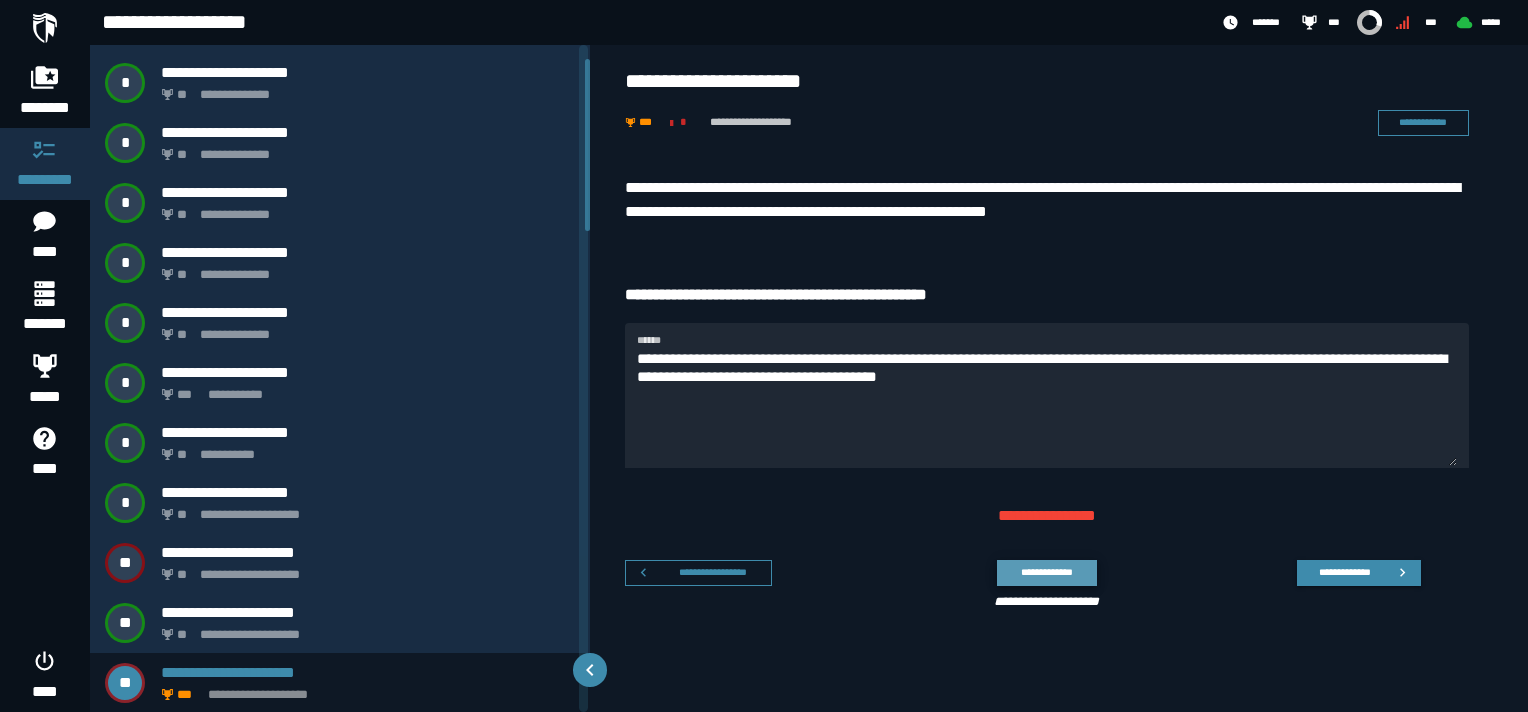 click on "**********" at bounding box center [1046, 572] 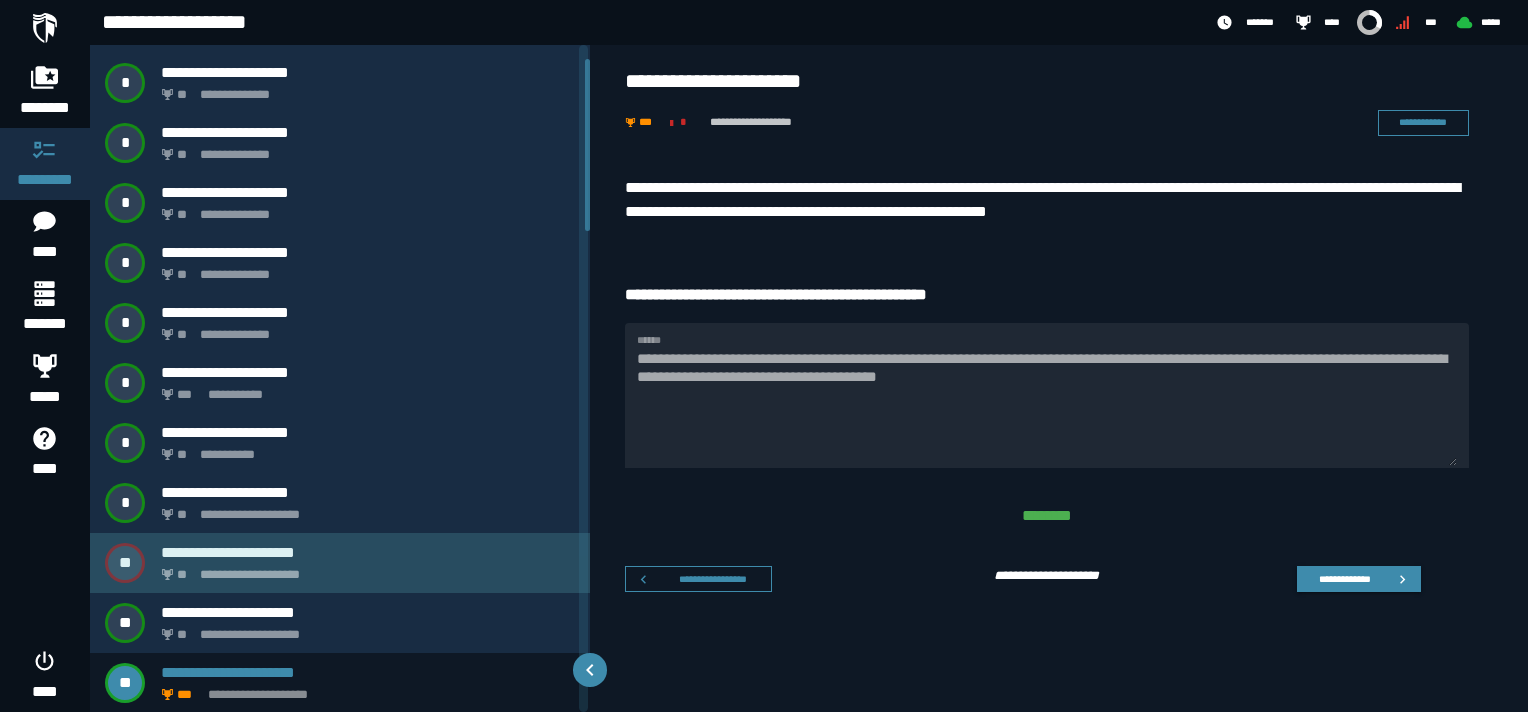 click on "**********" at bounding box center (364, 569) 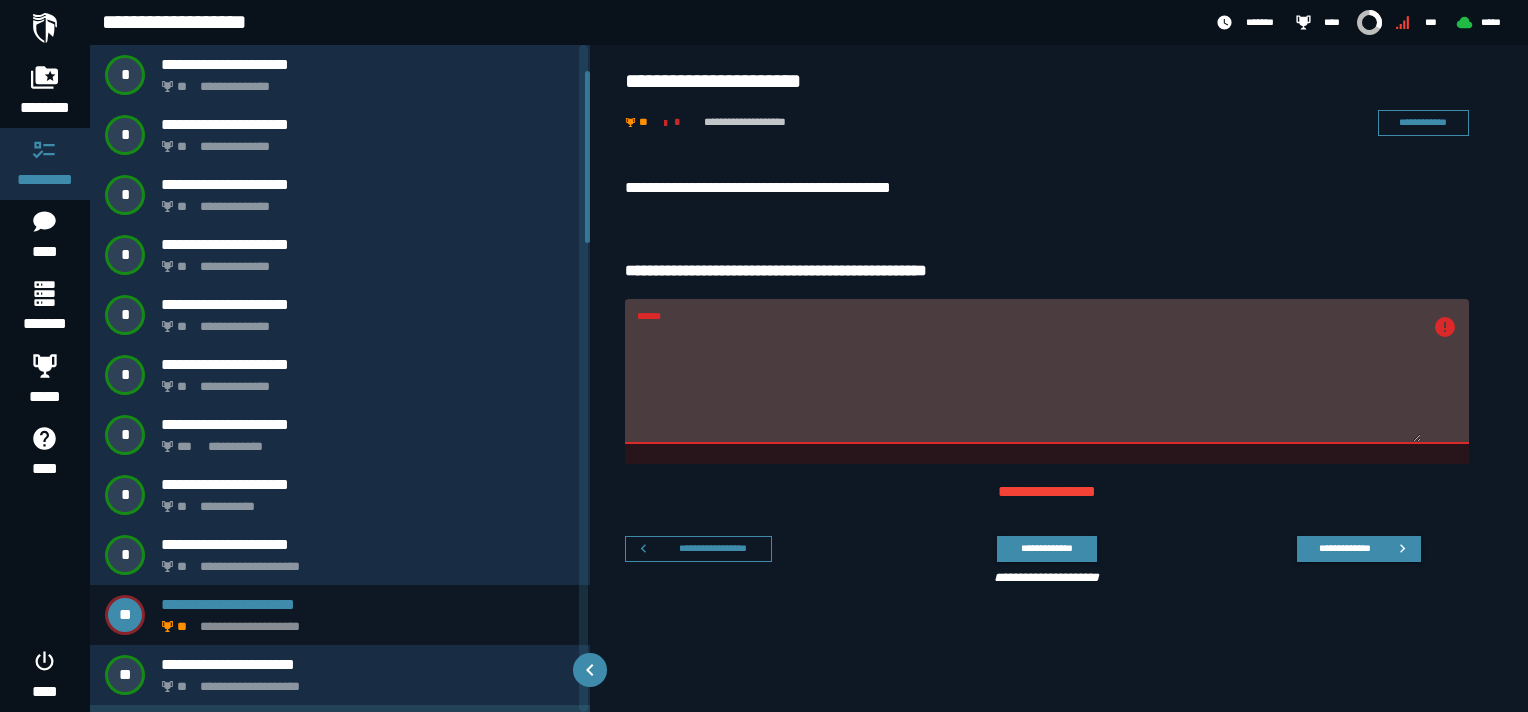 scroll, scrollTop: 200, scrollLeft: 0, axis: vertical 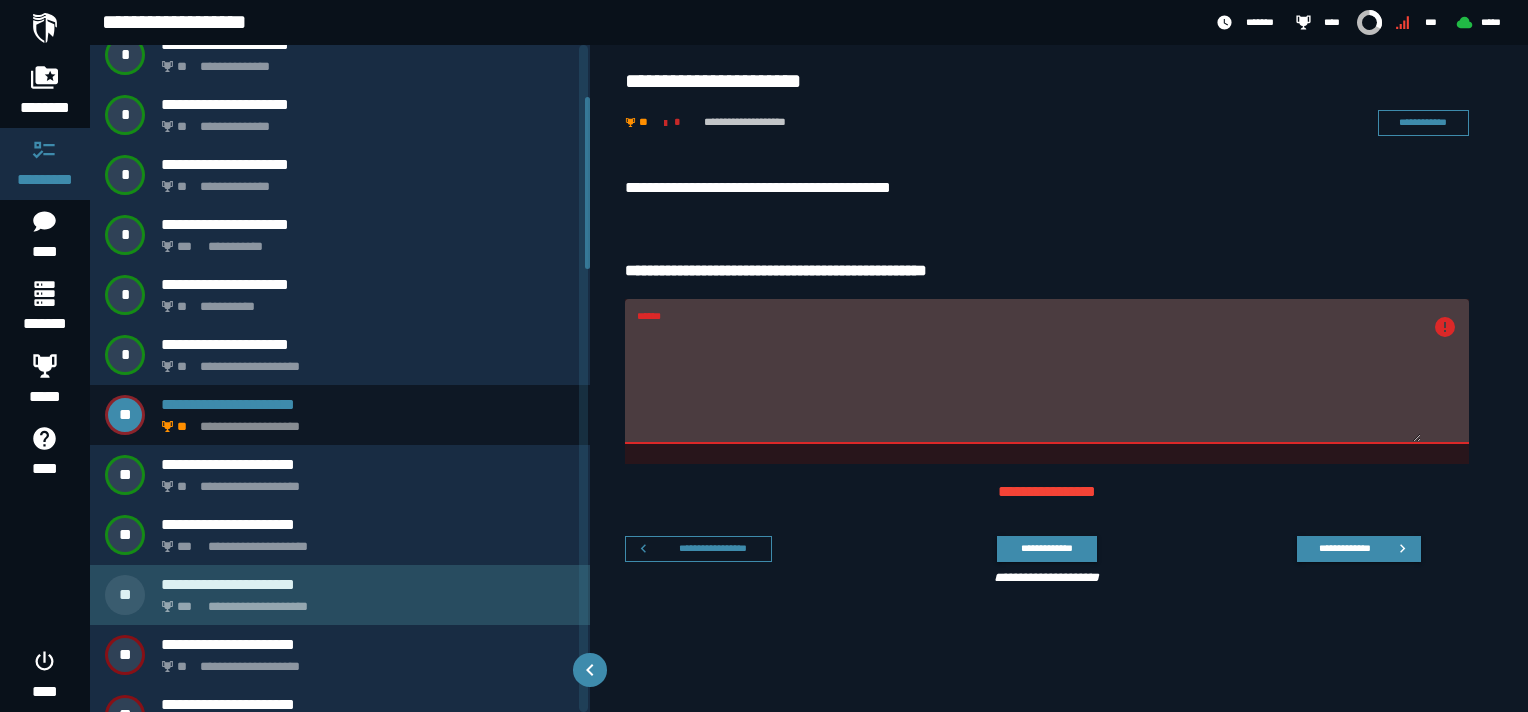 click on "**********" at bounding box center (364, 601) 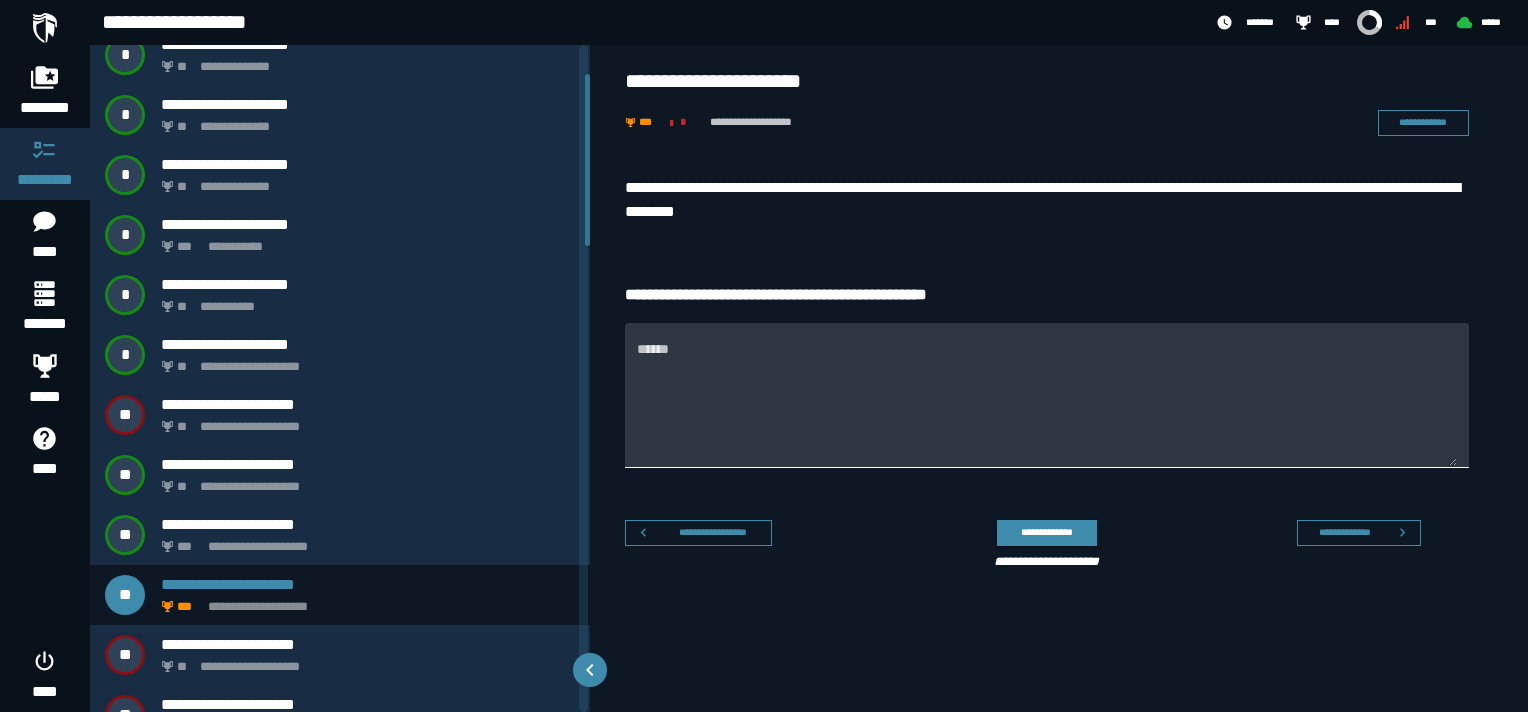 scroll, scrollTop: 112, scrollLeft: 0, axis: vertical 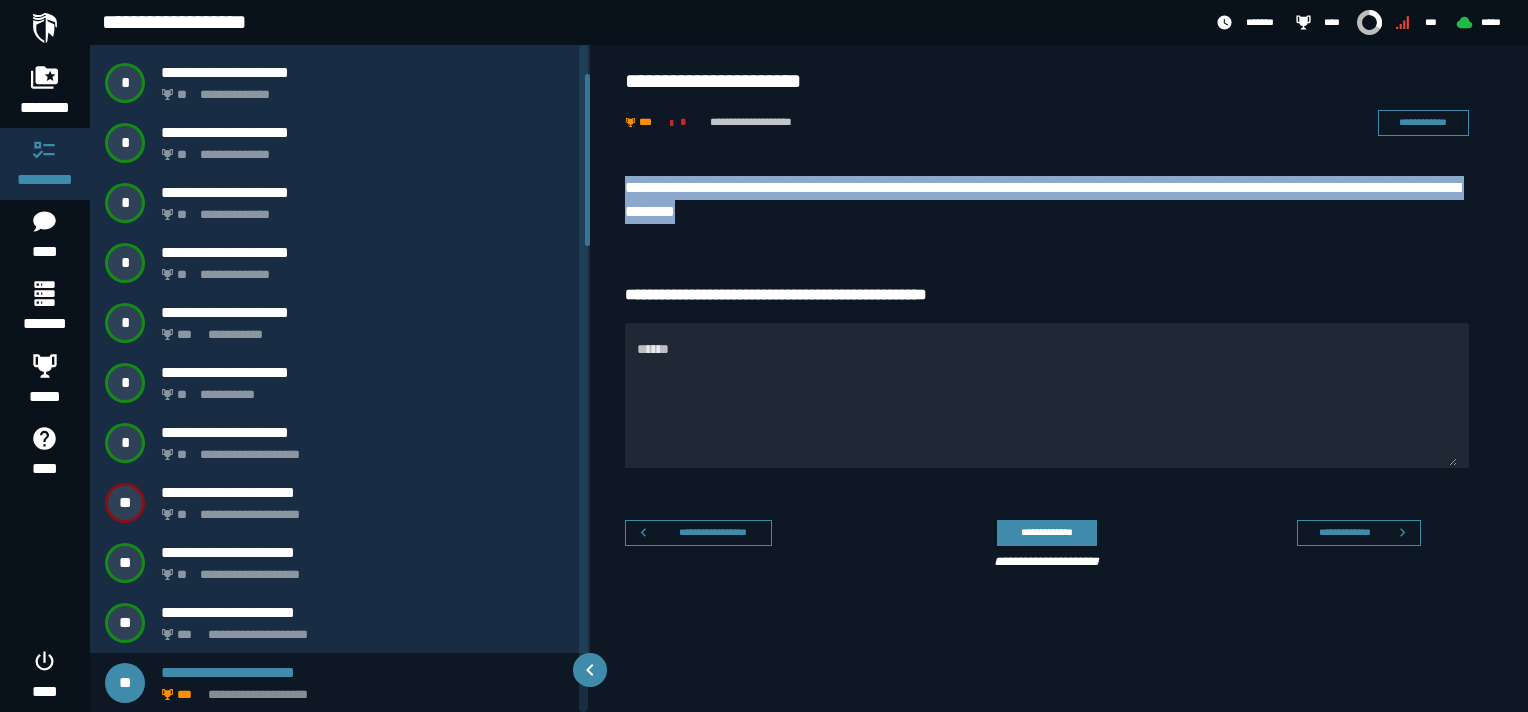 drag, startPoint x: 805, startPoint y: 216, endPoint x: 615, endPoint y: 186, distance: 192.35384 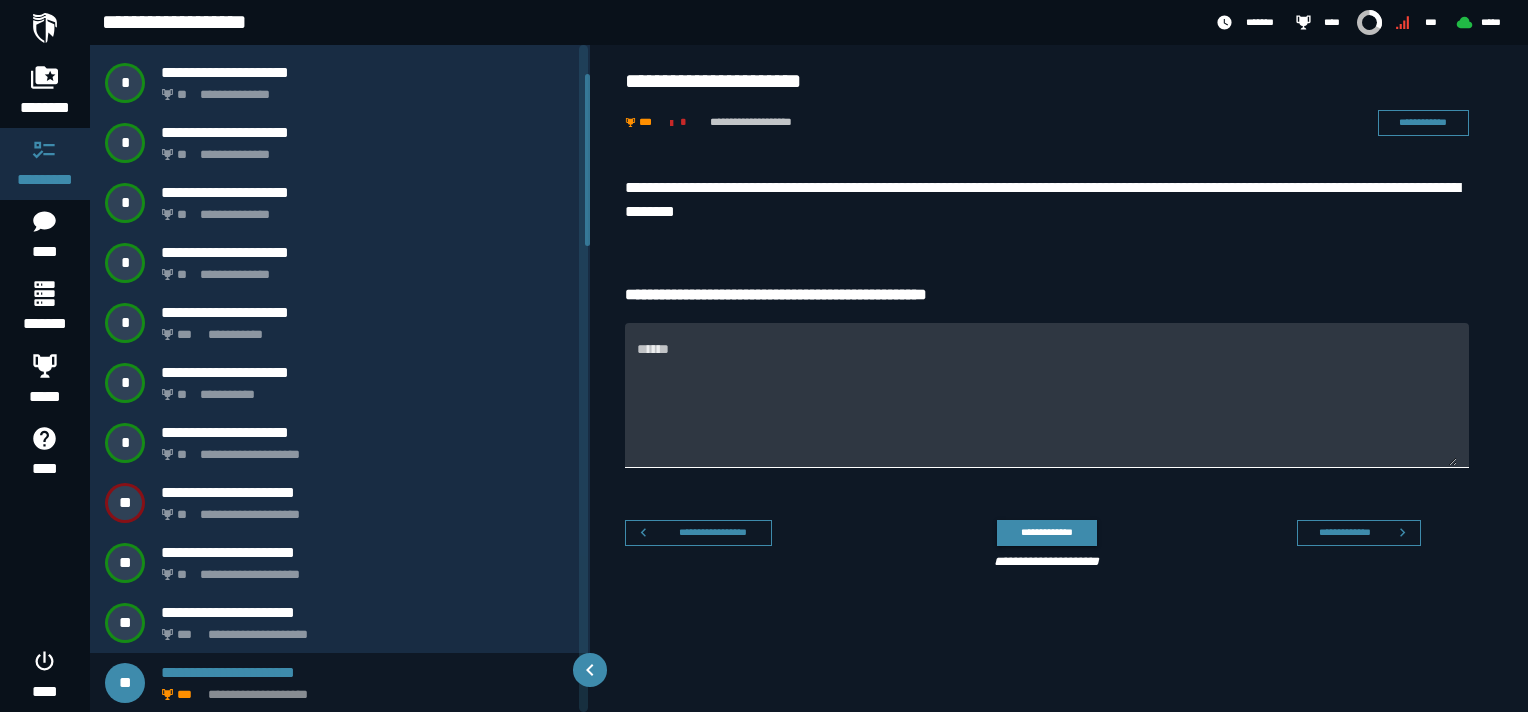 click on "******" at bounding box center [1047, 407] 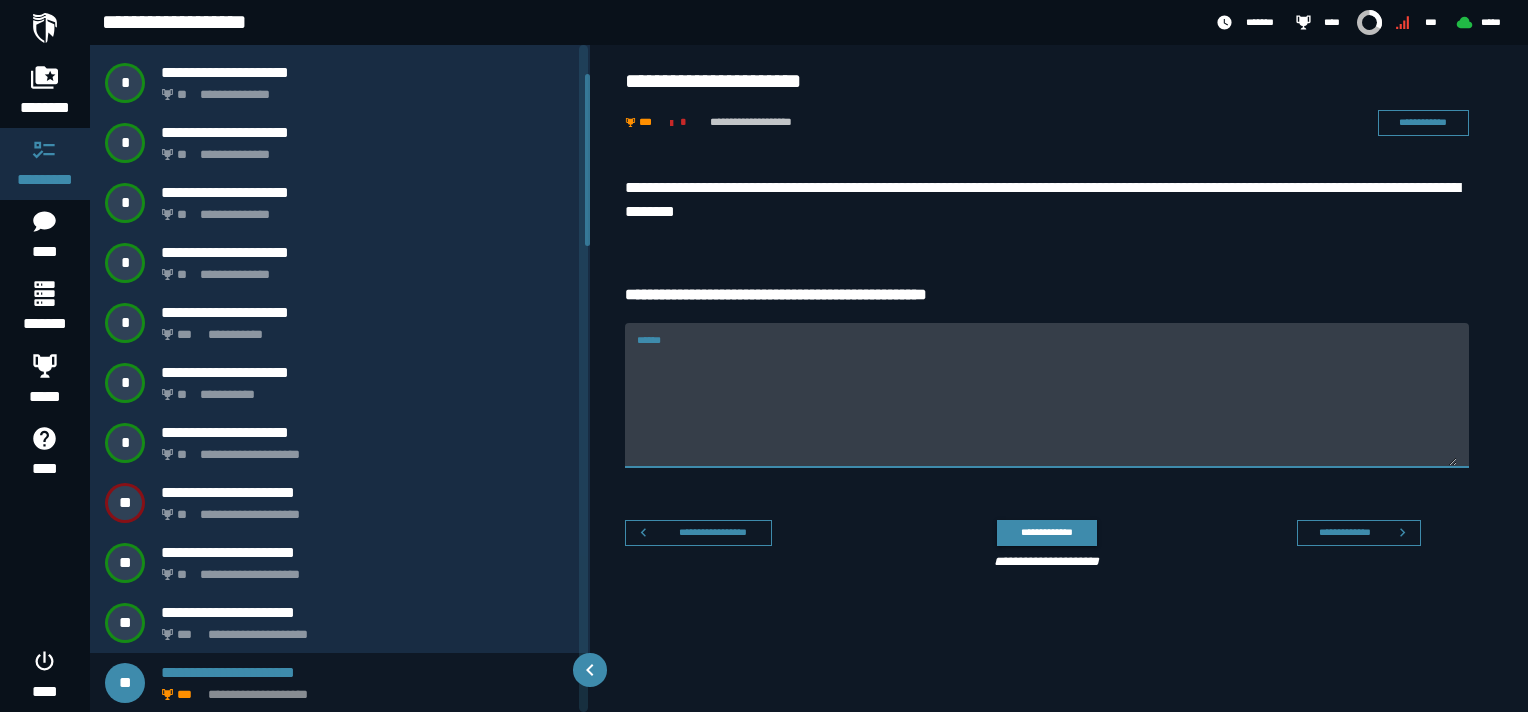 paste on "**********" 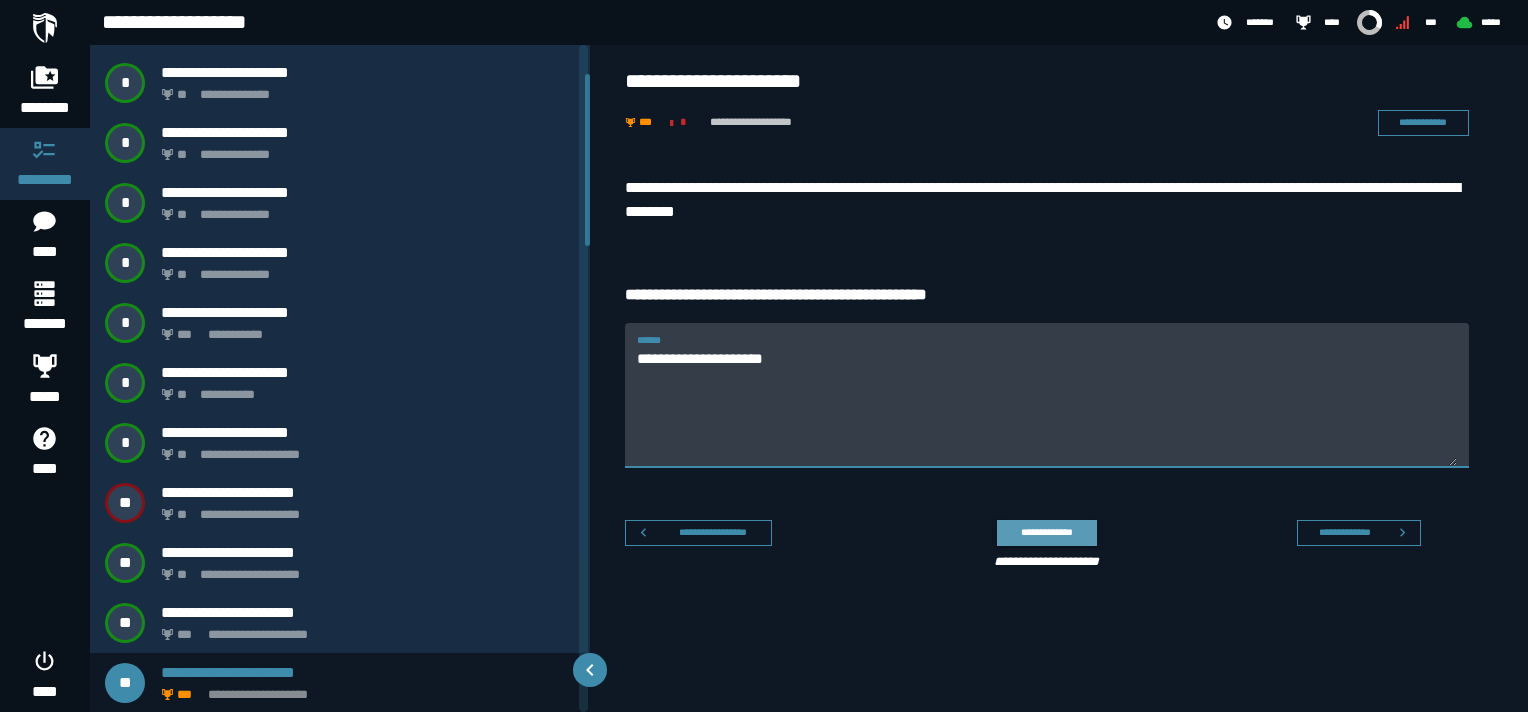 type on "**********" 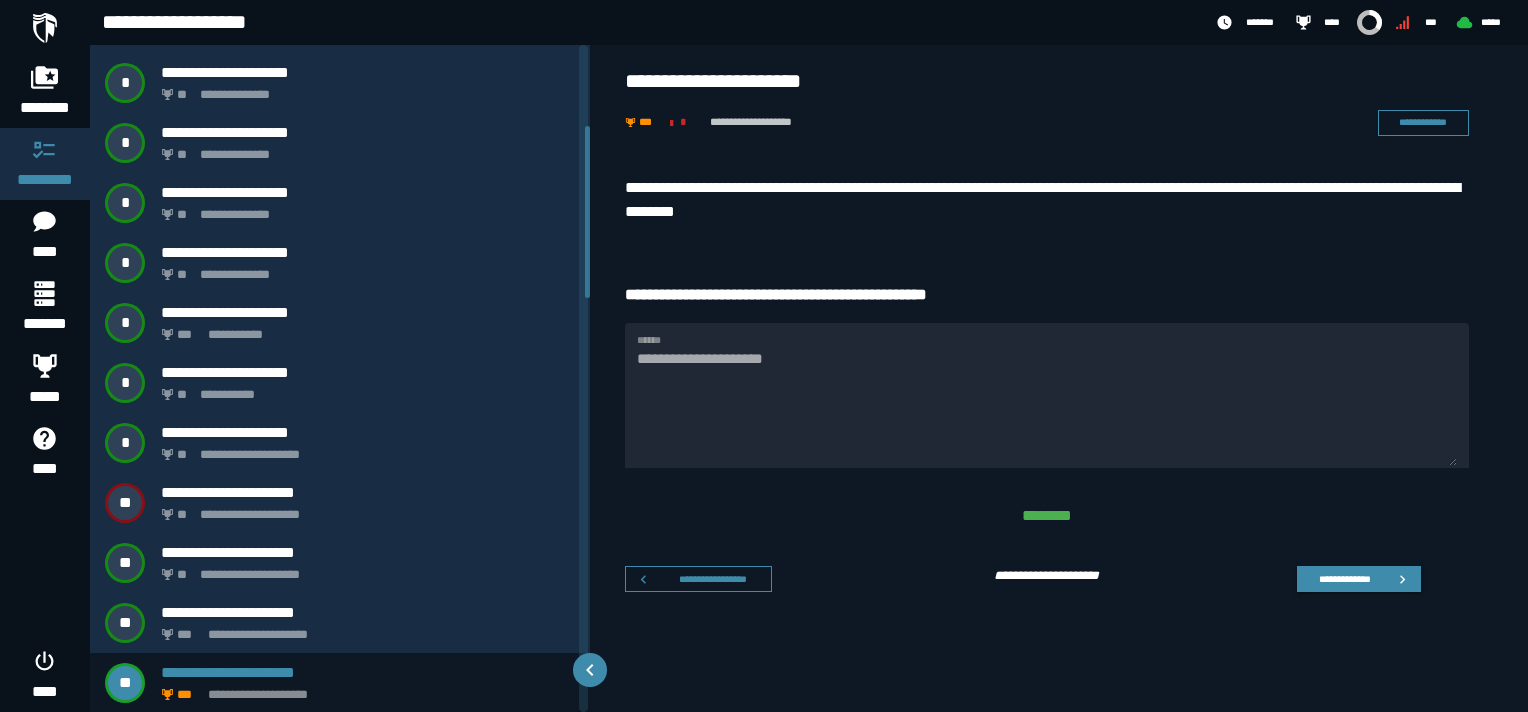 scroll, scrollTop: 312, scrollLeft: 0, axis: vertical 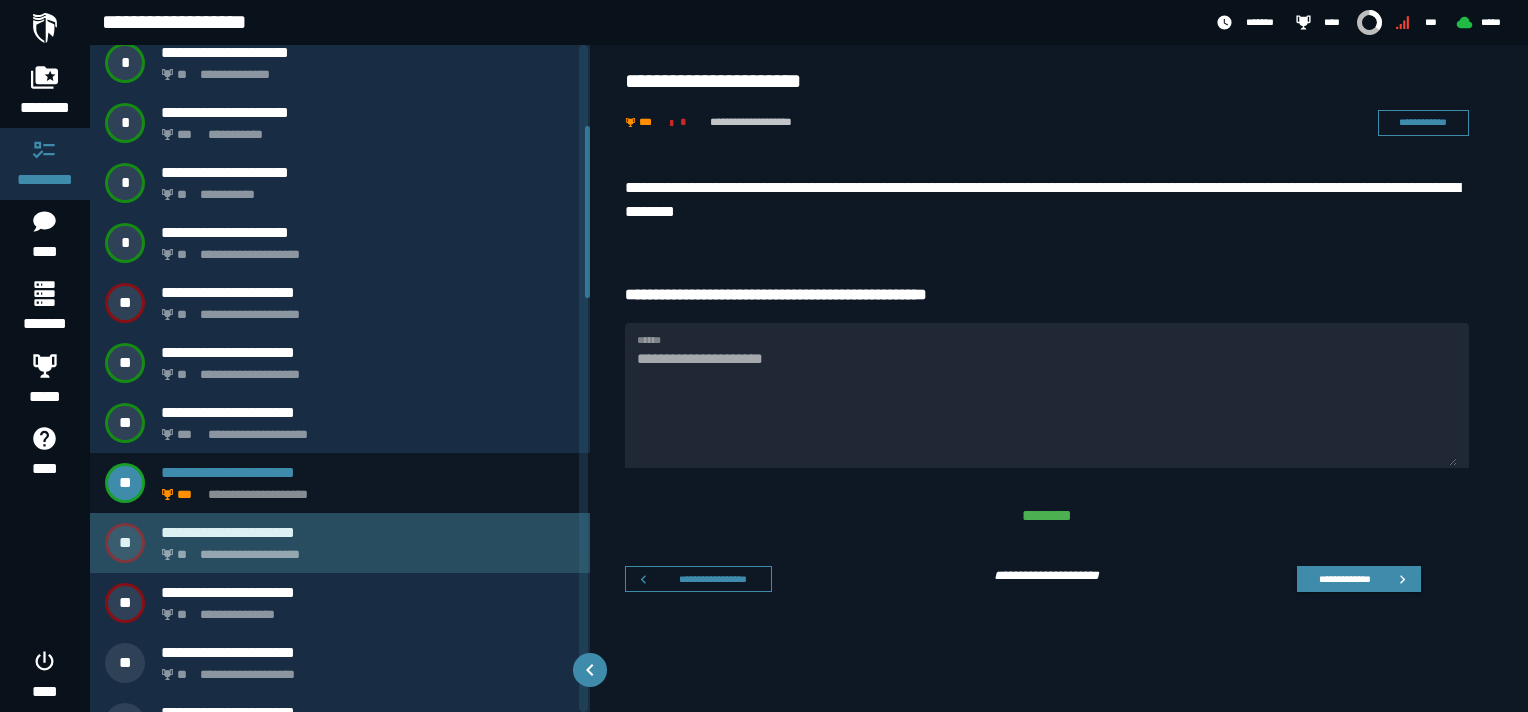 drag, startPoint x: 350, startPoint y: 516, endPoint x: 342, endPoint y: 531, distance: 17 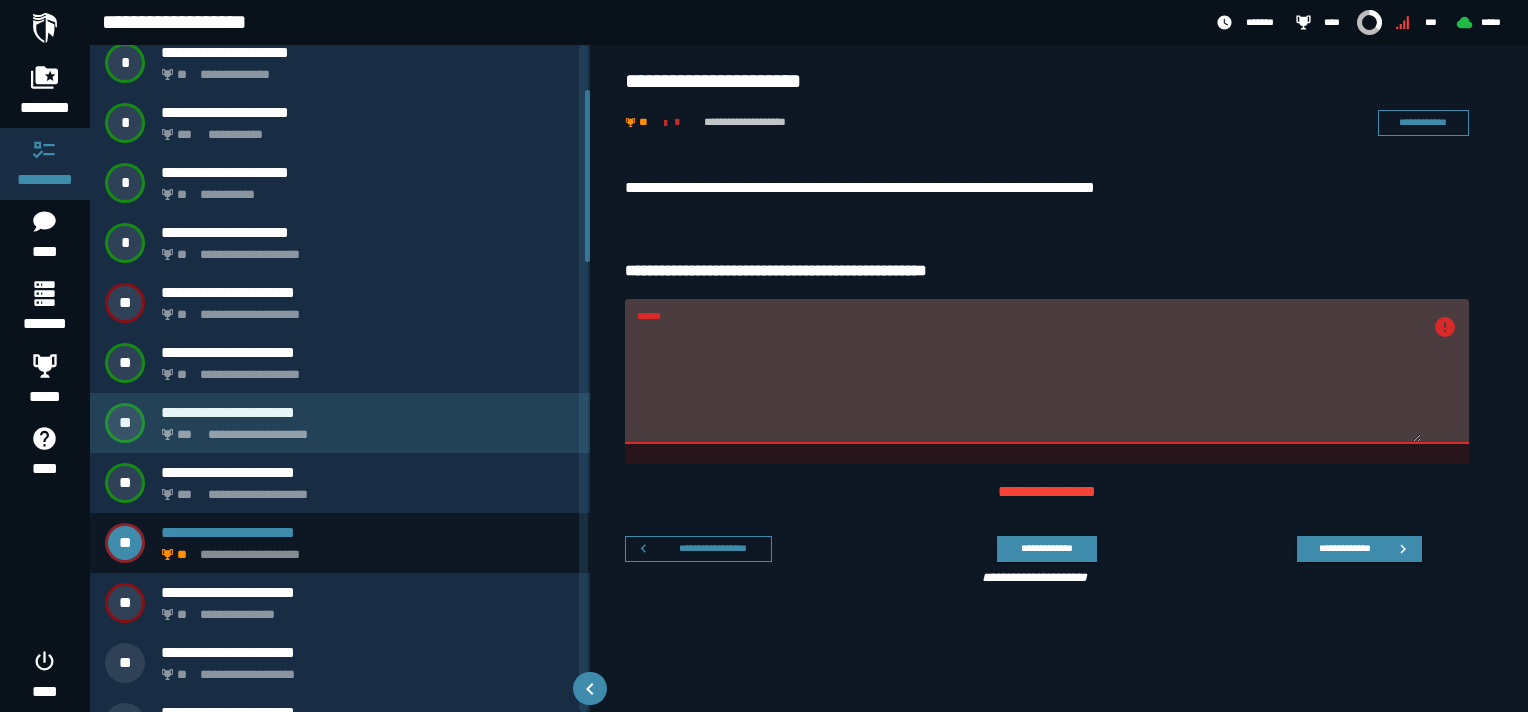scroll, scrollTop: 172, scrollLeft: 0, axis: vertical 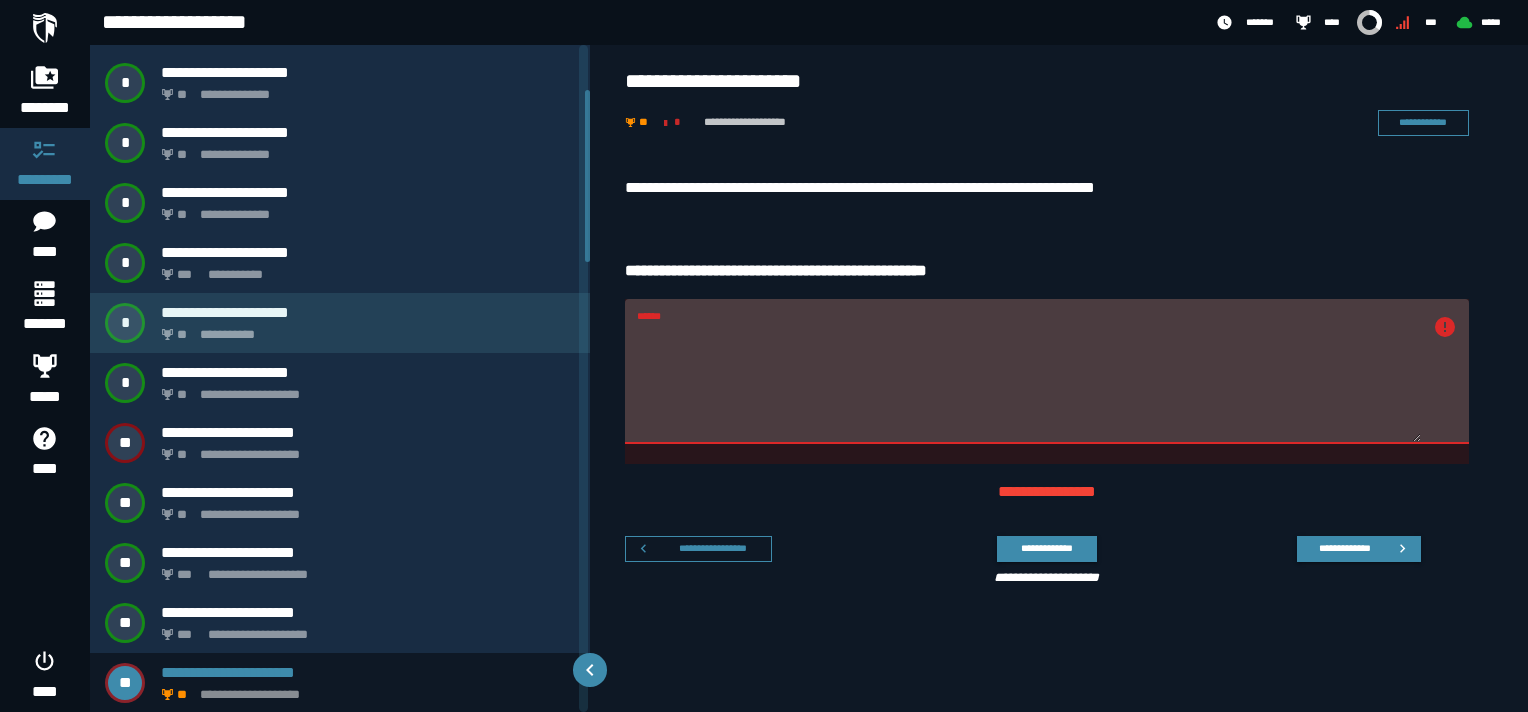 drag, startPoint x: 771, startPoint y: 343, endPoint x: 545, endPoint y: 313, distance: 227.98245 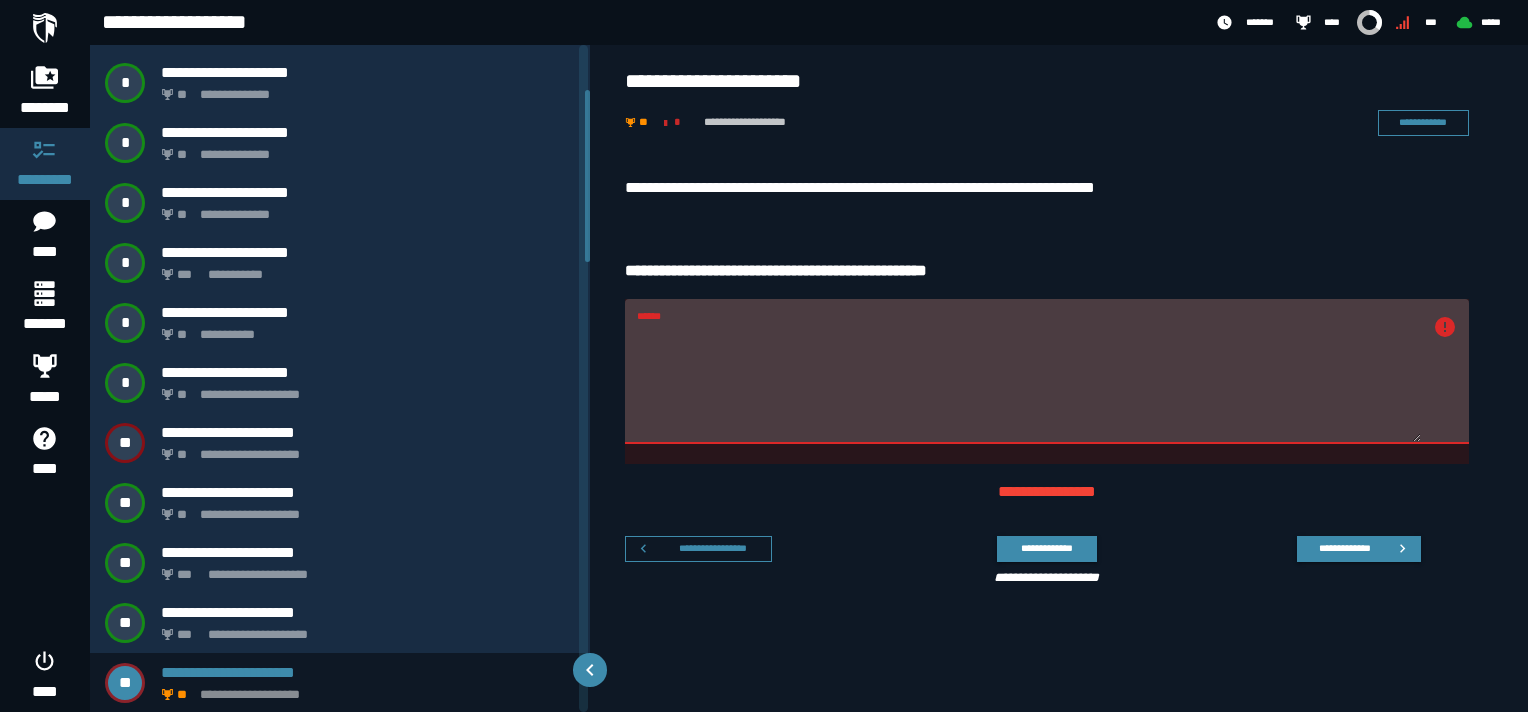 paste on "*********" 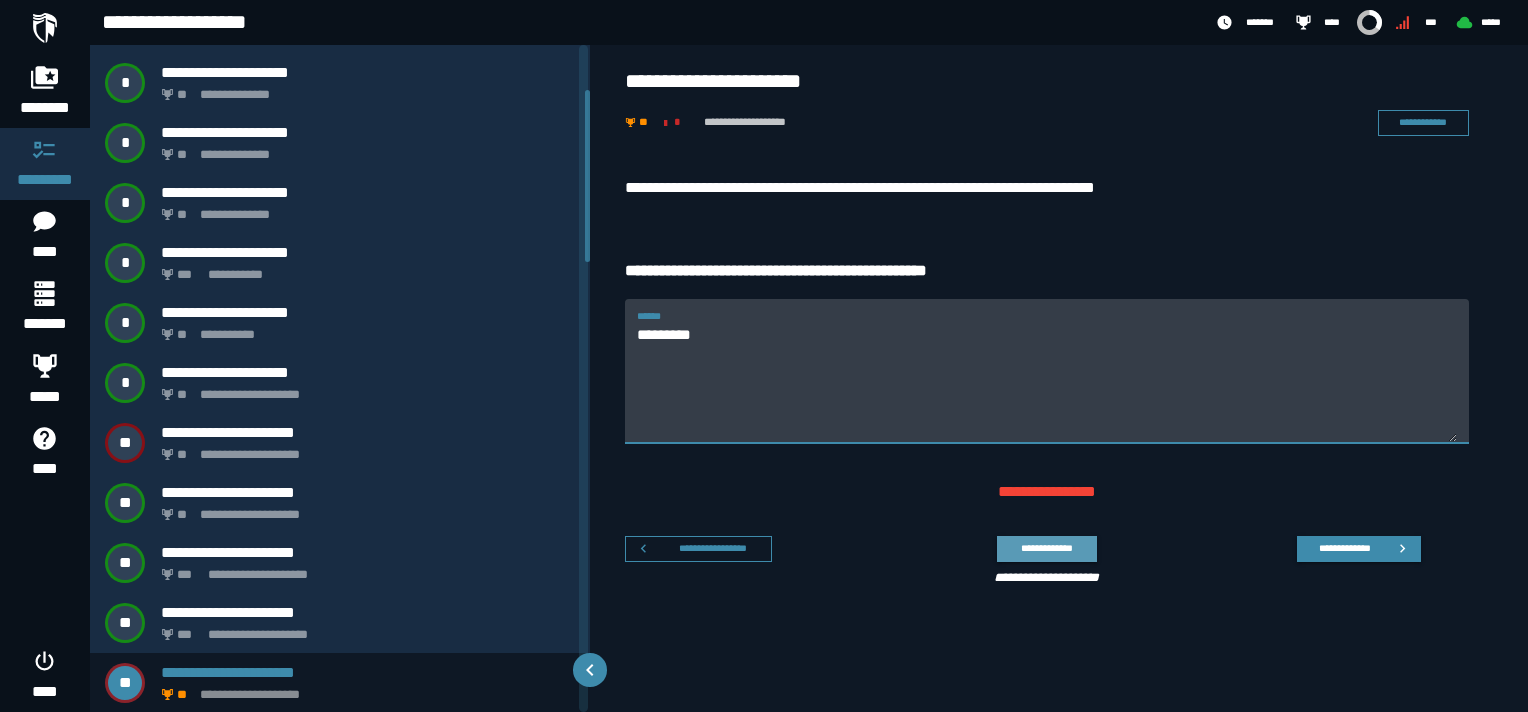 type on "*********" 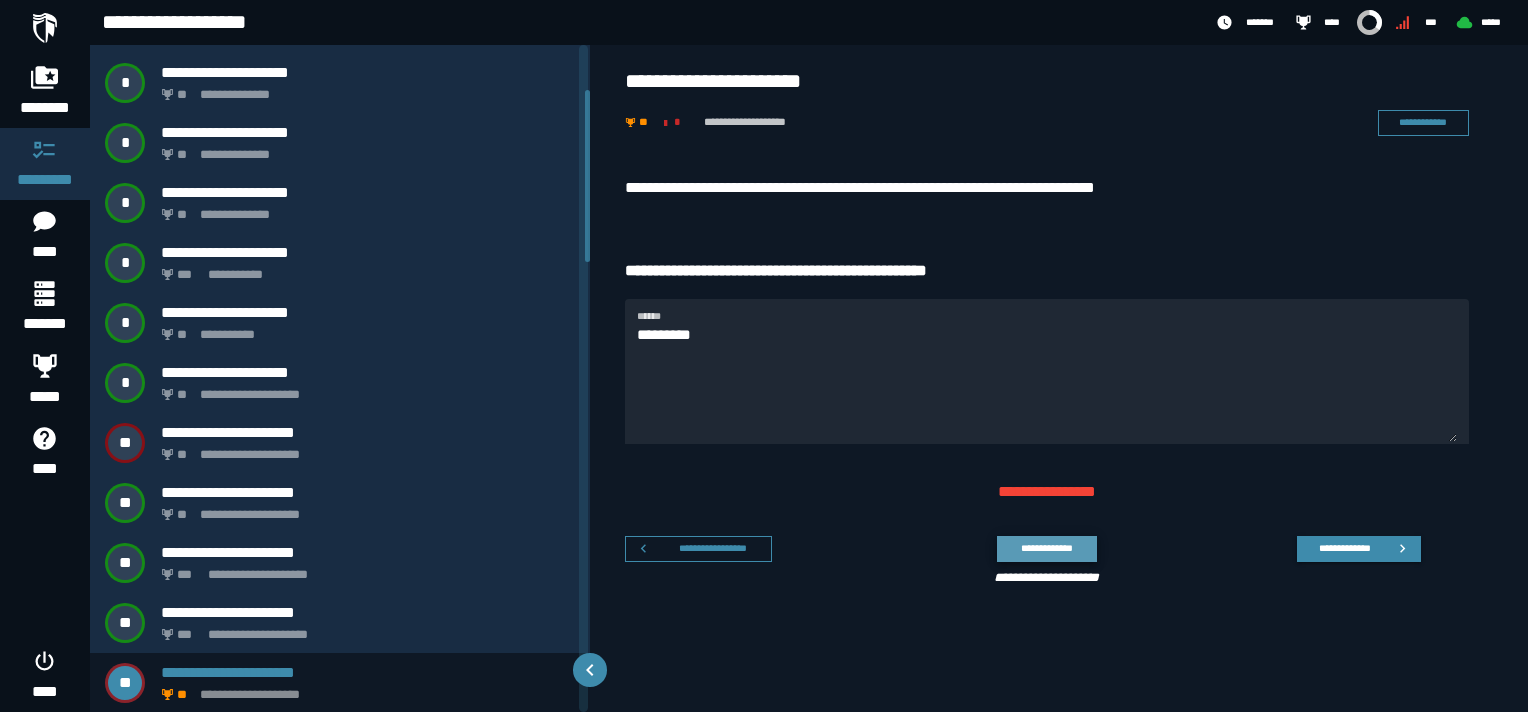 click on "**********" at bounding box center [1046, 548] 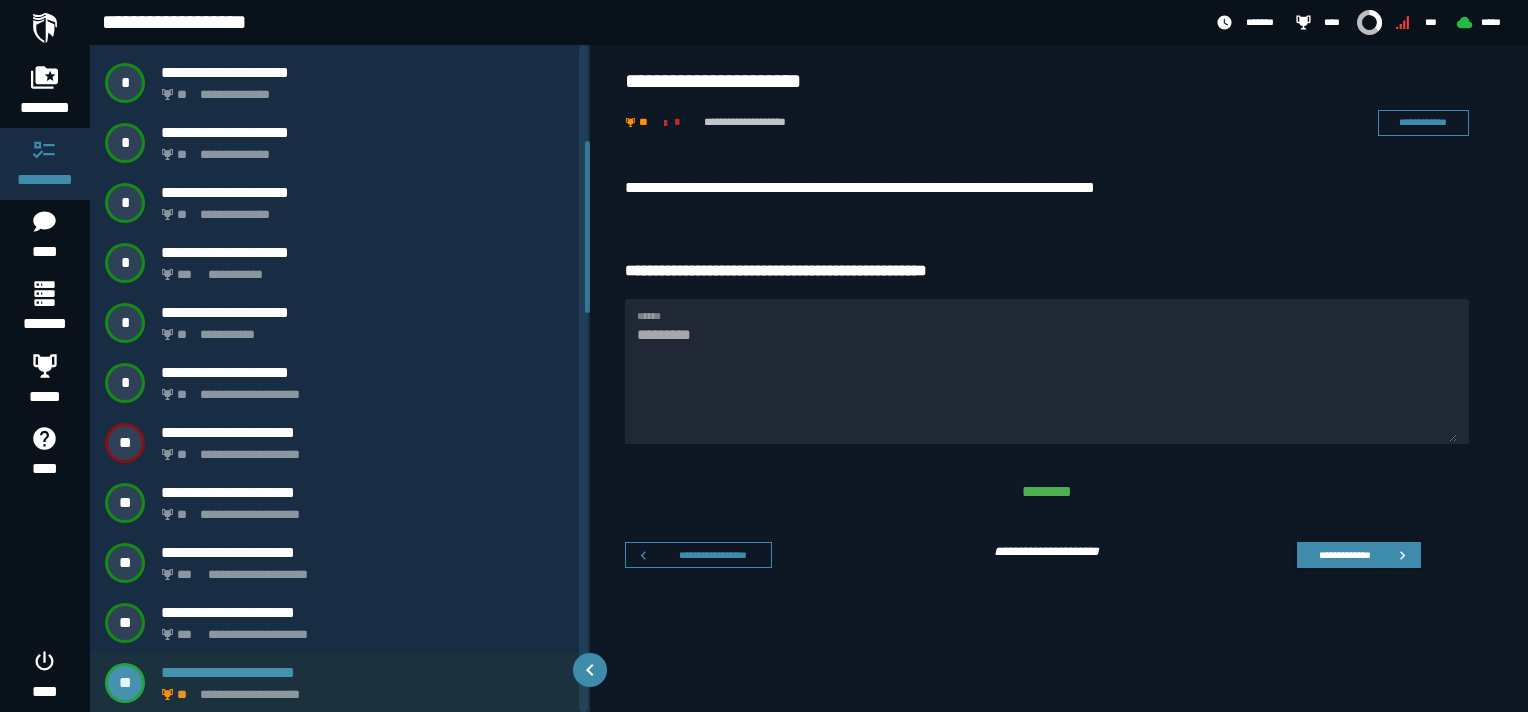 scroll, scrollTop: 372, scrollLeft: 0, axis: vertical 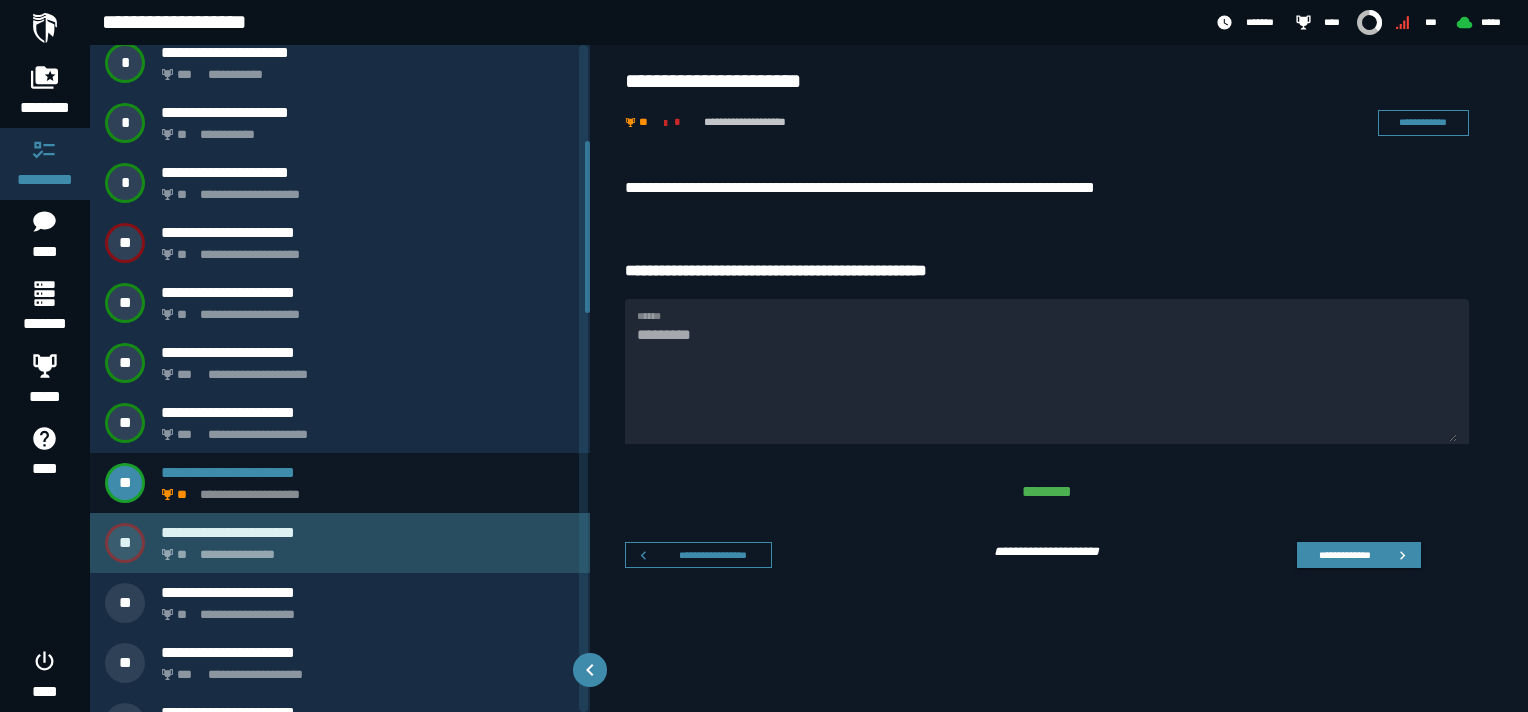 click on "**********" at bounding box center (364, 549) 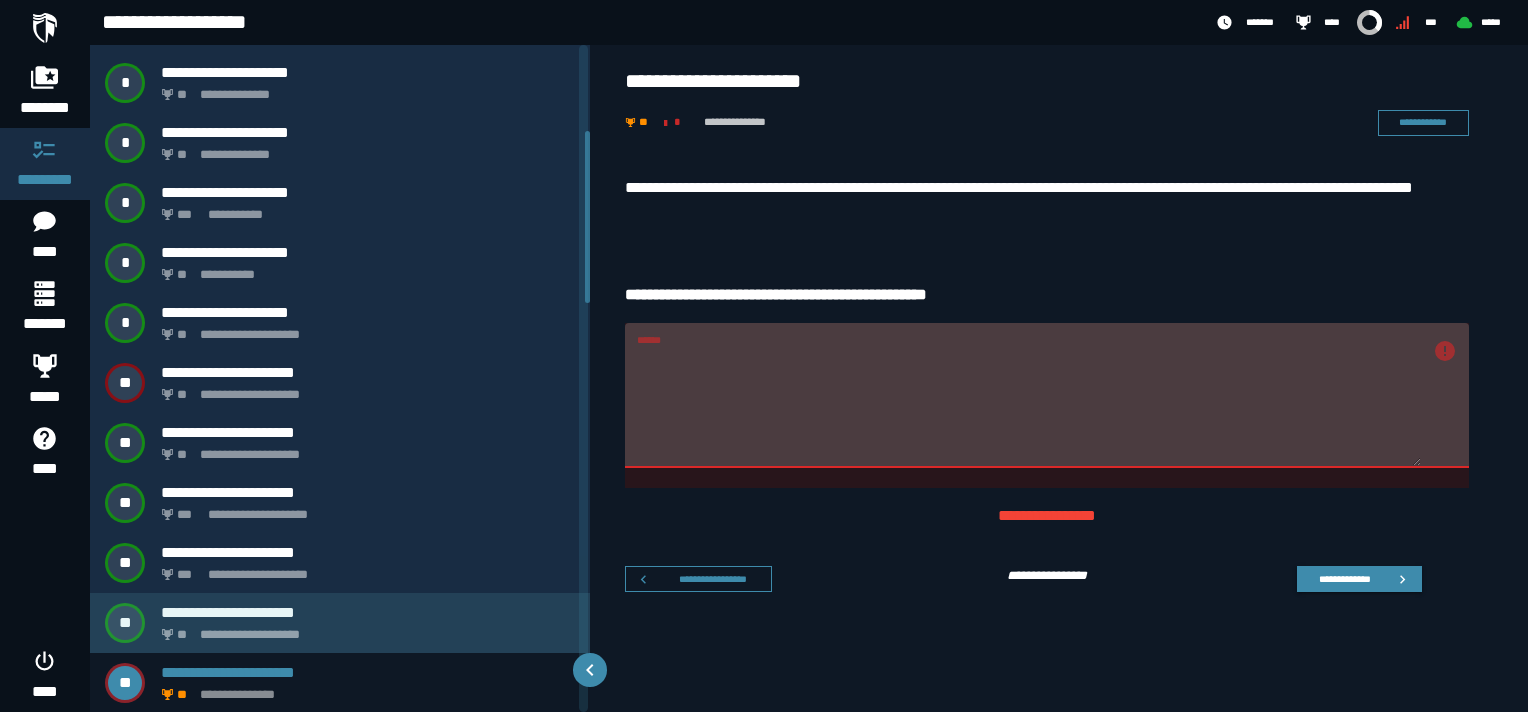scroll, scrollTop: 332, scrollLeft: 0, axis: vertical 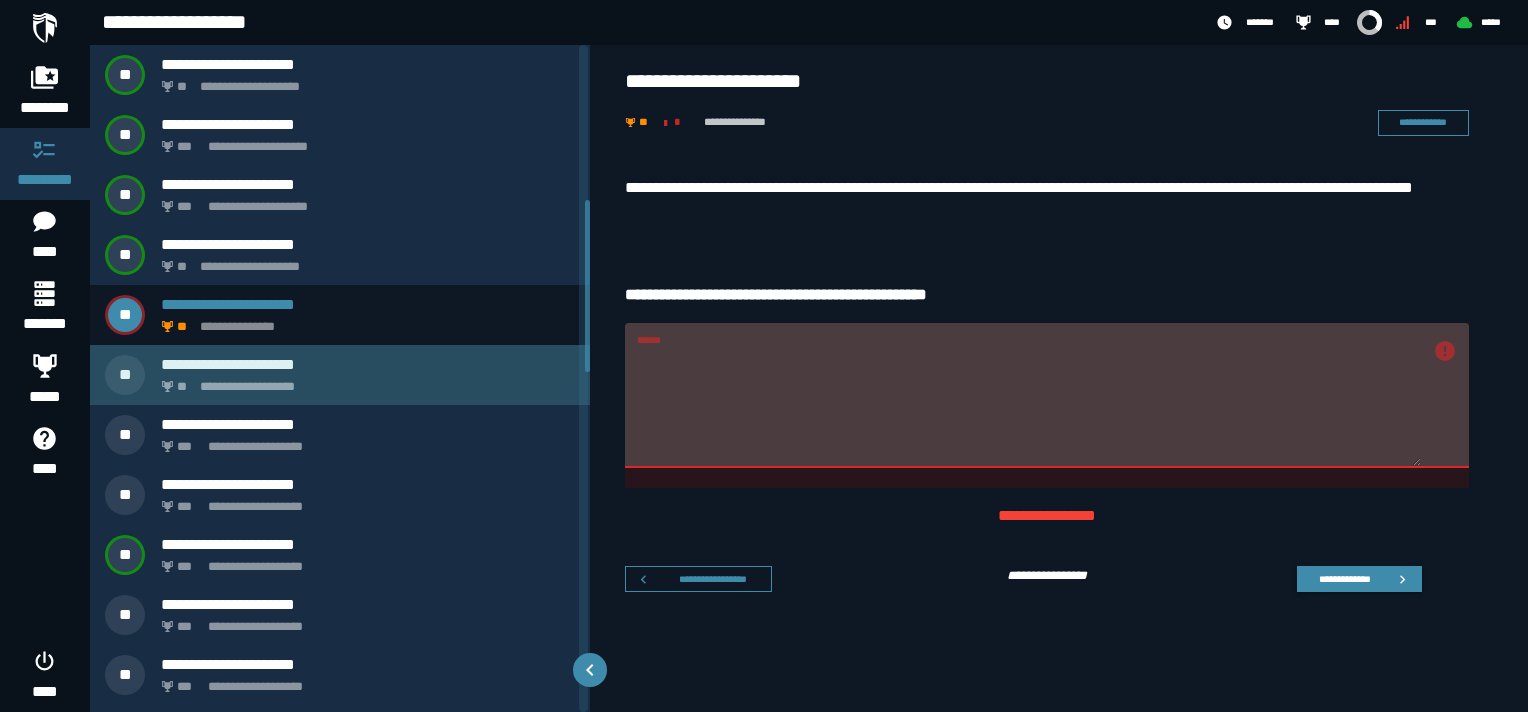 click on "**********" at bounding box center [368, 364] 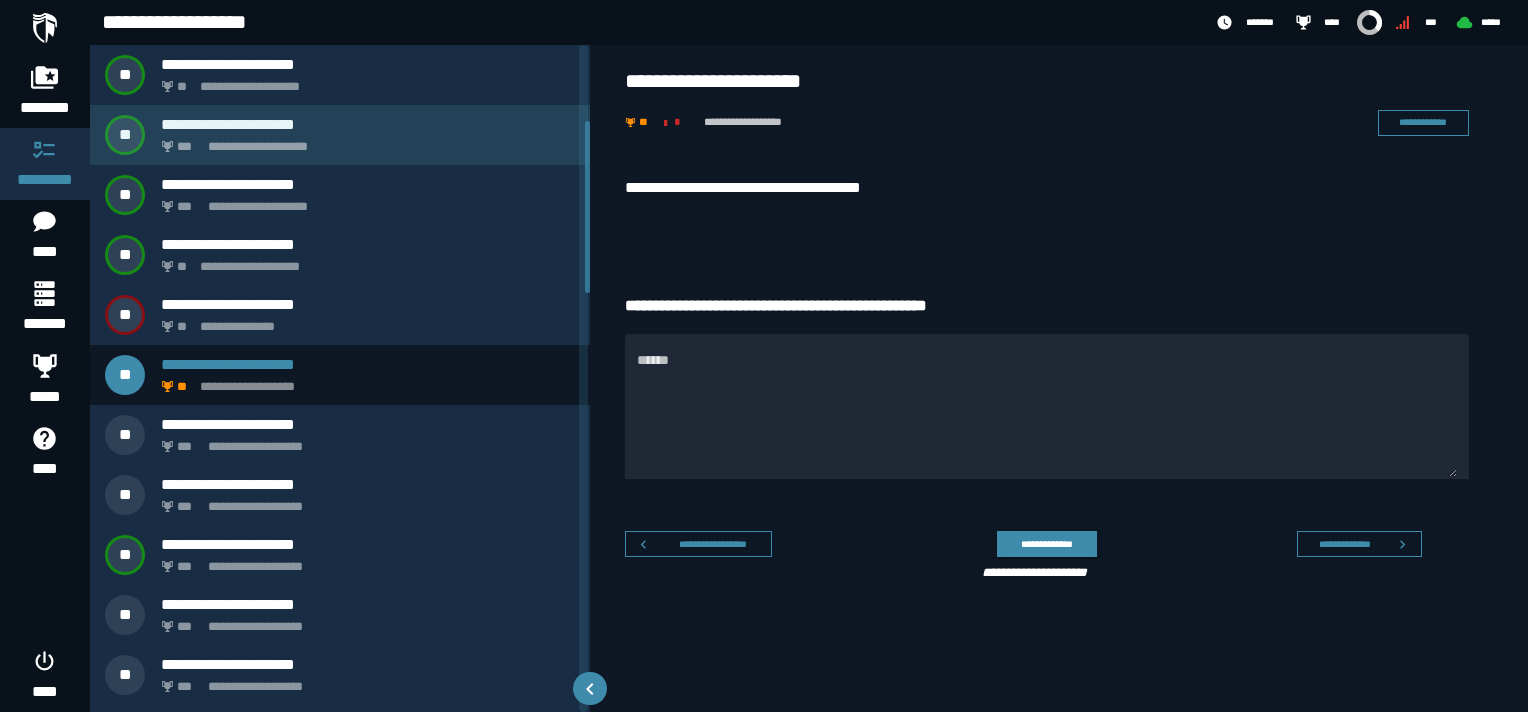 scroll, scrollTop: 292, scrollLeft: 0, axis: vertical 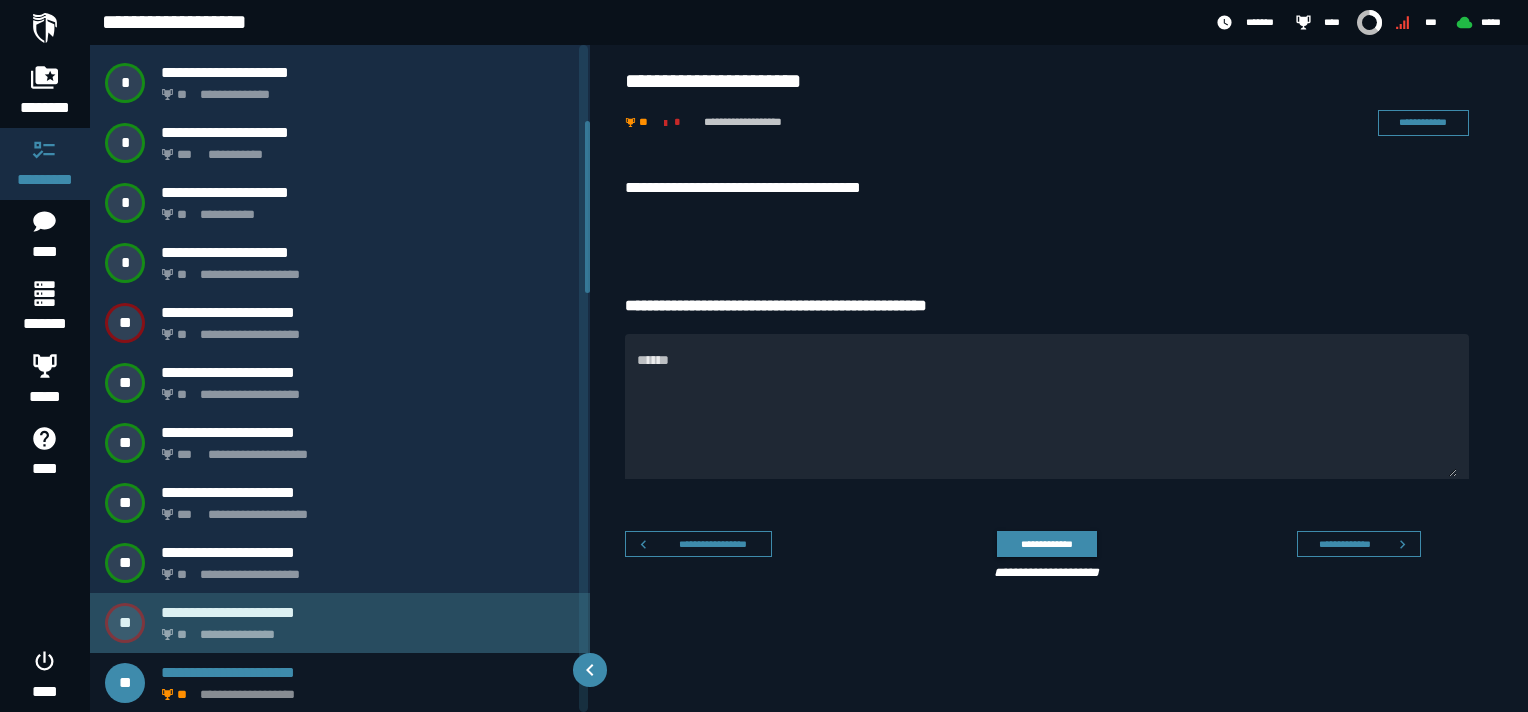 click on "**********" at bounding box center [364, 629] 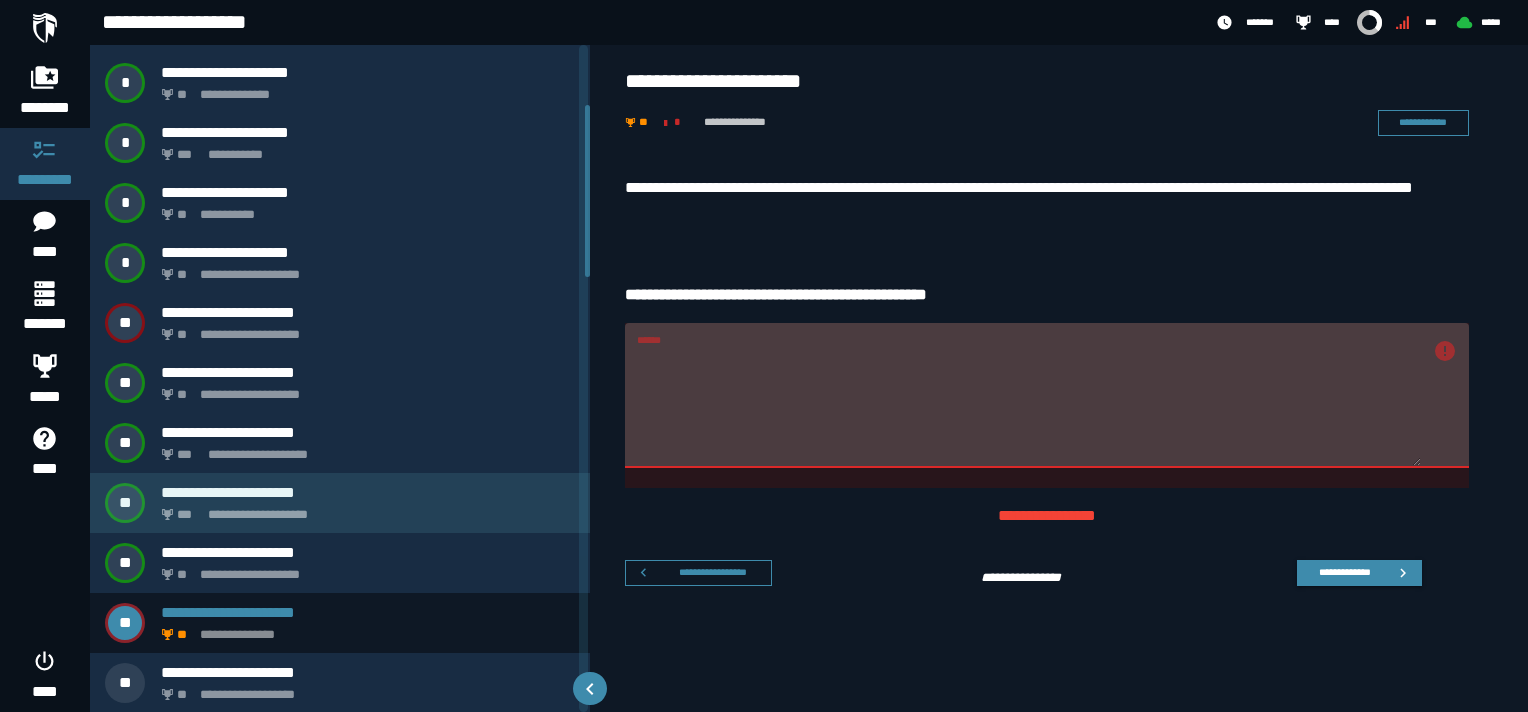 scroll, scrollTop: 232, scrollLeft: 0, axis: vertical 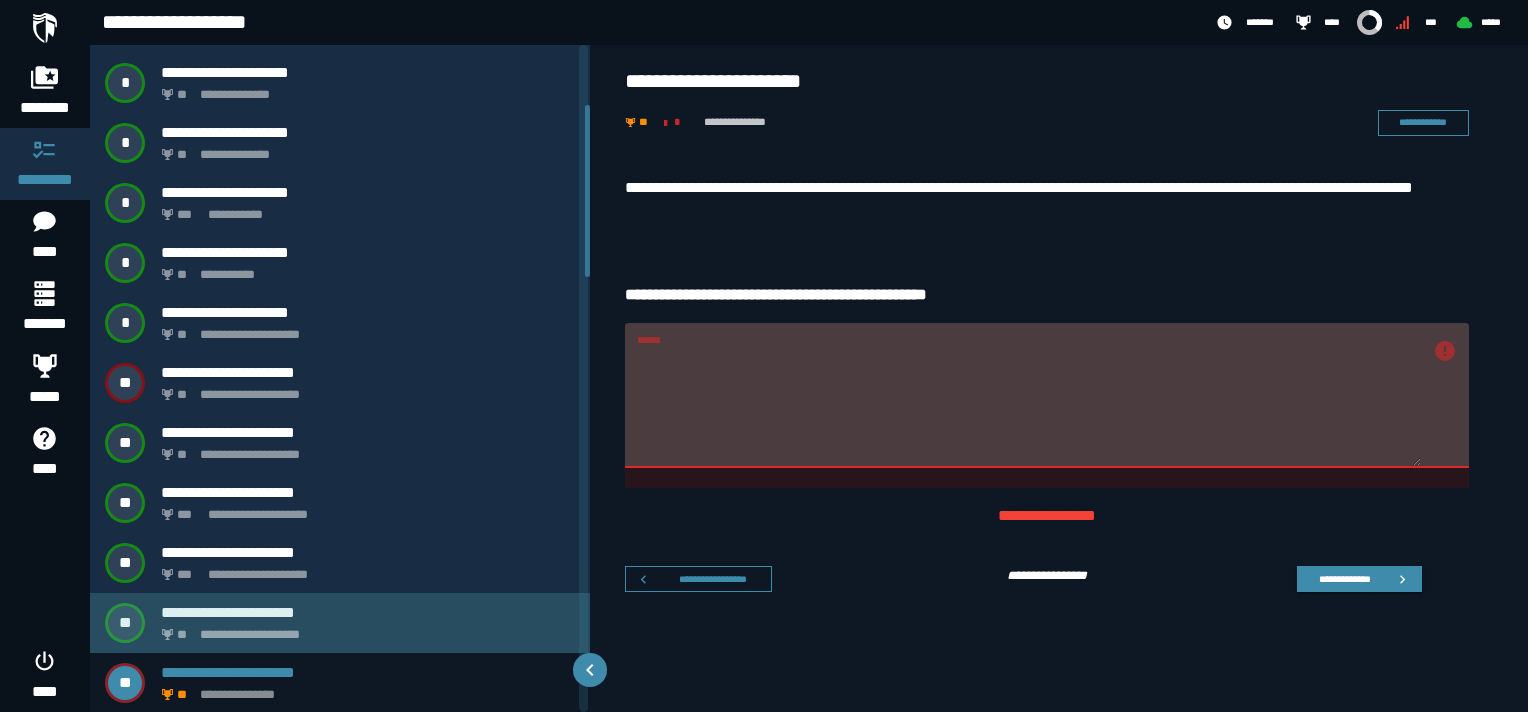 click on "**********" at bounding box center (364, 629) 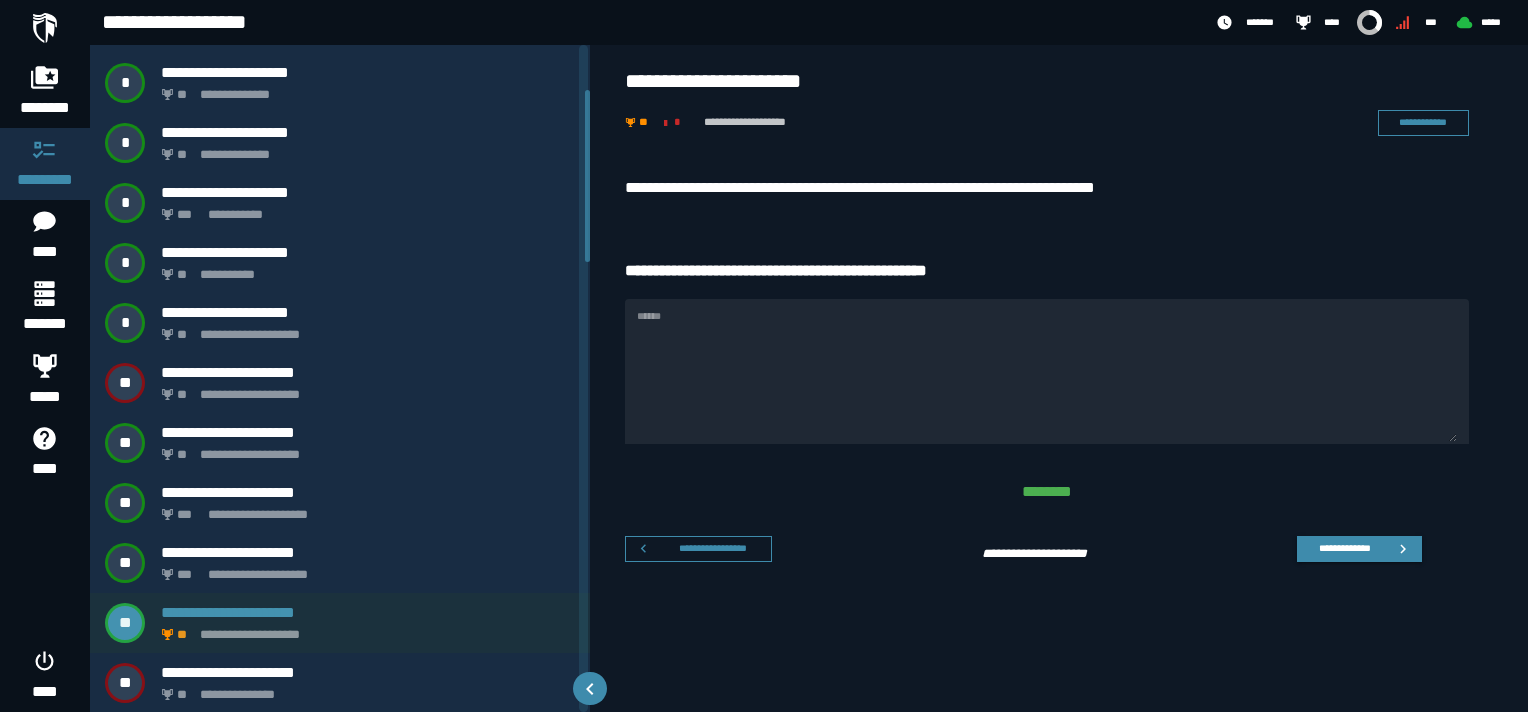scroll, scrollTop: 172, scrollLeft: 0, axis: vertical 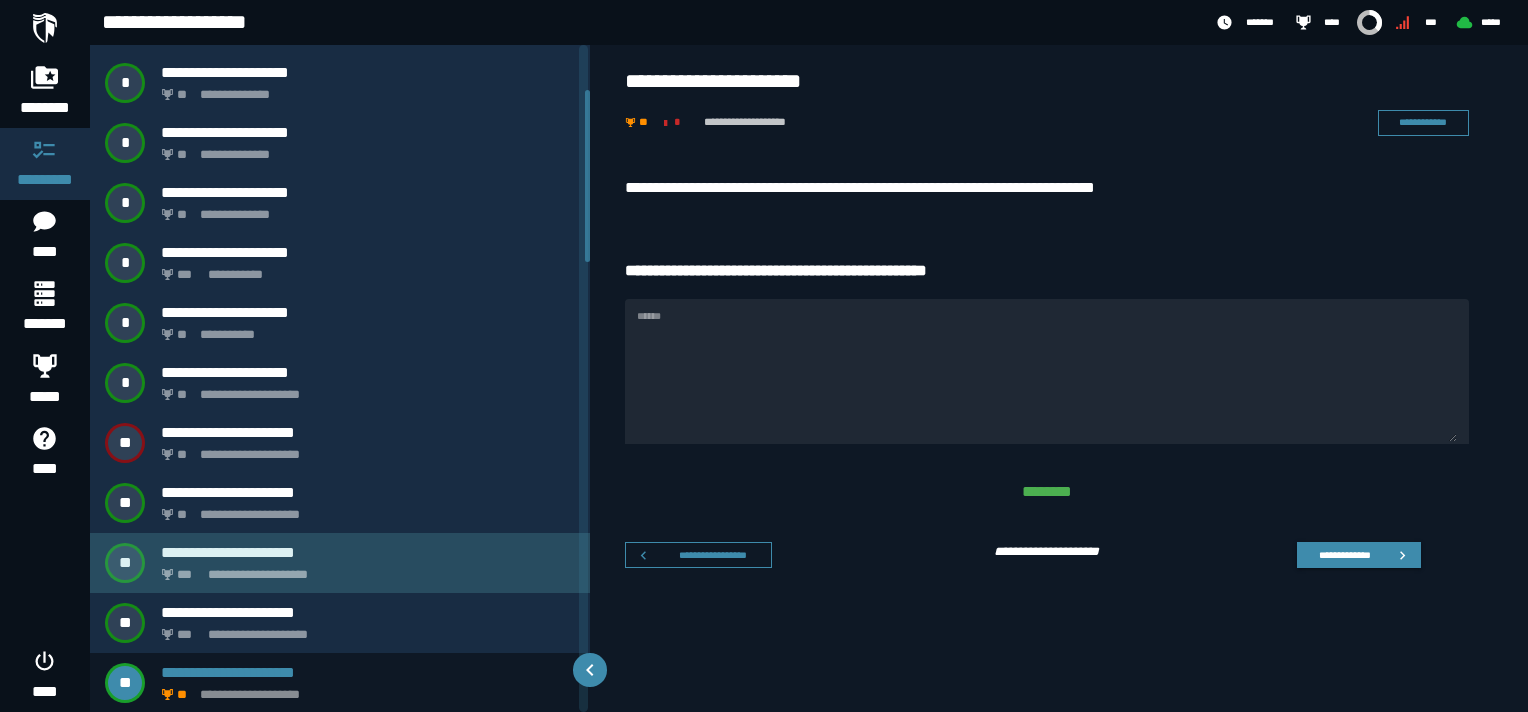 click on "**********" at bounding box center (340, 563) 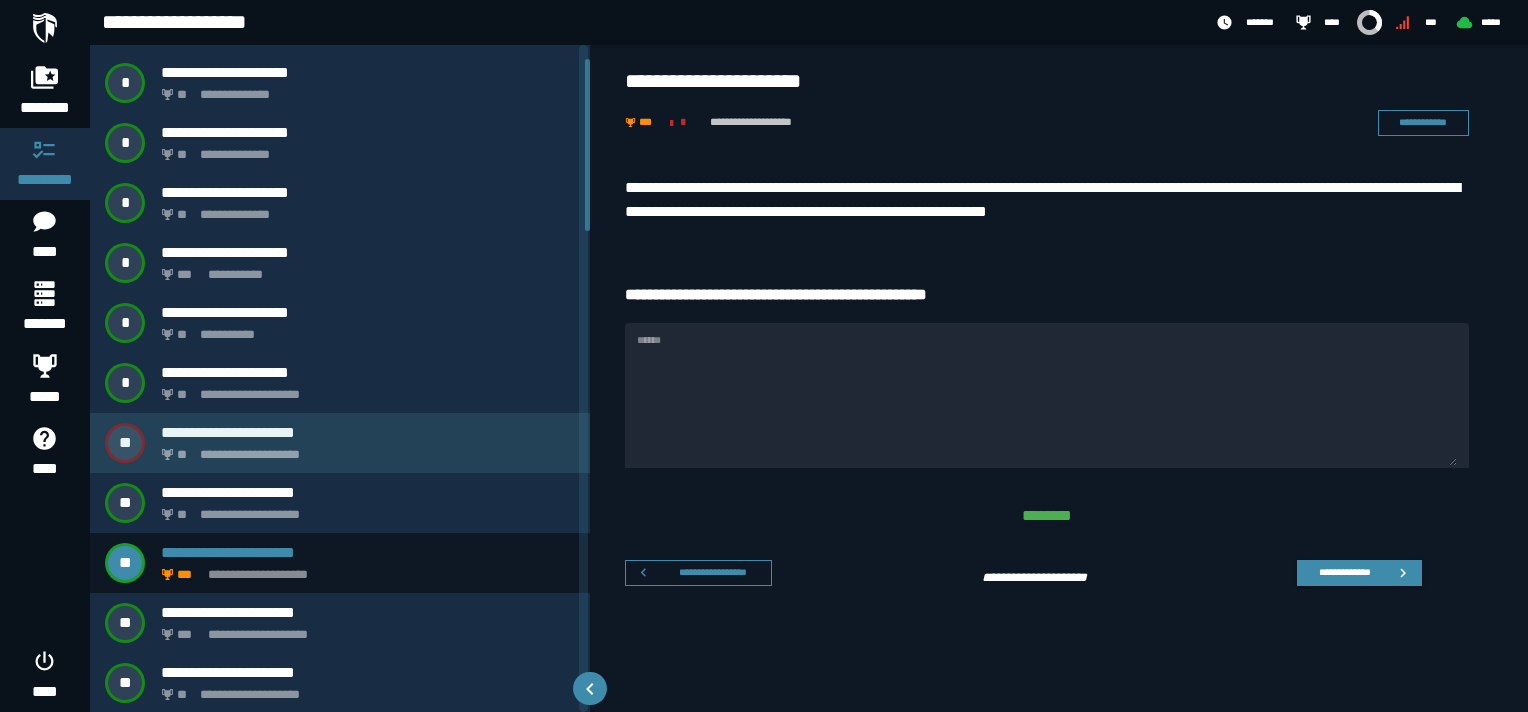 scroll, scrollTop: 52, scrollLeft: 0, axis: vertical 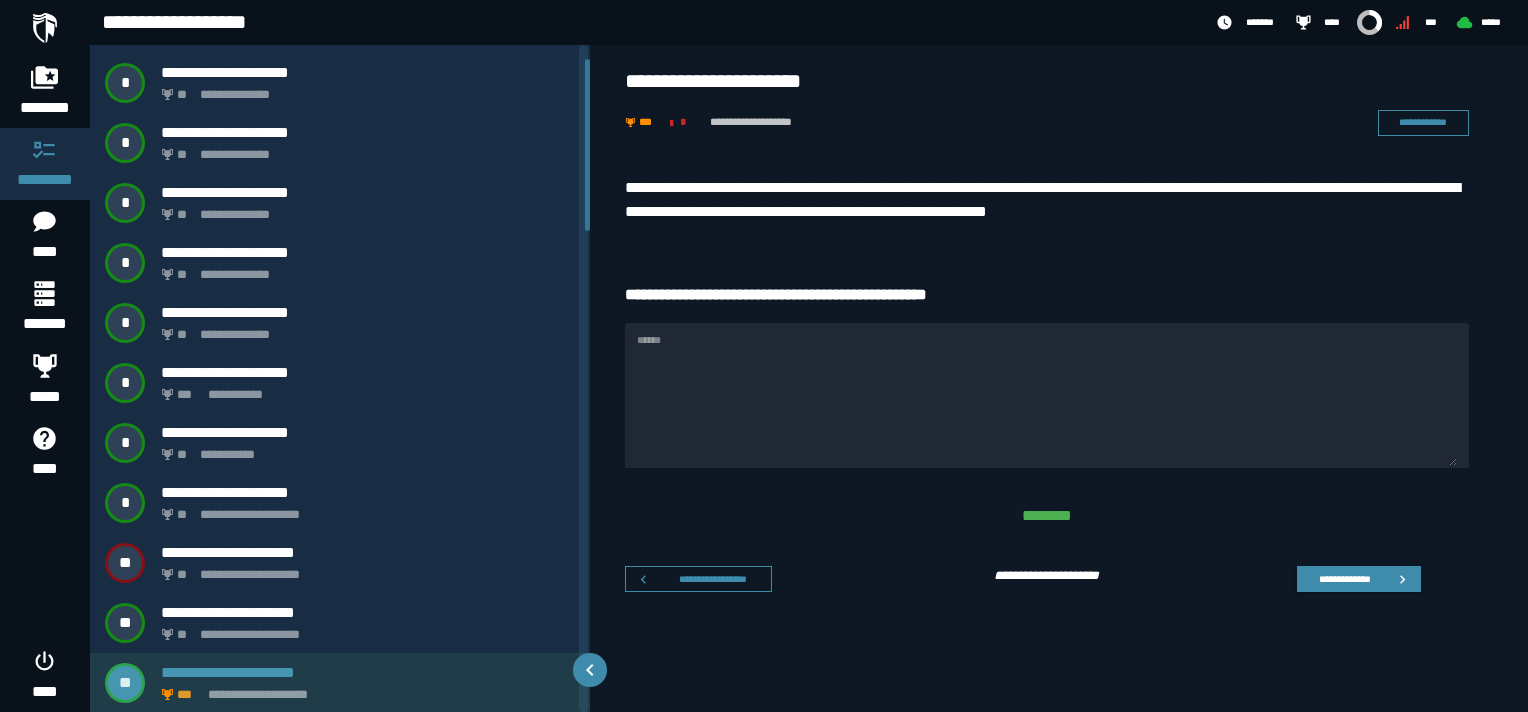 click on "**********" at bounding box center [368, 672] 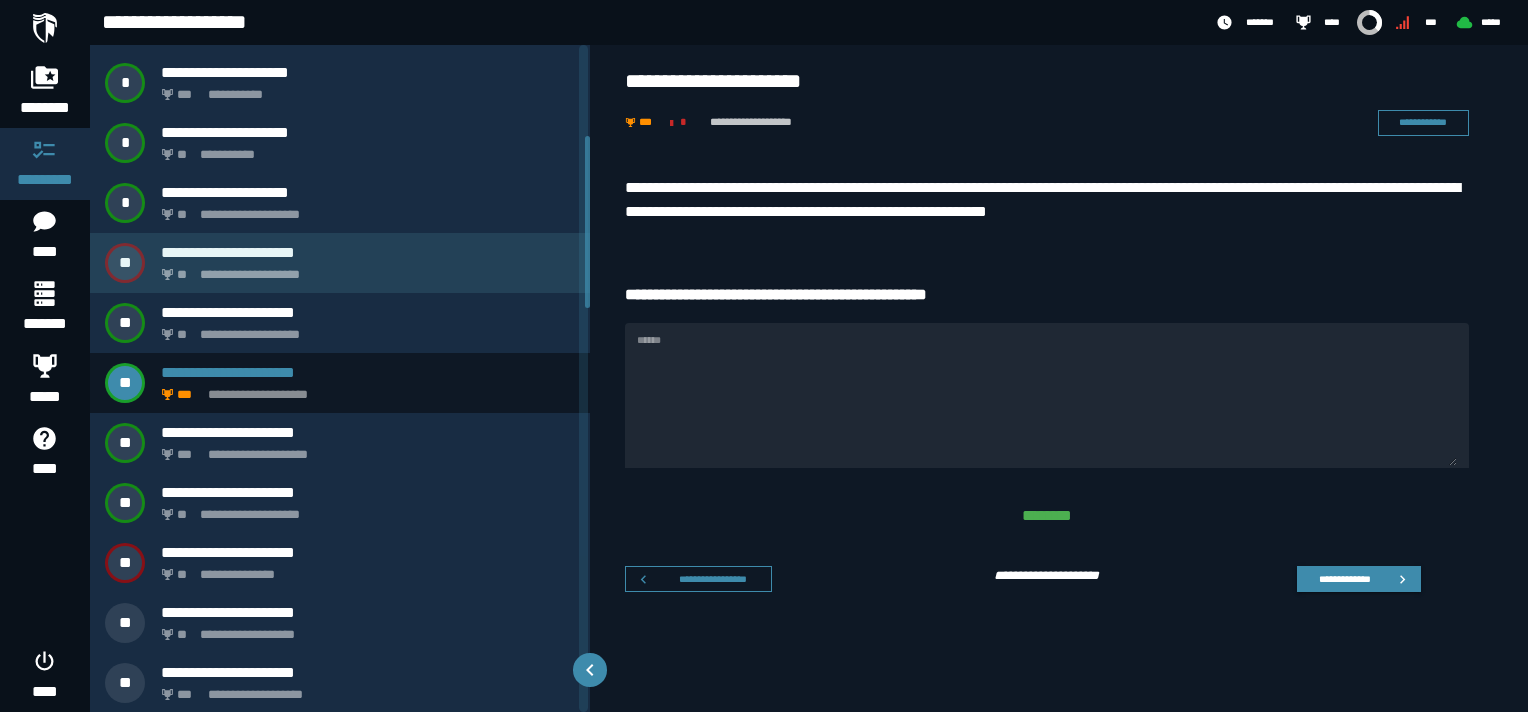 scroll, scrollTop: 452, scrollLeft: 0, axis: vertical 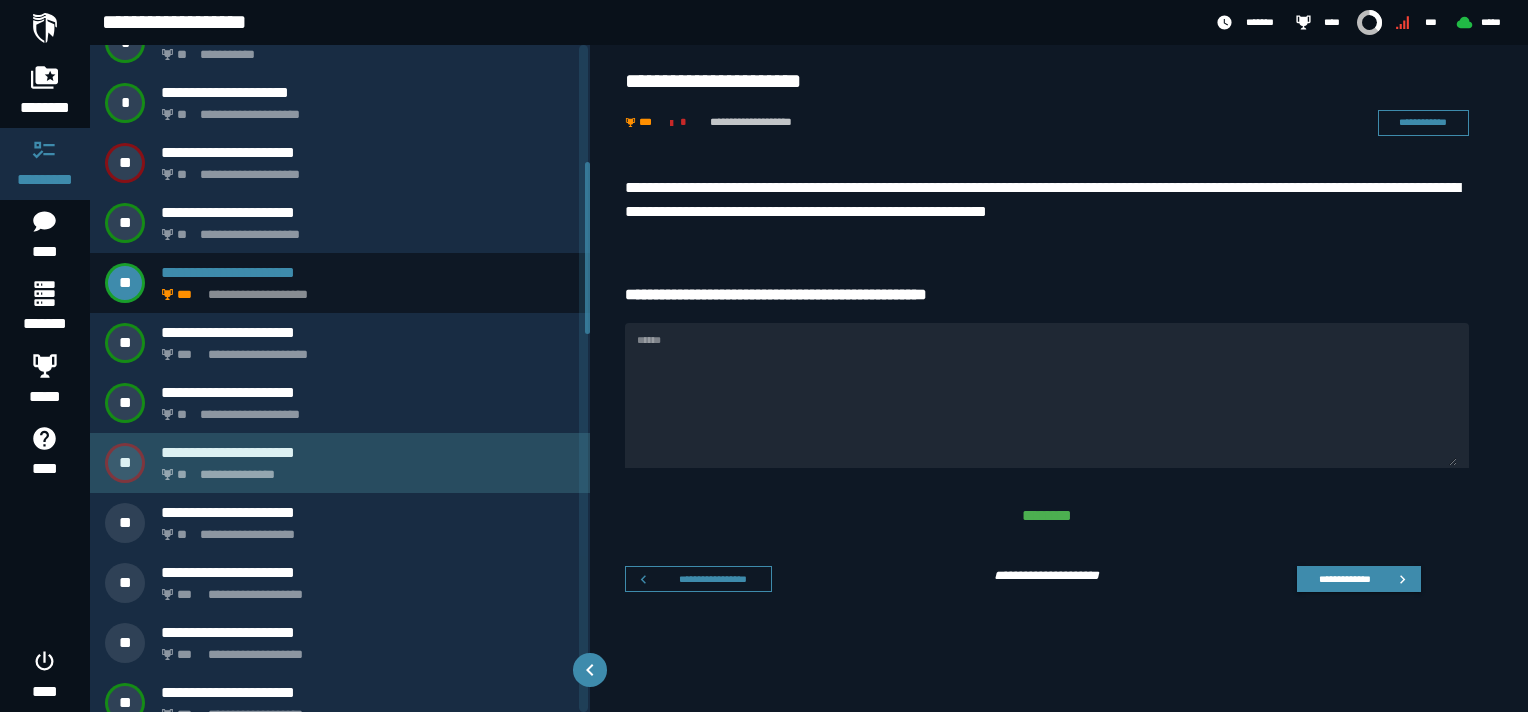 click on "**********" at bounding box center (364, 469) 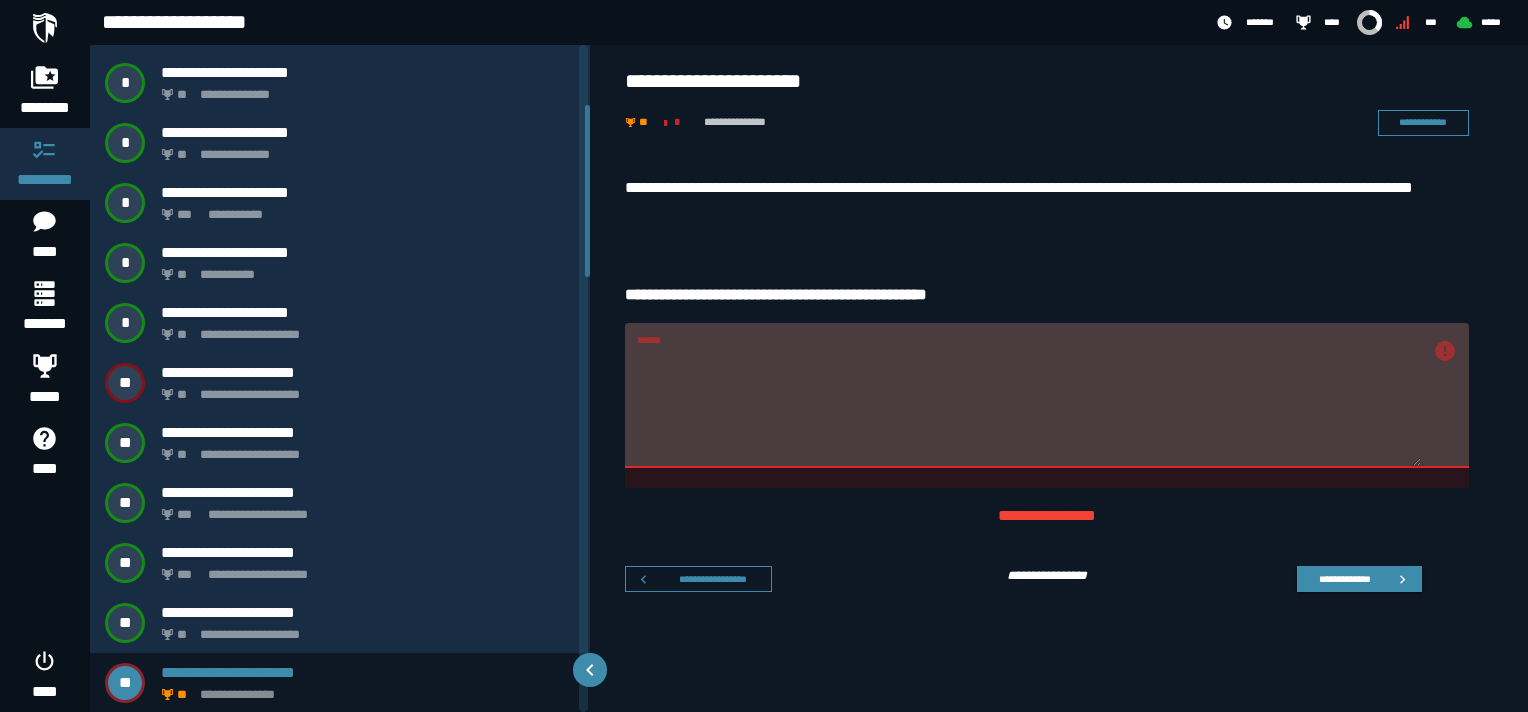 scroll, scrollTop: 532, scrollLeft: 0, axis: vertical 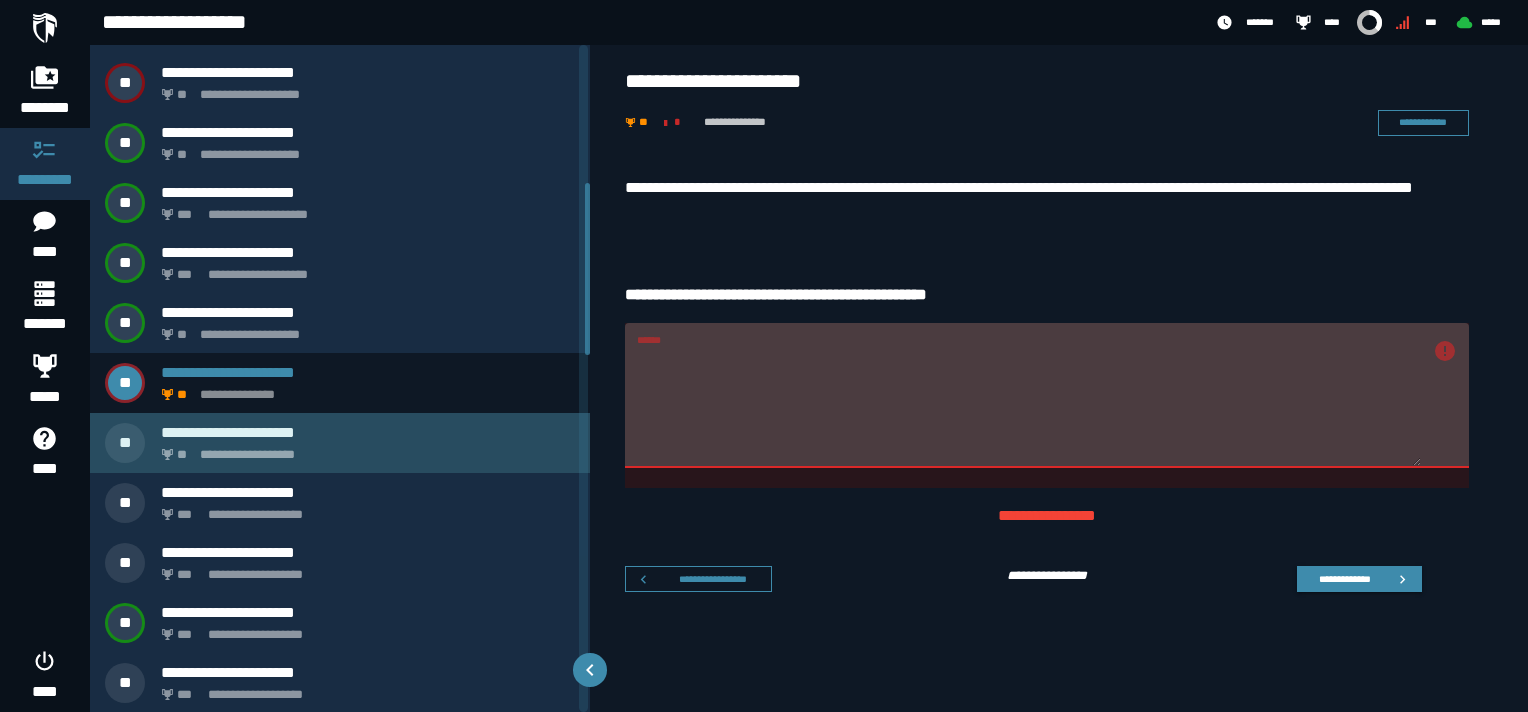click on "**********" at bounding box center [364, 449] 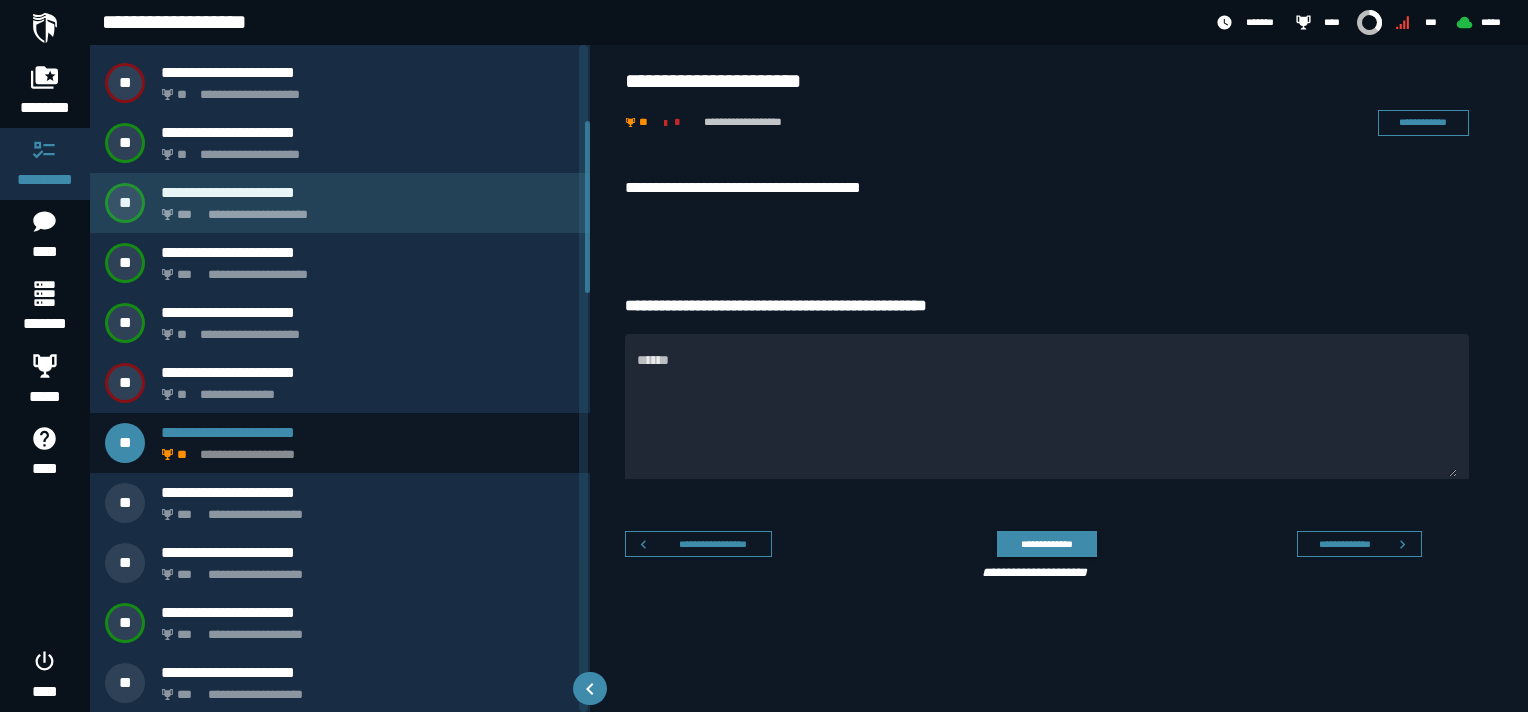 scroll, scrollTop: 292, scrollLeft: 0, axis: vertical 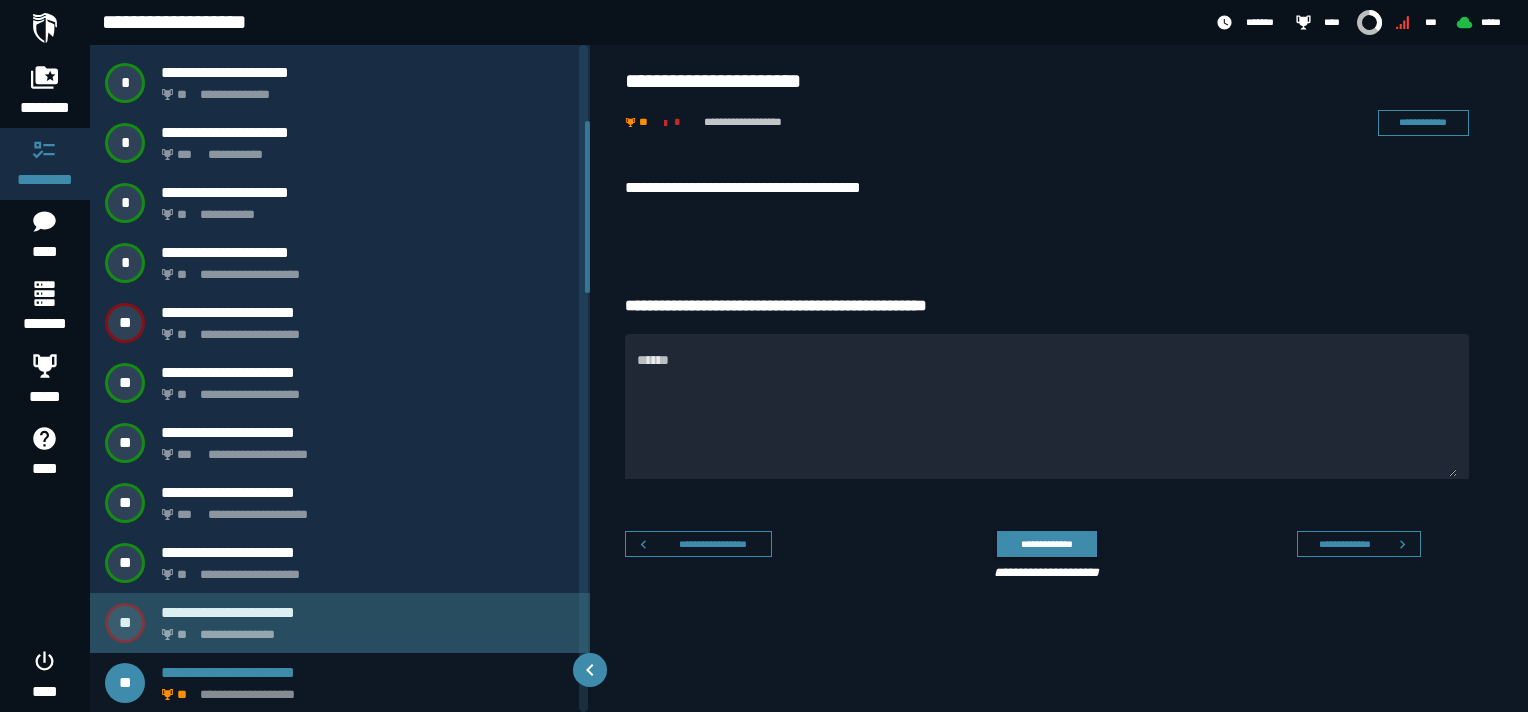 click on "**********" at bounding box center (364, 629) 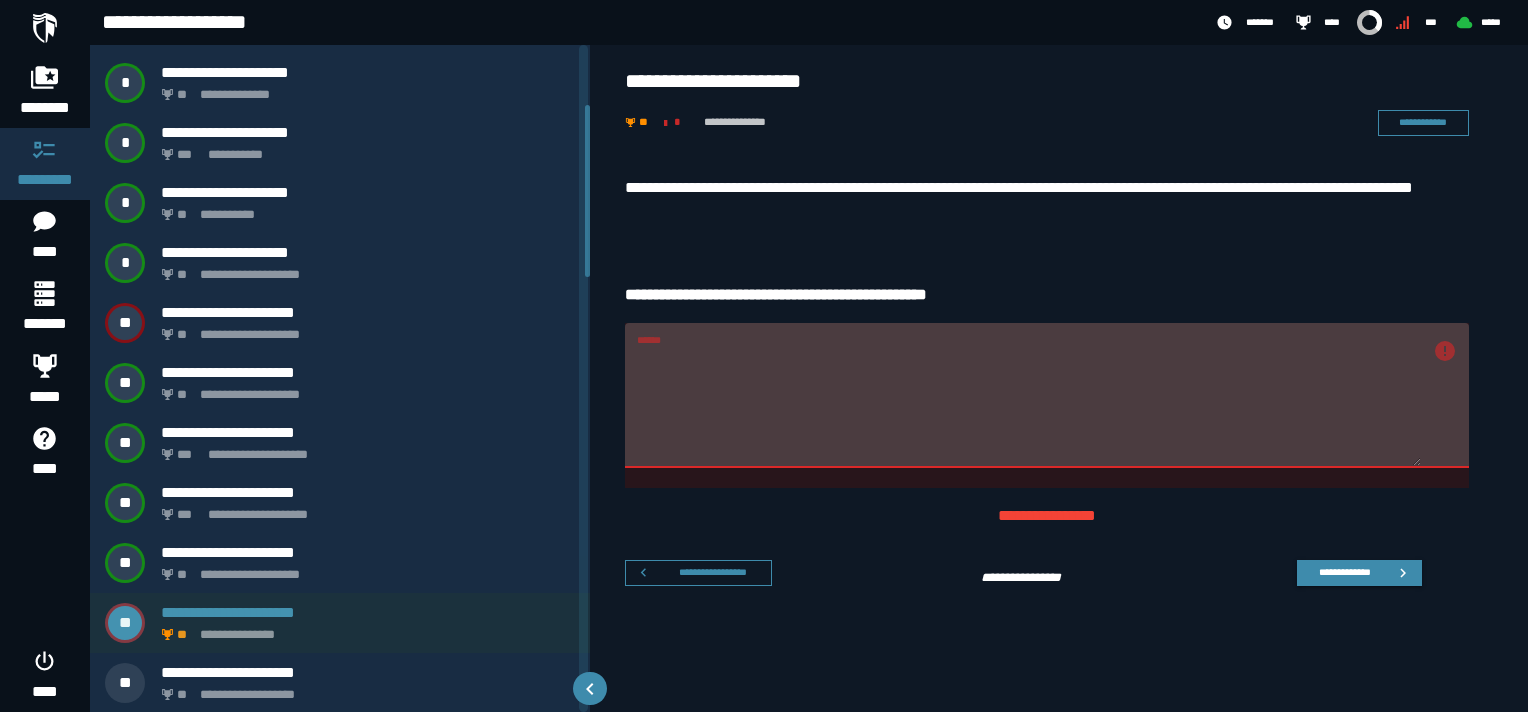 scroll, scrollTop: 232, scrollLeft: 0, axis: vertical 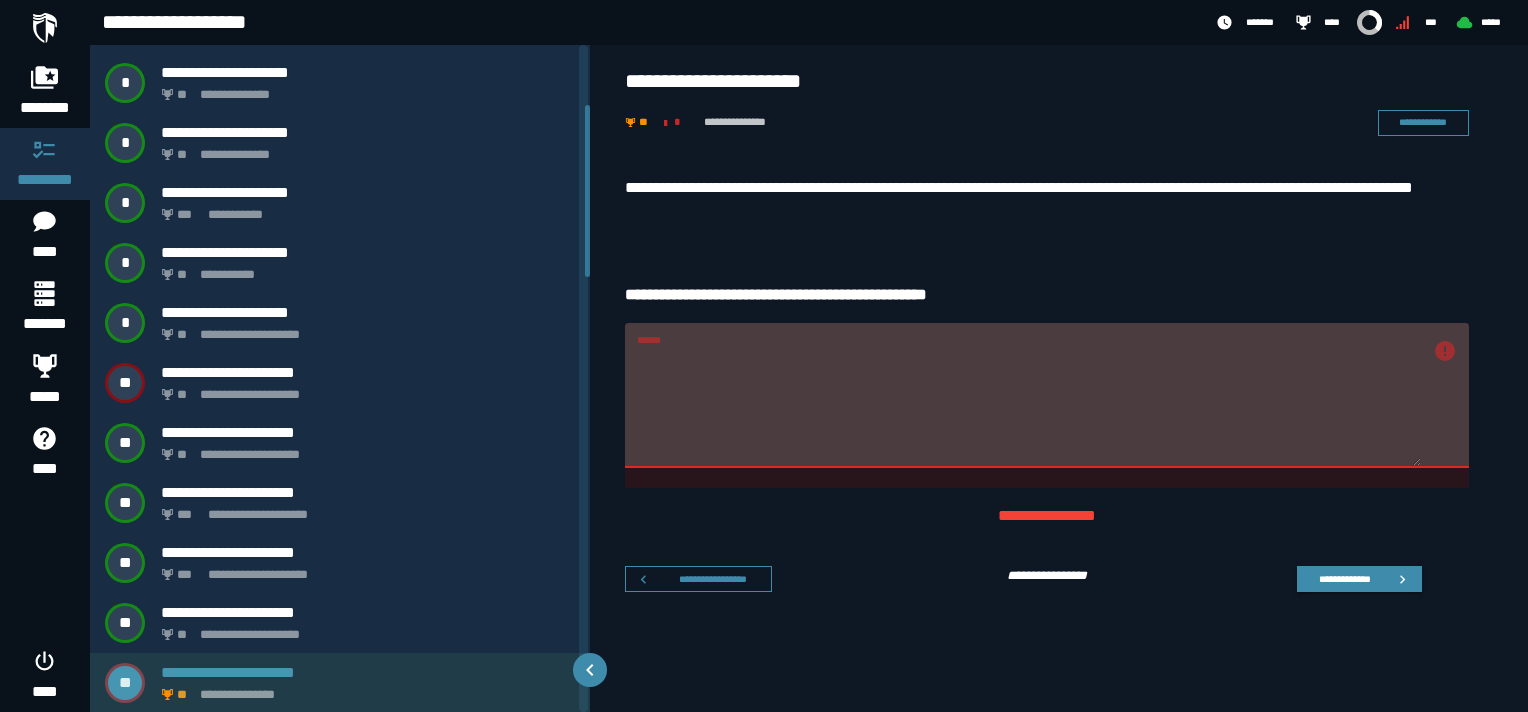 click on "**********" at bounding box center (368, 672) 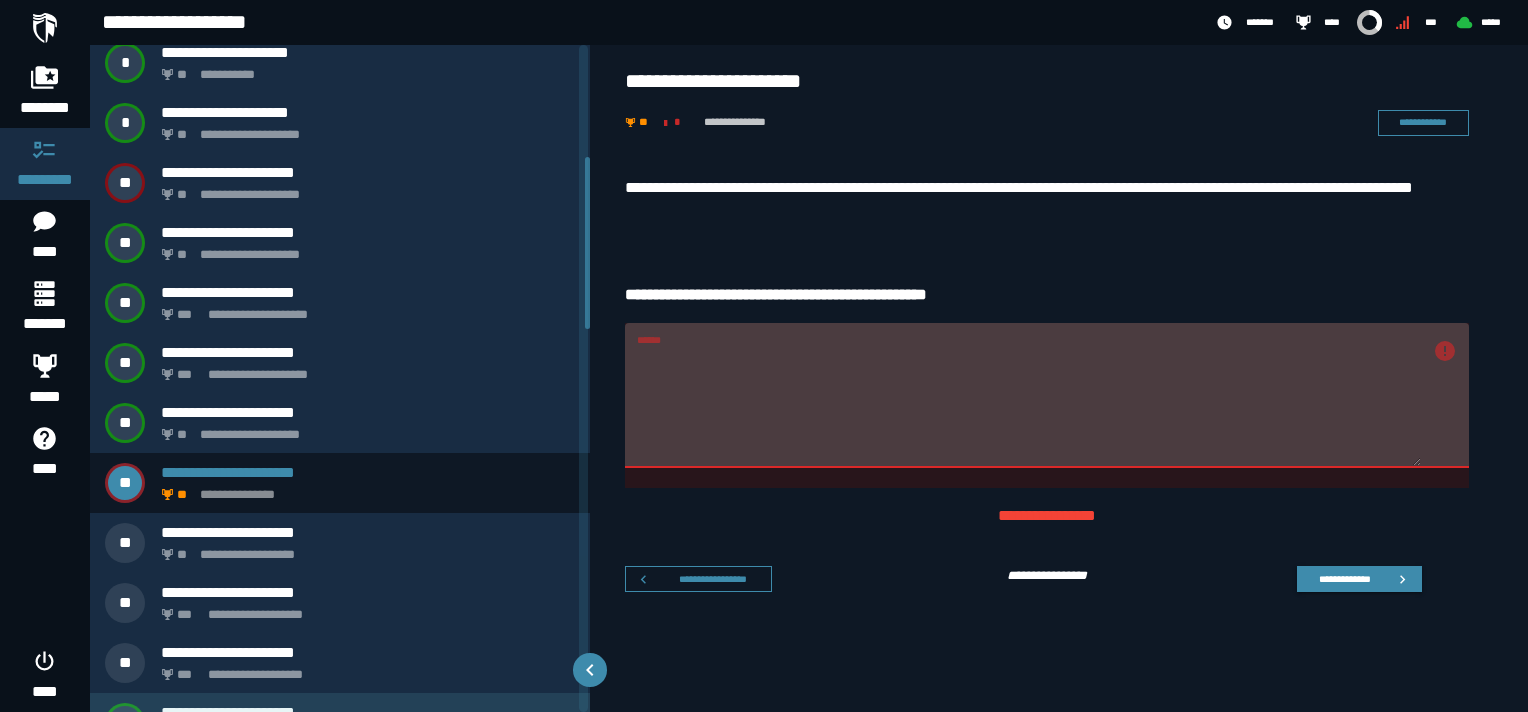 scroll, scrollTop: 532, scrollLeft: 0, axis: vertical 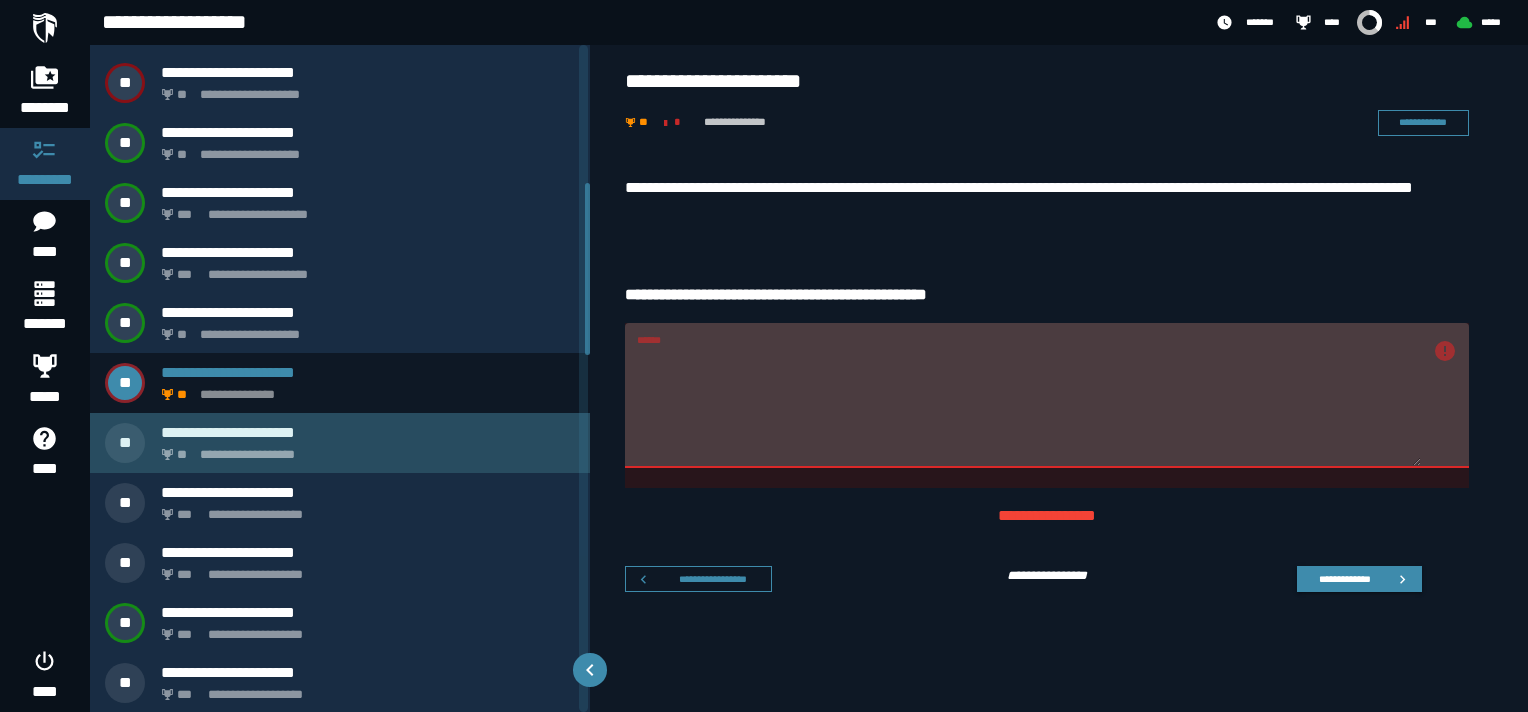 click on "**********" at bounding box center (364, 449) 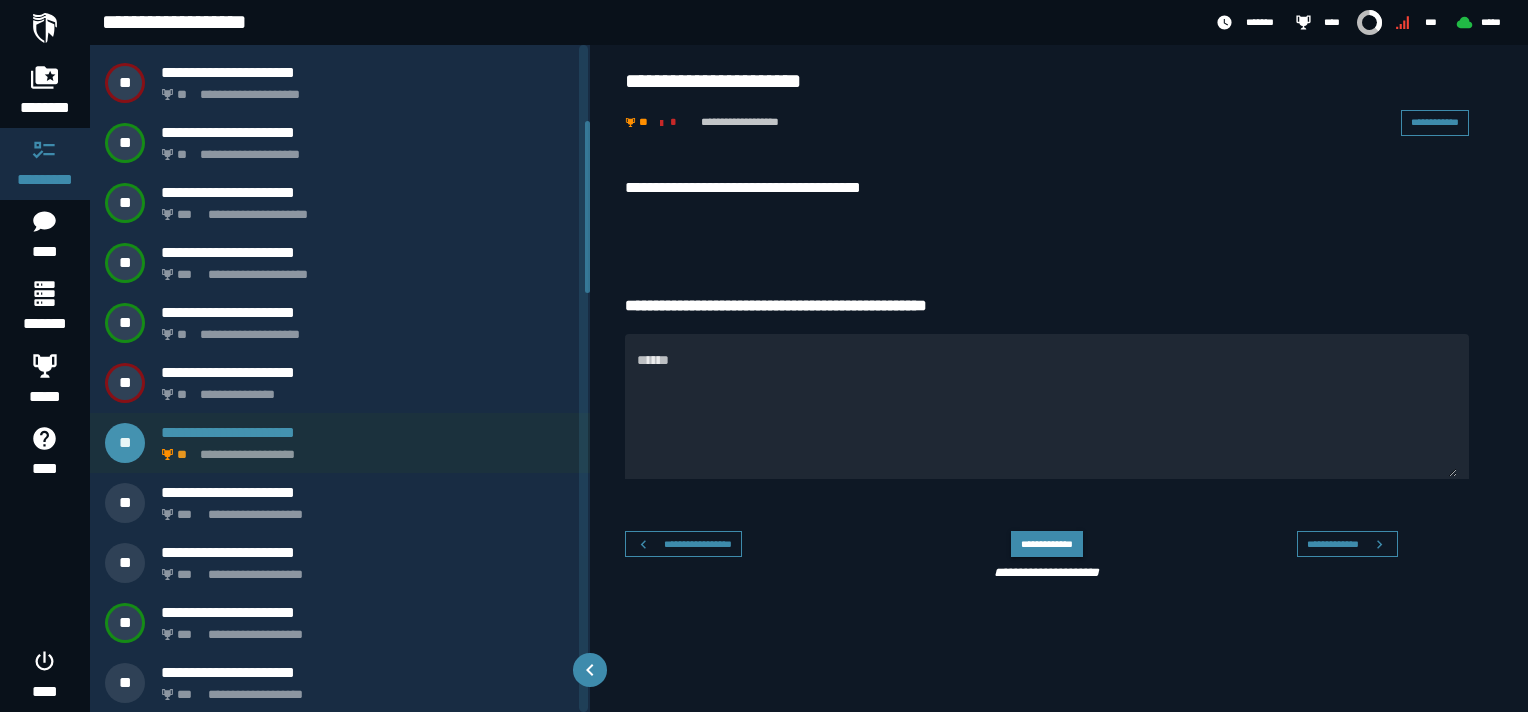scroll, scrollTop: 292, scrollLeft: 0, axis: vertical 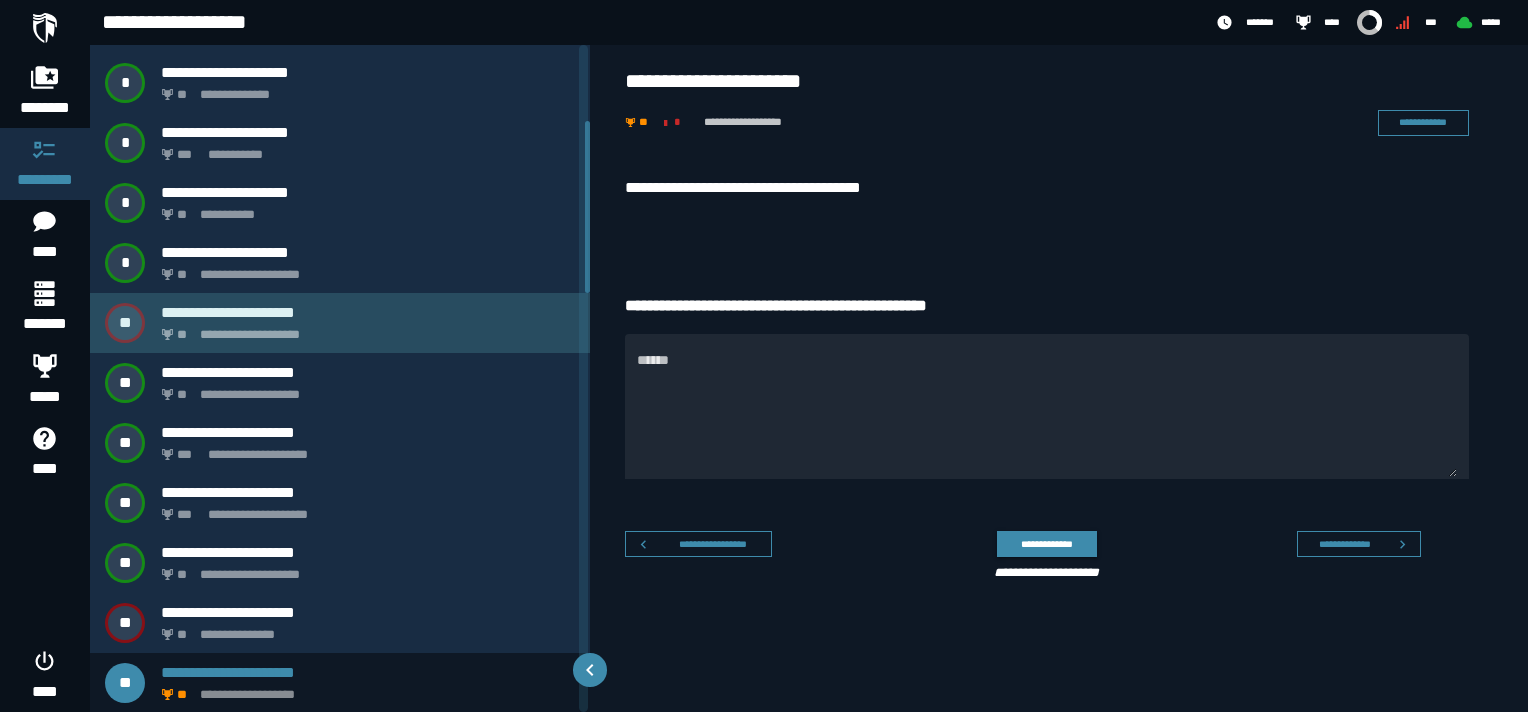 click on "**********" at bounding box center (364, 329) 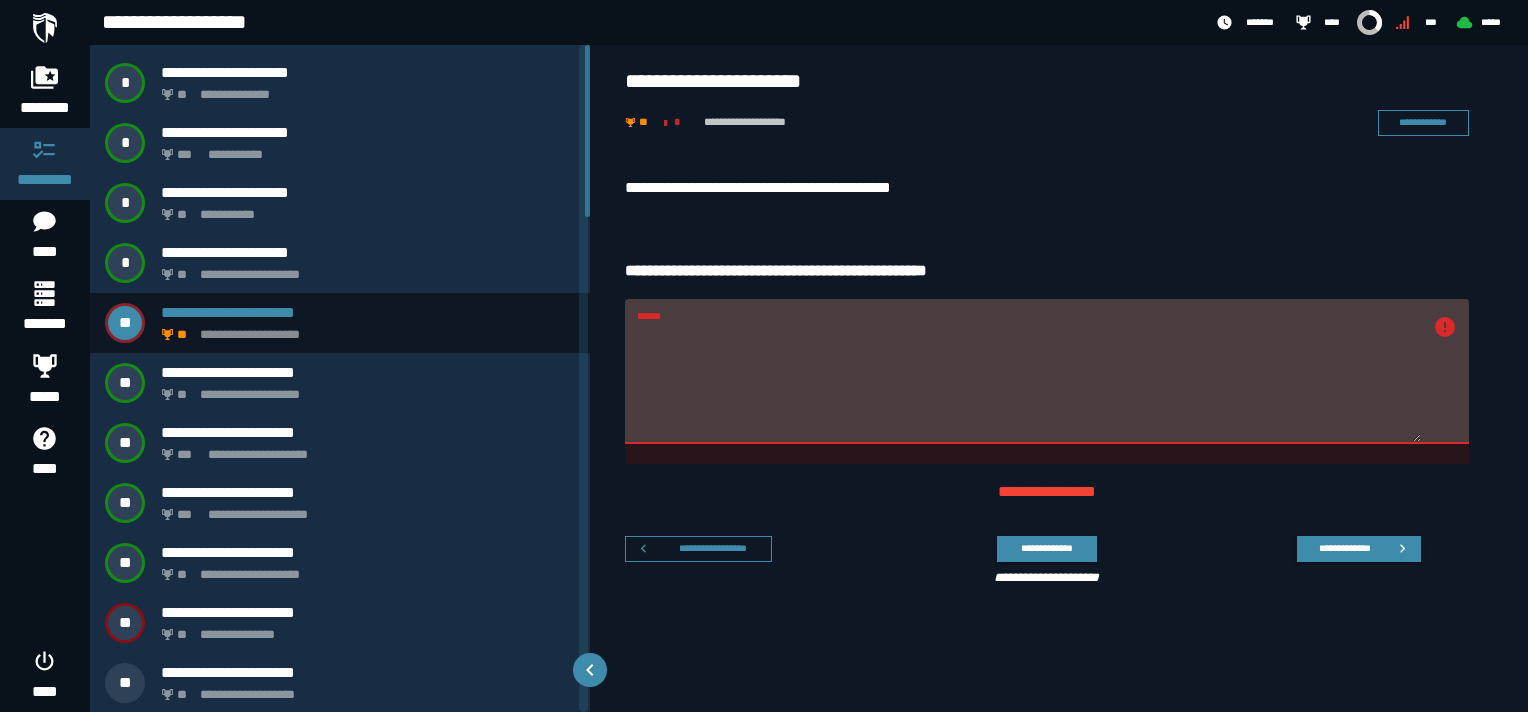 scroll, scrollTop: 0, scrollLeft: 0, axis: both 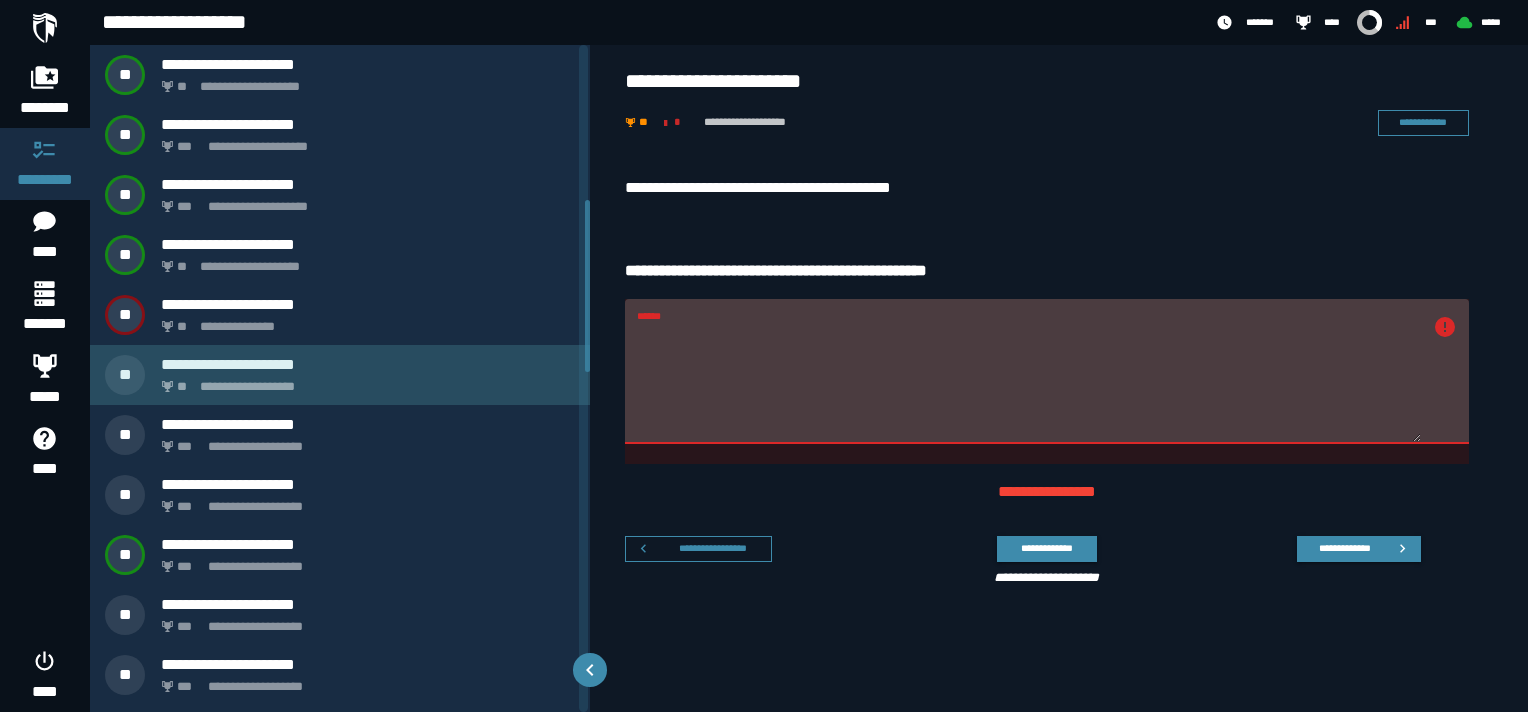 click on "**********" at bounding box center [364, 381] 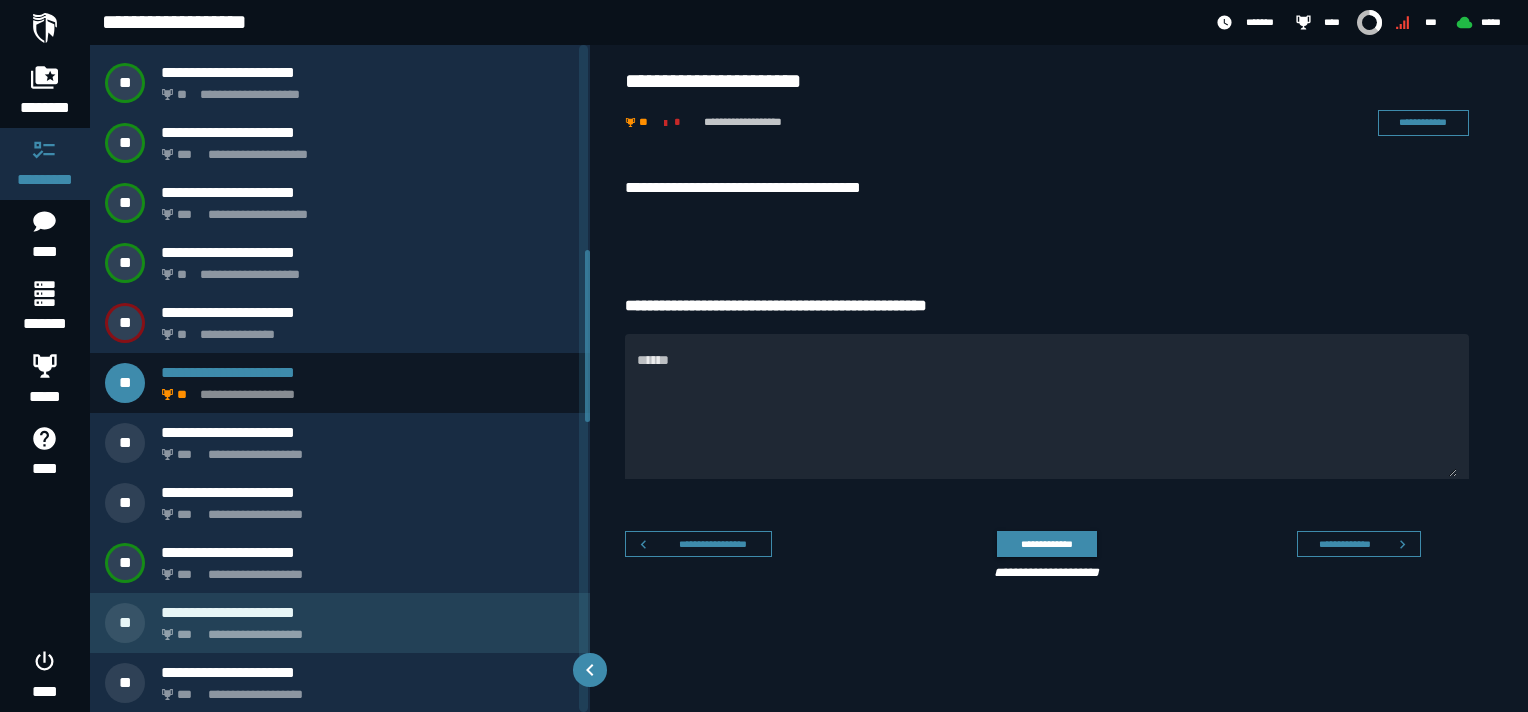 scroll, scrollTop: 792, scrollLeft: 0, axis: vertical 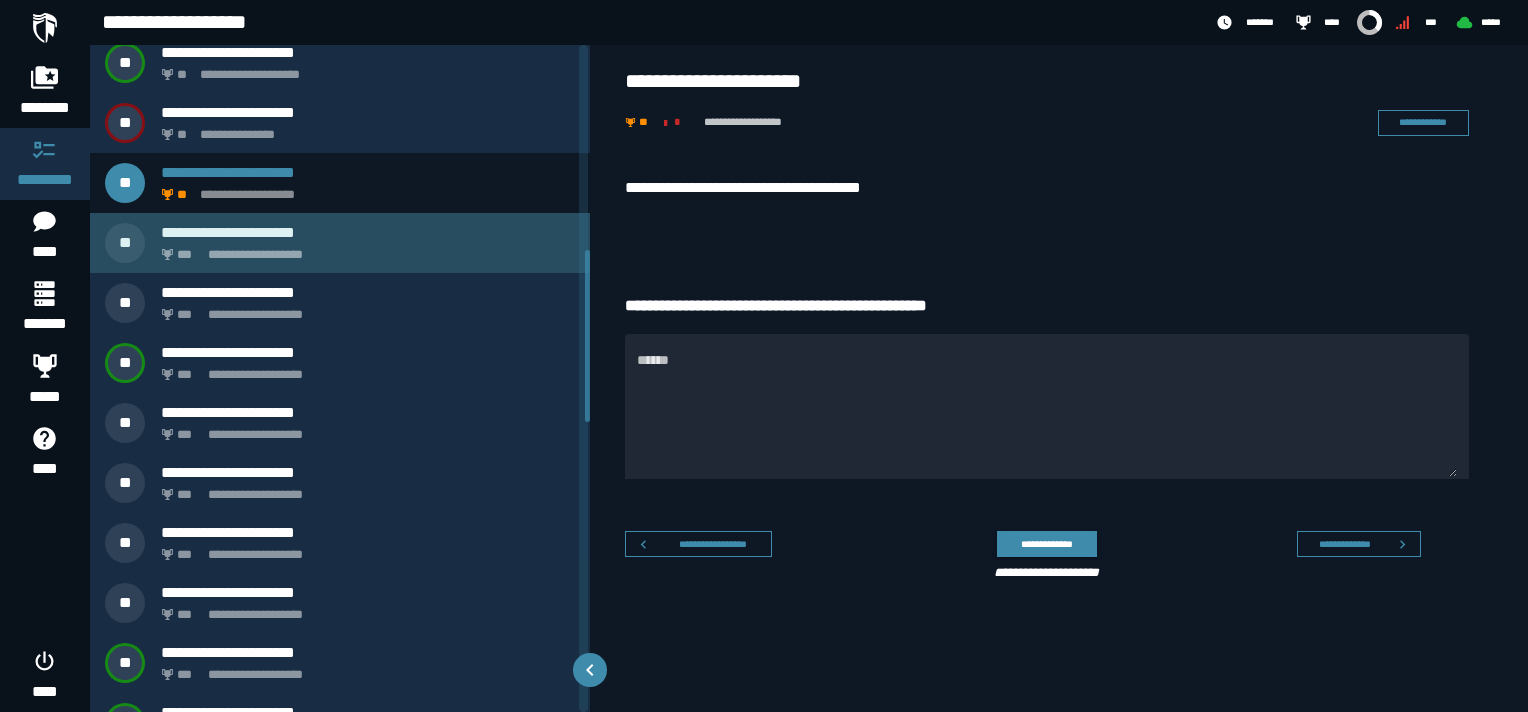 click on "**********" at bounding box center (364, 249) 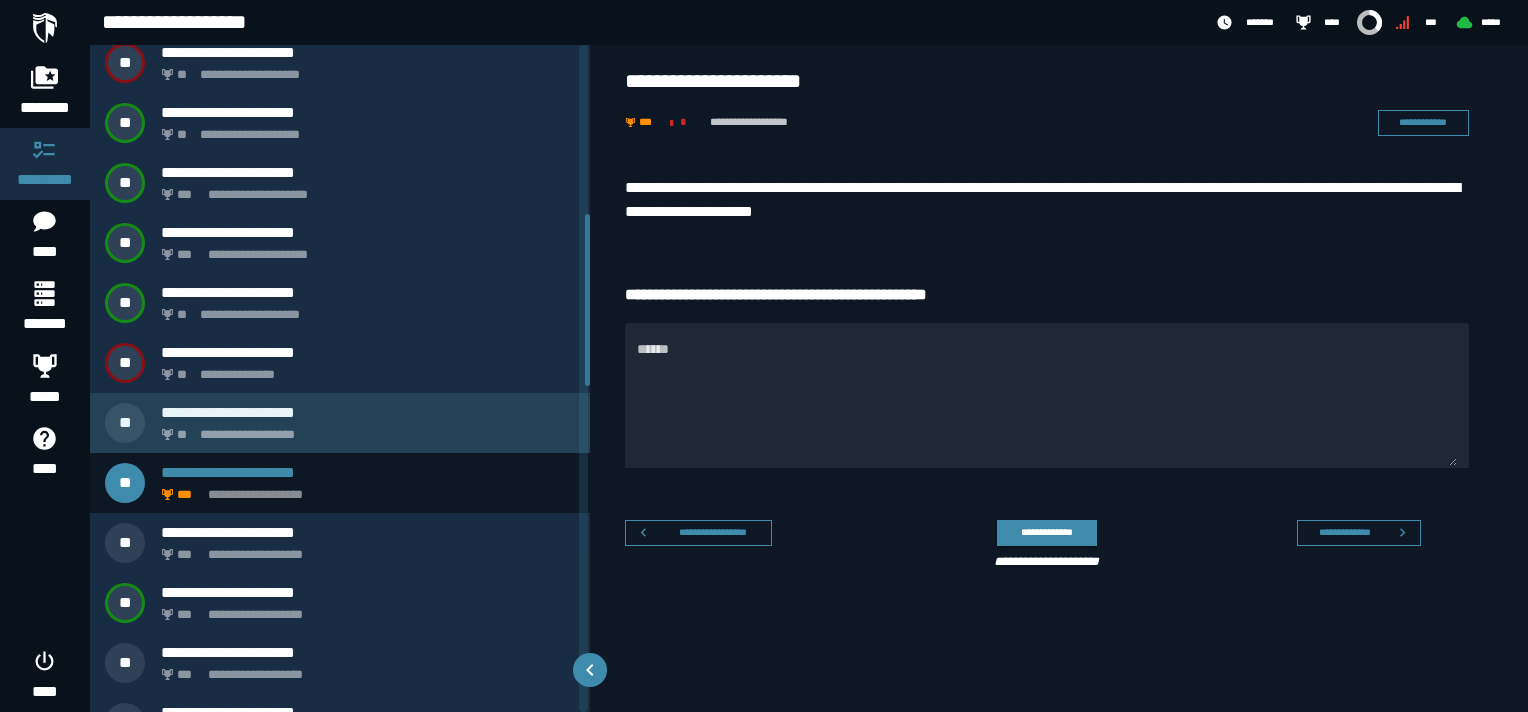 scroll, scrollTop: 652, scrollLeft: 0, axis: vertical 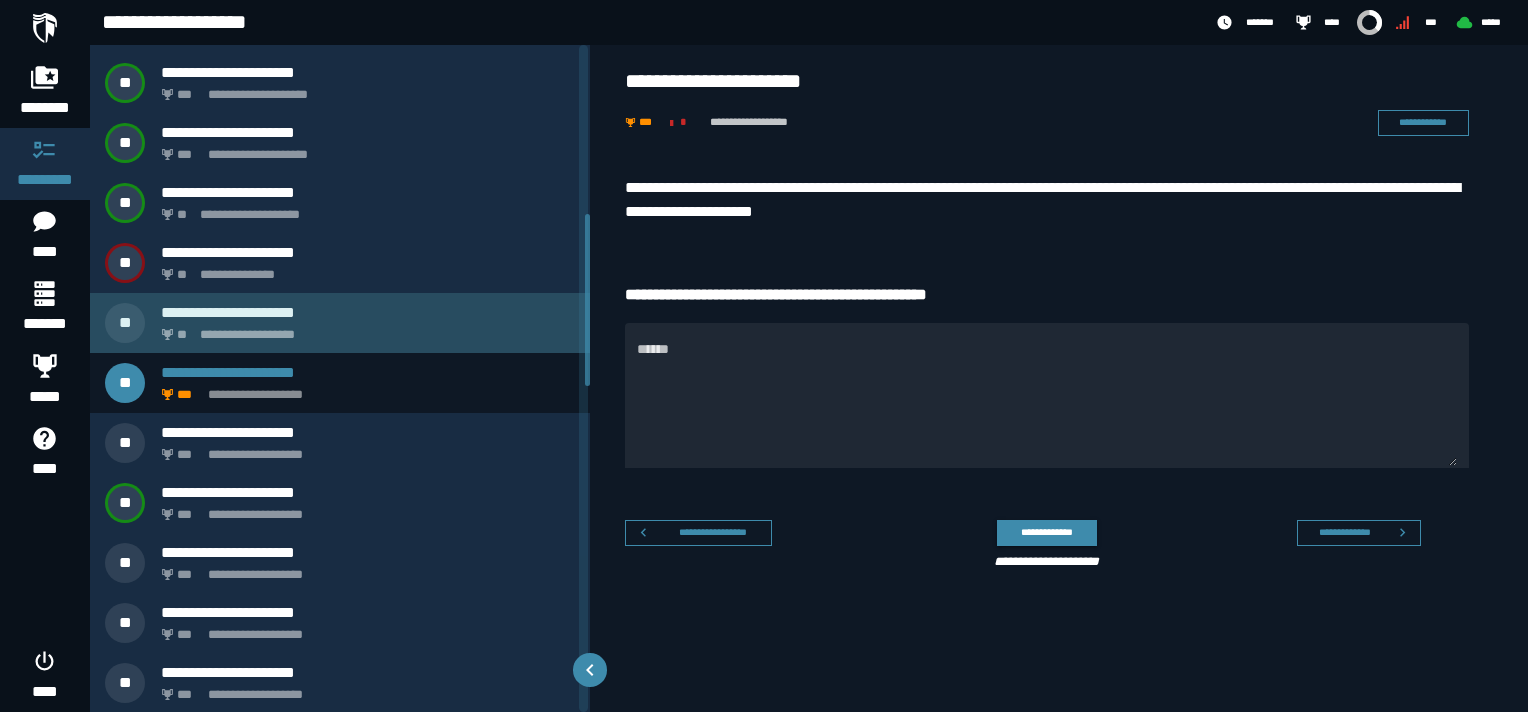 click on "**********" at bounding box center (368, 312) 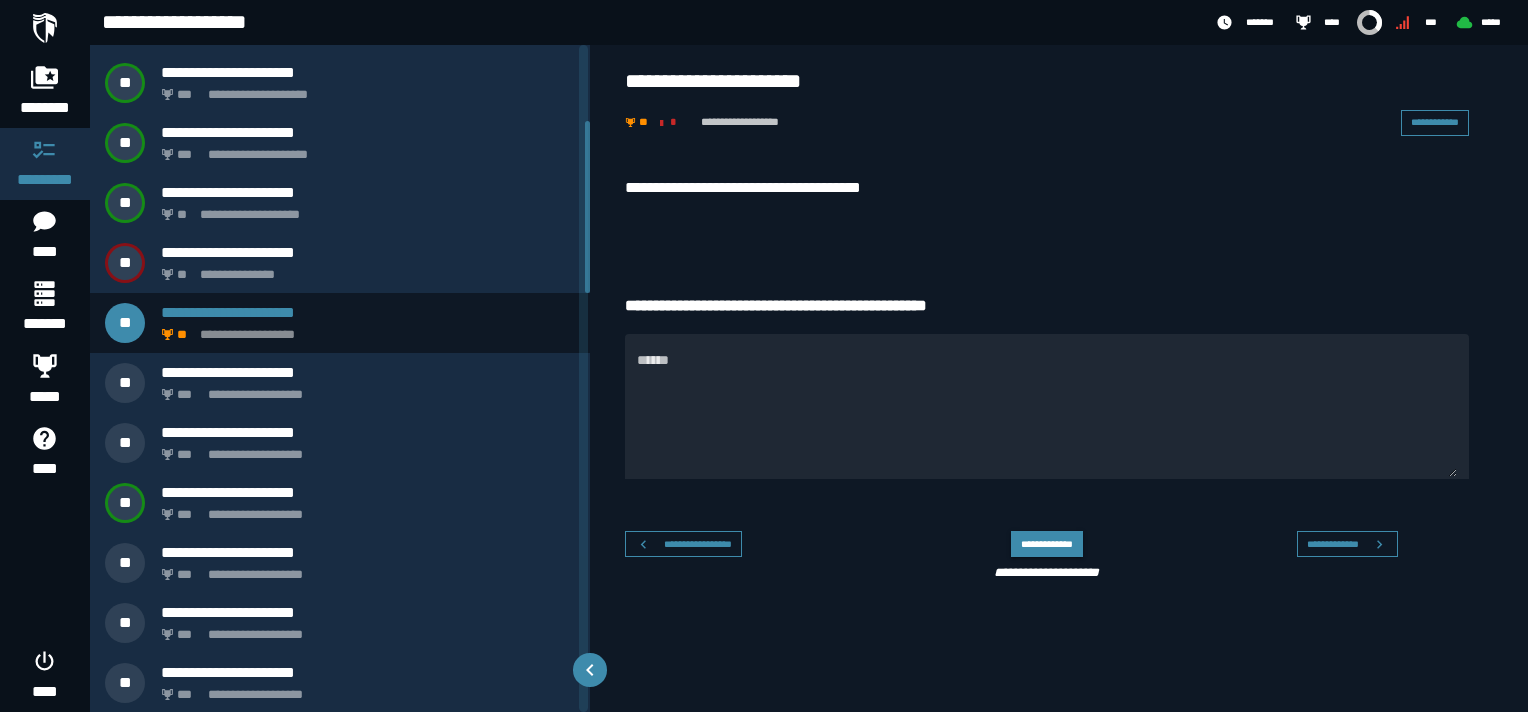 scroll, scrollTop: 292, scrollLeft: 0, axis: vertical 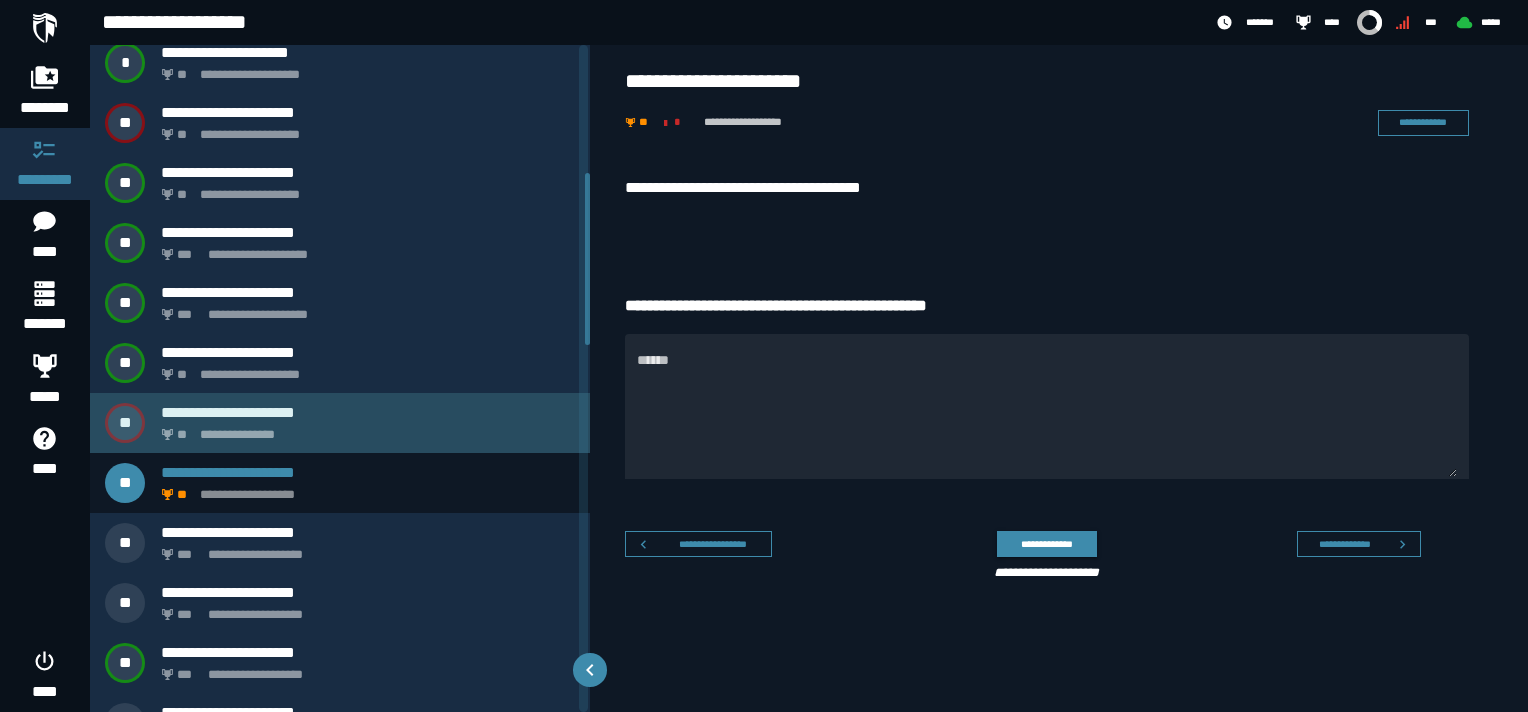 click on "**********" at bounding box center [364, 429] 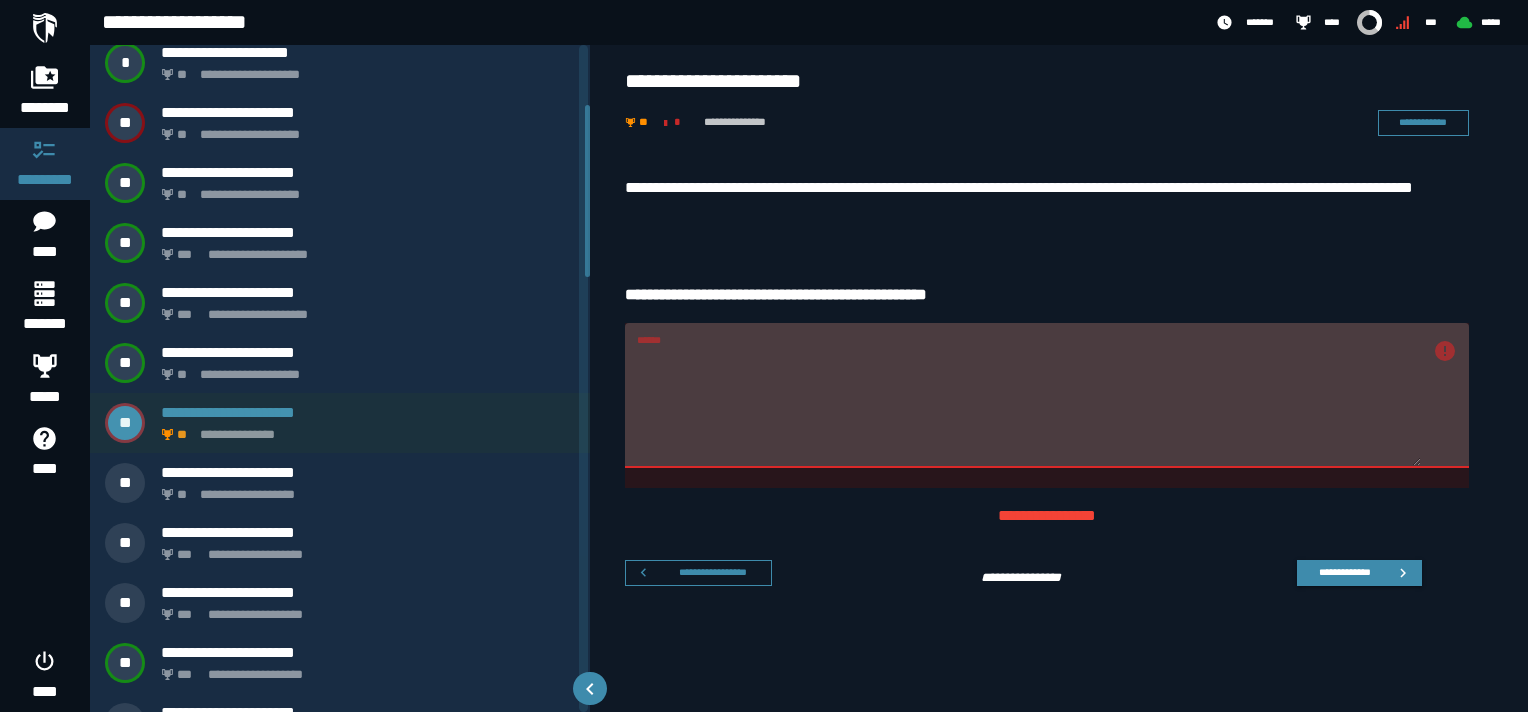 scroll, scrollTop: 232, scrollLeft: 0, axis: vertical 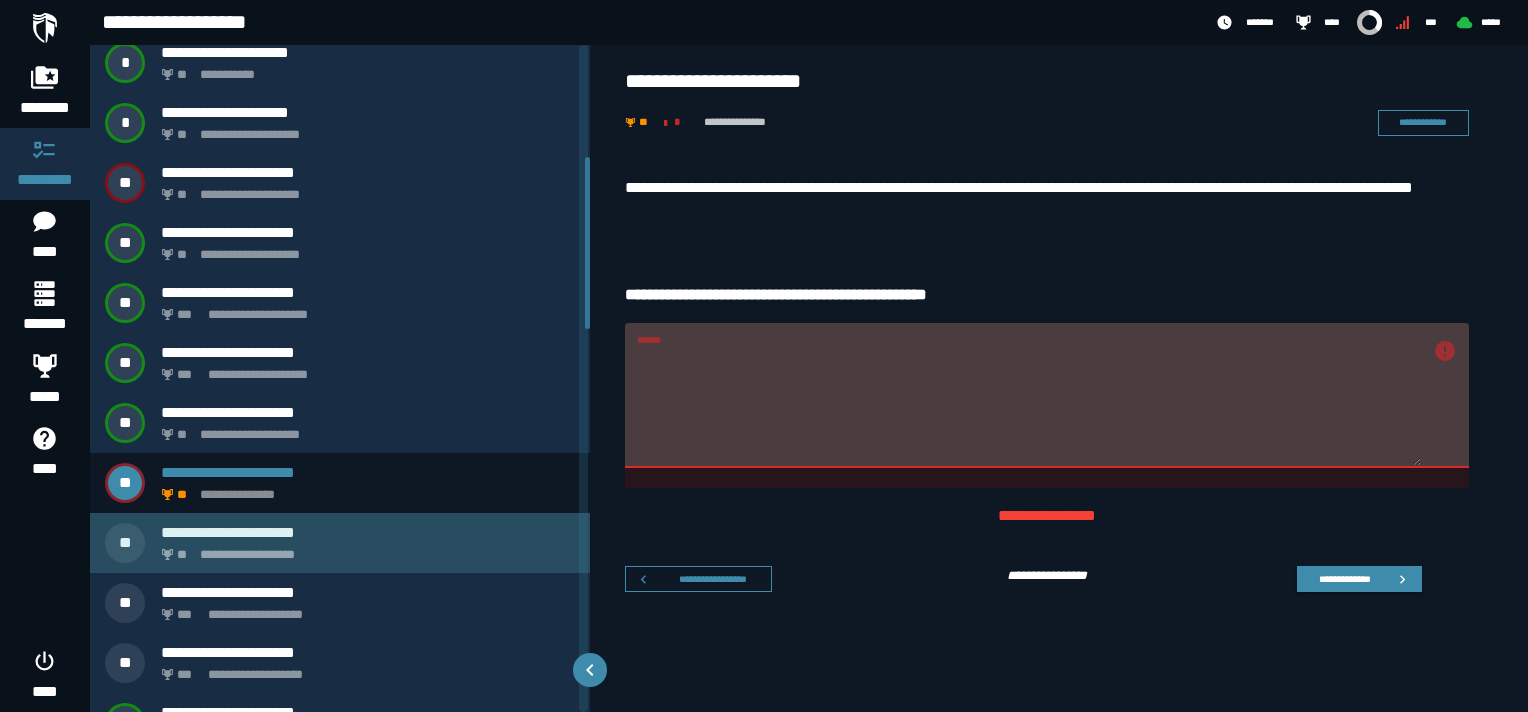 click on "**********" at bounding box center [364, 549] 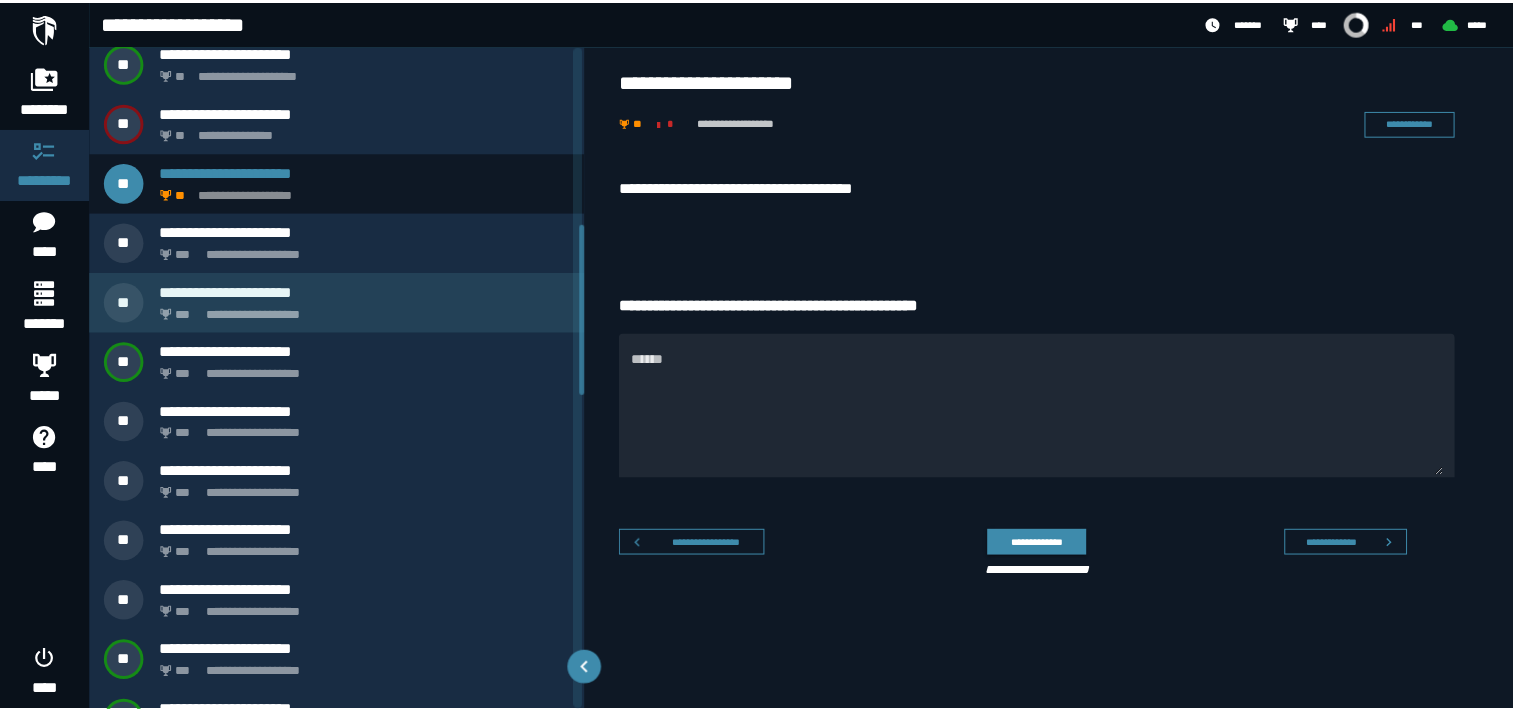 scroll, scrollTop: 692, scrollLeft: 0, axis: vertical 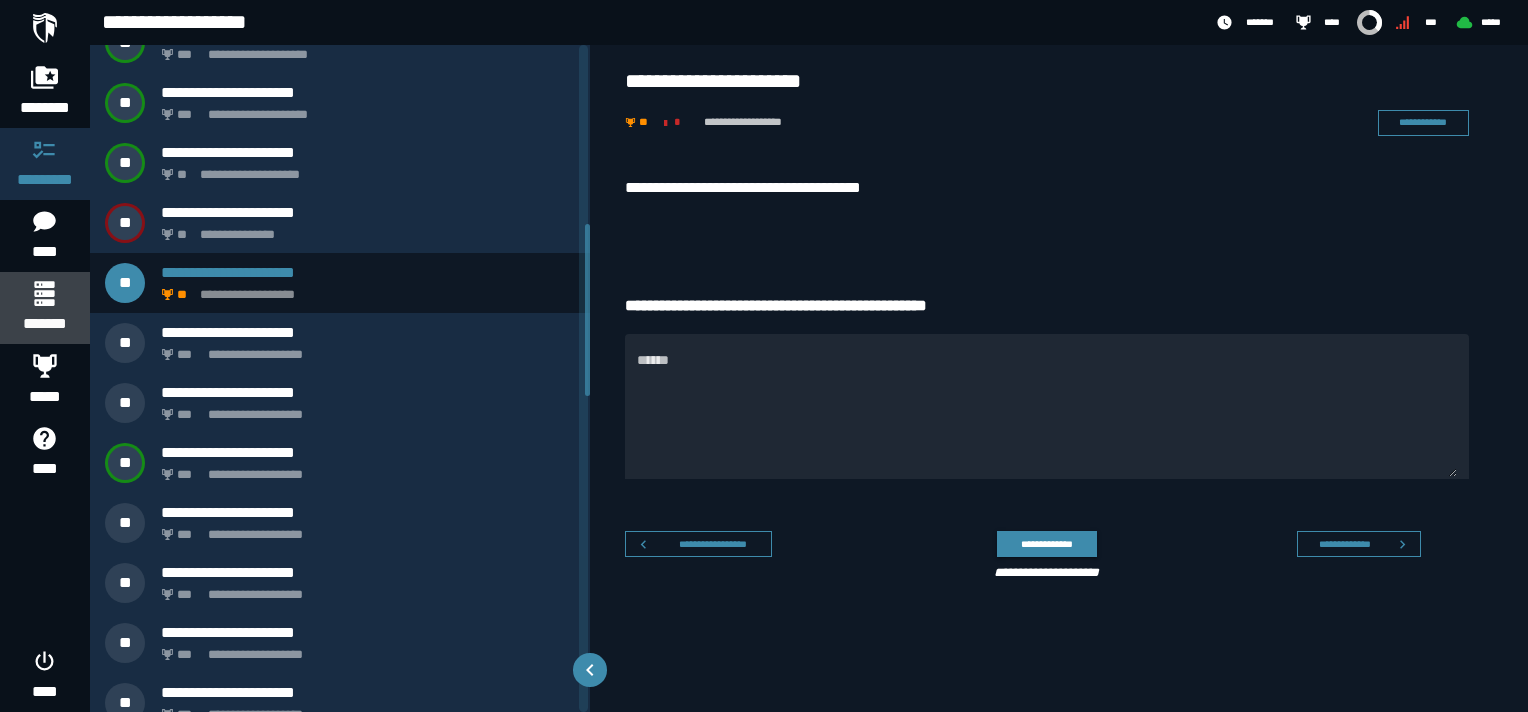 click at bounding box center (44, 293) 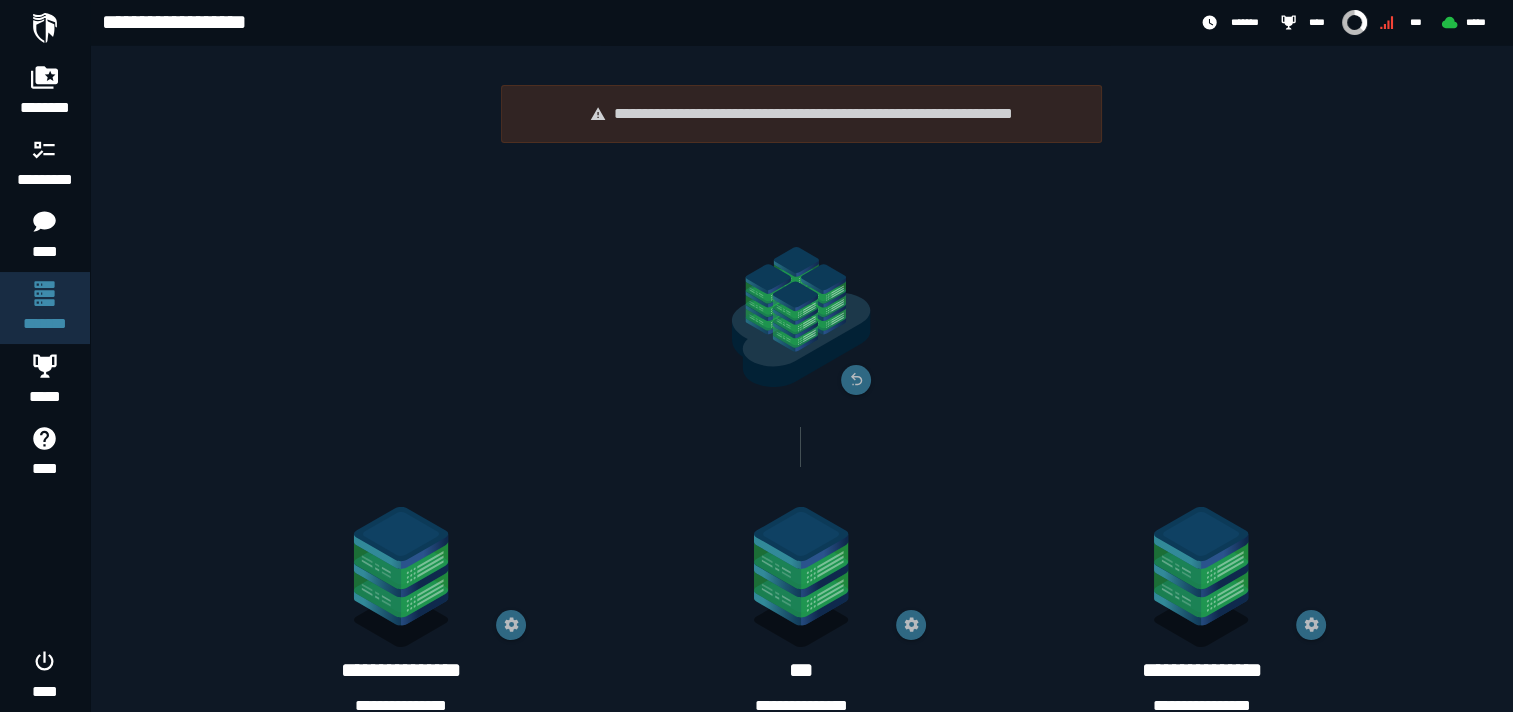 drag, startPoint x: 552, startPoint y: 416, endPoint x: 583, endPoint y: 253, distance: 165.92166 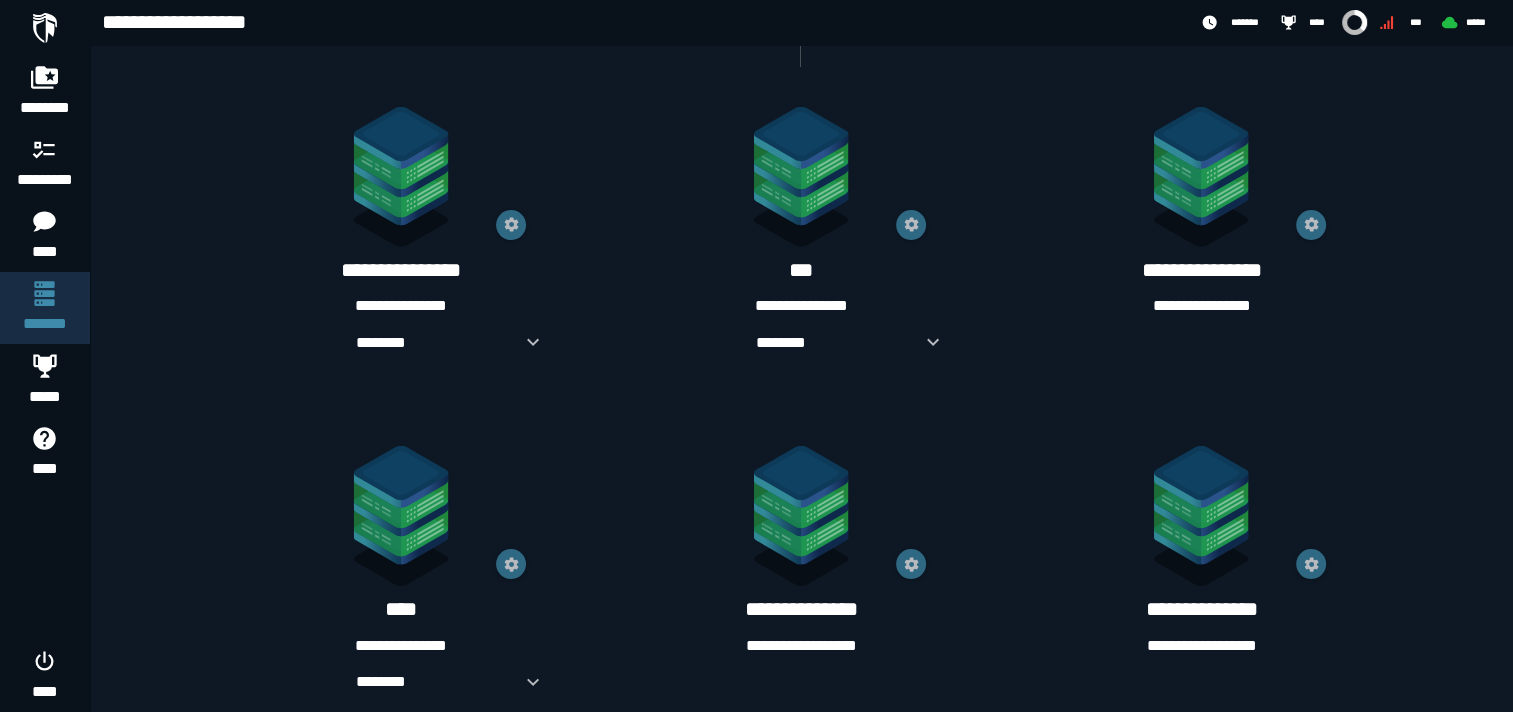 scroll, scrollTop: 700, scrollLeft: 0, axis: vertical 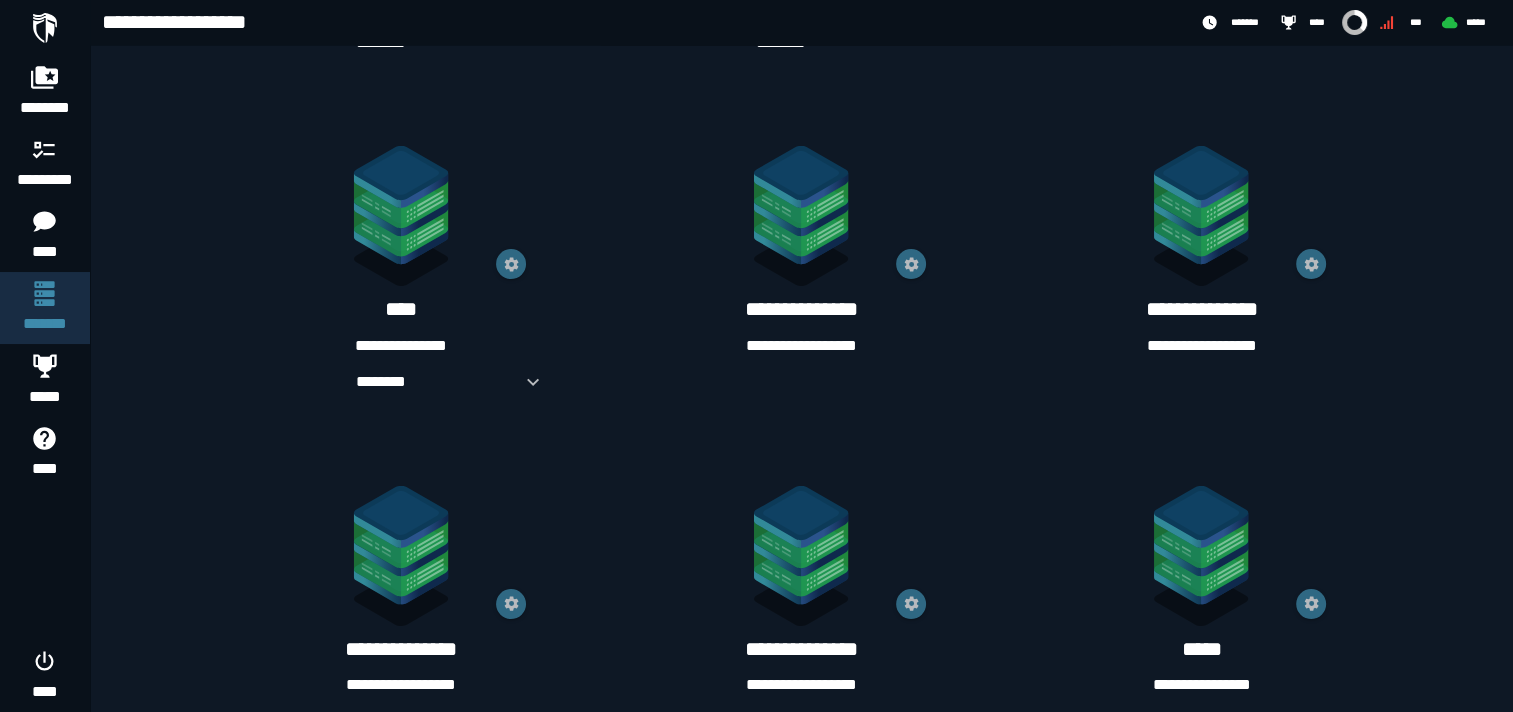click on "**********" at bounding box center (801, 346) 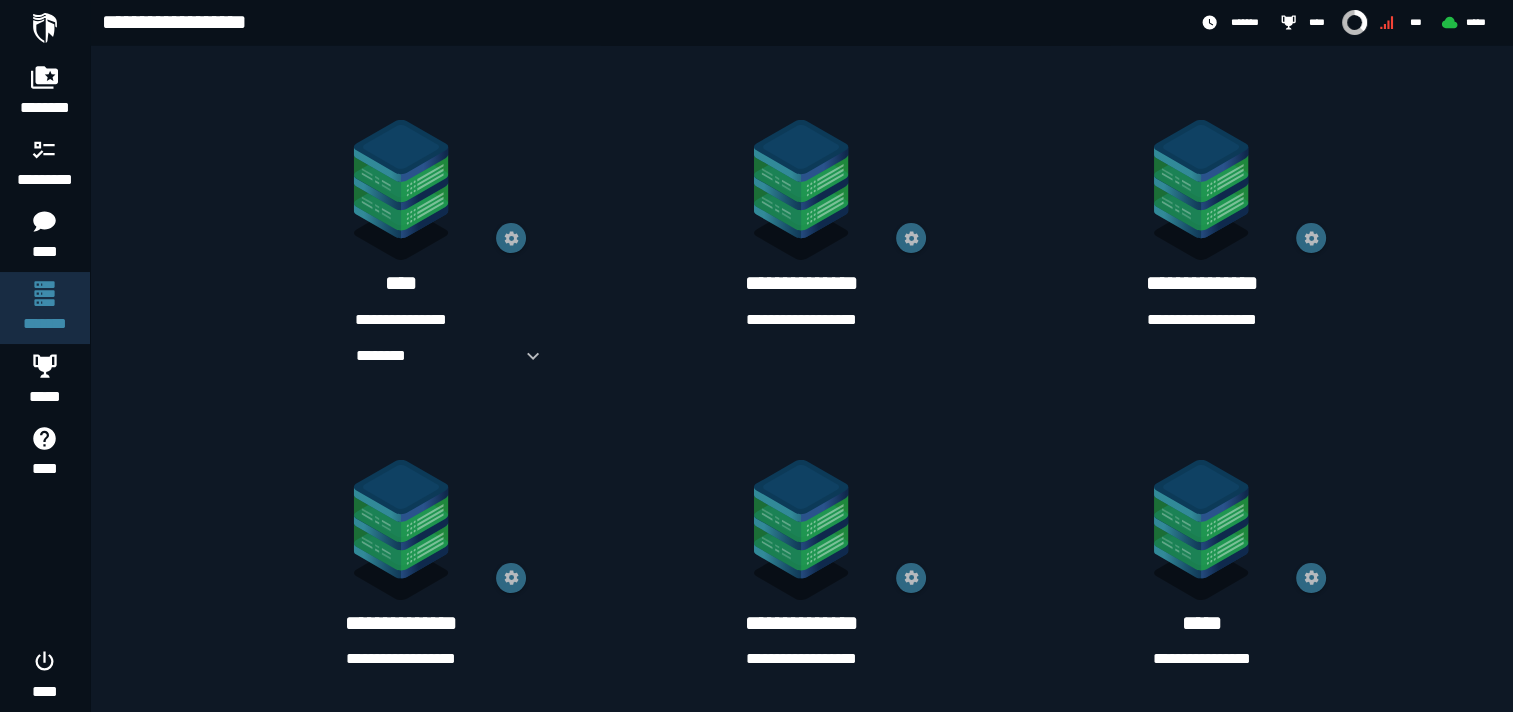 click 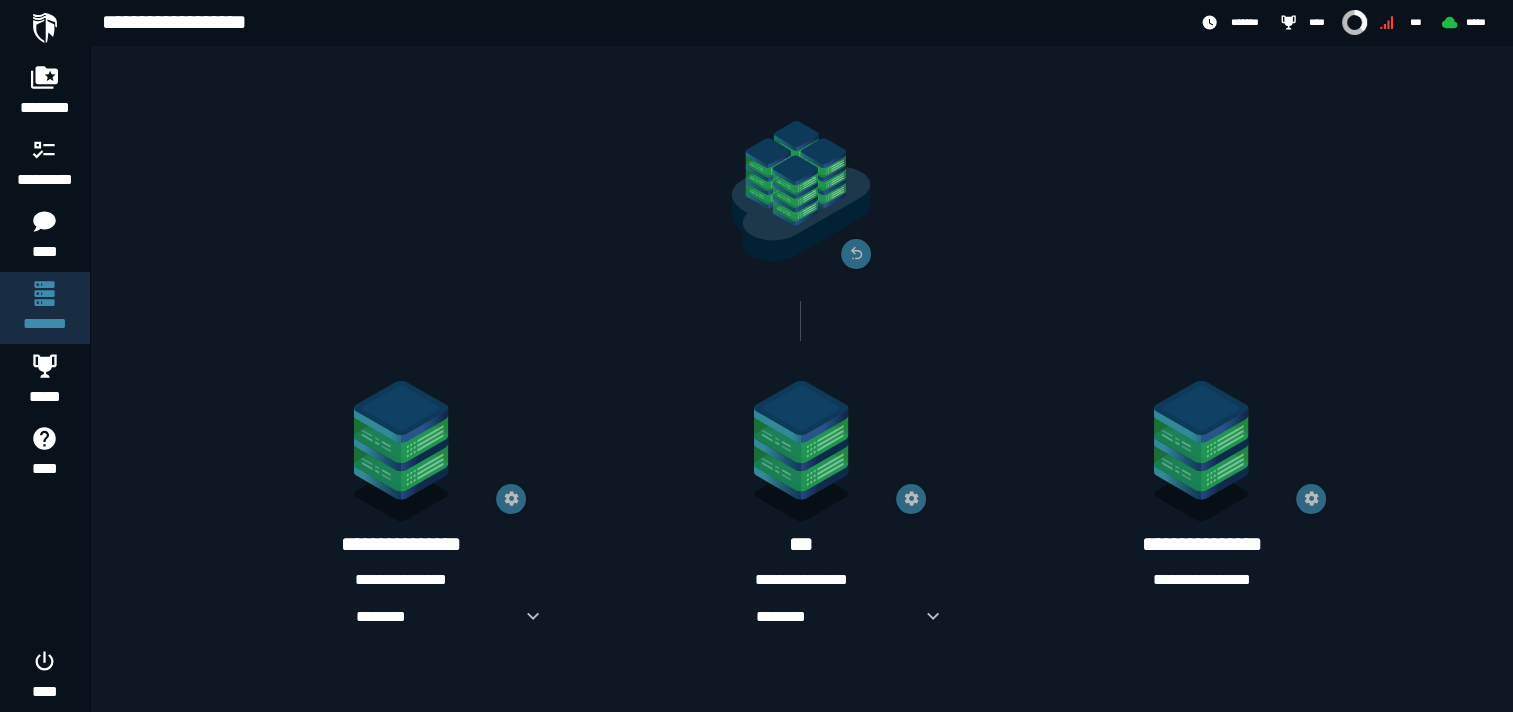 scroll, scrollTop: 326, scrollLeft: 0, axis: vertical 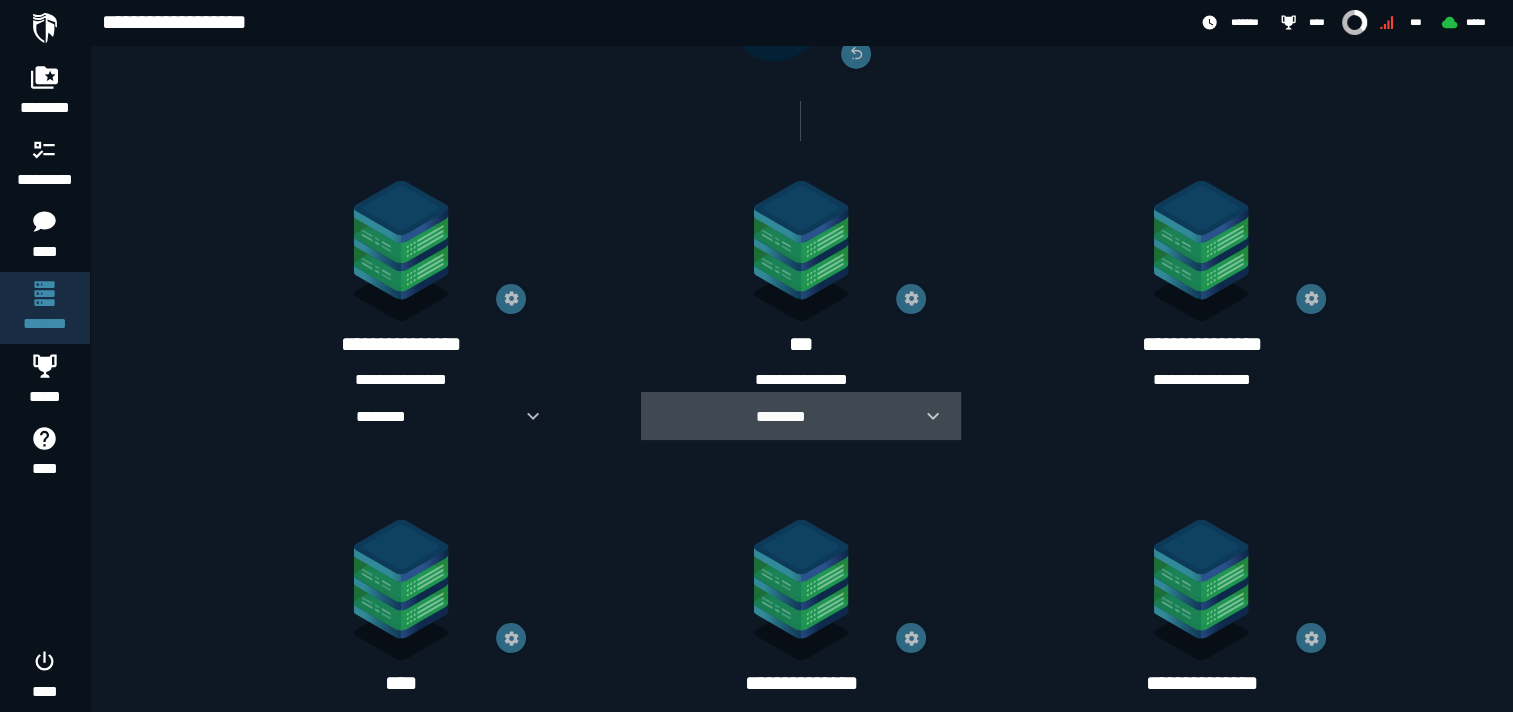 click 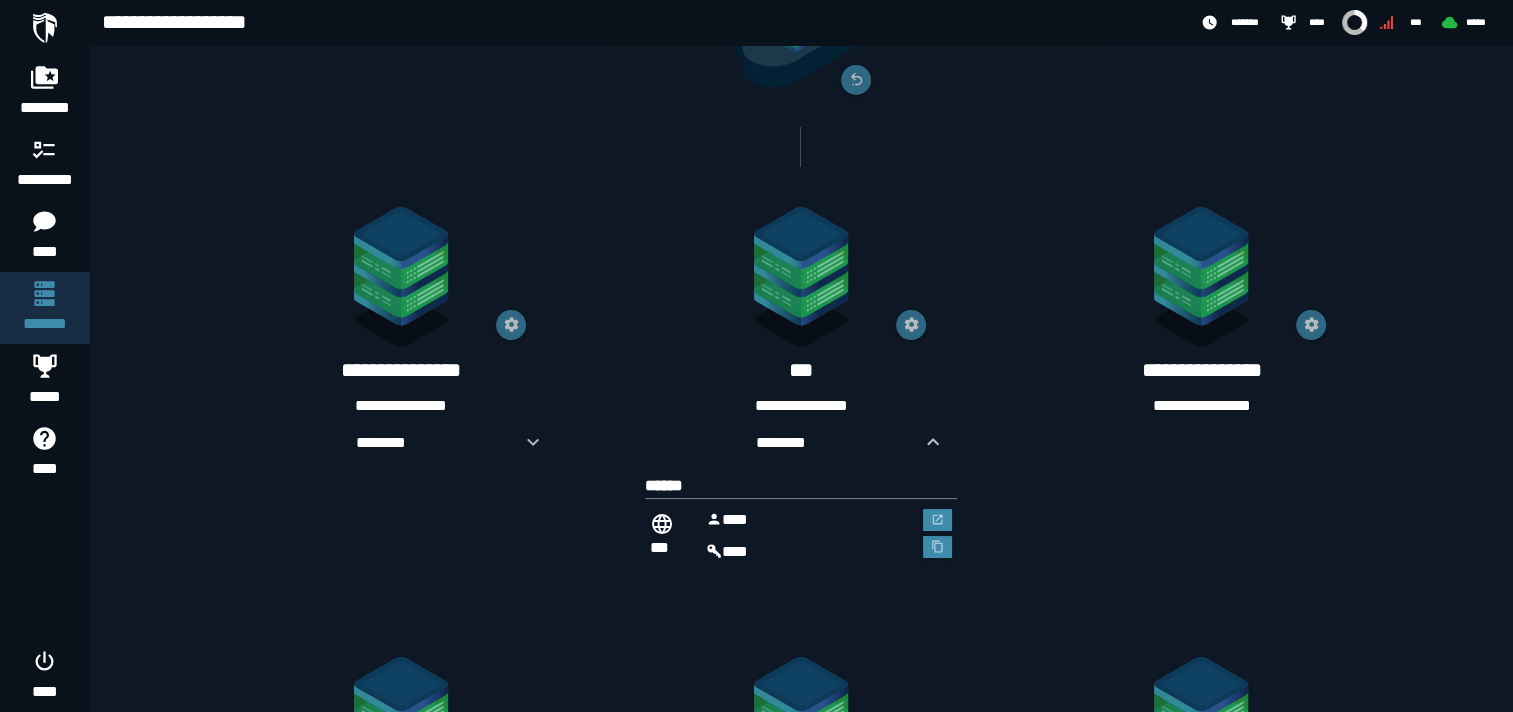 scroll, scrollTop: 500, scrollLeft: 0, axis: vertical 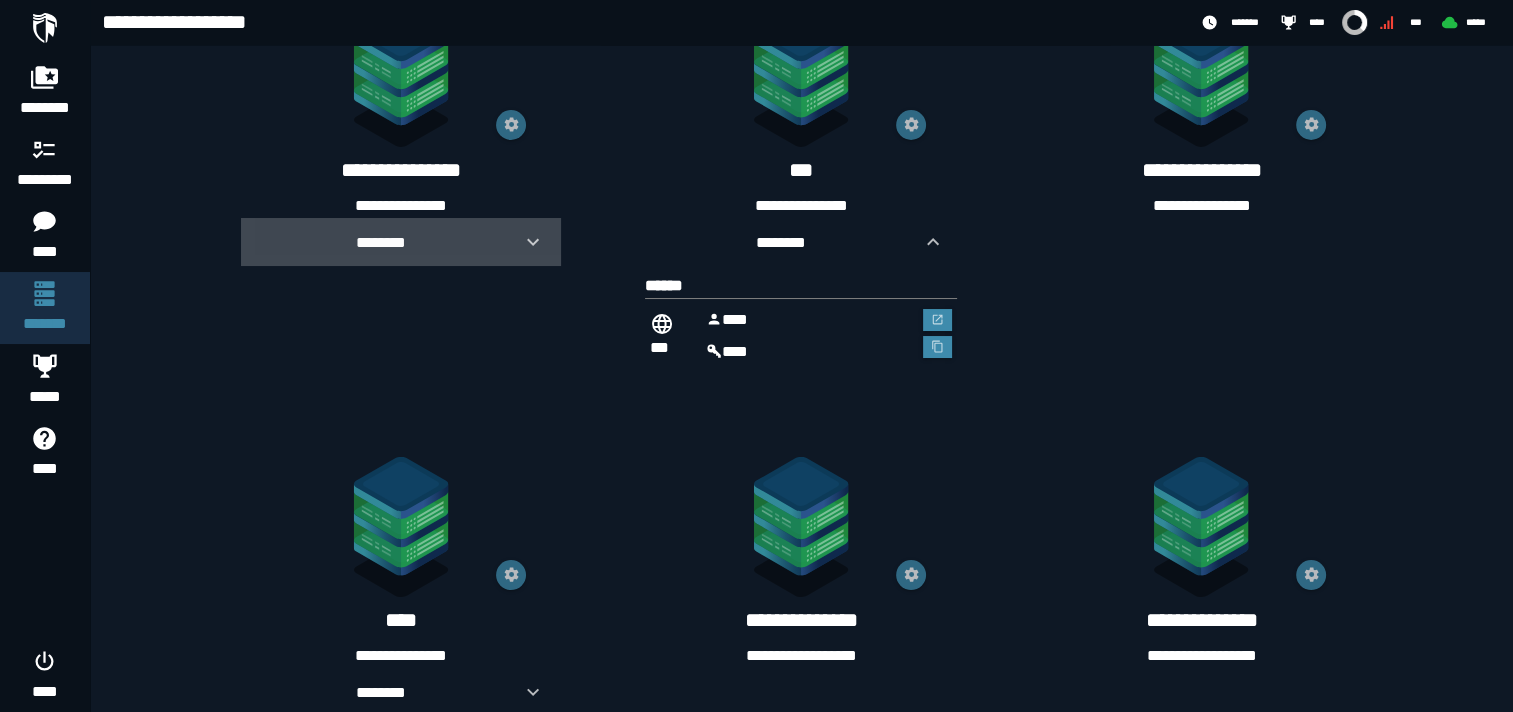 click 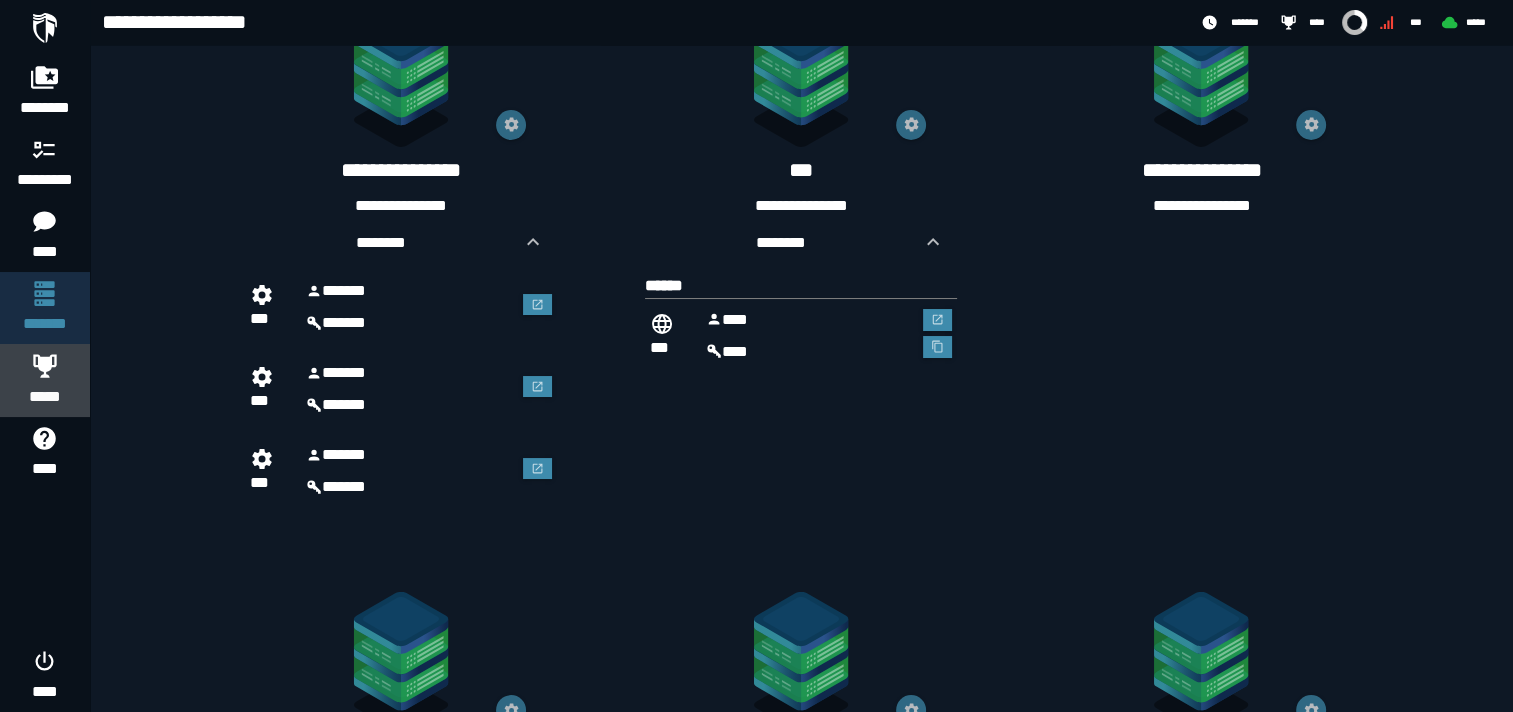 click on "*****" at bounding box center (45, 397) 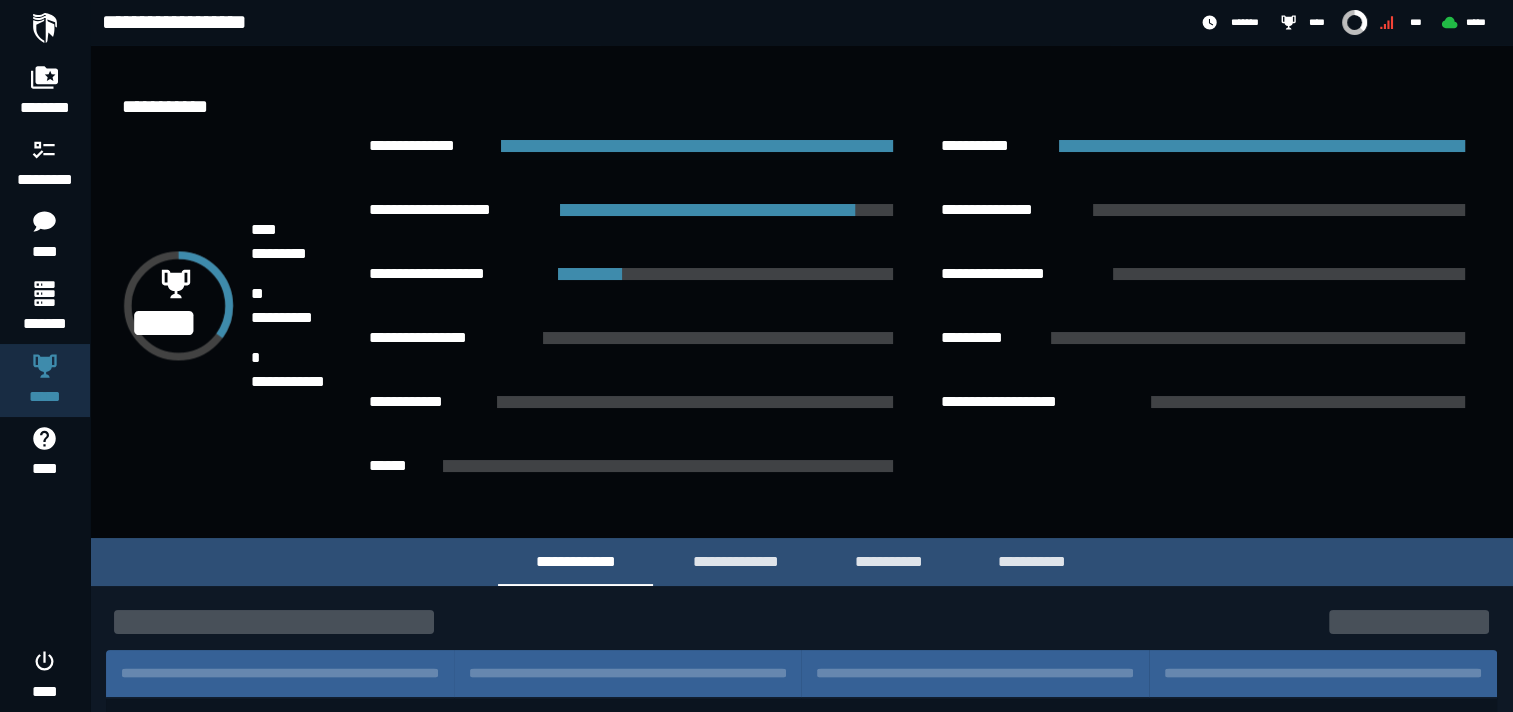 scroll, scrollTop: 265, scrollLeft: 0, axis: vertical 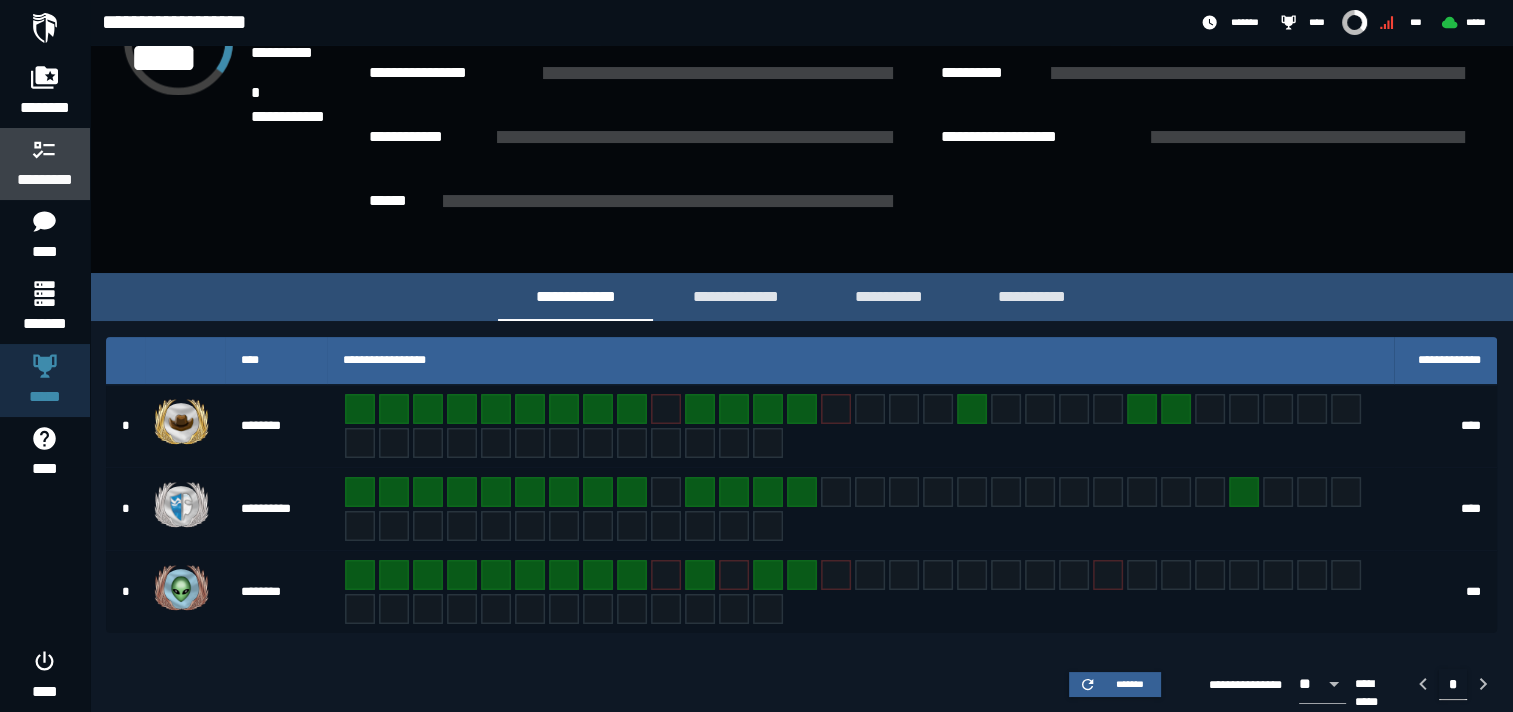 click on "*********" at bounding box center [45, 180] 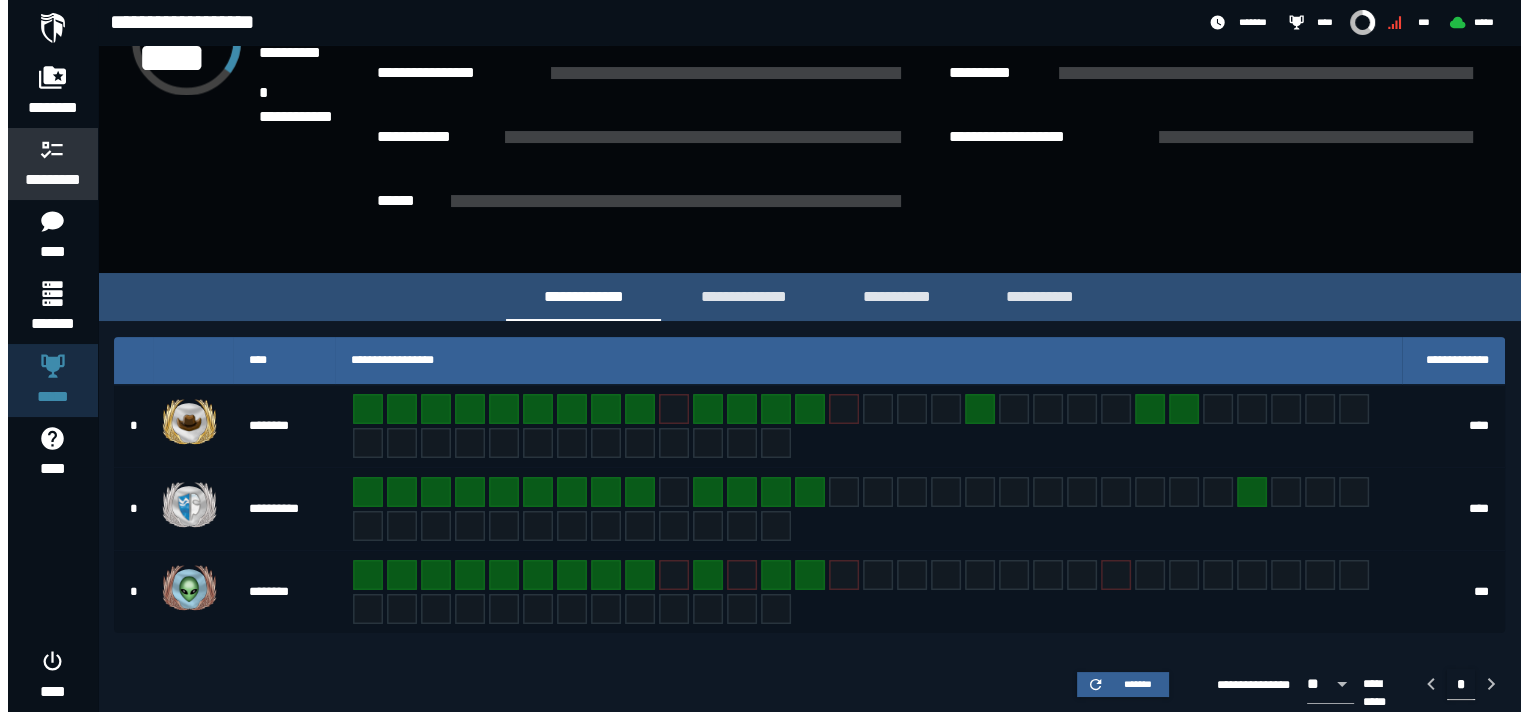 scroll, scrollTop: 0, scrollLeft: 0, axis: both 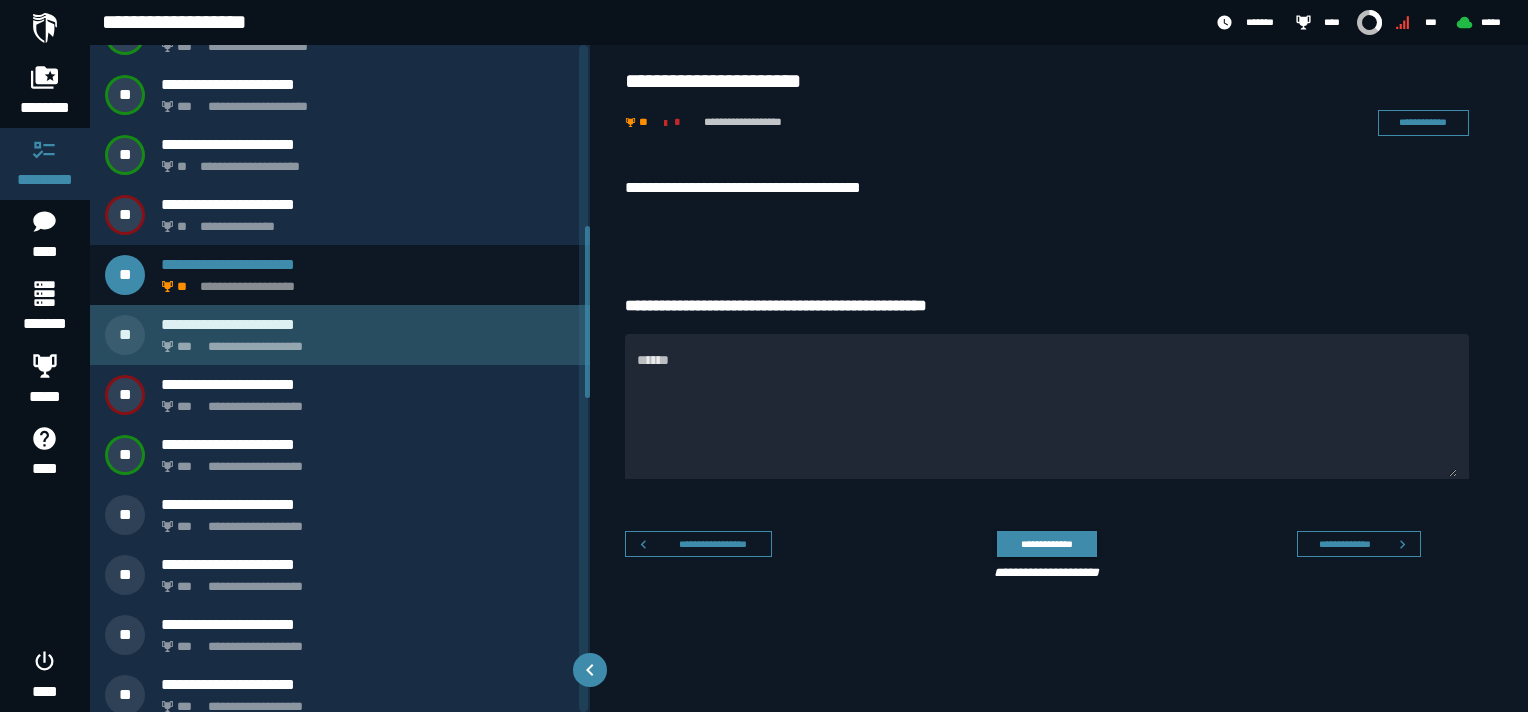 click on "**********" 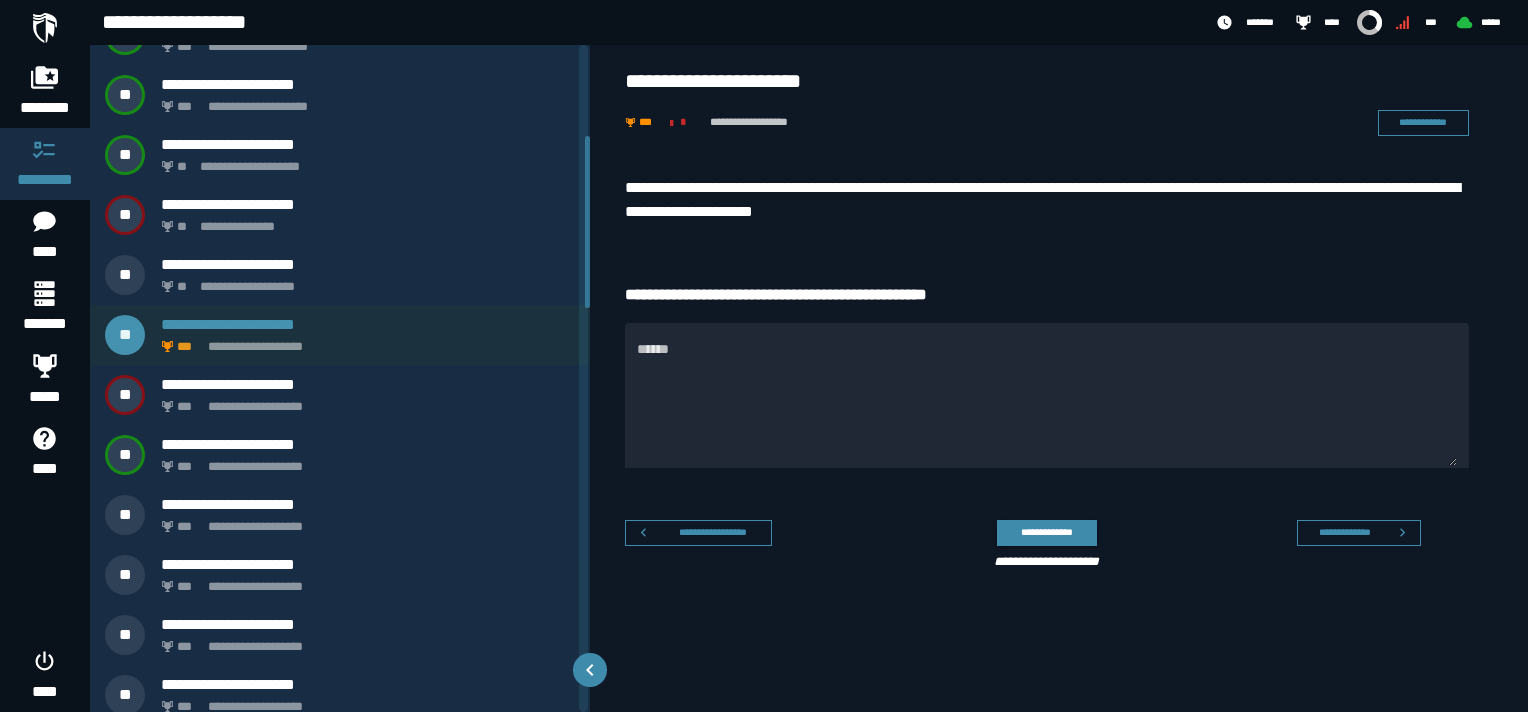 scroll, scrollTop: 352, scrollLeft: 0, axis: vertical 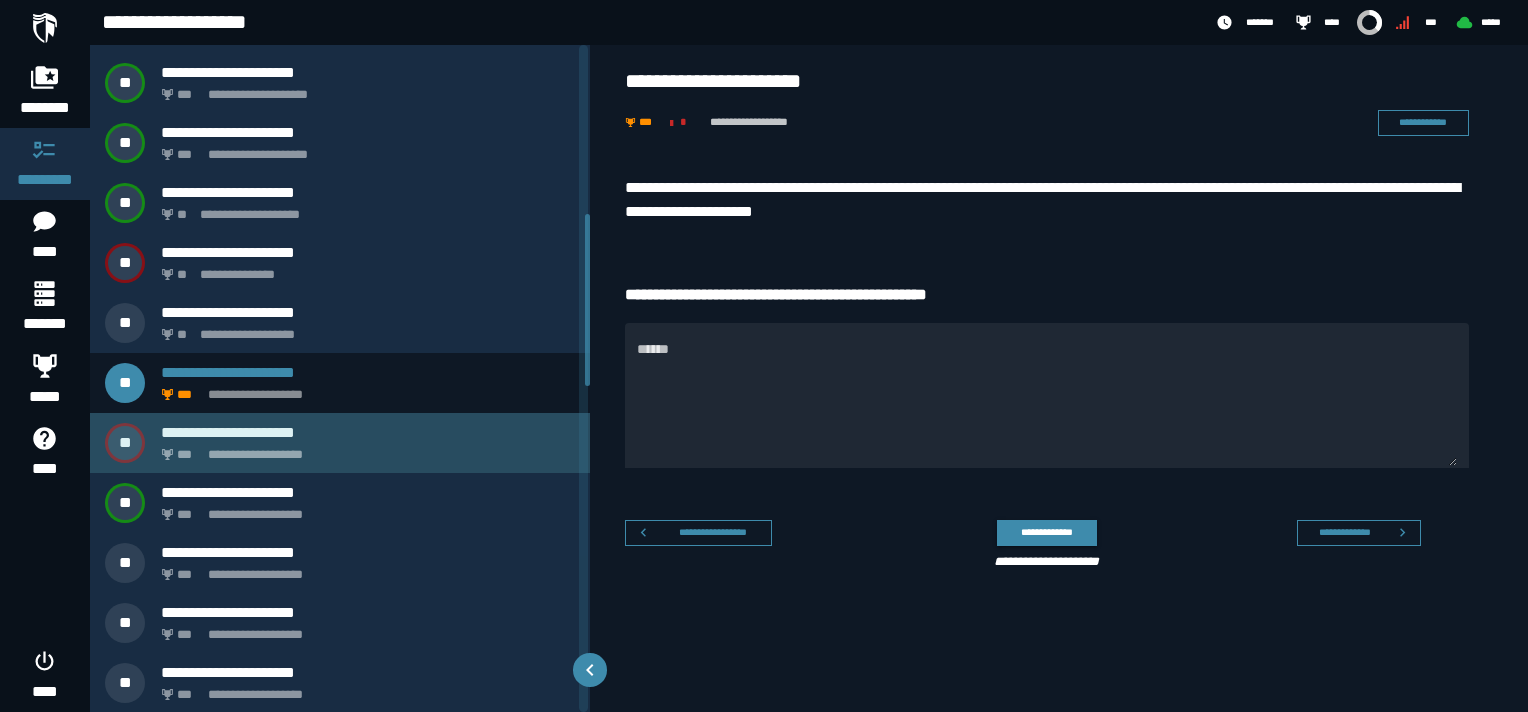 click on "**********" at bounding box center (364, 449) 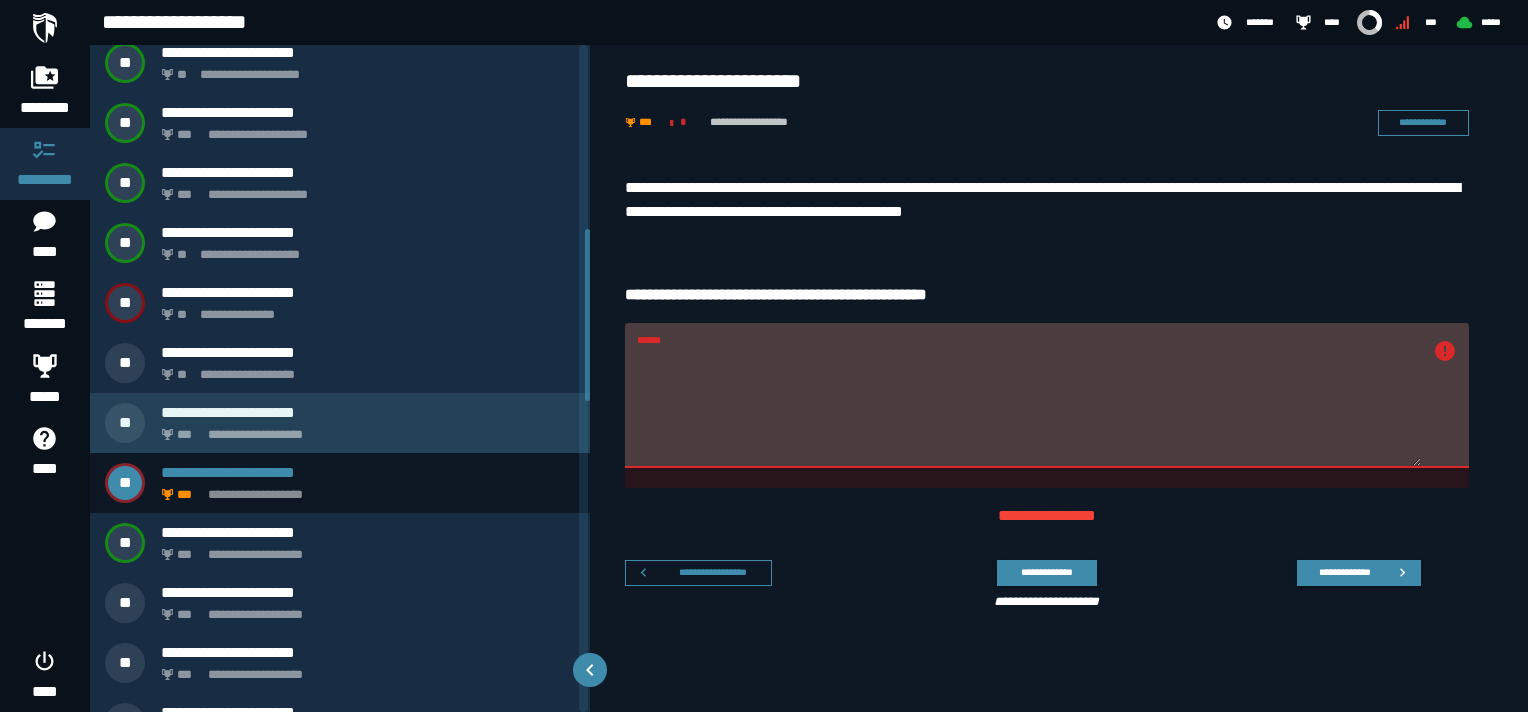 scroll, scrollTop: 712, scrollLeft: 0, axis: vertical 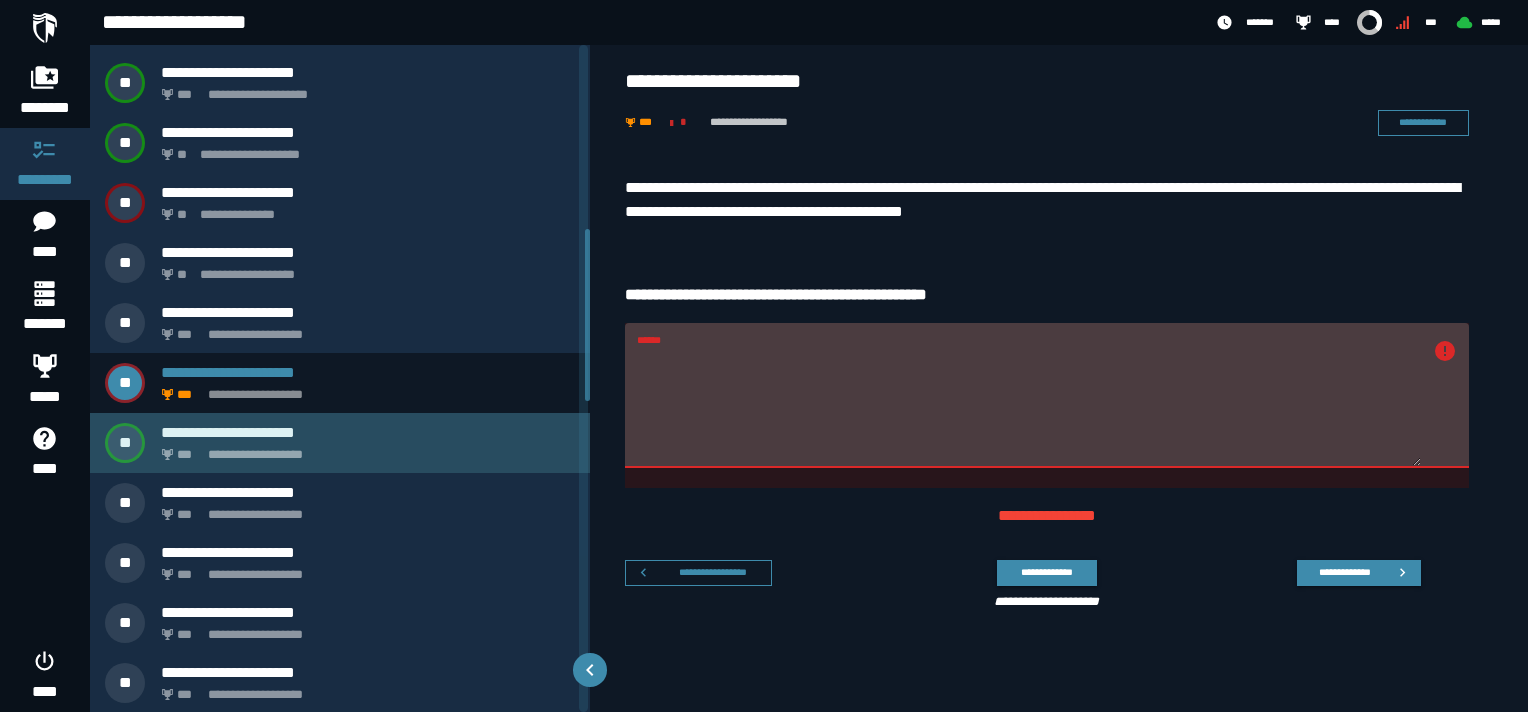 click on "**********" at bounding box center (368, 432) 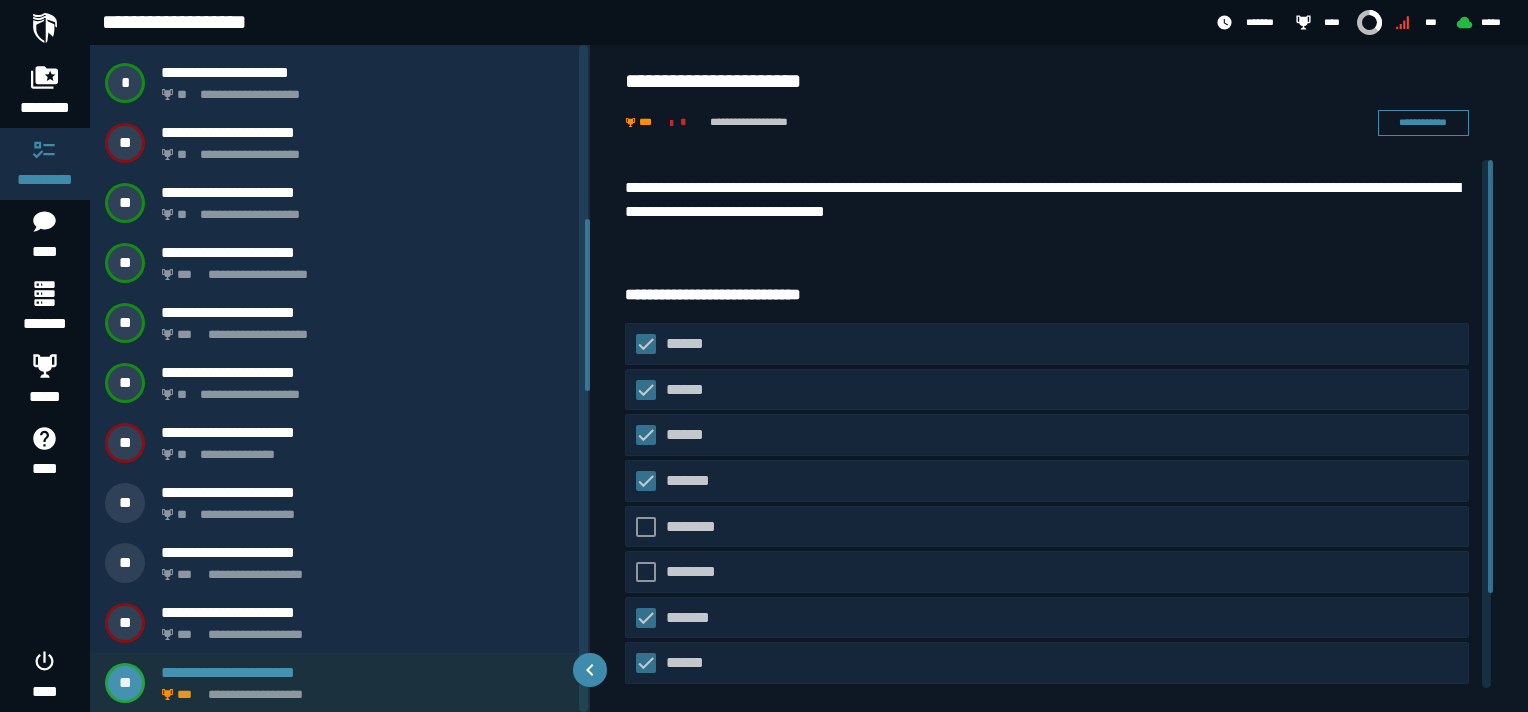 scroll, scrollTop: 672, scrollLeft: 0, axis: vertical 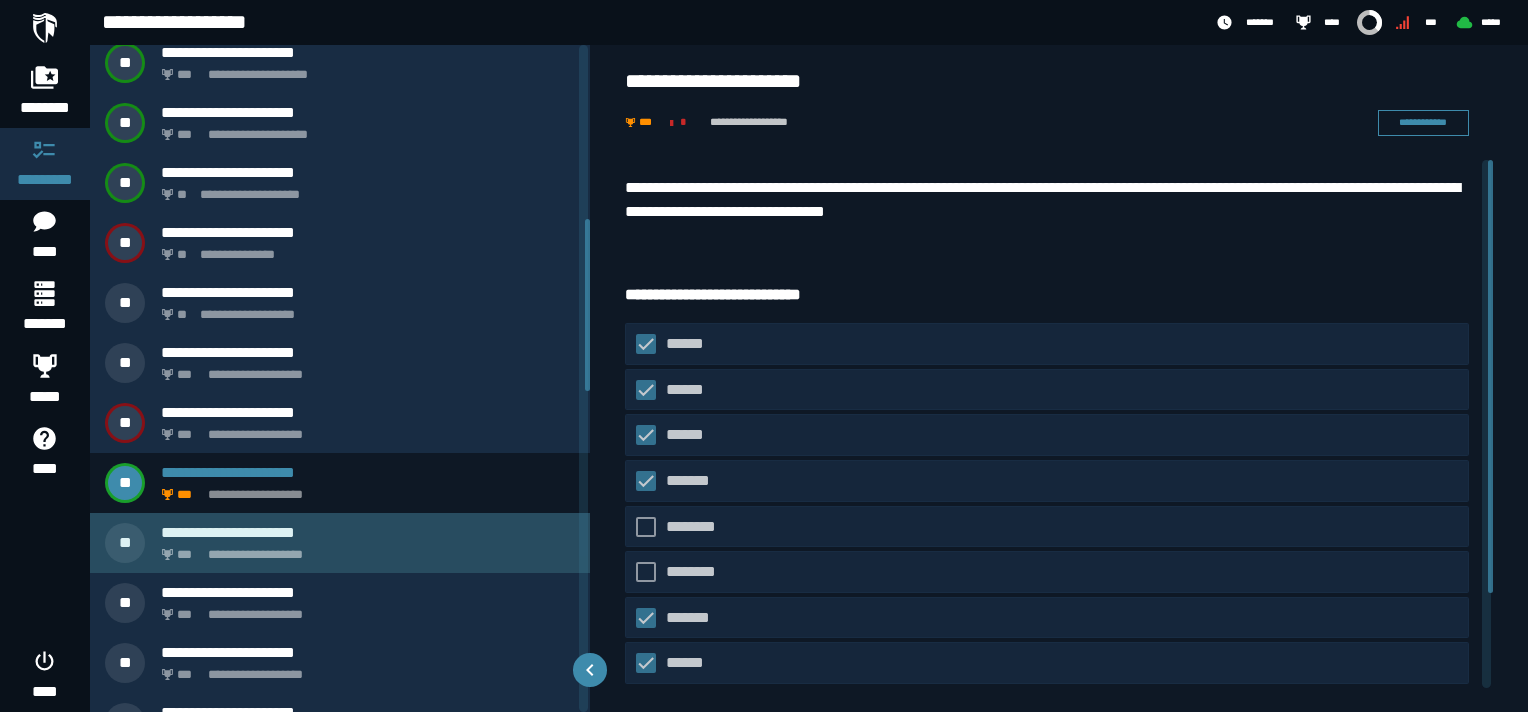 click on "**********" at bounding box center (364, 549) 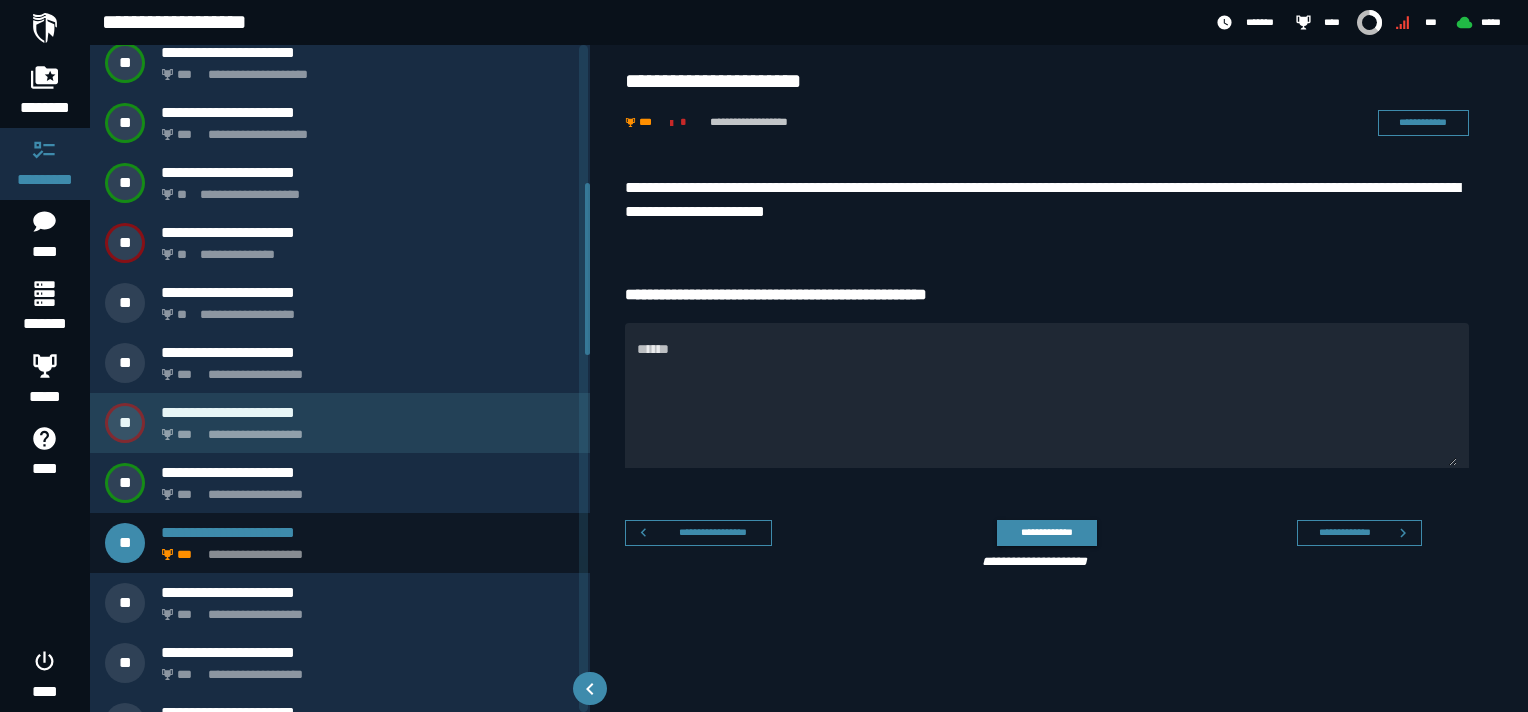 scroll, scrollTop: 532, scrollLeft: 0, axis: vertical 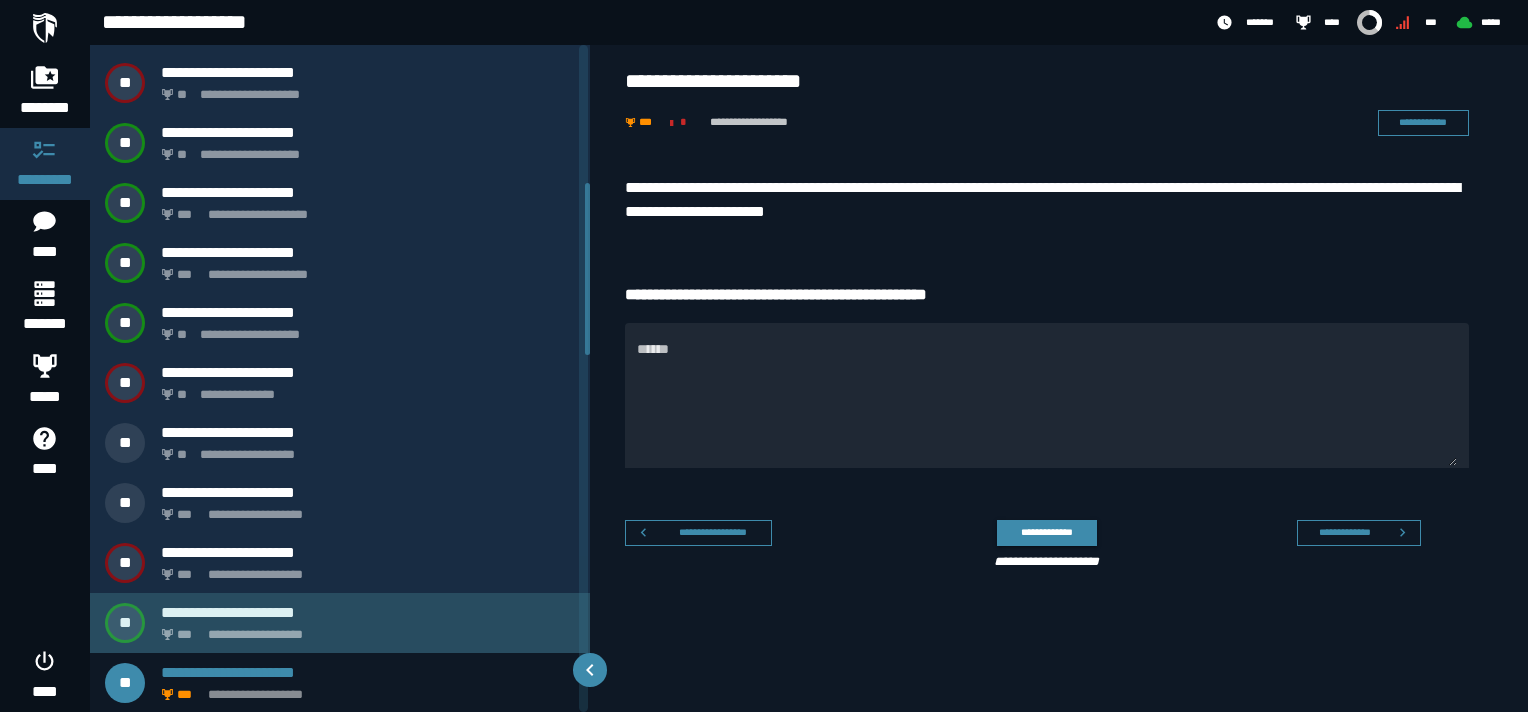 click on "**********" at bounding box center (364, 629) 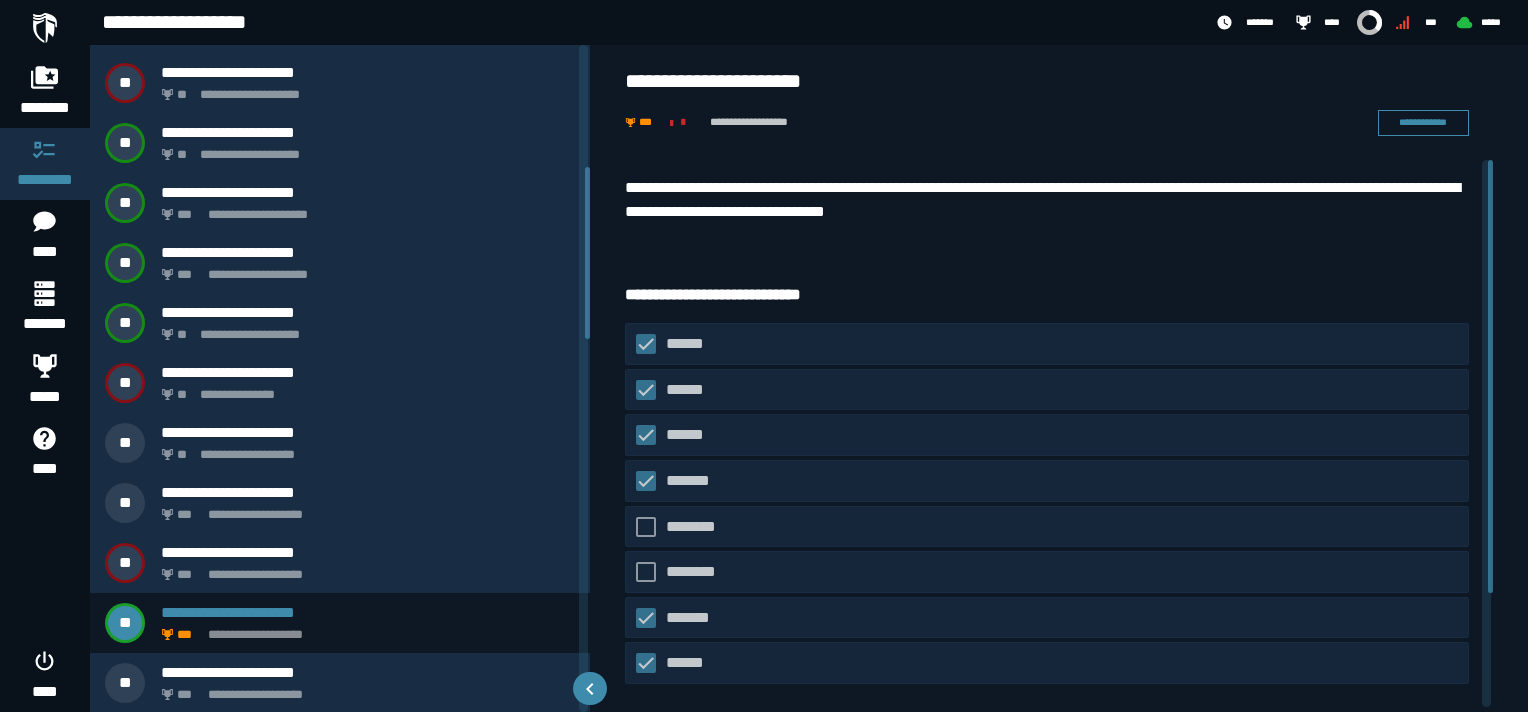 scroll, scrollTop: 472, scrollLeft: 0, axis: vertical 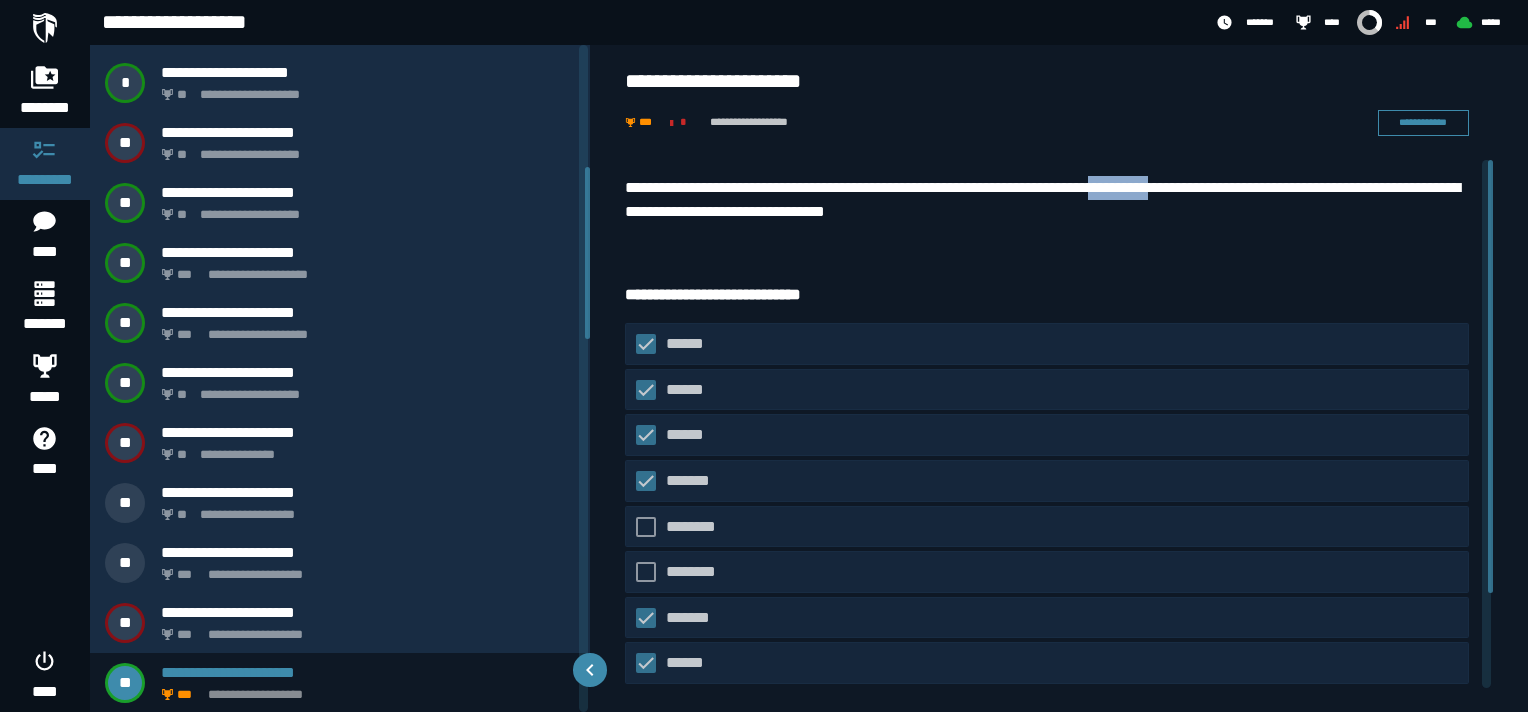 drag, startPoint x: 1149, startPoint y: 184, endPoint x: 1235, endPoint y: 188, distance: 86.09297 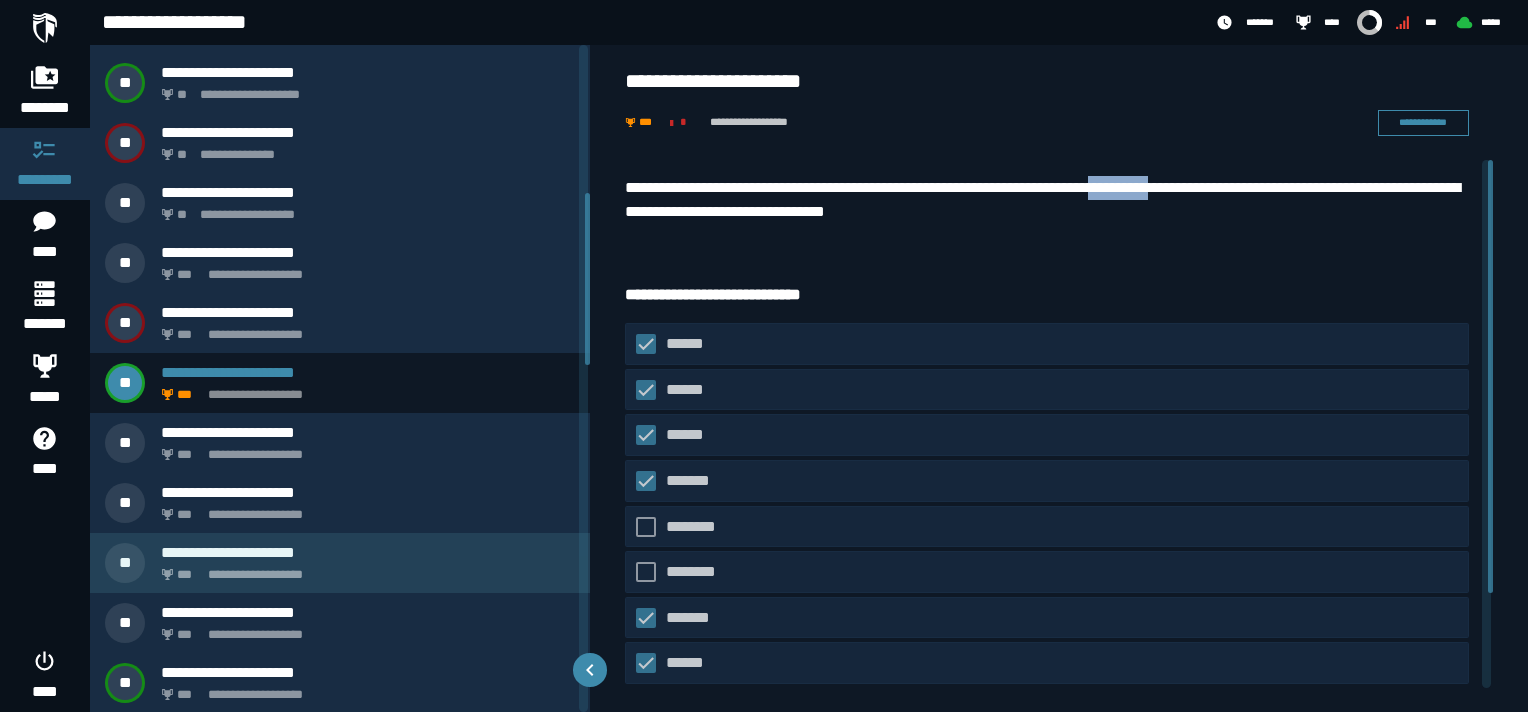 scroll, scrollTop: 872, scrollLeft: 0, axis: vertical 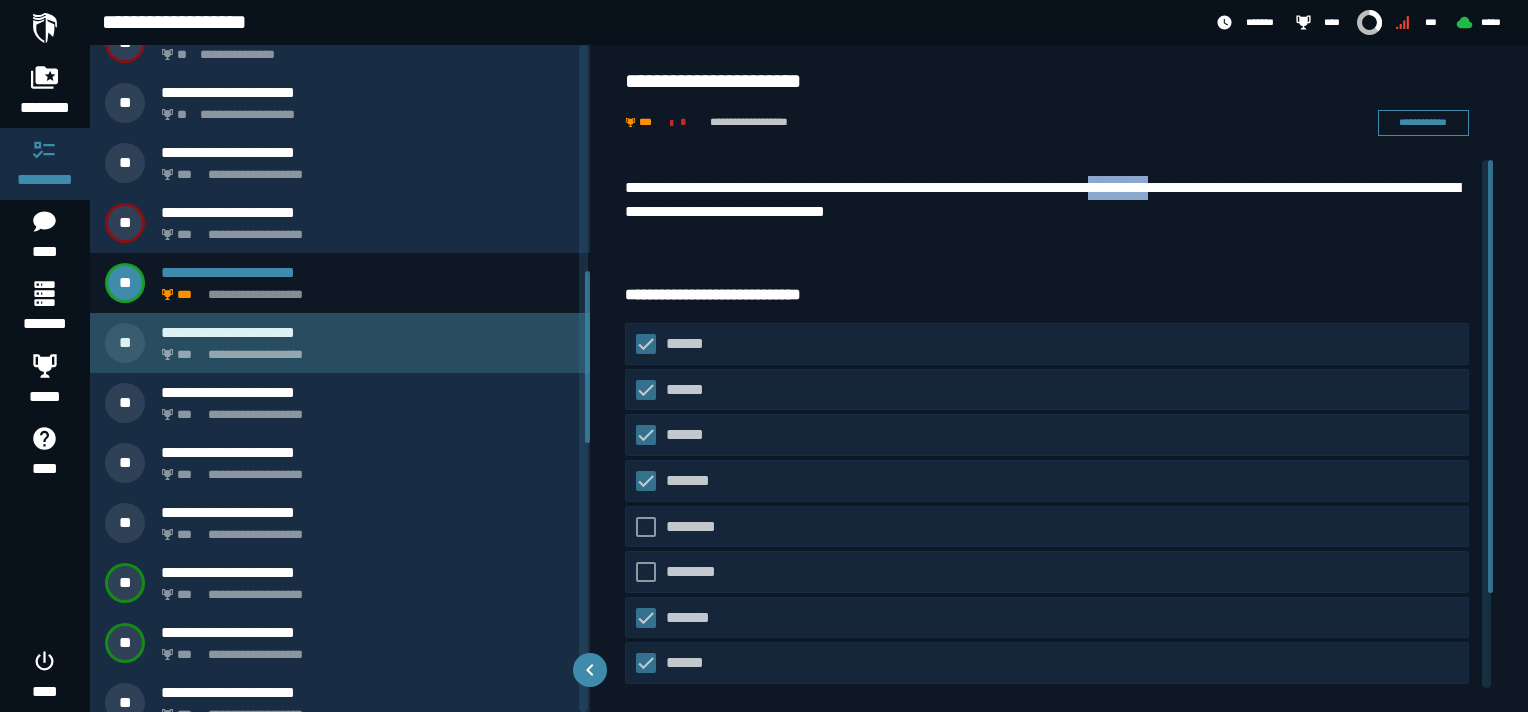 click on "**********" at bounding box center (364, 349) 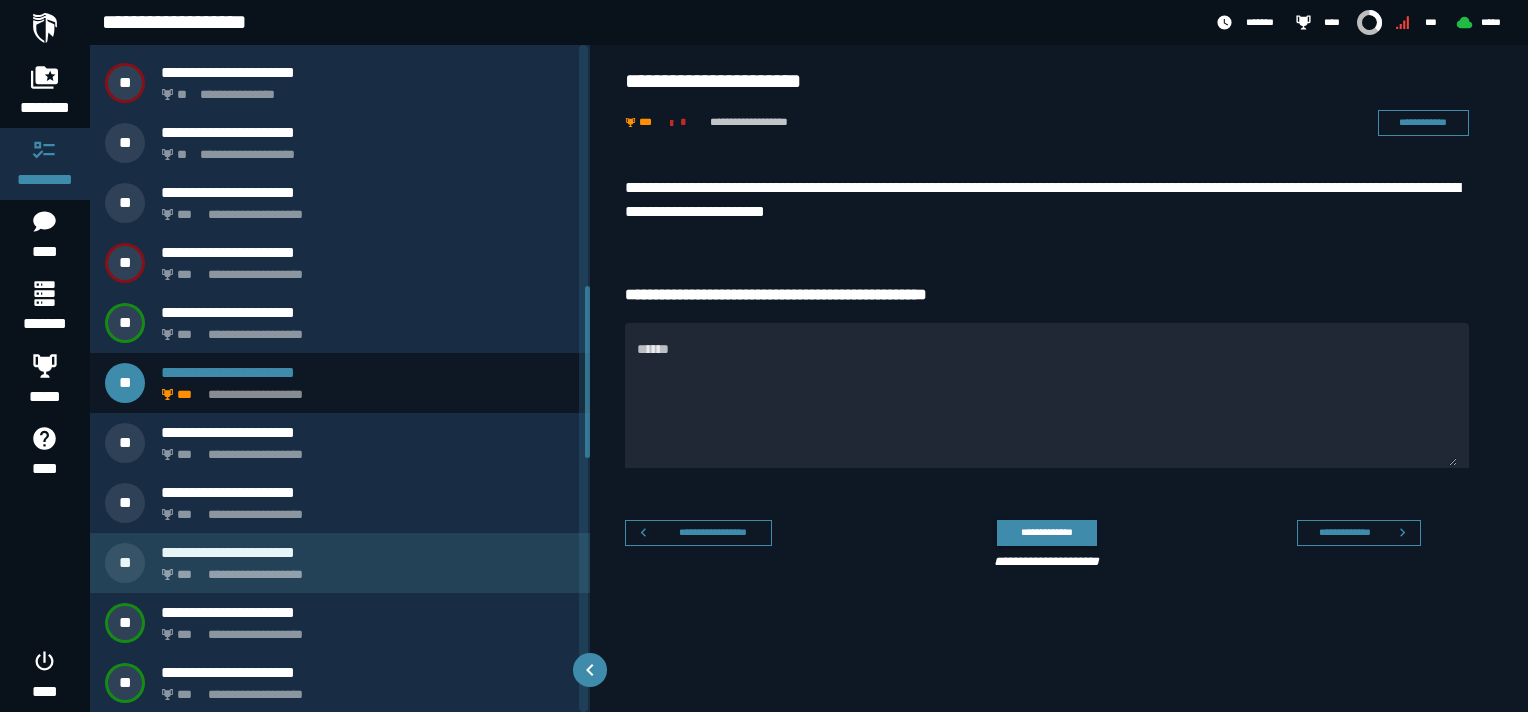 scroll, scrollTop: 932, scrollLeft: 0, axis: vertical 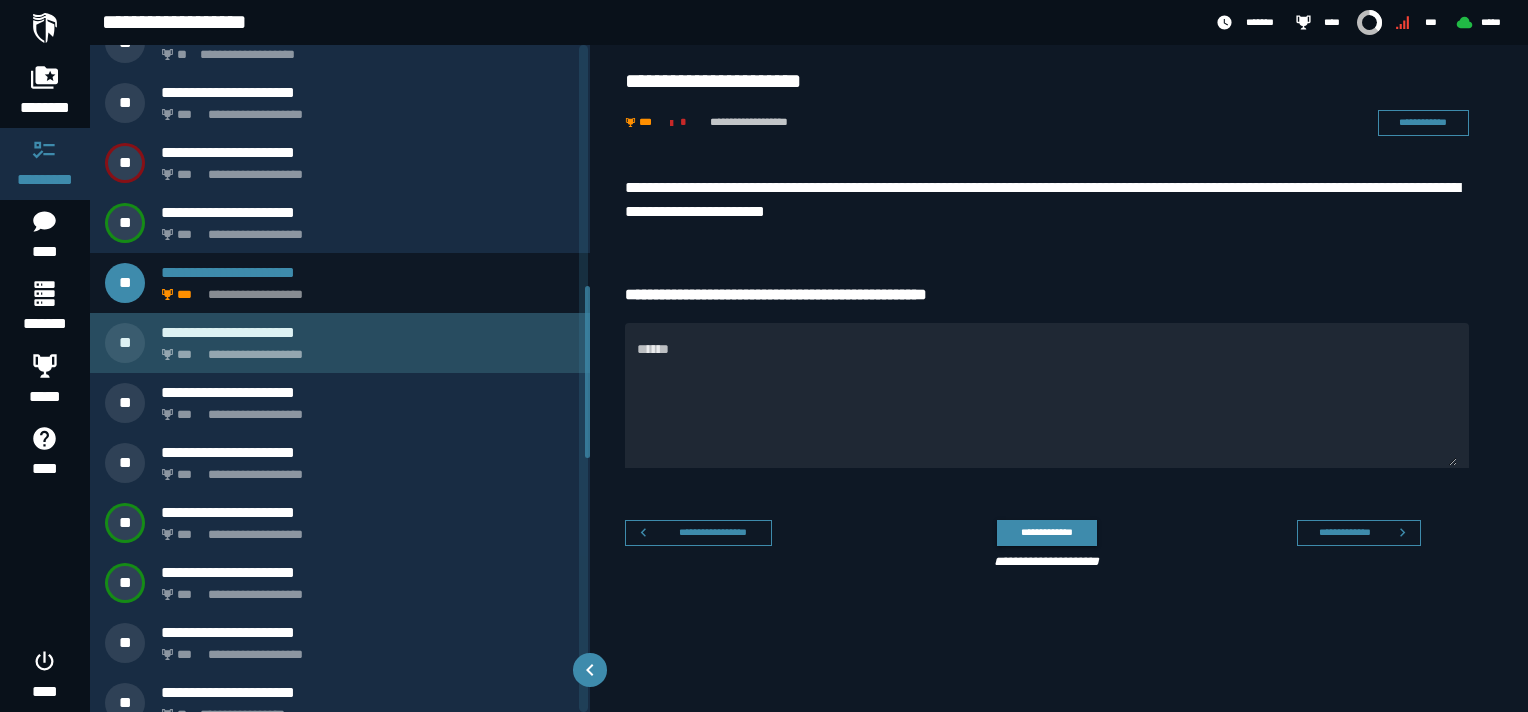 click on "**********" at bounding box center [364, 349] 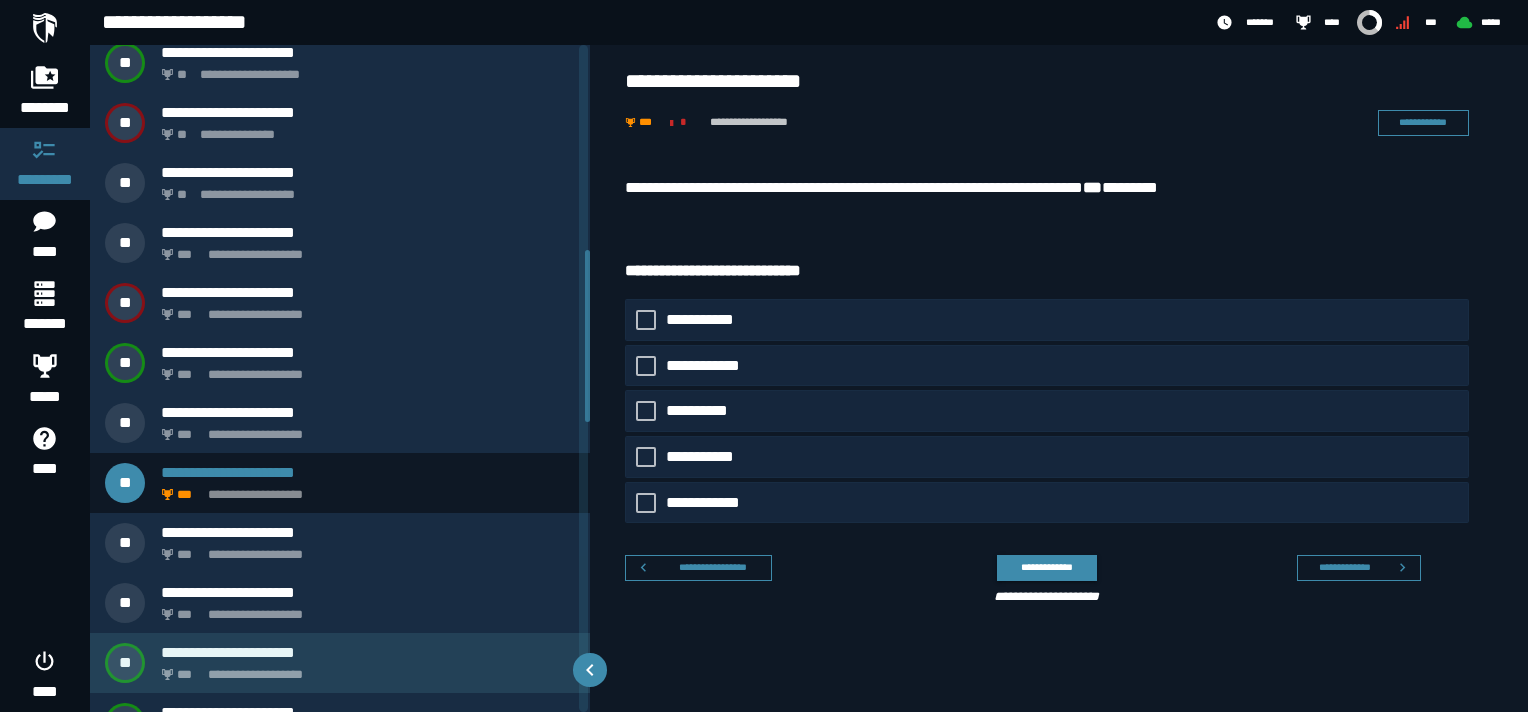 scroll, scrollTop: 892, scrollLeft: 0, axis: vertical 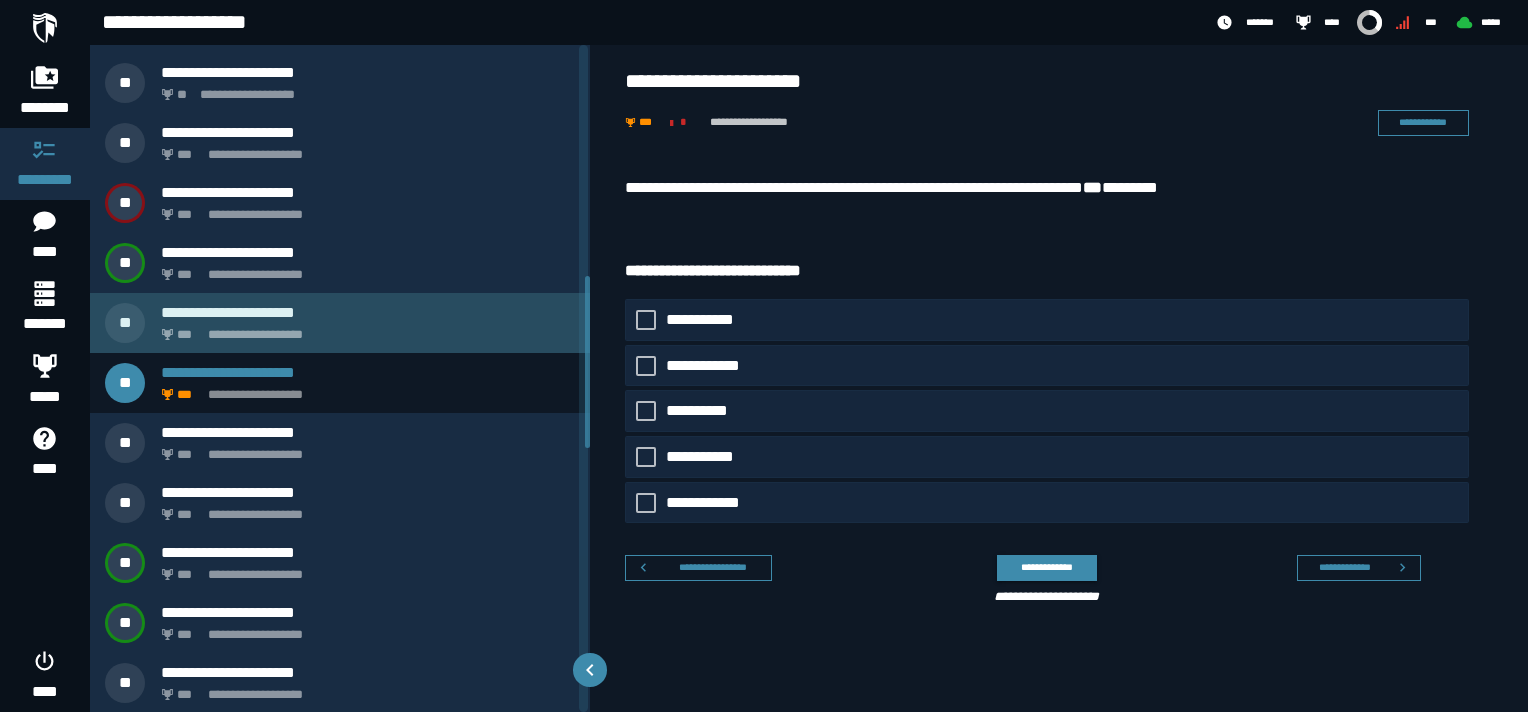 click on "**********" at bounding box center [364, 329] 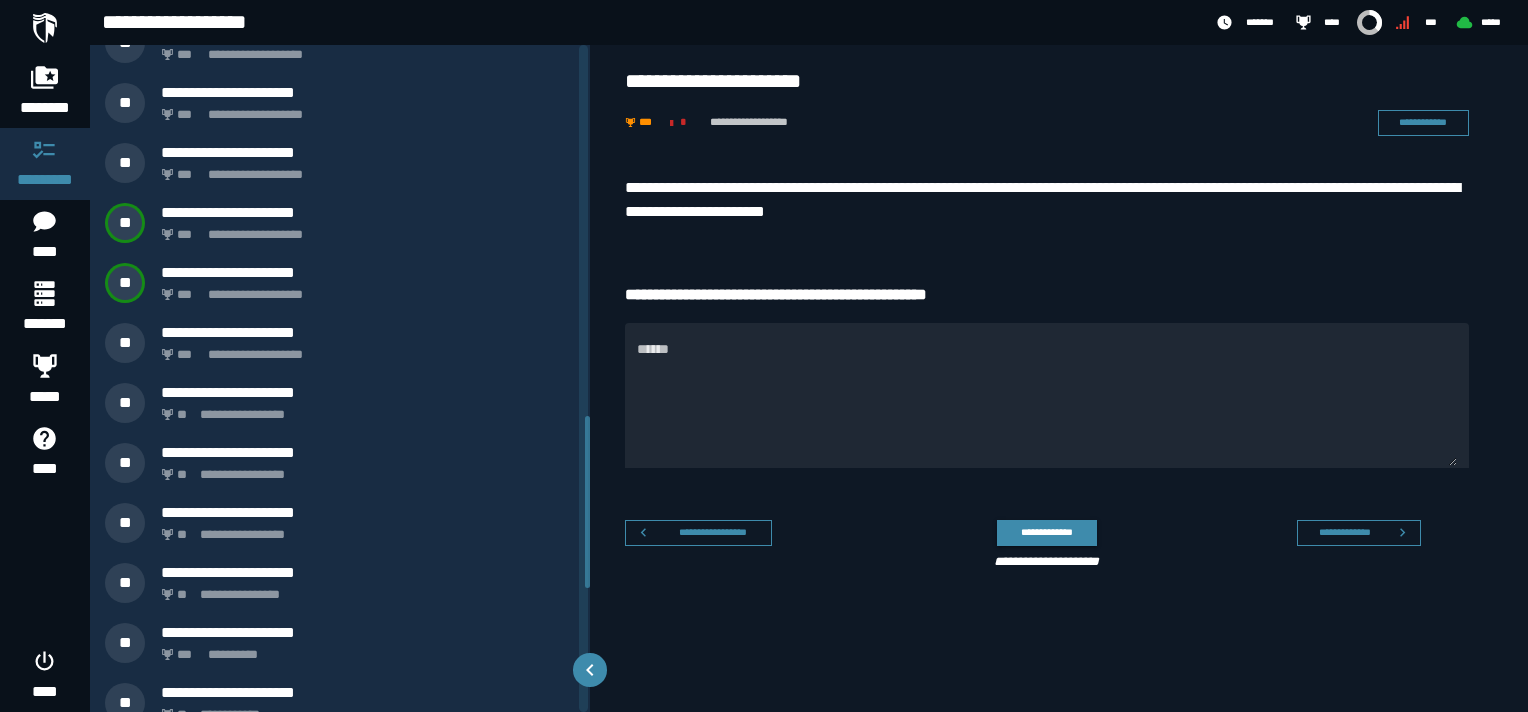 scroll, scrollTop: 1032, scrollLeft: 0, axis: vertical 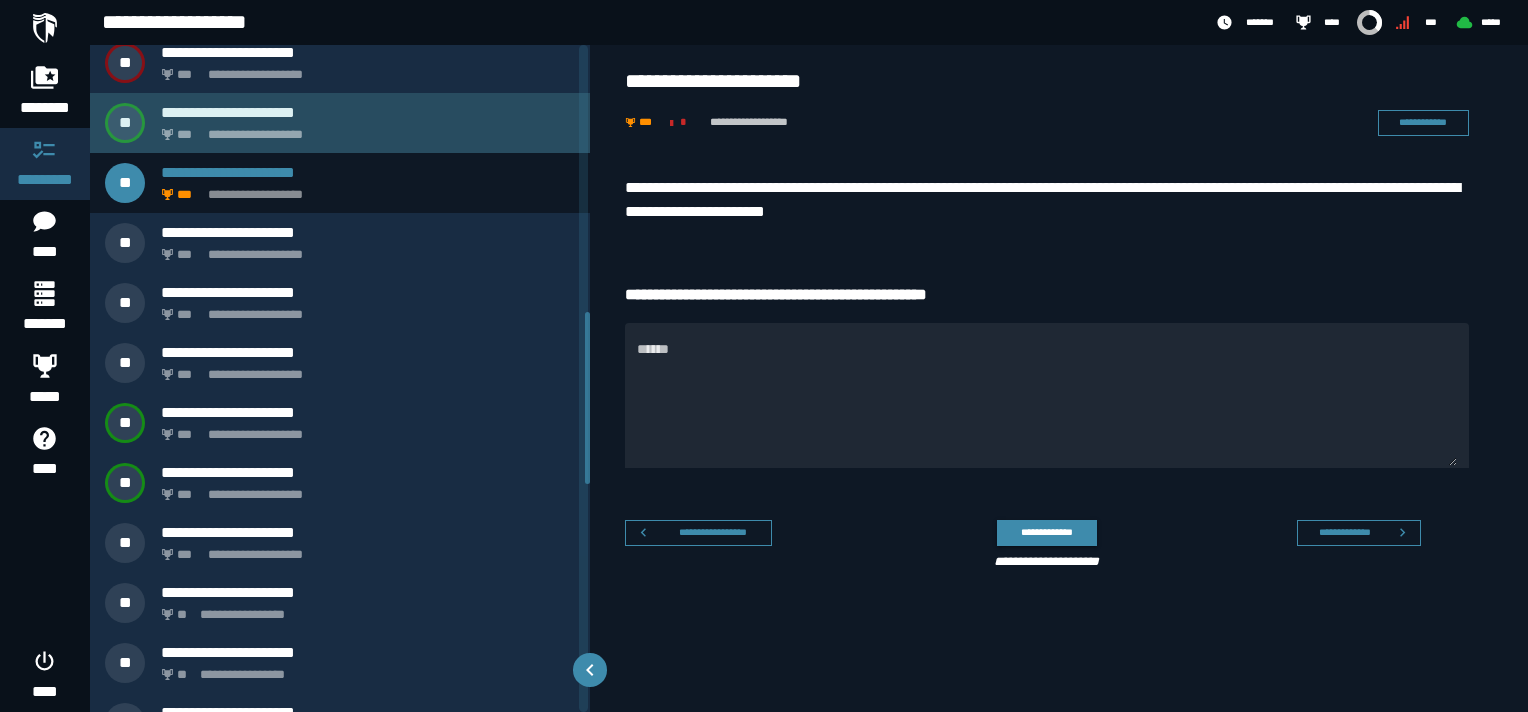 click on "**********" at bounding box center (364, 129) 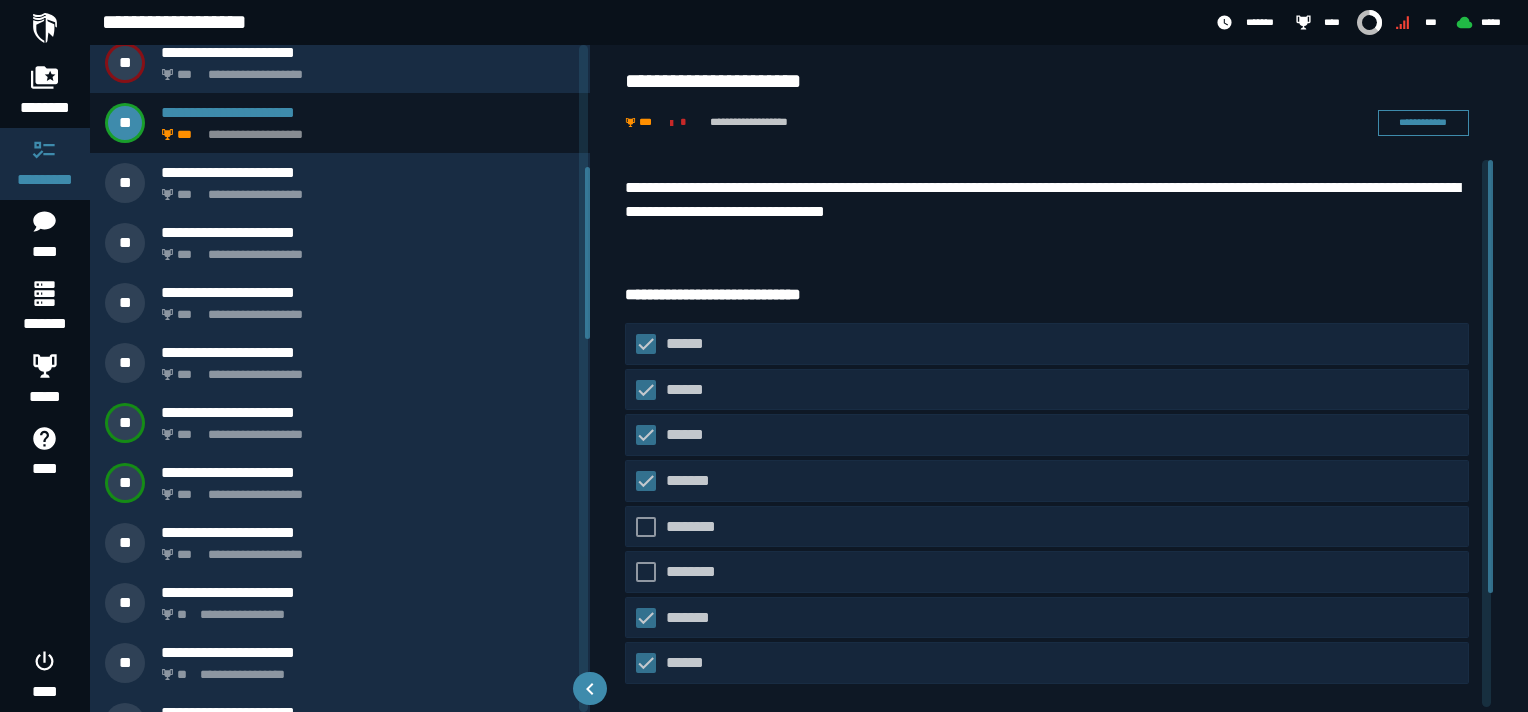 scroll, scrollTop: 472, scrollLeft: 0, axis: vertical 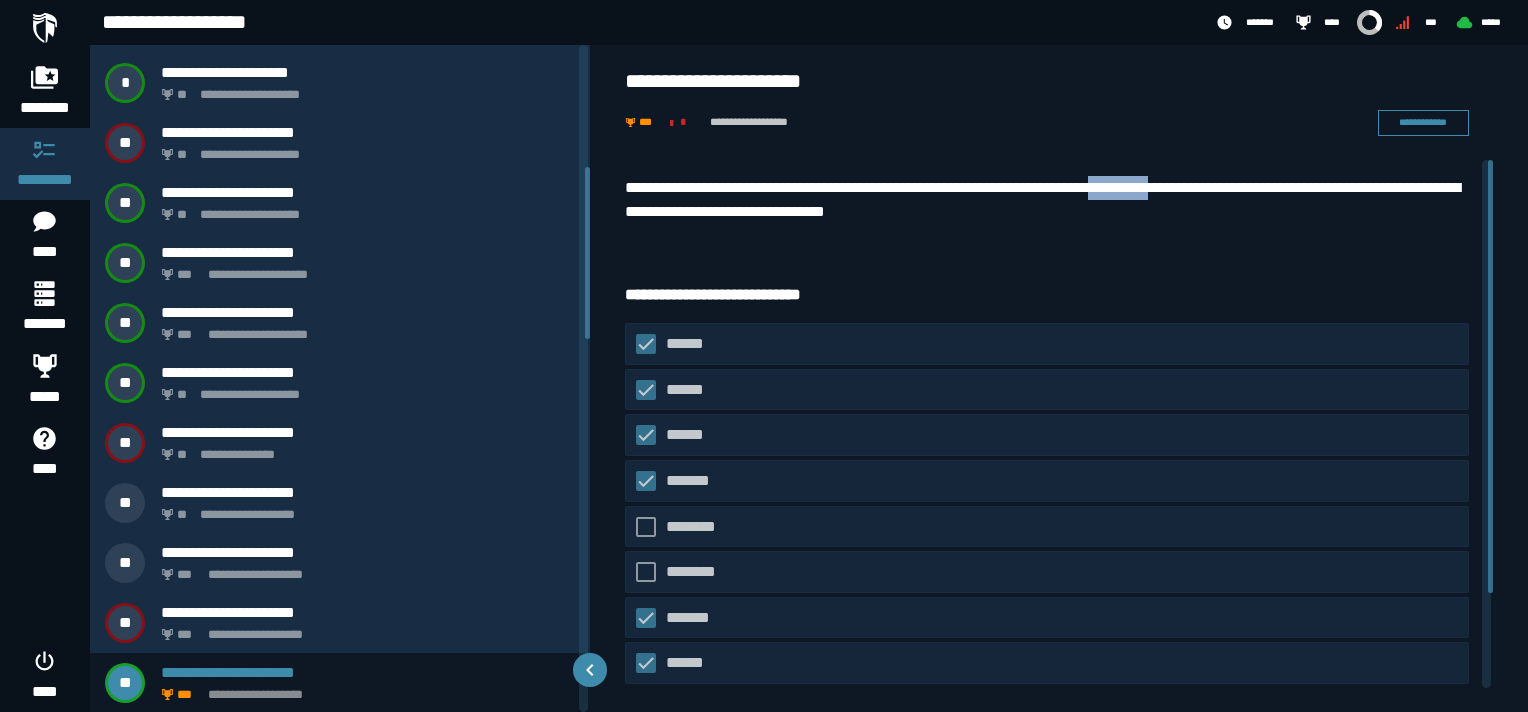 drag, startPoint x: 1151, startPoint y: 186, endPoint x: 1237, endPoint y: 186, distance: 86 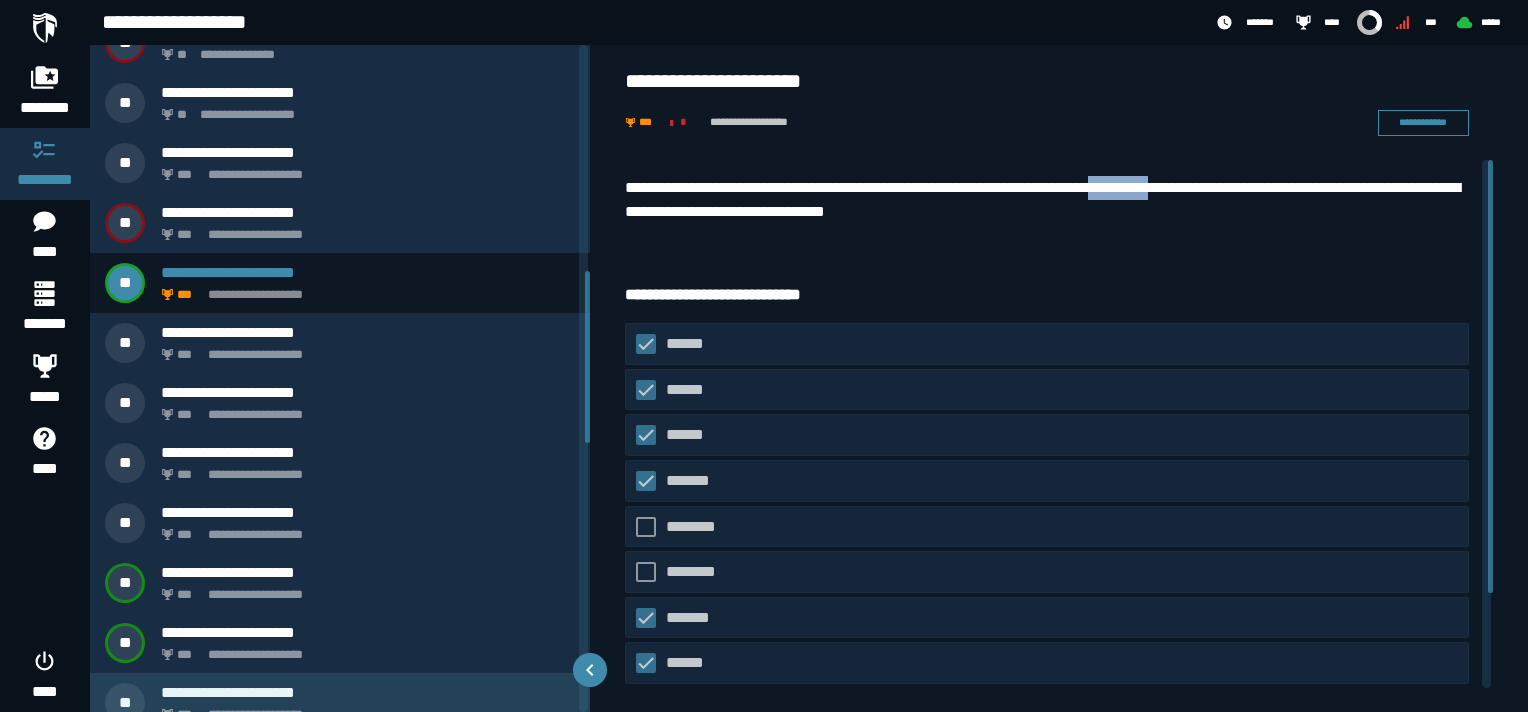 scroll, scrollTop: 1072, scrollLeft: 0, axis: vertical 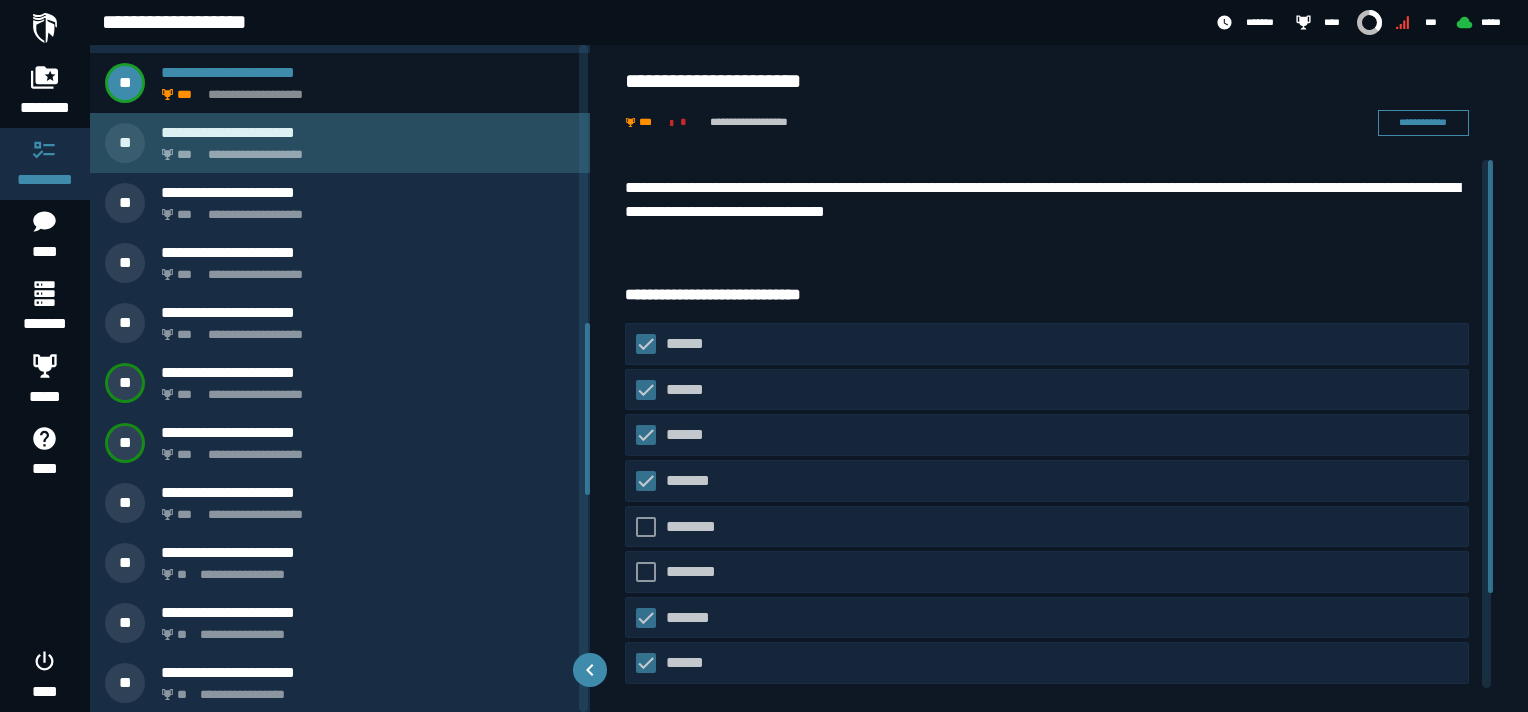 click on "**********" at bounding box center (364, 149) 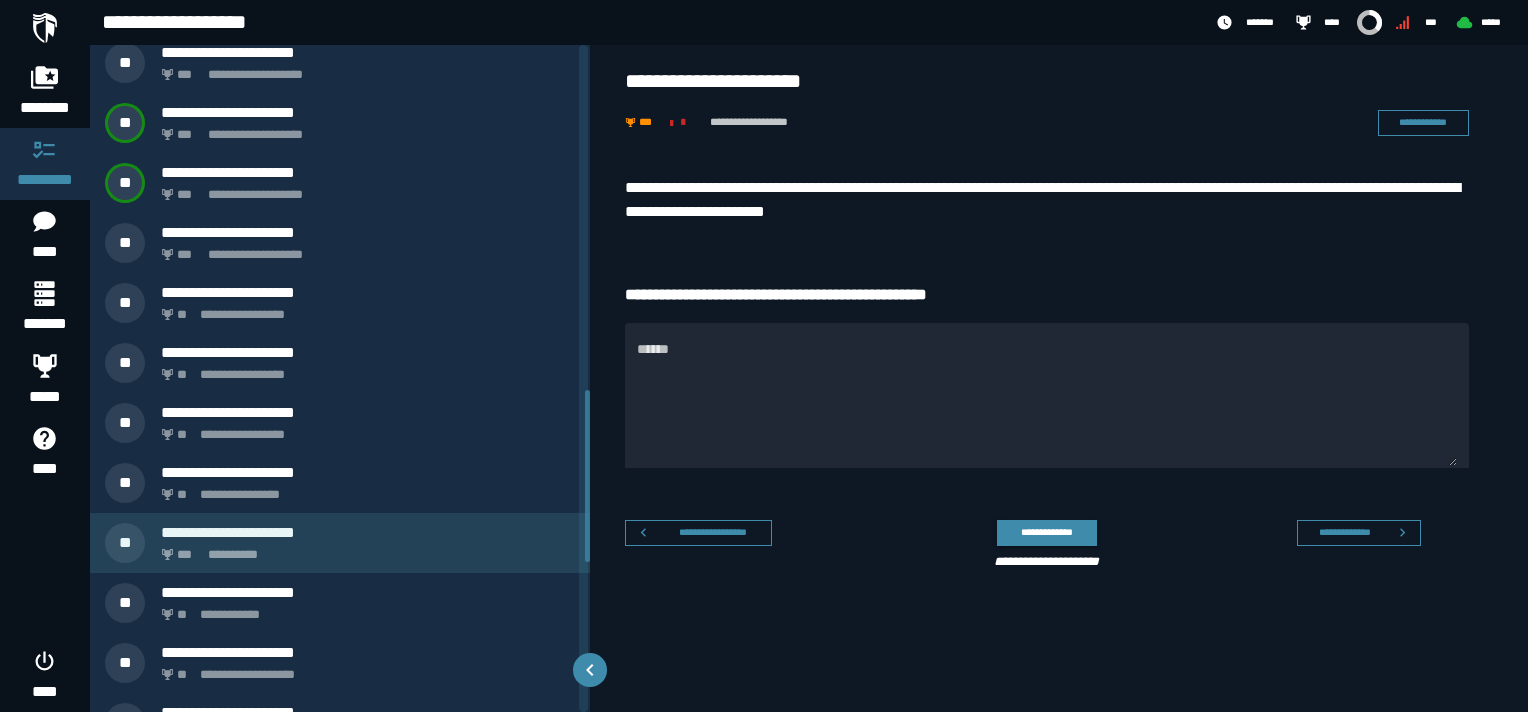scroll, scrollTop: 1912, scrollLeft: 0, axis: vertical 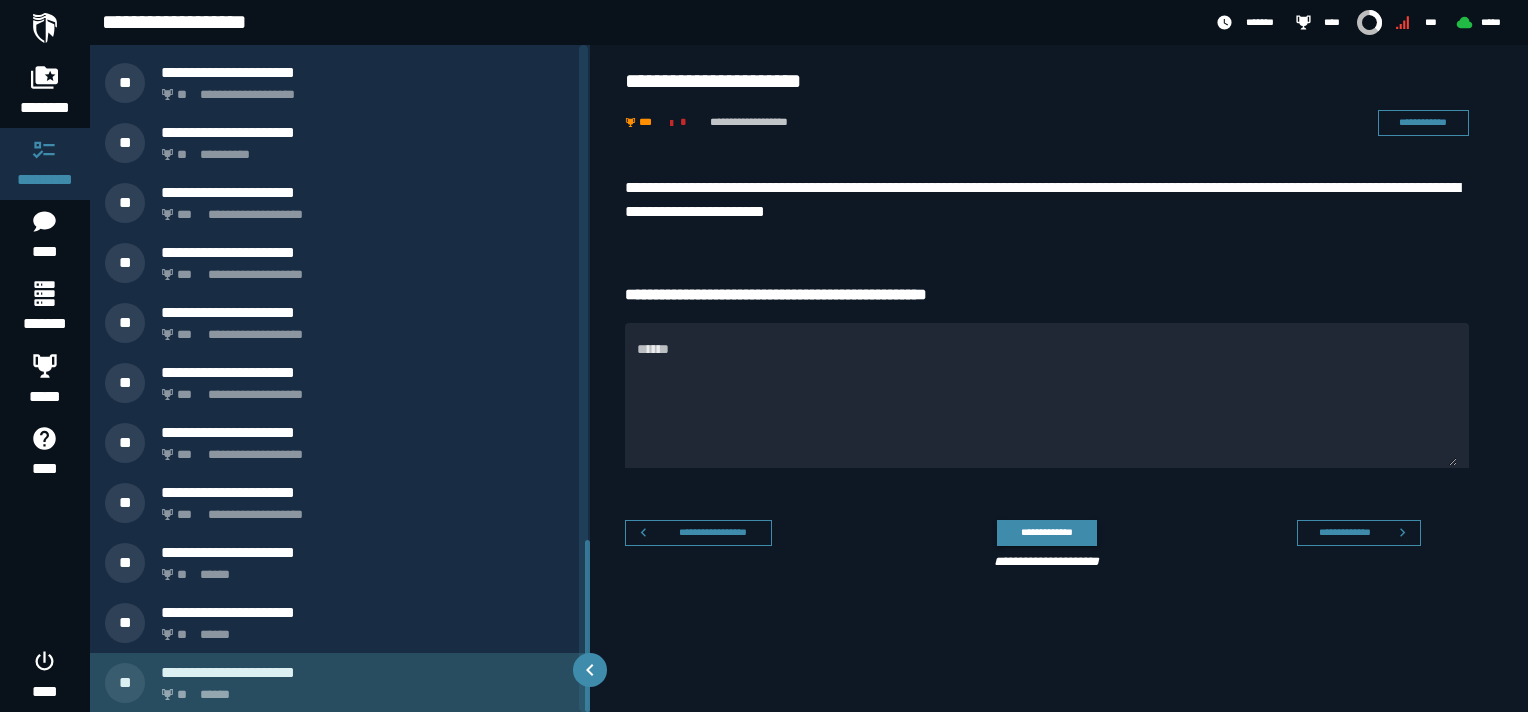 click on "** ******" at bounding box center (364, 689) 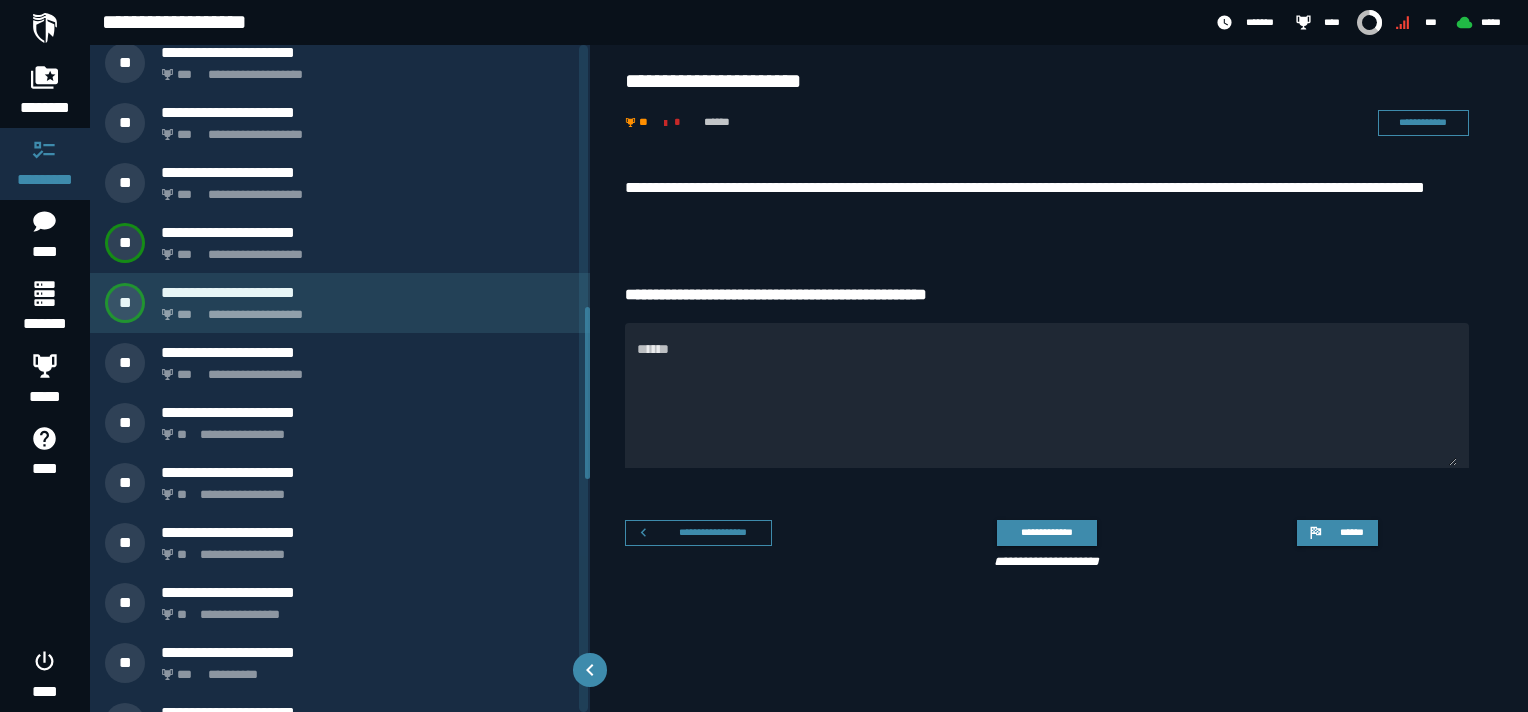 scroll, scrollTop: 1012, scrollLeft: 0, axis: vertical 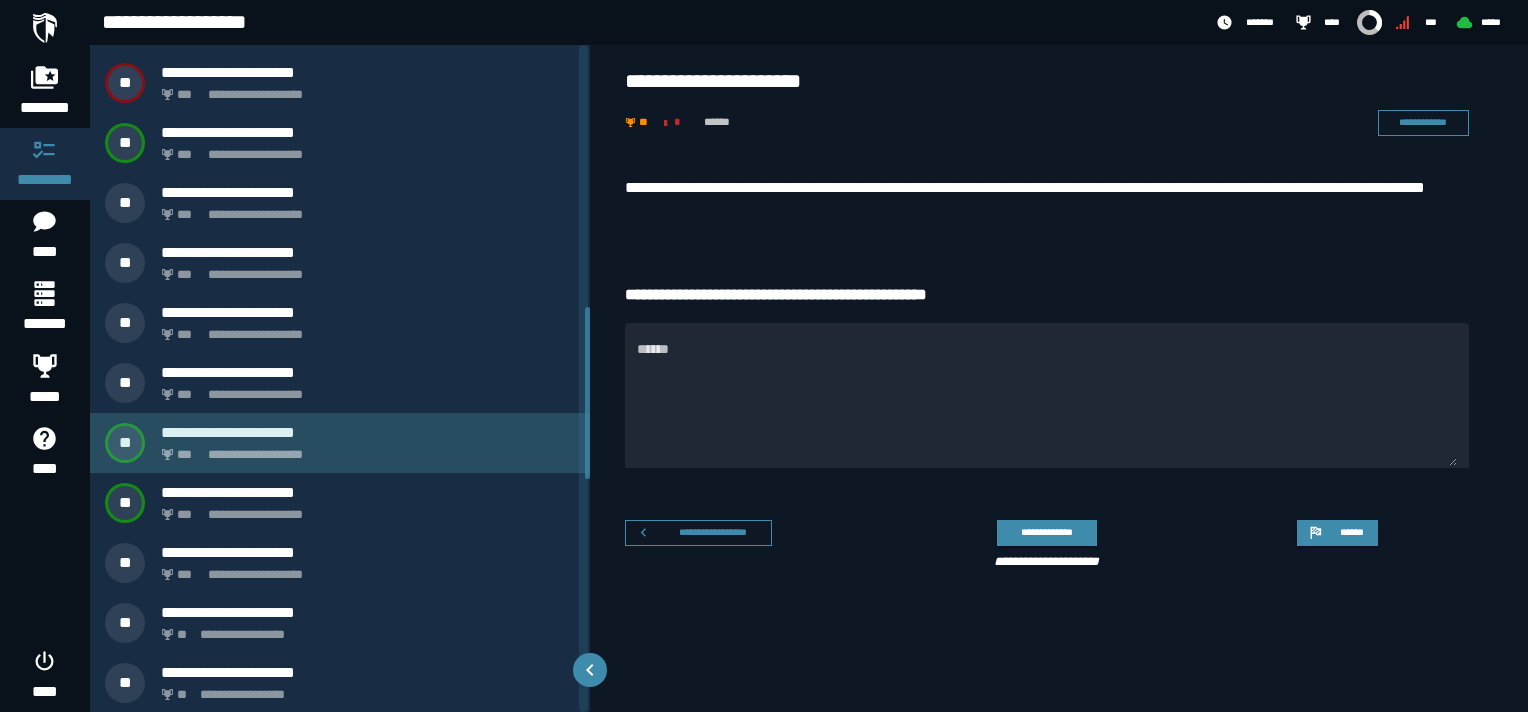 click on "**********" 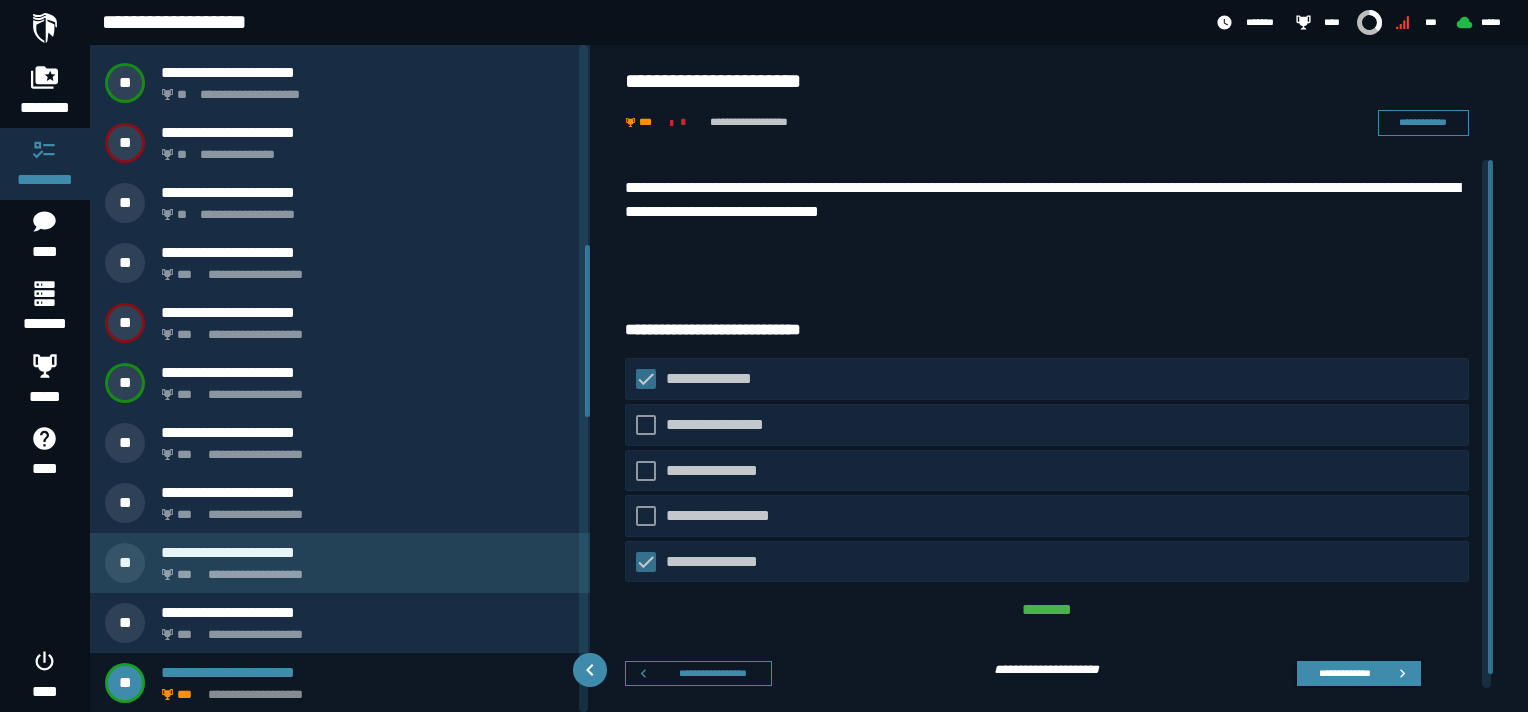 scroll, scrollTop: 972, scrollLeft: 0, axis: vertical 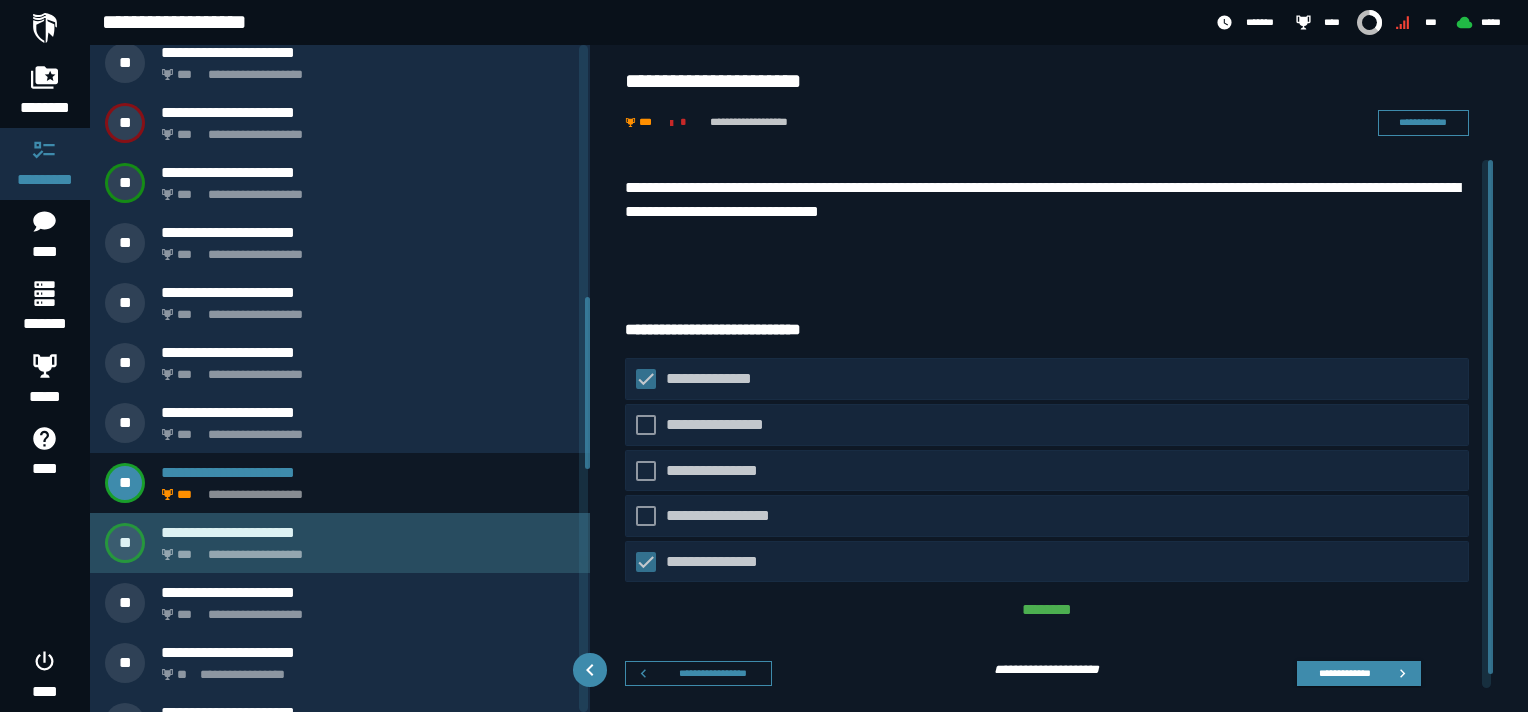click on "**********" at bounding box center [364, 549] 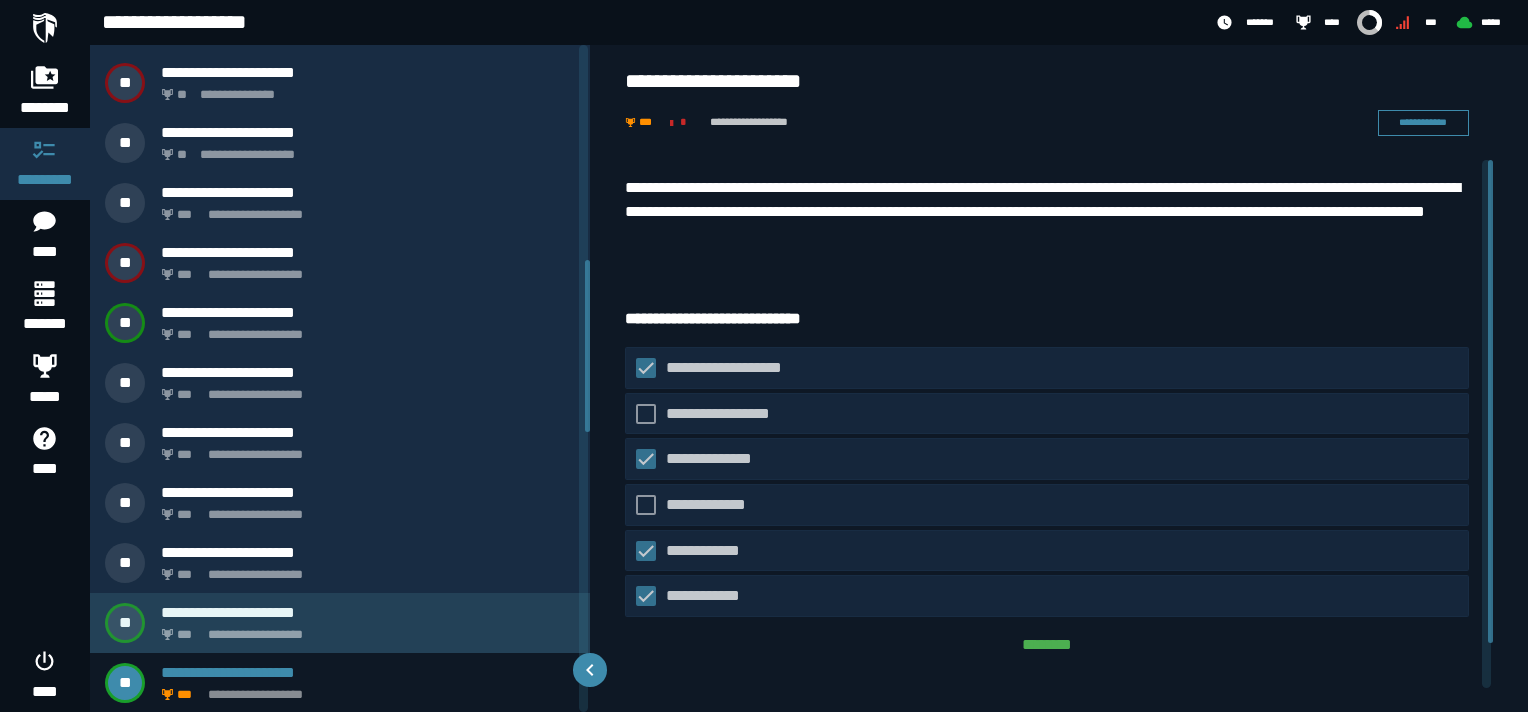 scroll, scrollTop: 1032, scrollLeft: 0, axis: vertical 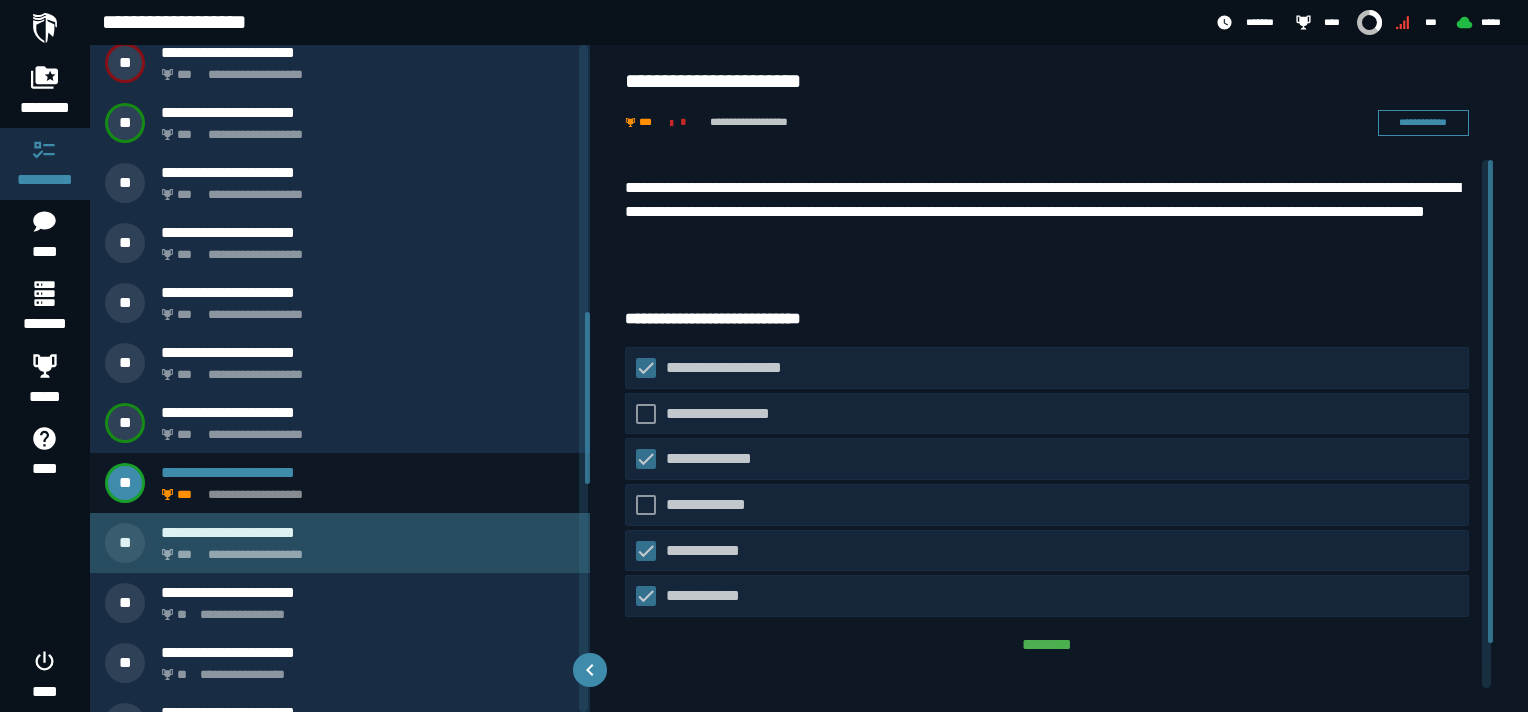 click on "**********" at bounding box center [368, 532] 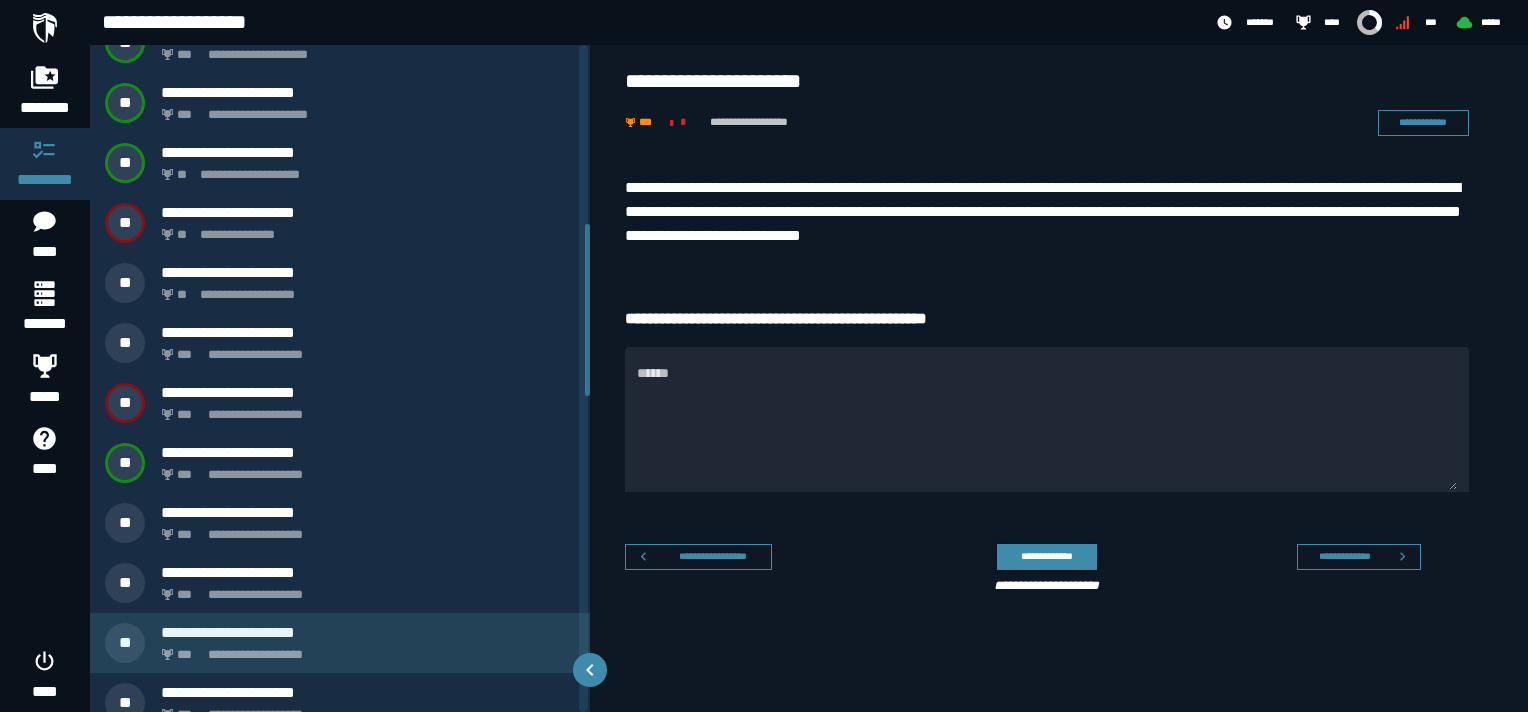 scroll, scrollTop: 592, scrollLeft: 0, axis: vertical 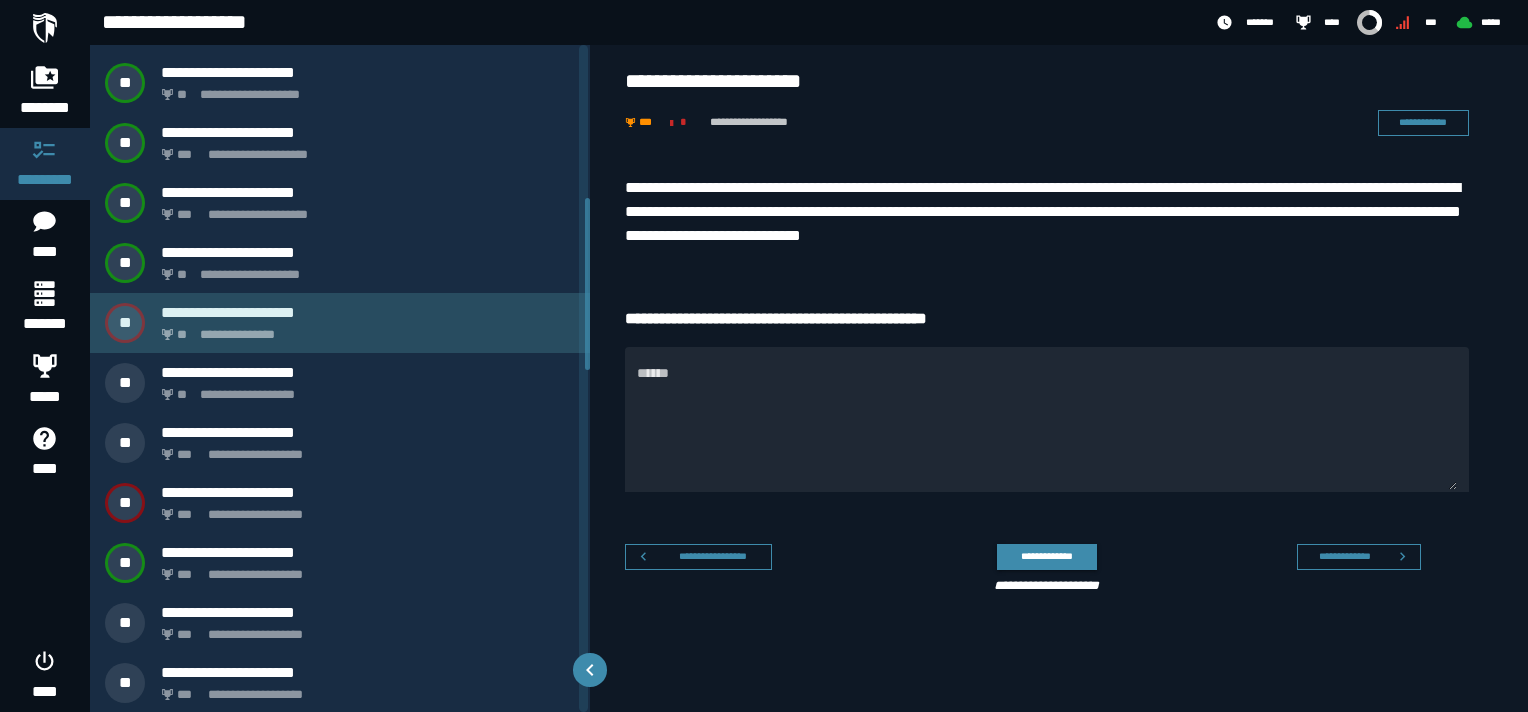 click on "**********" at bounding box center (368, 312) 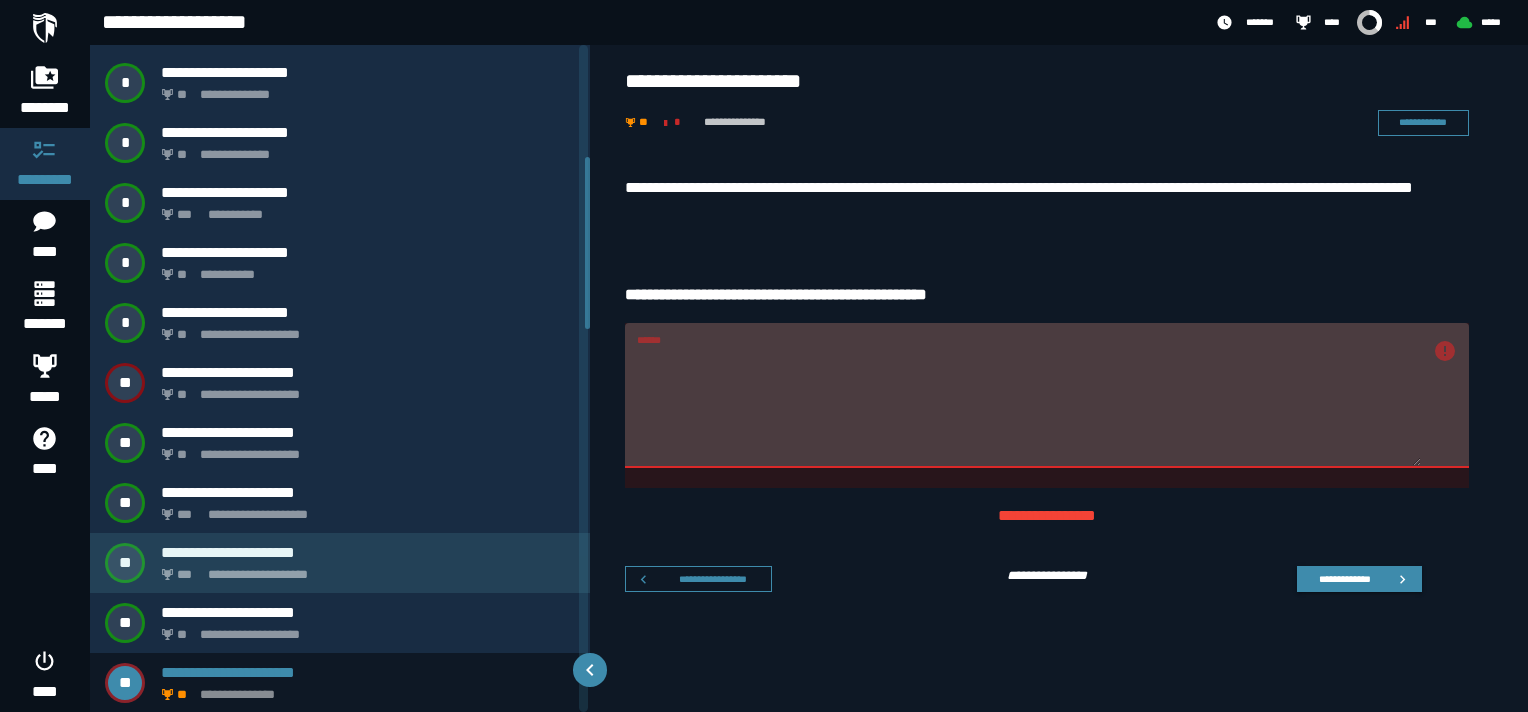 scroll, scrollTop: 432, scrollLeft: 0, axis: vertical 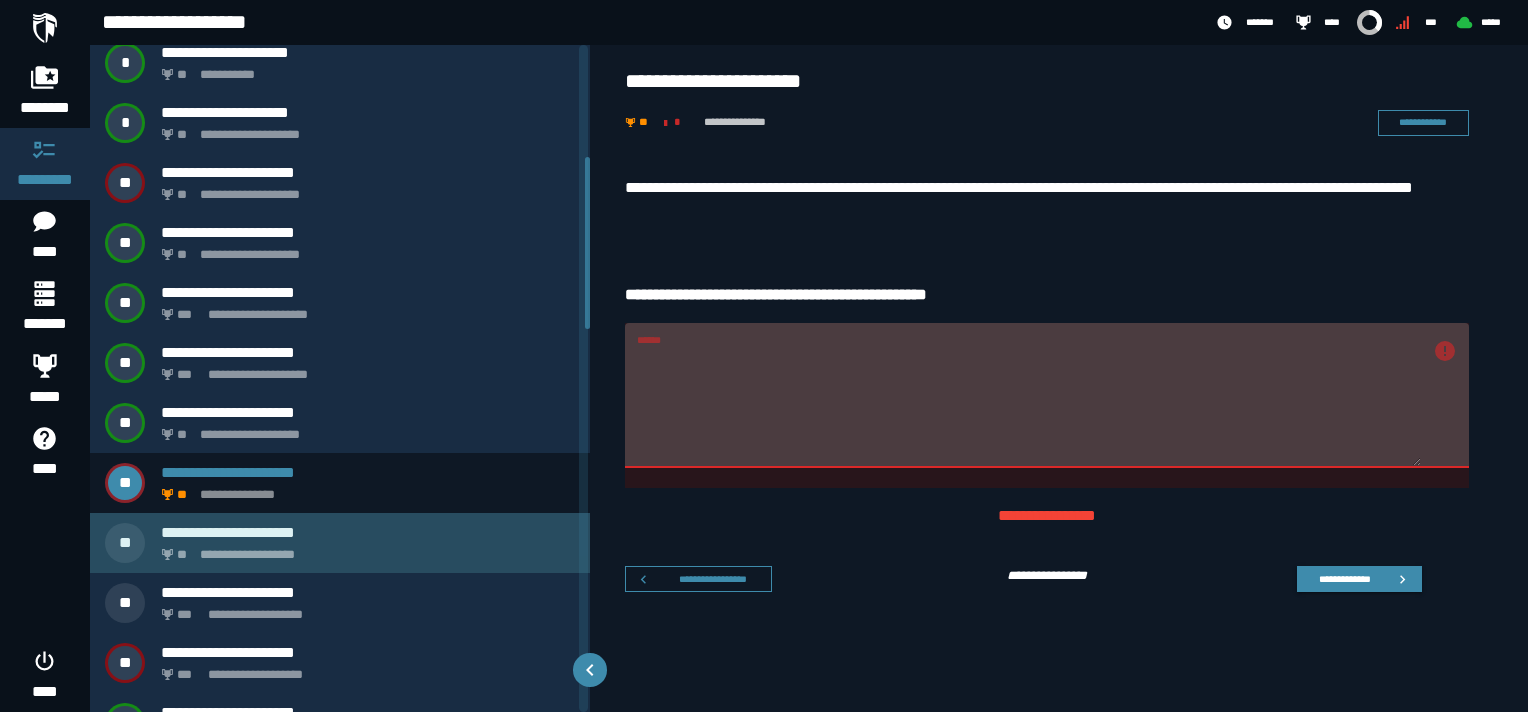 click on "**********" at bounding box center (364, 549) 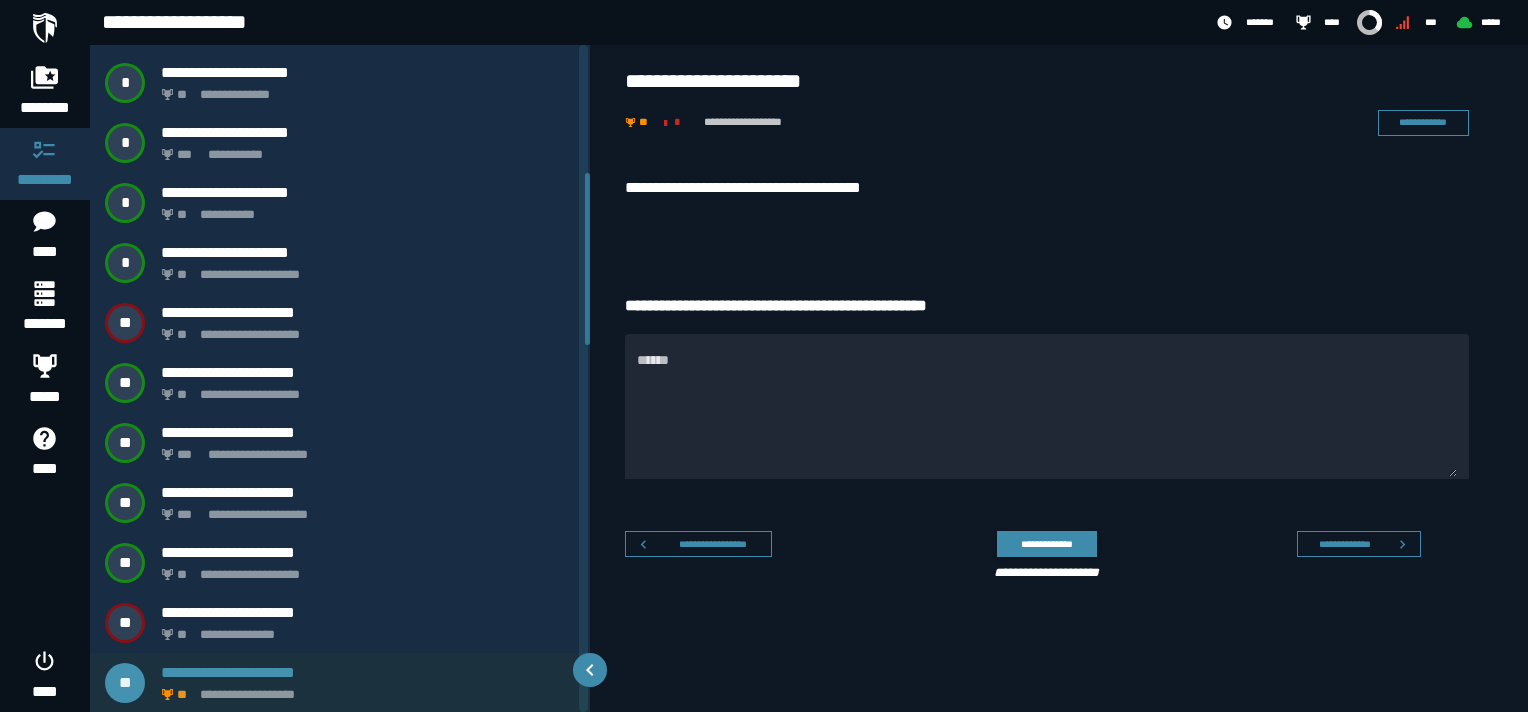 scroll, scrollTop: 492, scrollLeft: 0, axis: vertical 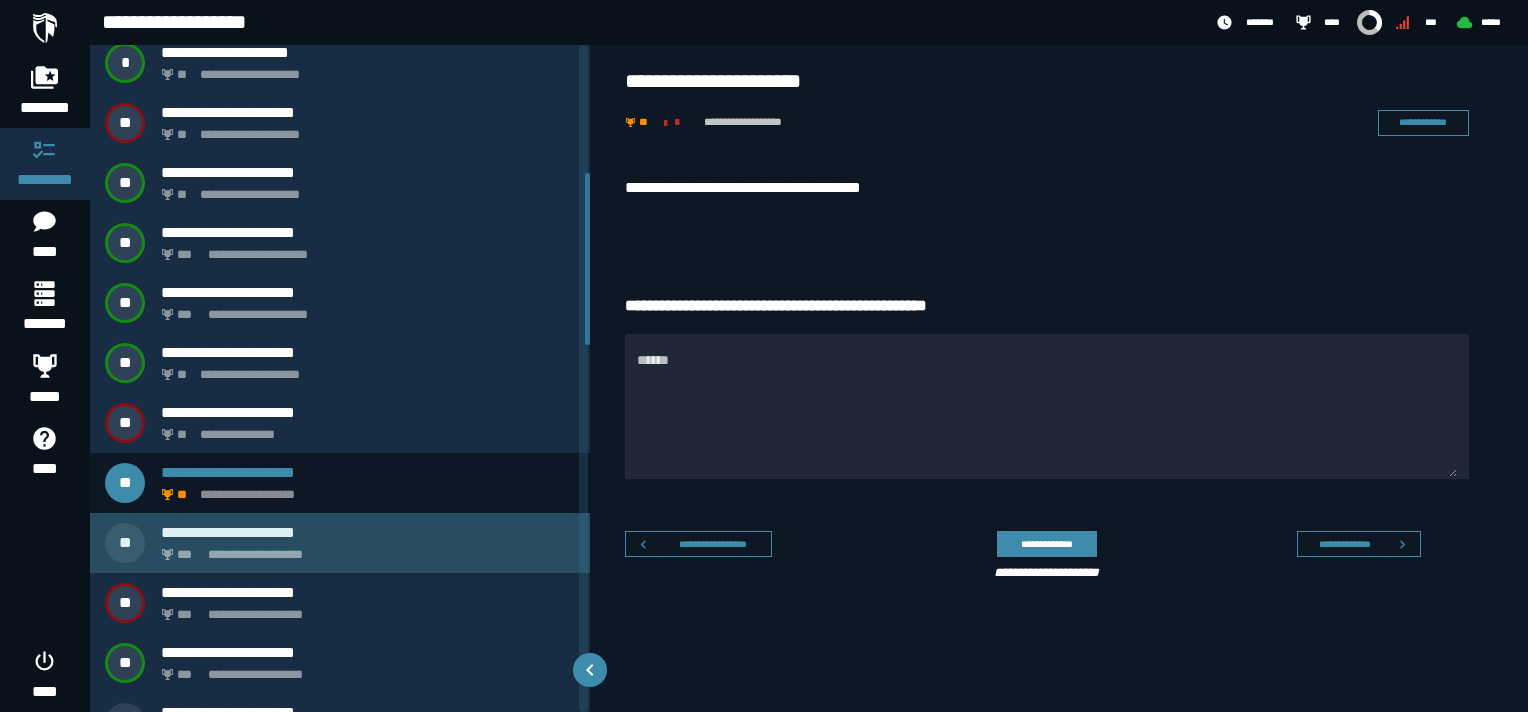 click on "**********" at bounding box center [364, 549] 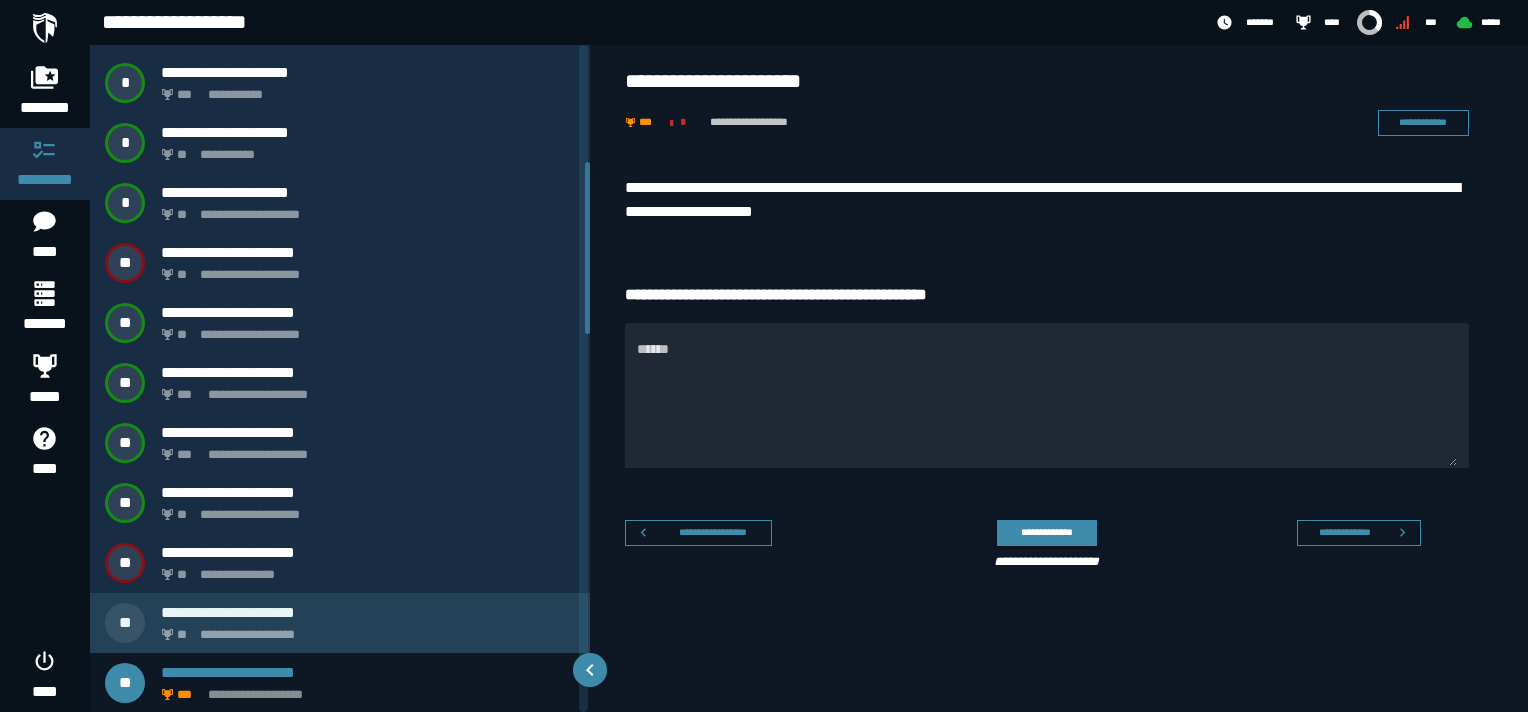 scroll, scrollTop: 552, scrollLeft: 0, axis: vertical 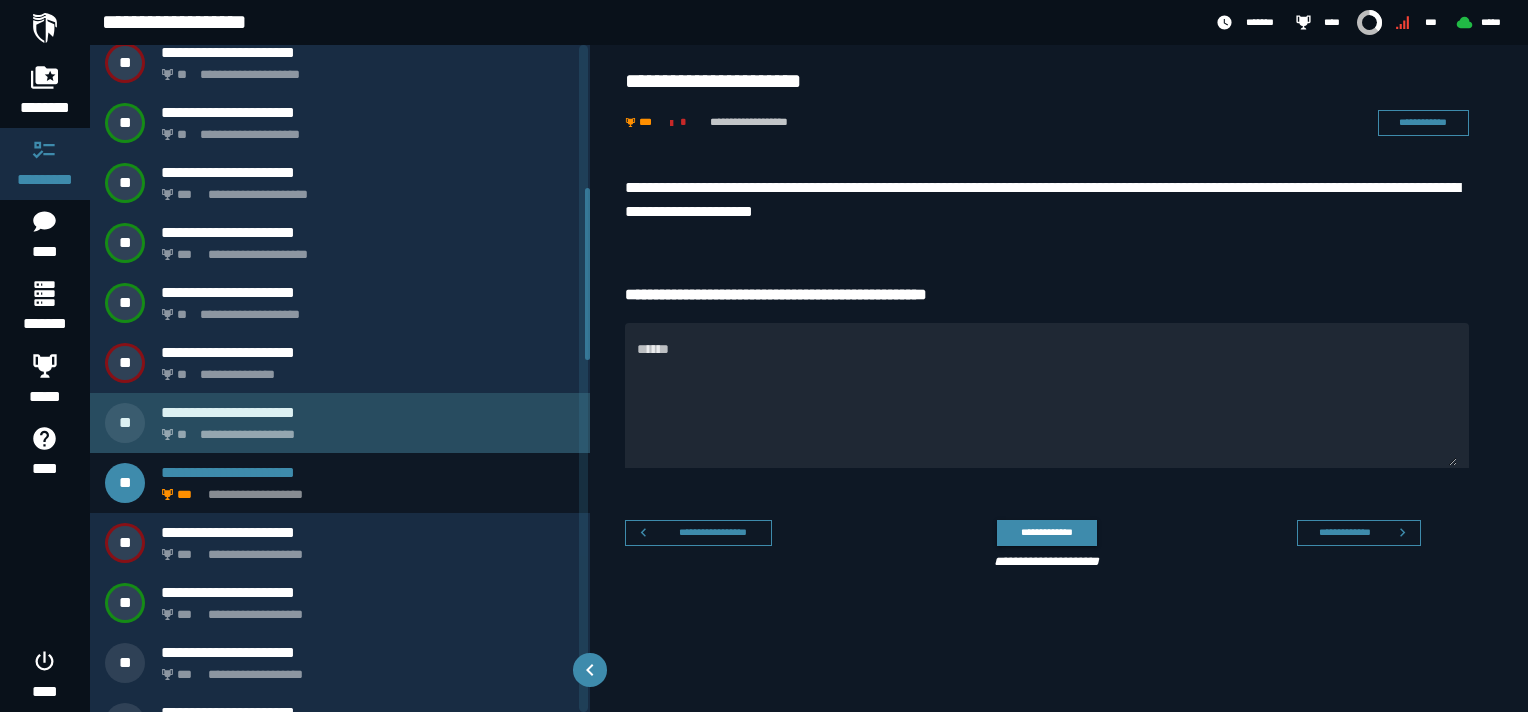 click on "**********" at bounding box center [364, 429] 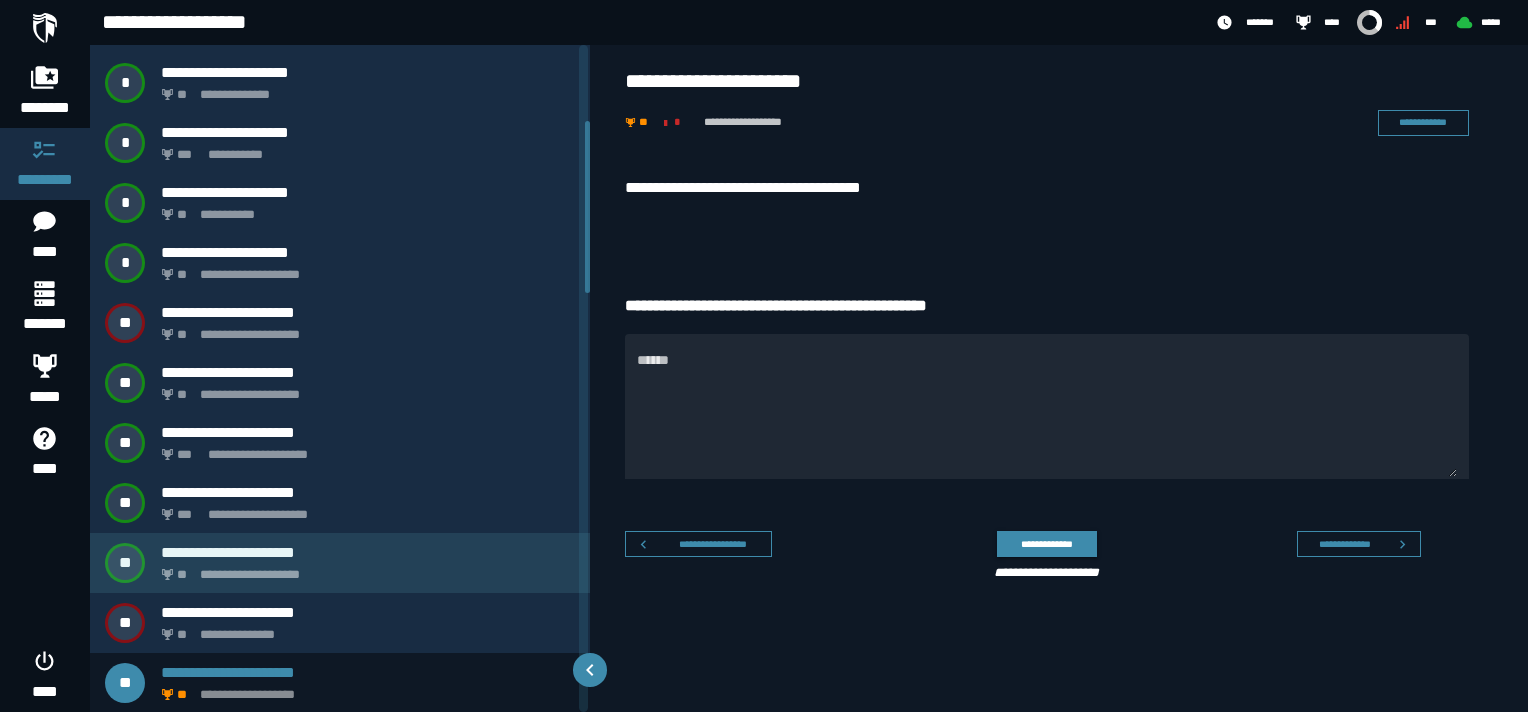 scroll, scrollTop: 492, scrollLeft: 0, axis: vertical 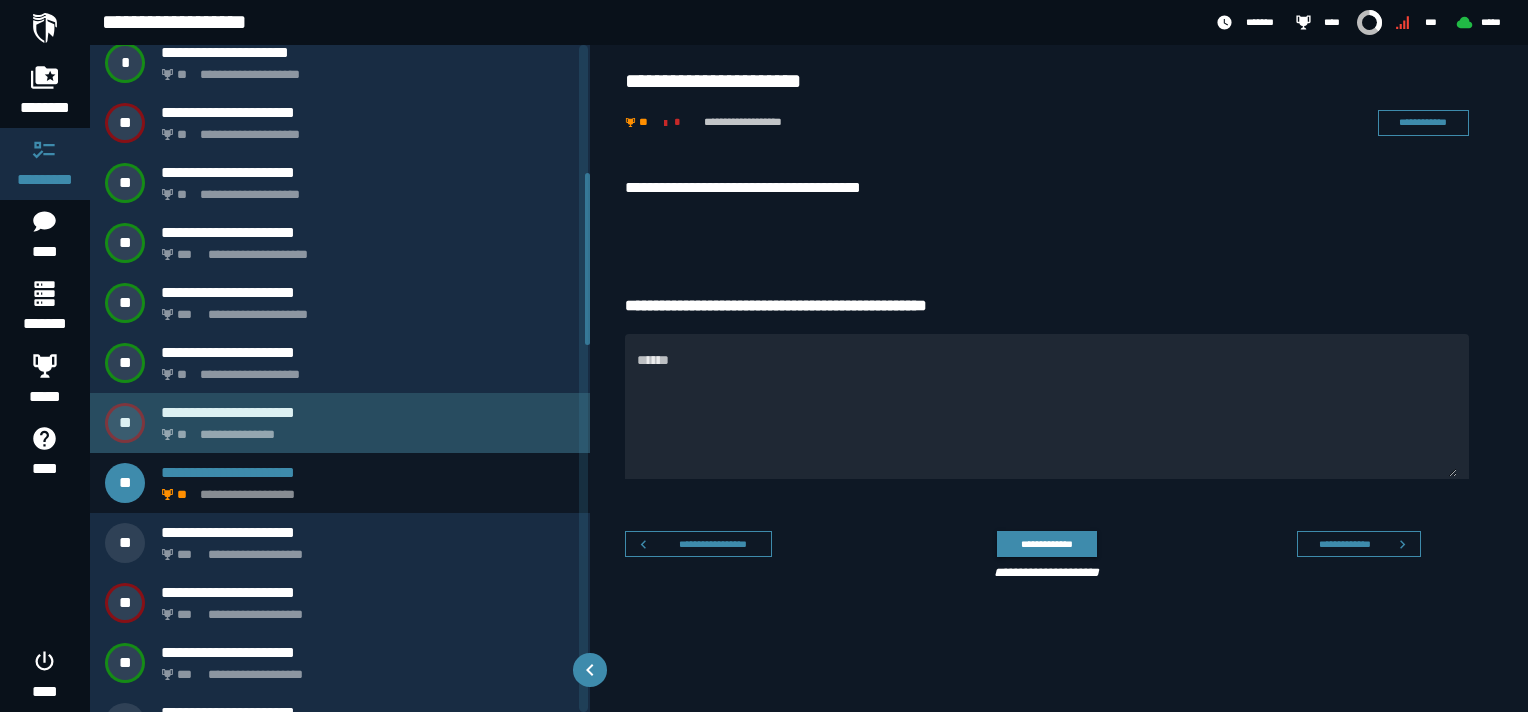 click on "**********" at bounding box center (364, 429) 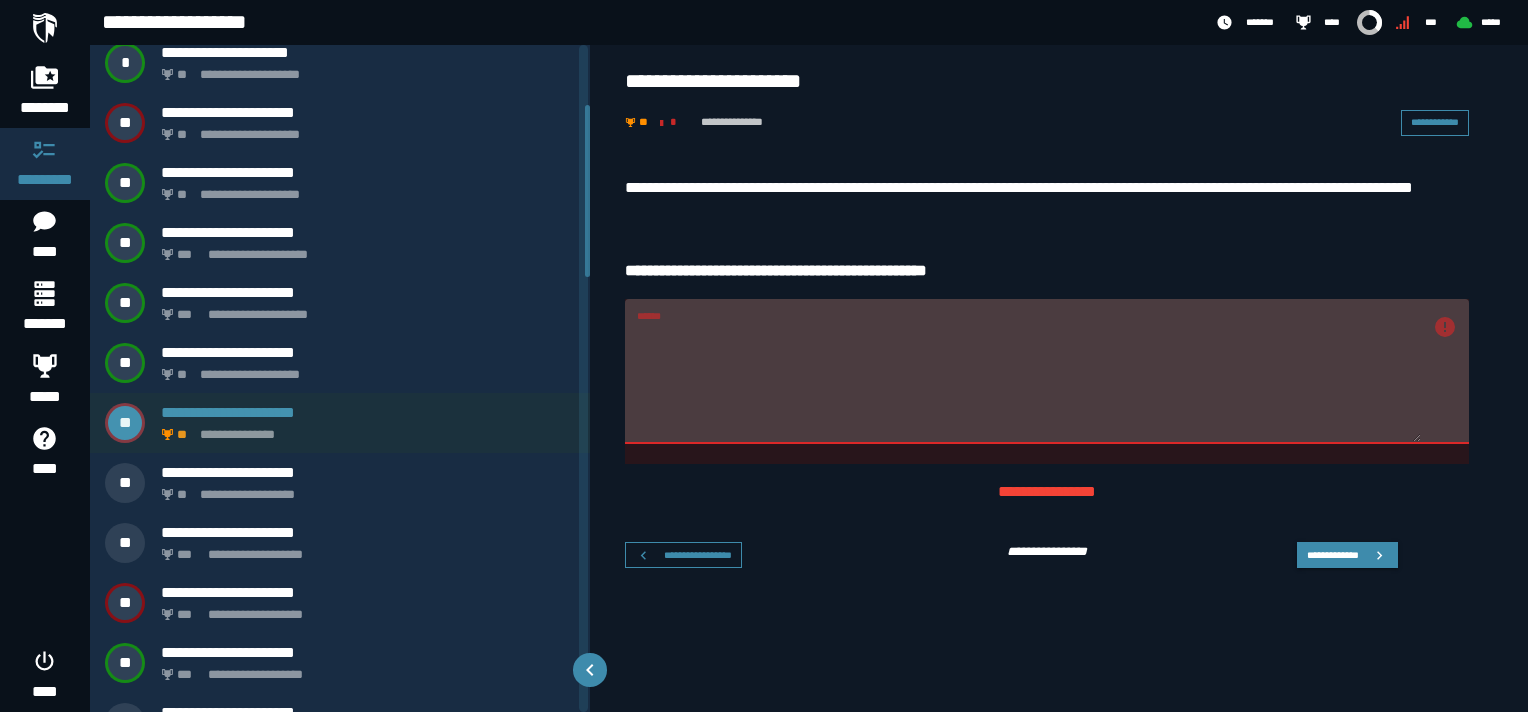 scroll, scrollTop: 232, scrollLeft: 0, axis: vertical 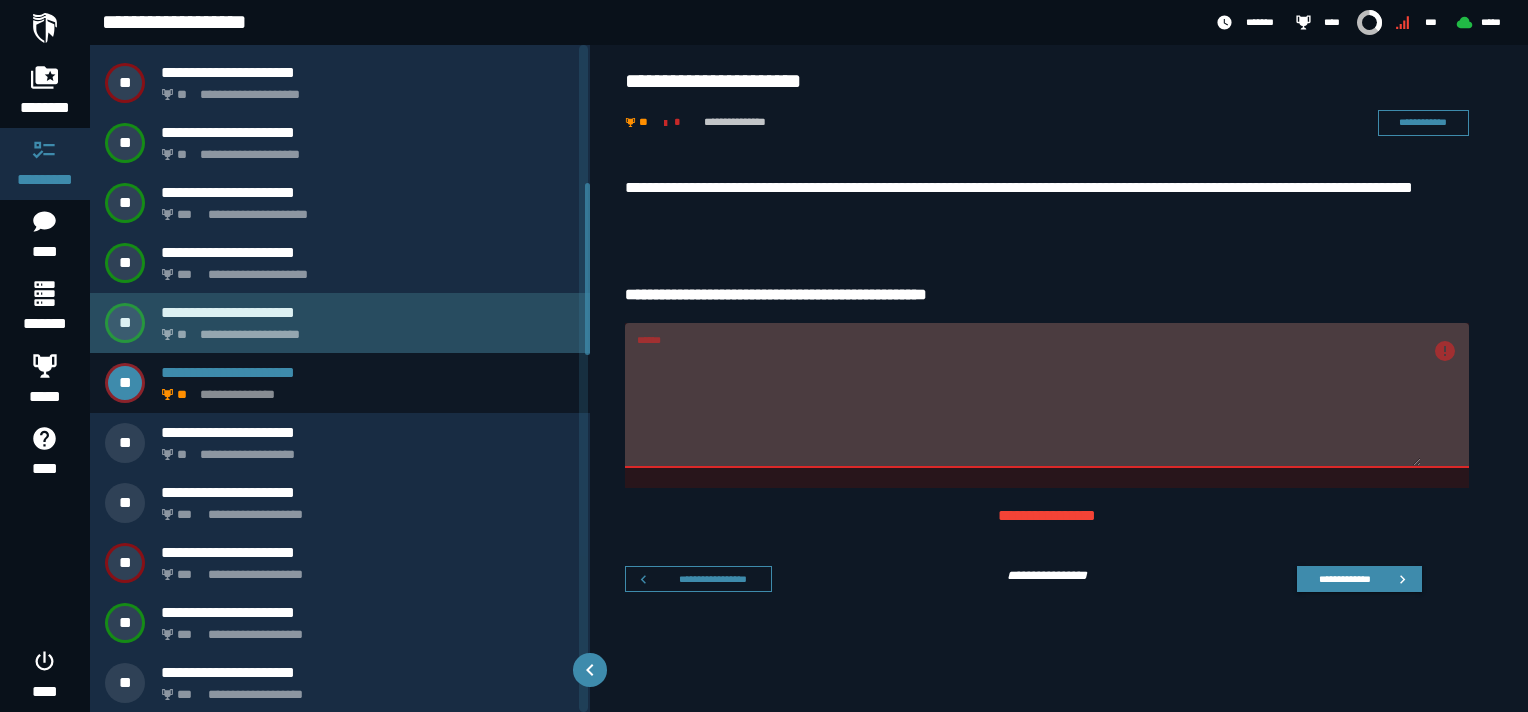 click on "**********" 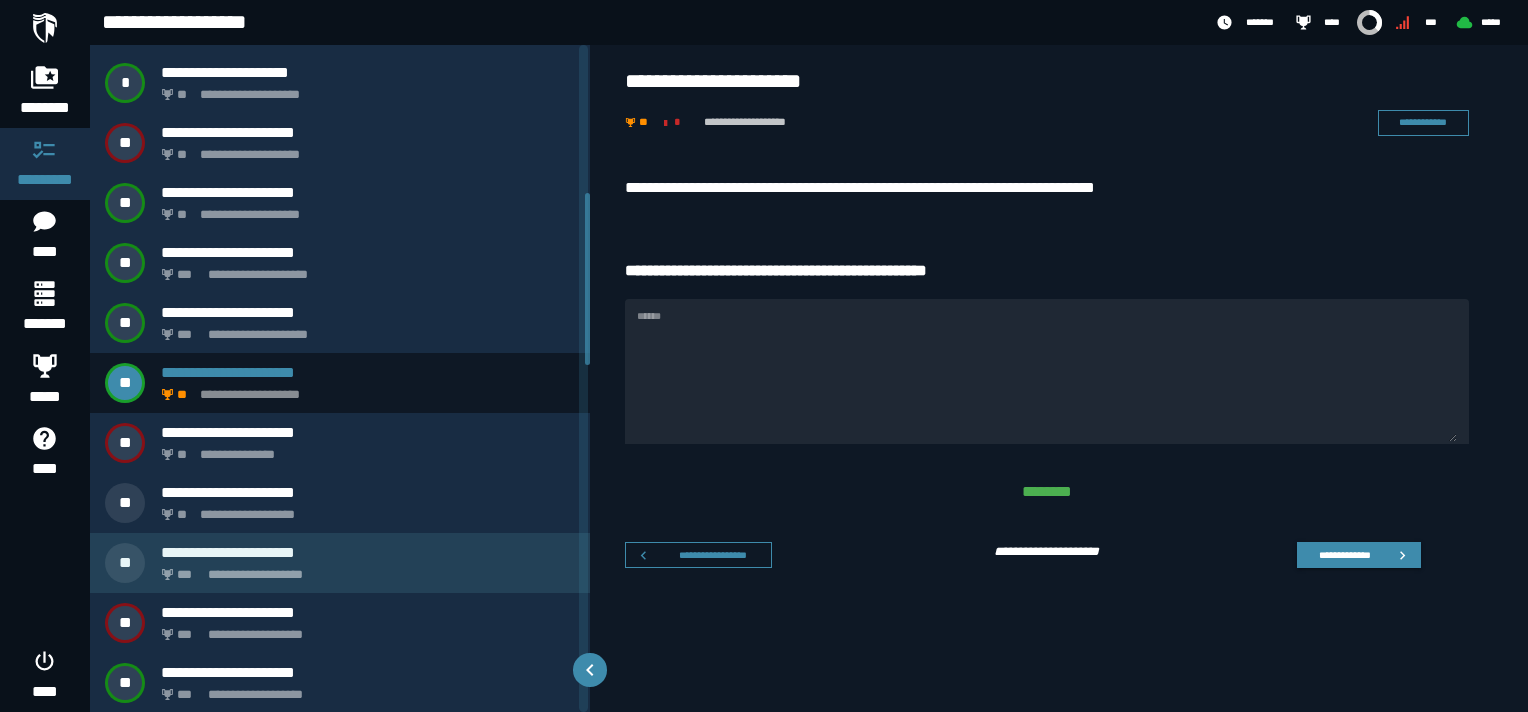 scroll, scrollTop: 672, scrollLeft: 0, axis: vertical 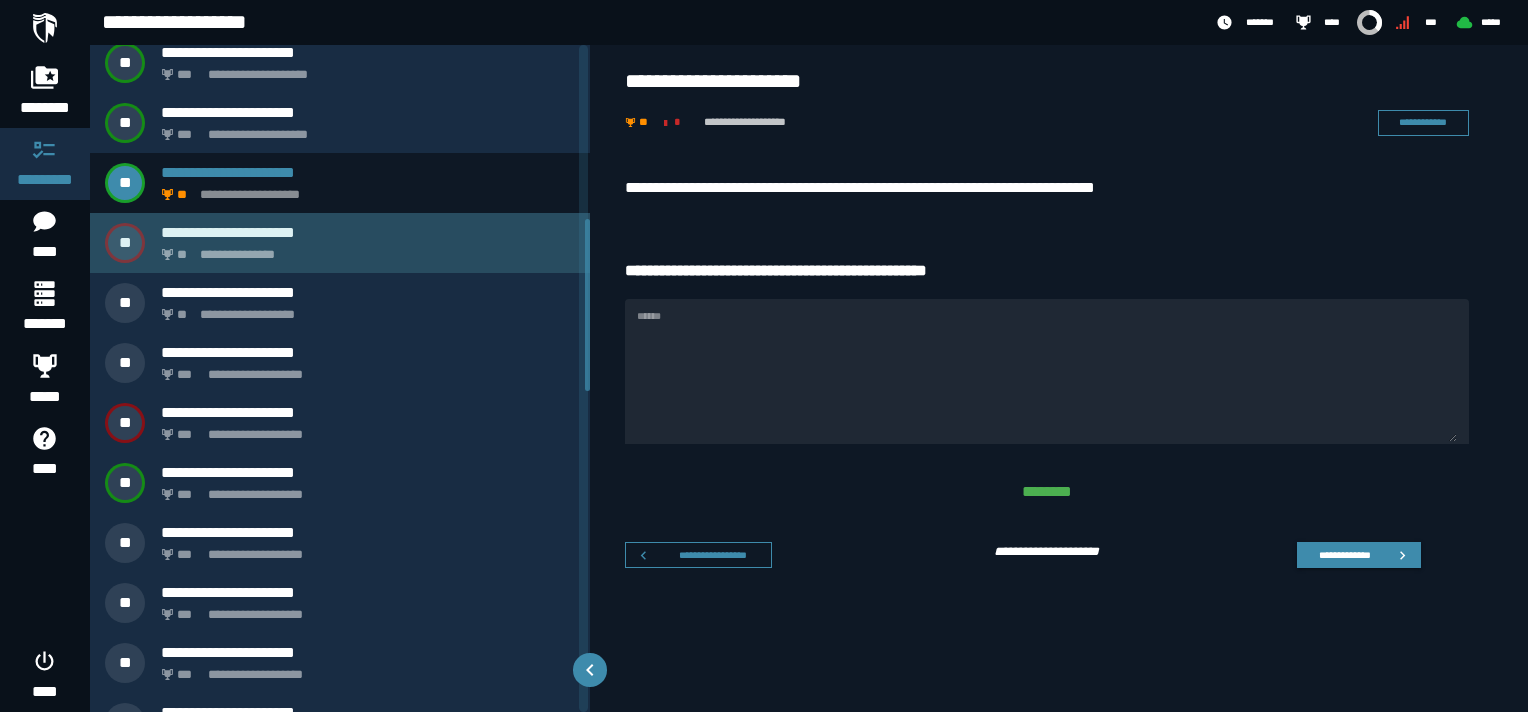 click on "**********" at bounding box center (364, 249) 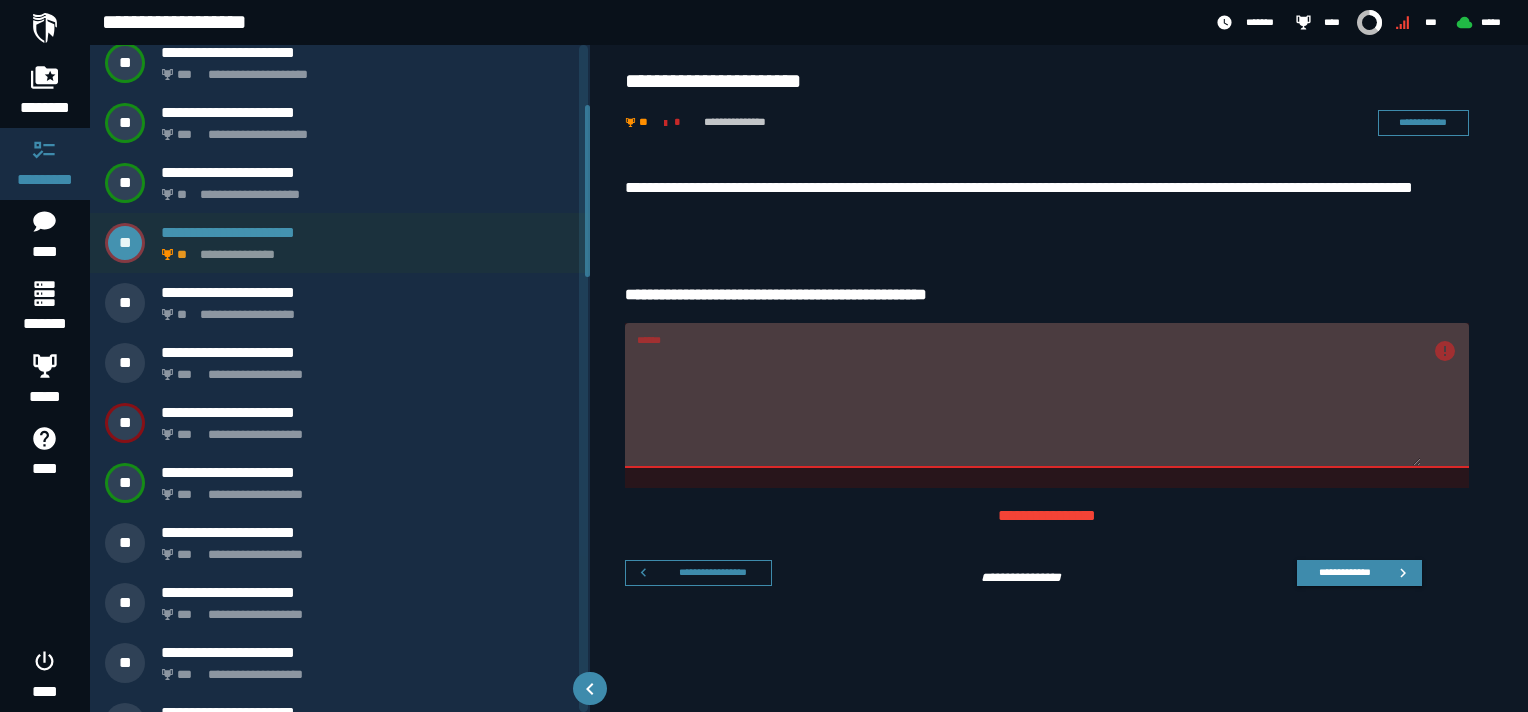 scroll, scrollTop: 232, scrollLeft: 0, axis: vertical 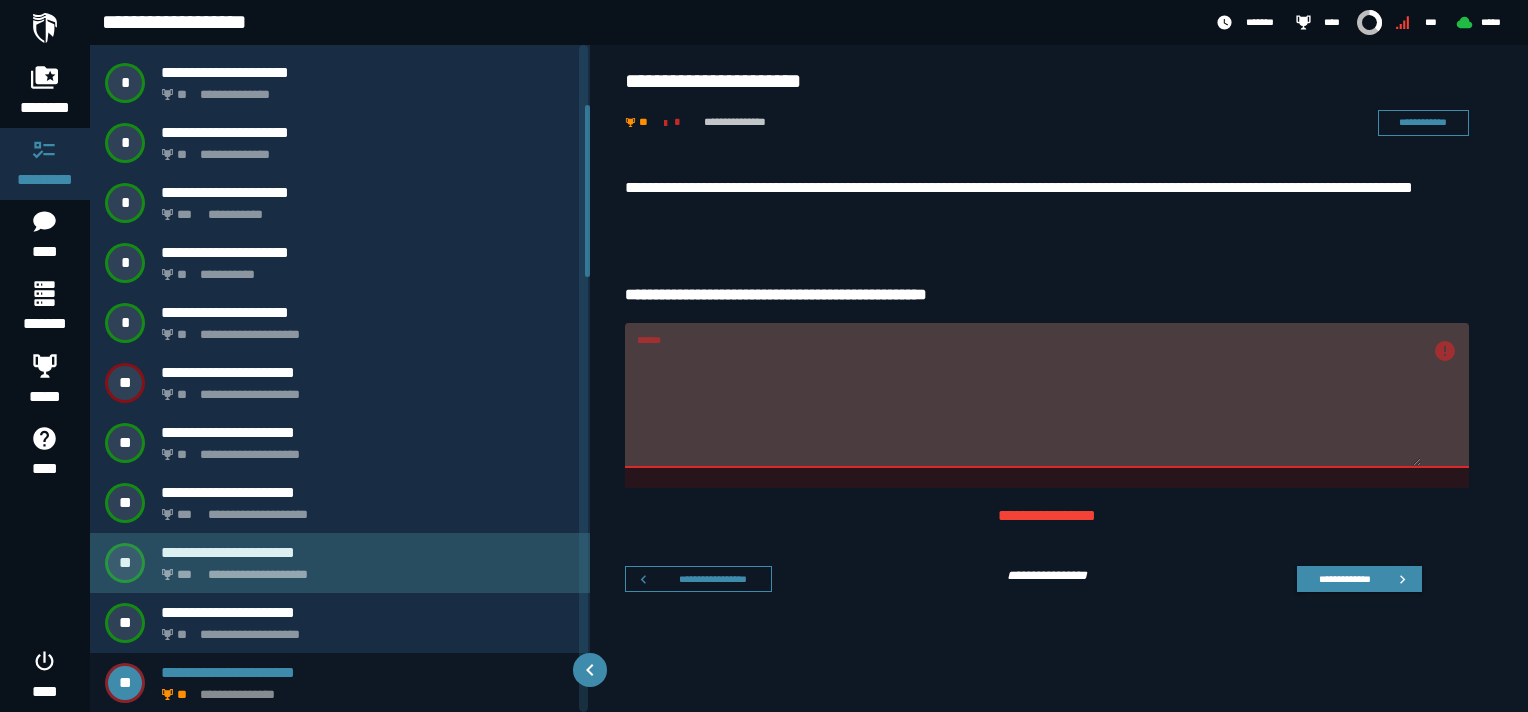 click on "**********" 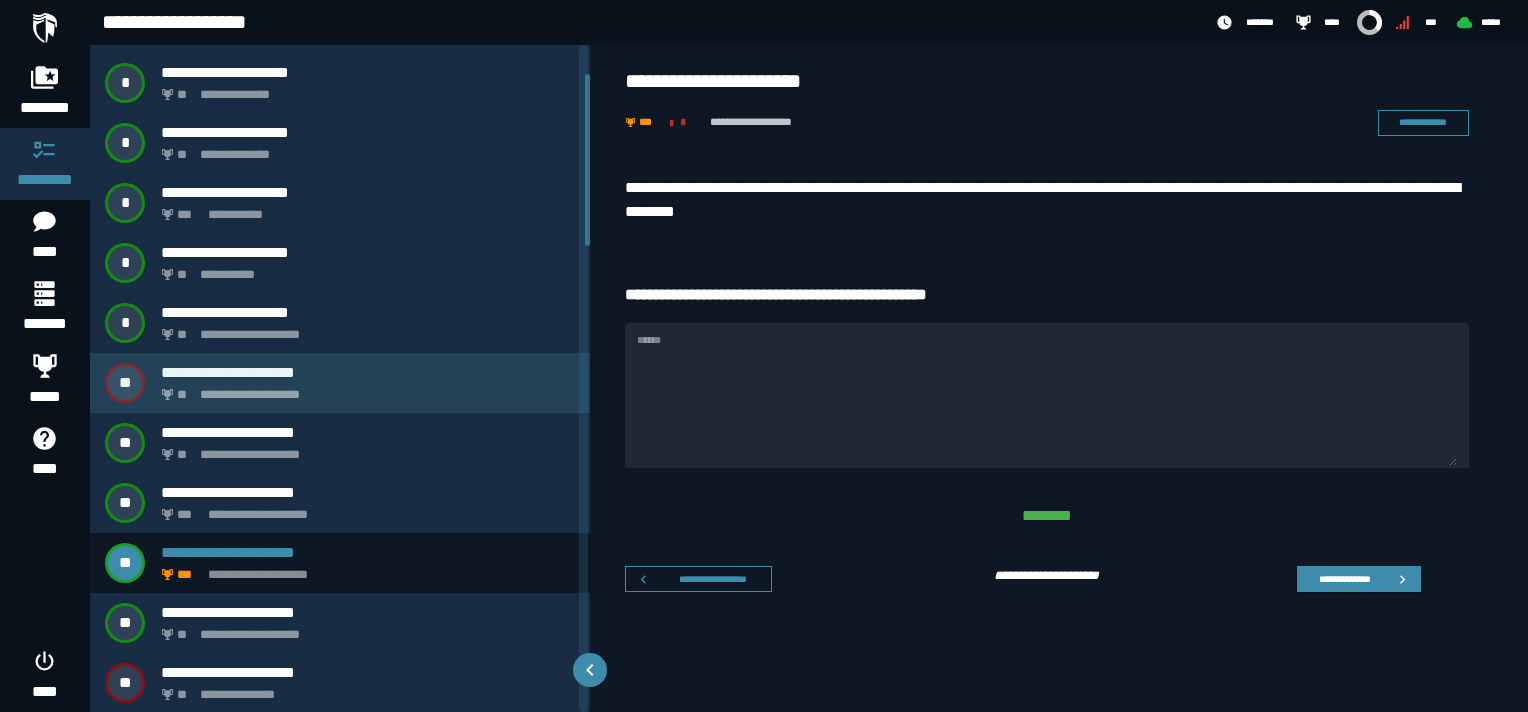 scroll, scrollTop: 112, scrollLeft: 0, axis: vertical 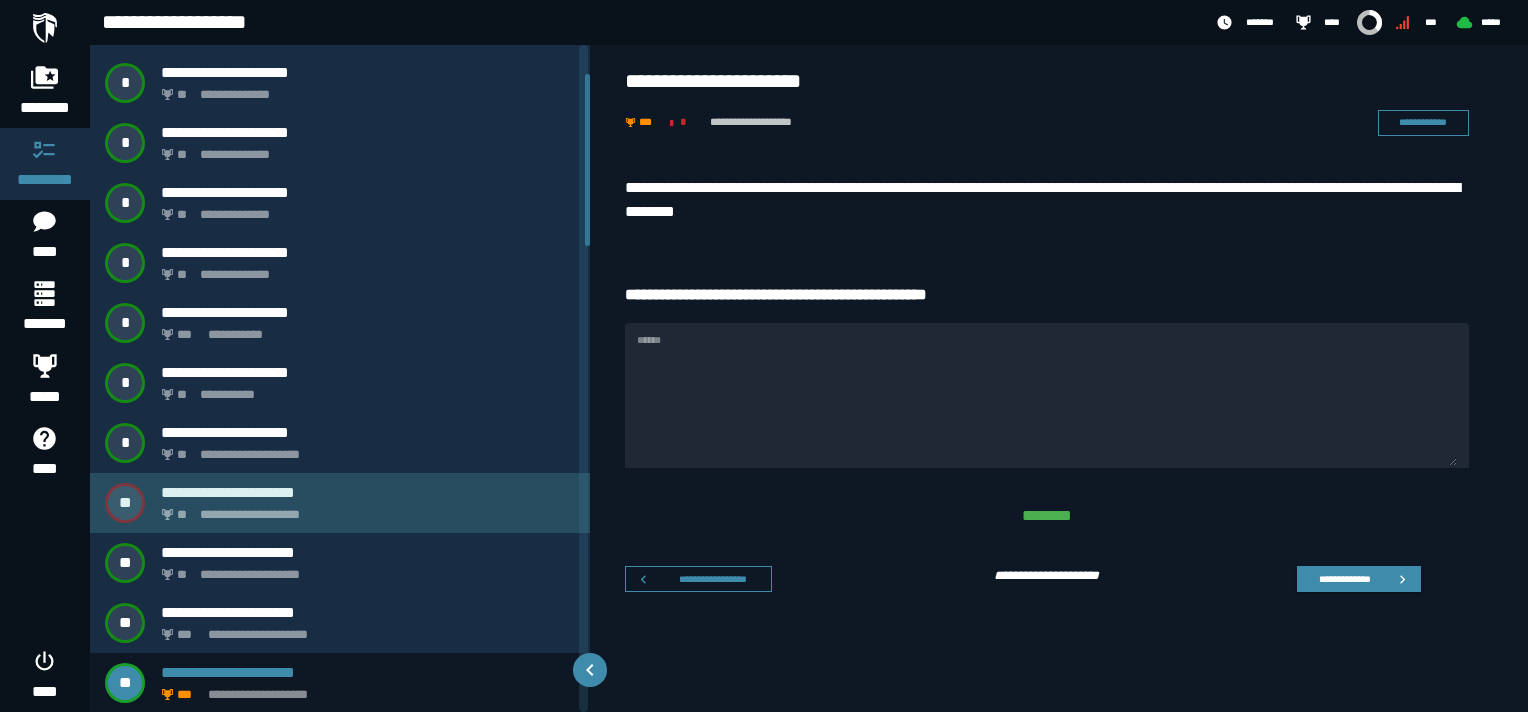 click on "**********" at bounding box center (364, 509) 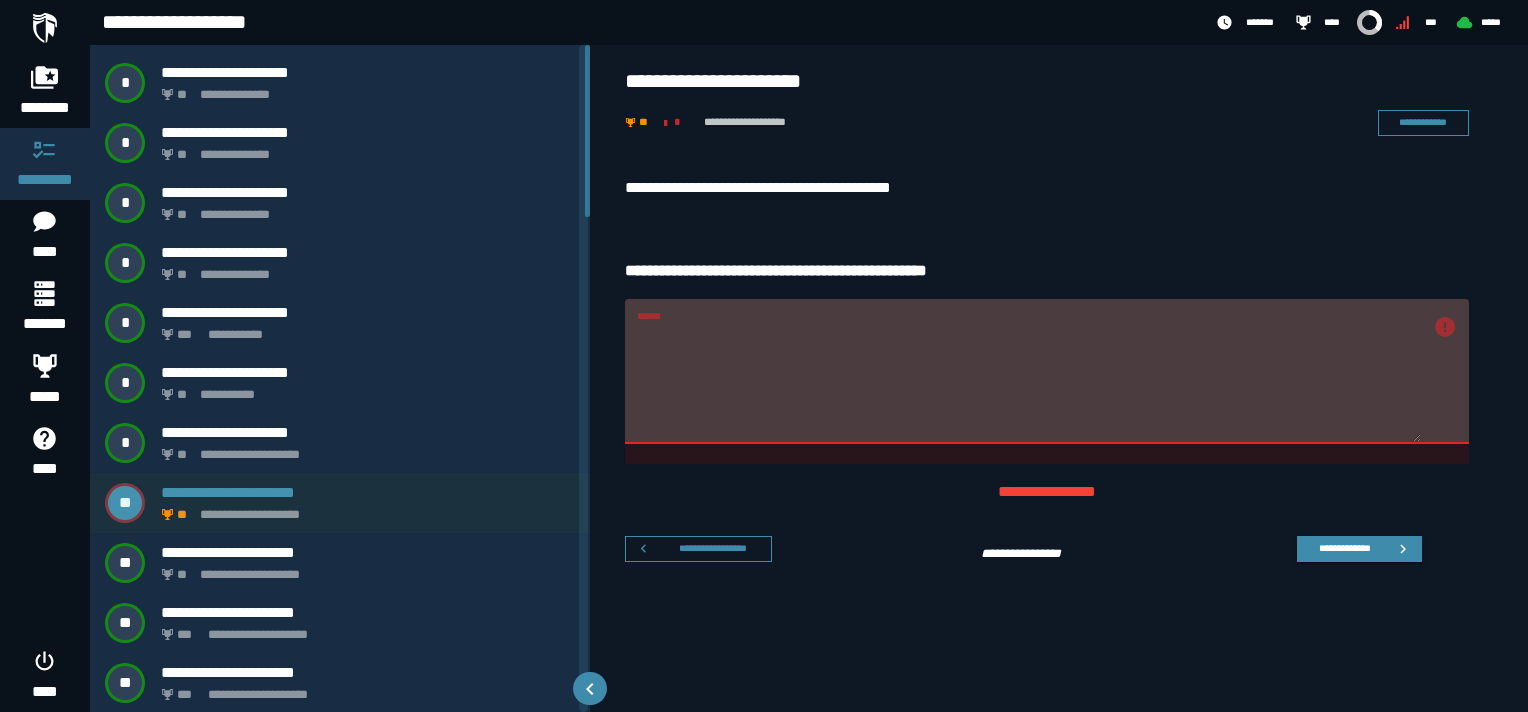 scroll, scrollTop: 0, scrollLeft: 0, axis: both 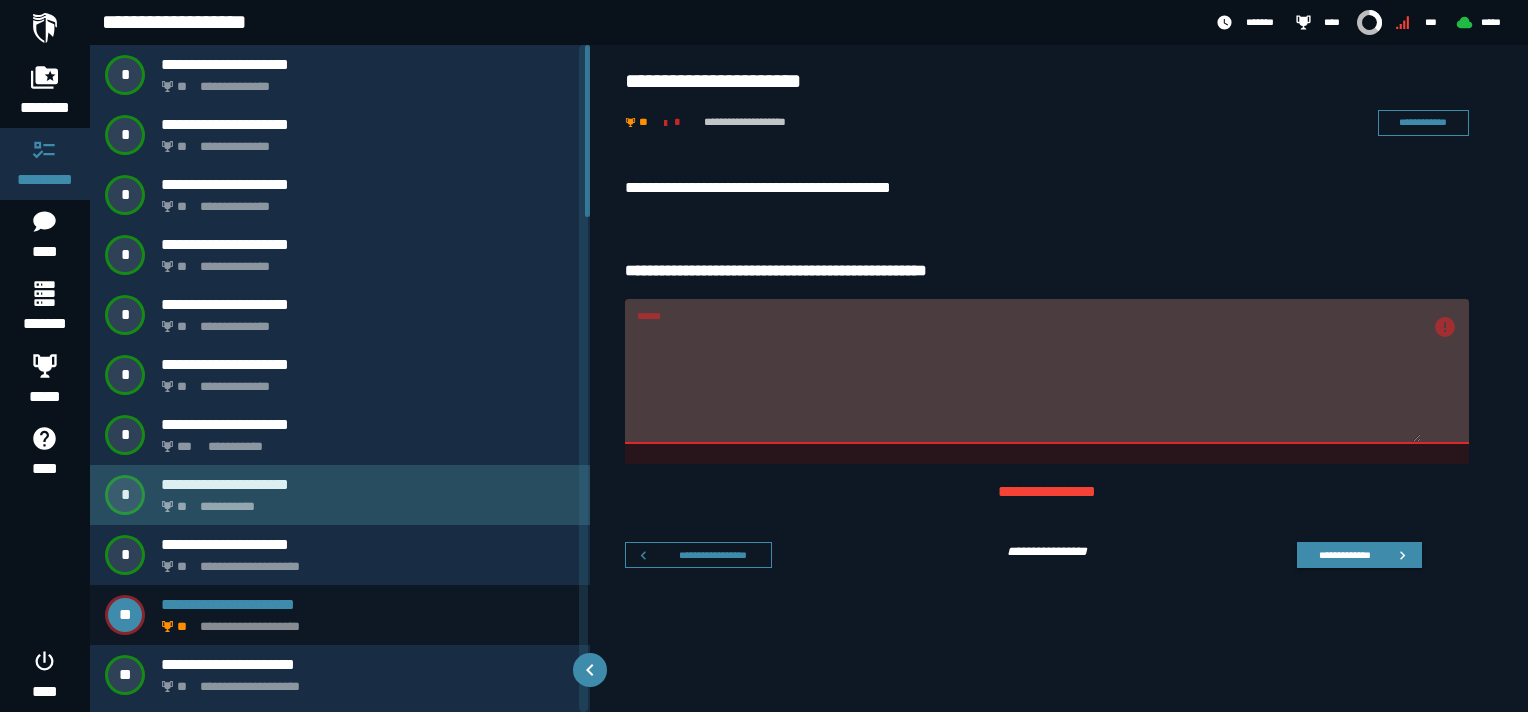 click on "**********" at bounding box center (364, 501) 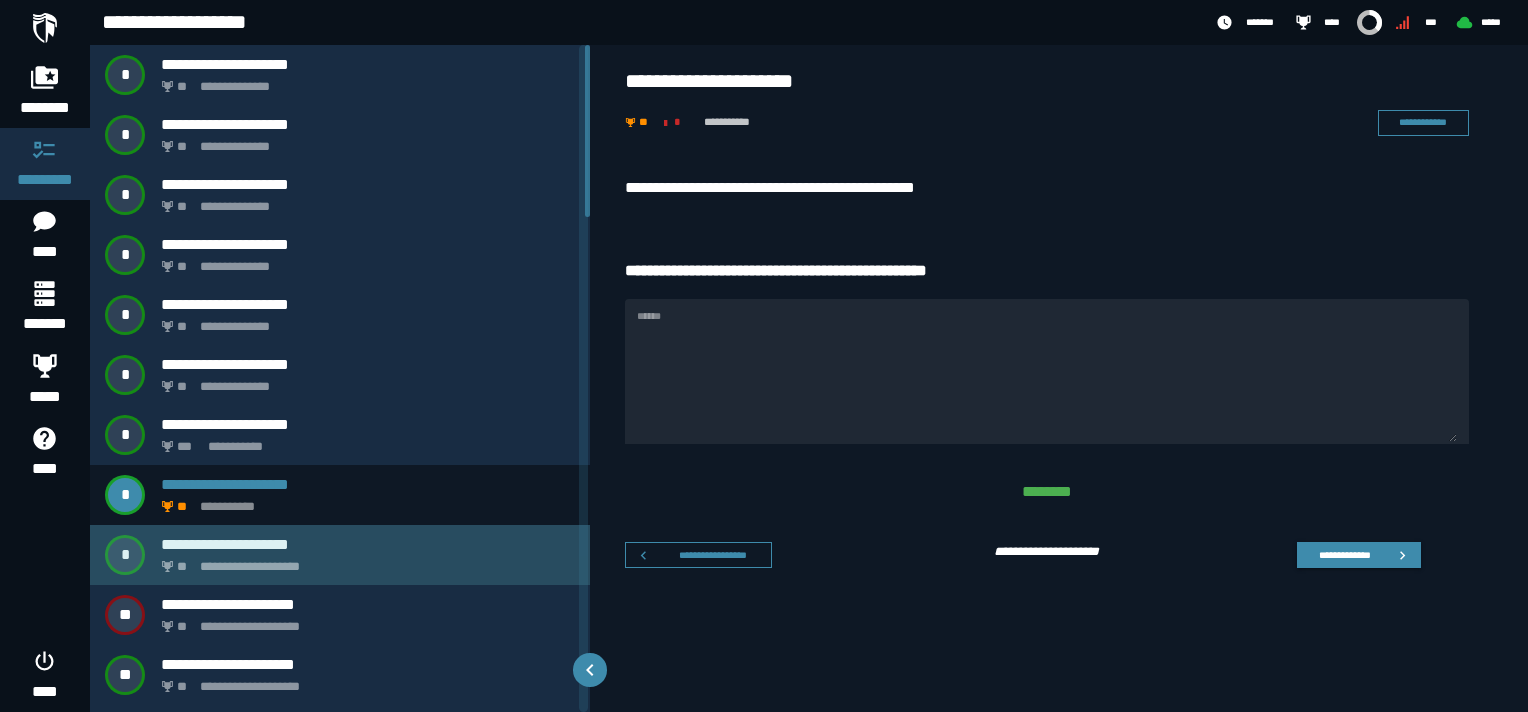 click on "**********" at bounding box center (364, 561) 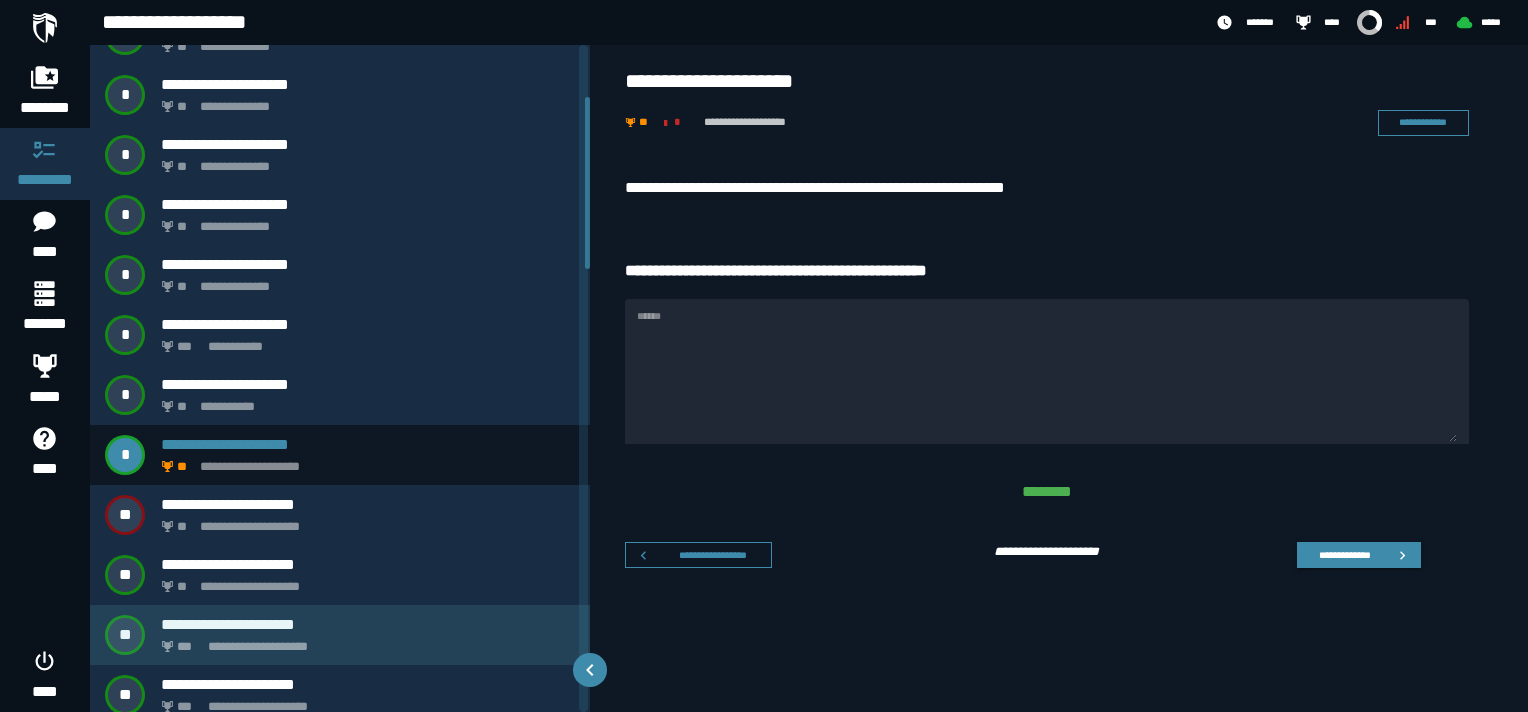 scroll, scrollTop: 200, scrollLeft: 0, axis: vertical 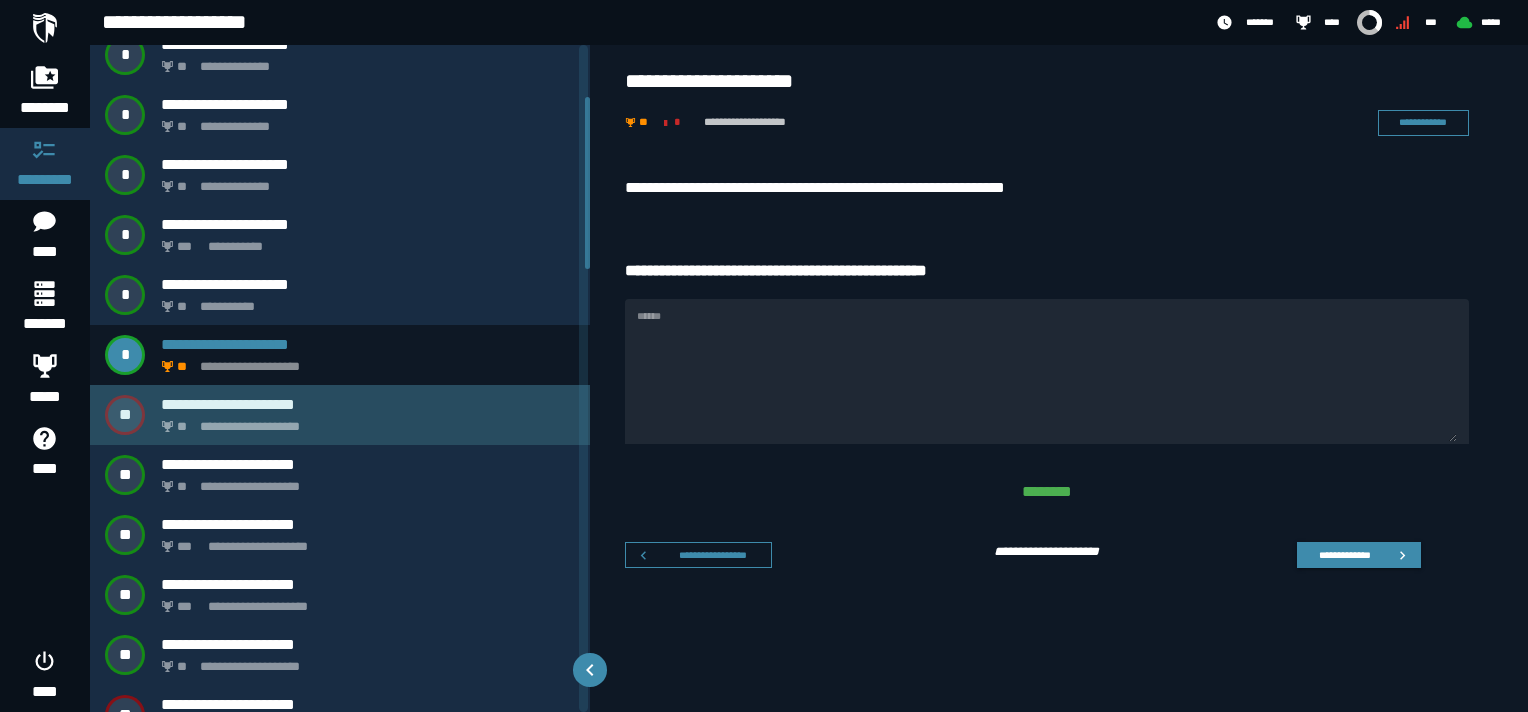 click on "**********" at bounding box center [364, 421] 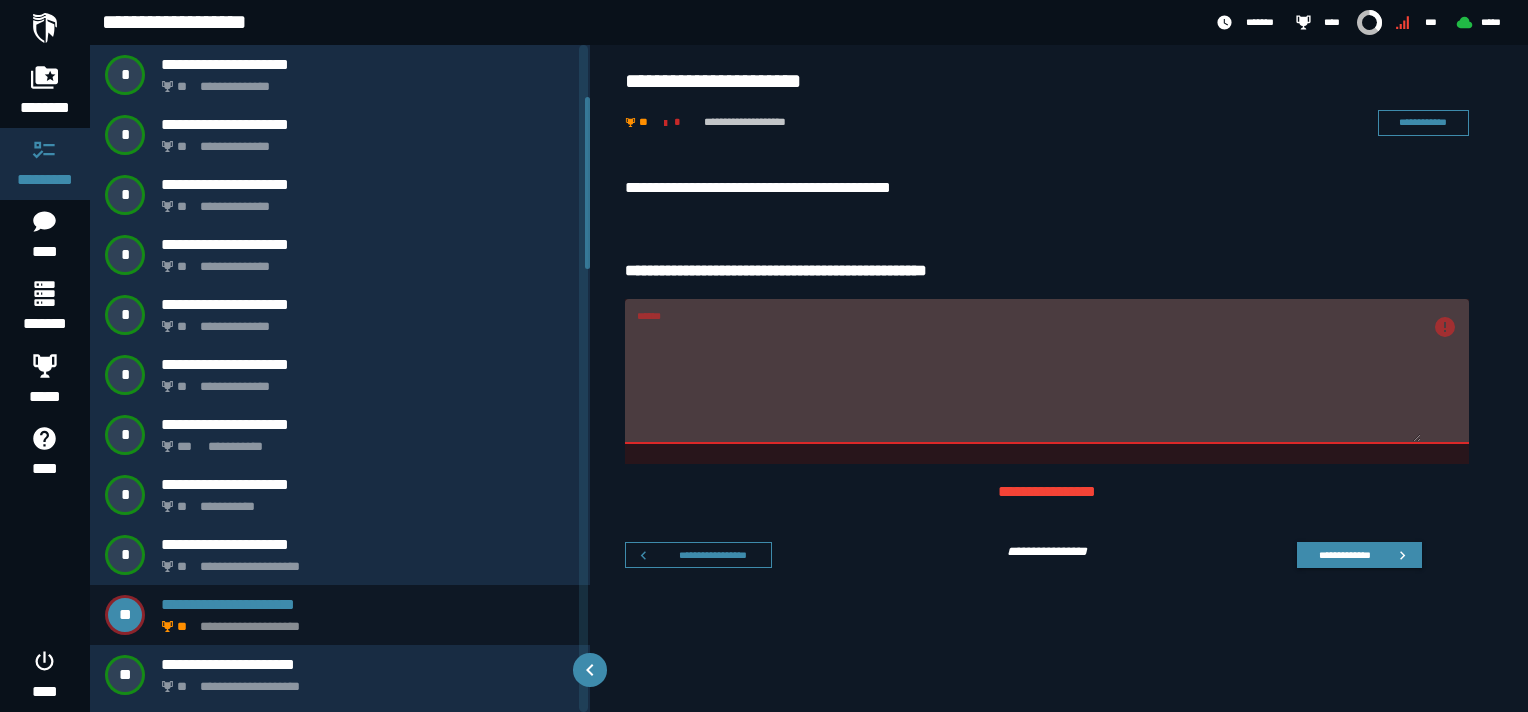 scroll, scrollTop: 300, scrollLeft: 0, axis: vertical 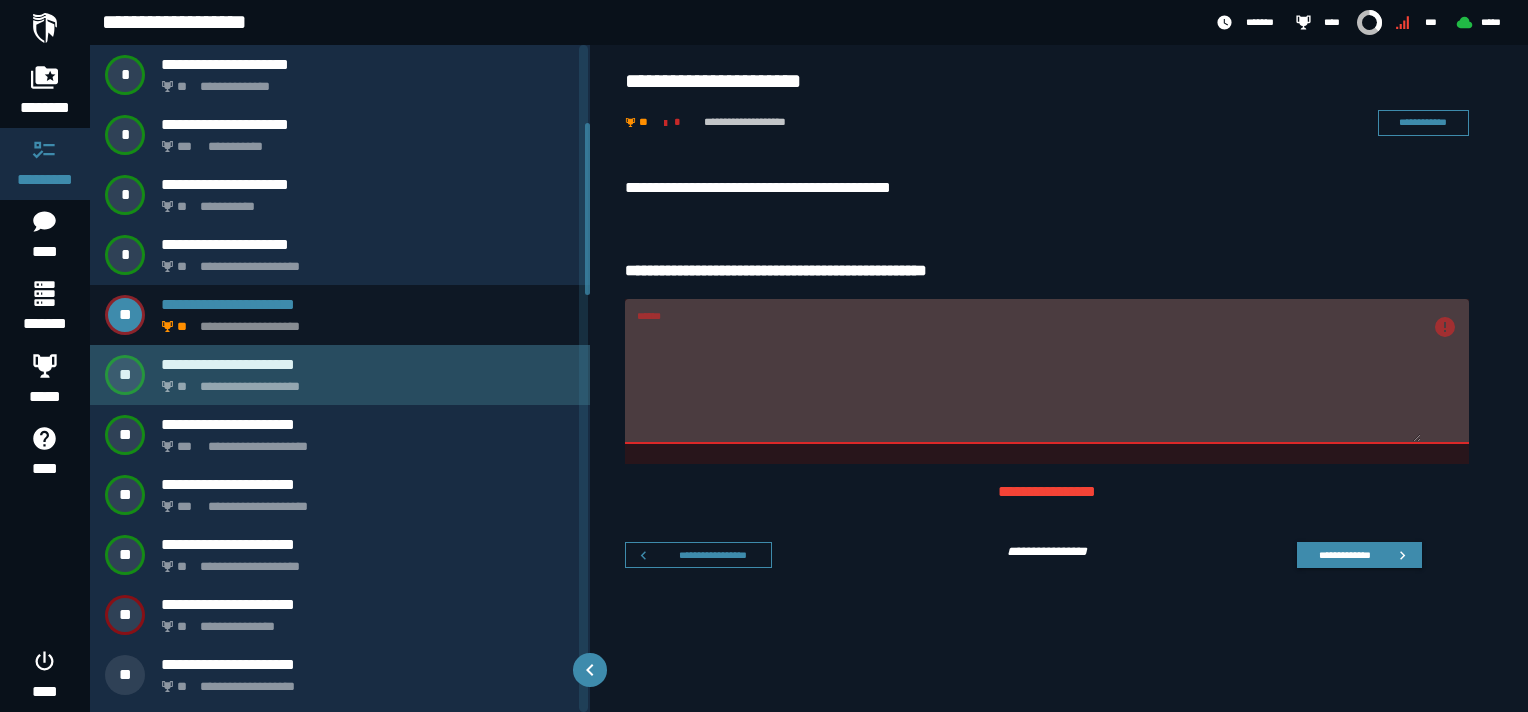 click on "**********" at bounding box center (364, 381) 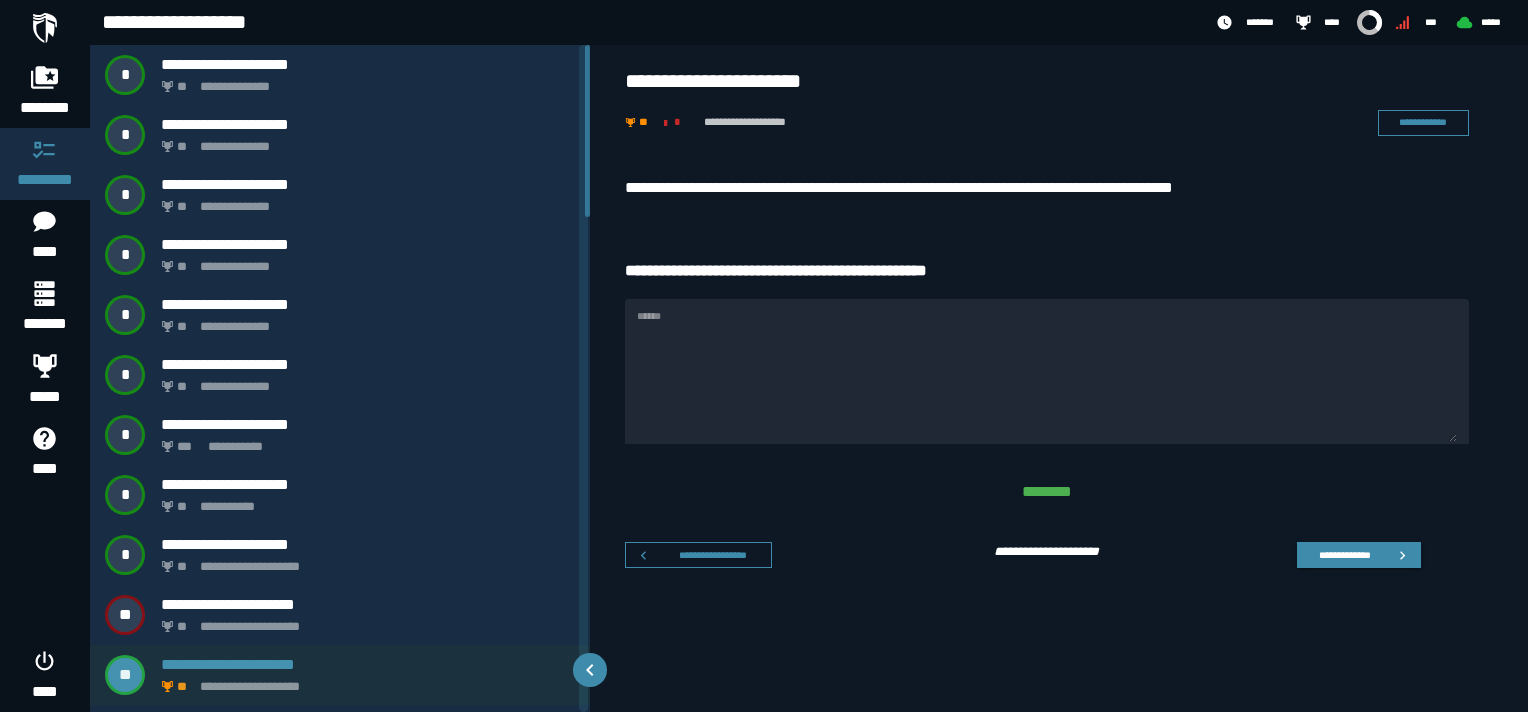 scroll, scrollTop: 300, scrollLeft: 0, axis: vertical 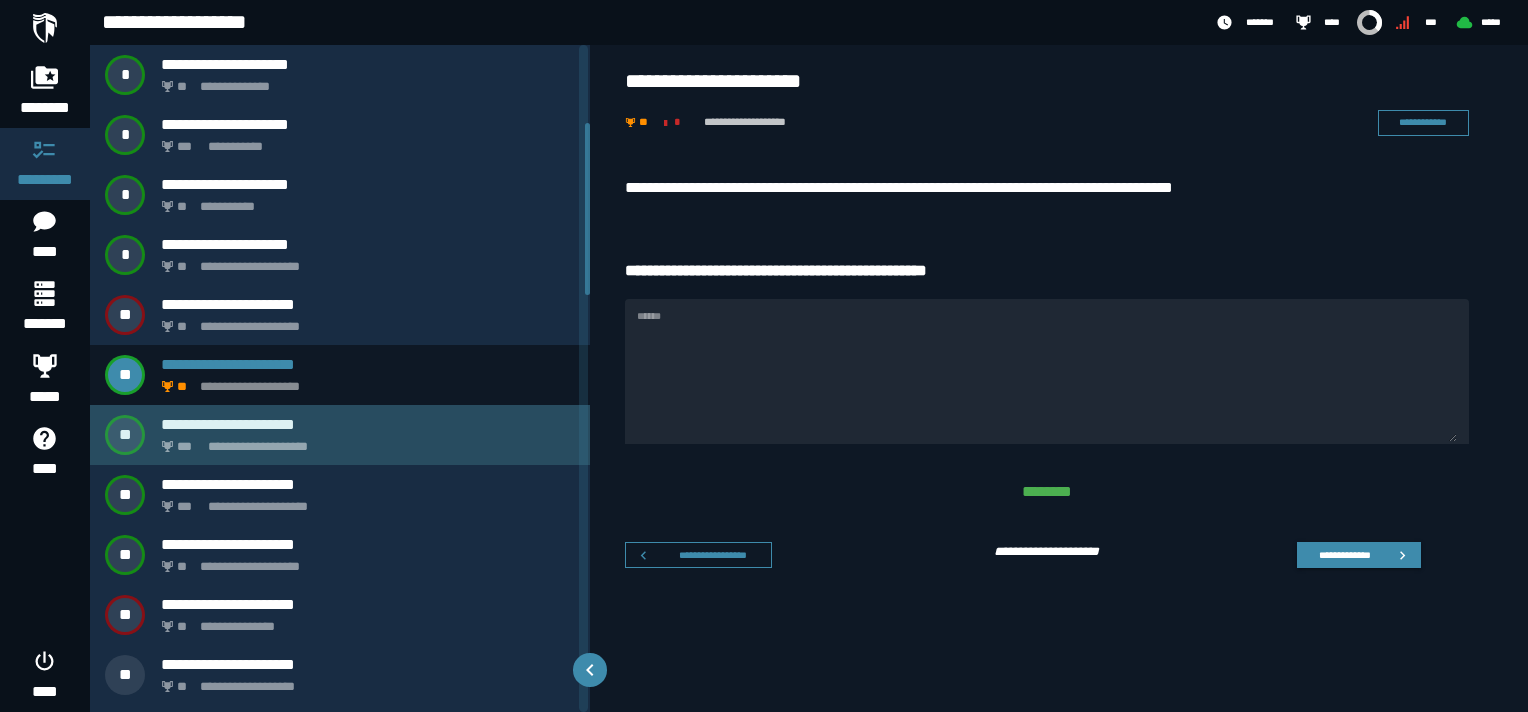 click on "**********" at bounding box center (364, 441) 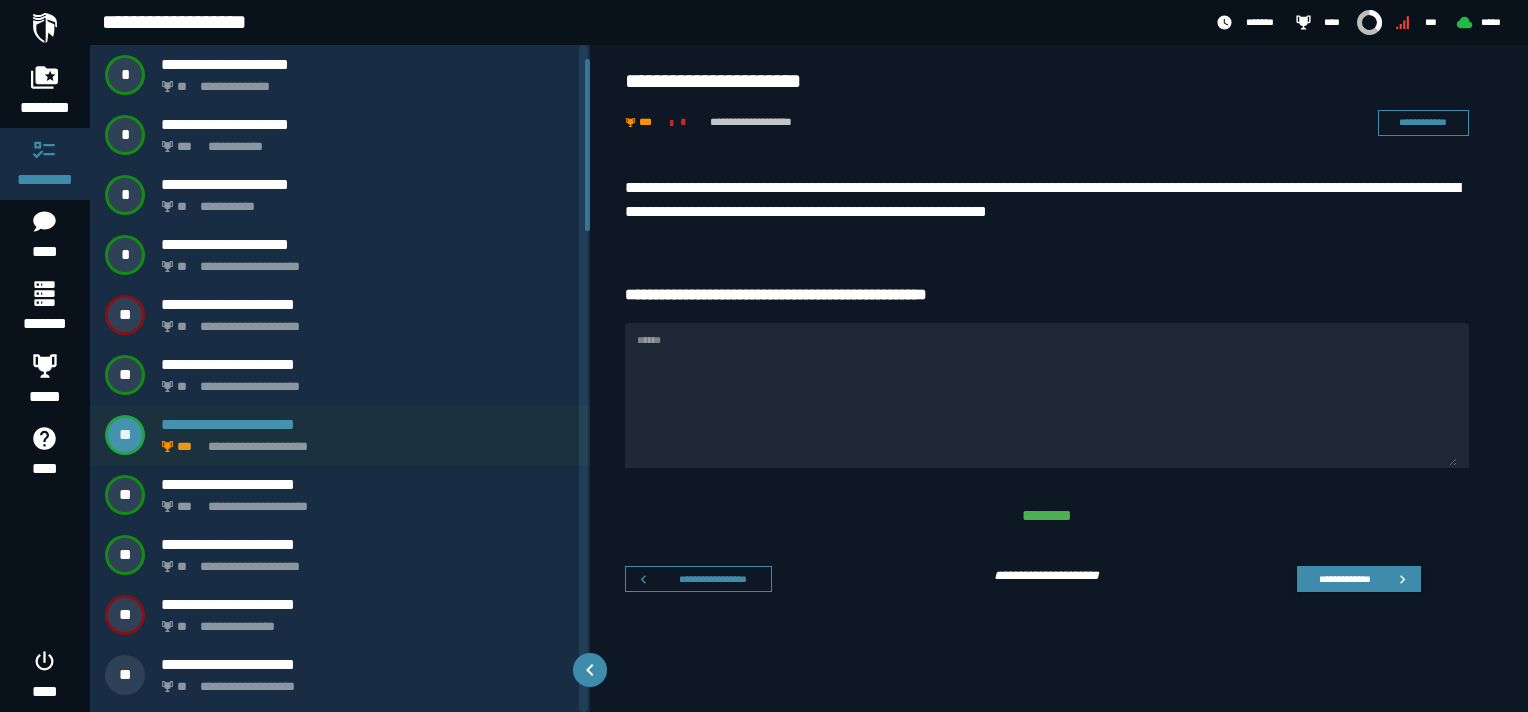 scroll, scrollTop: 52, scrollLeft: 0, axis: vertical 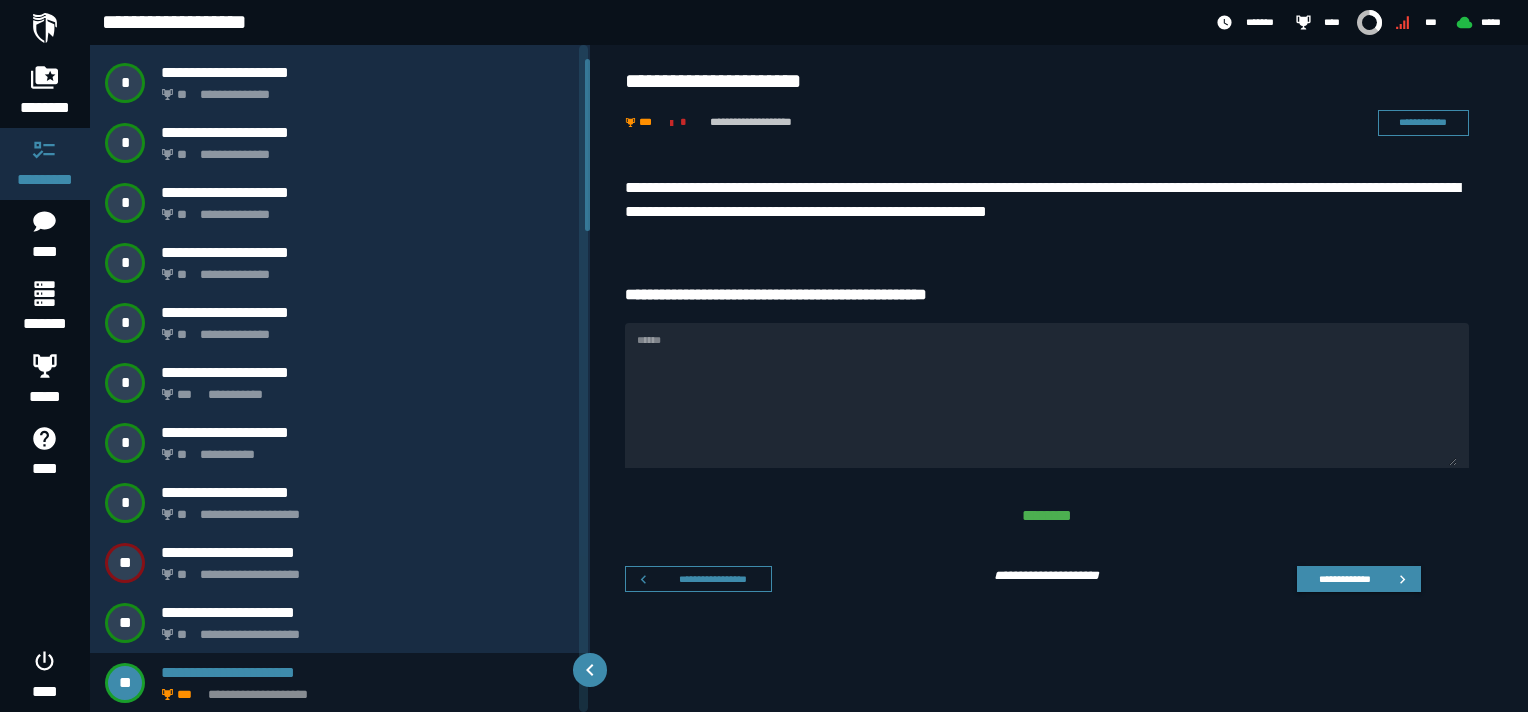 drag, startPoint x: 1005, startPoint y: 379, endPoint x: 1132, endPoint y: 377, distance: 127.01575 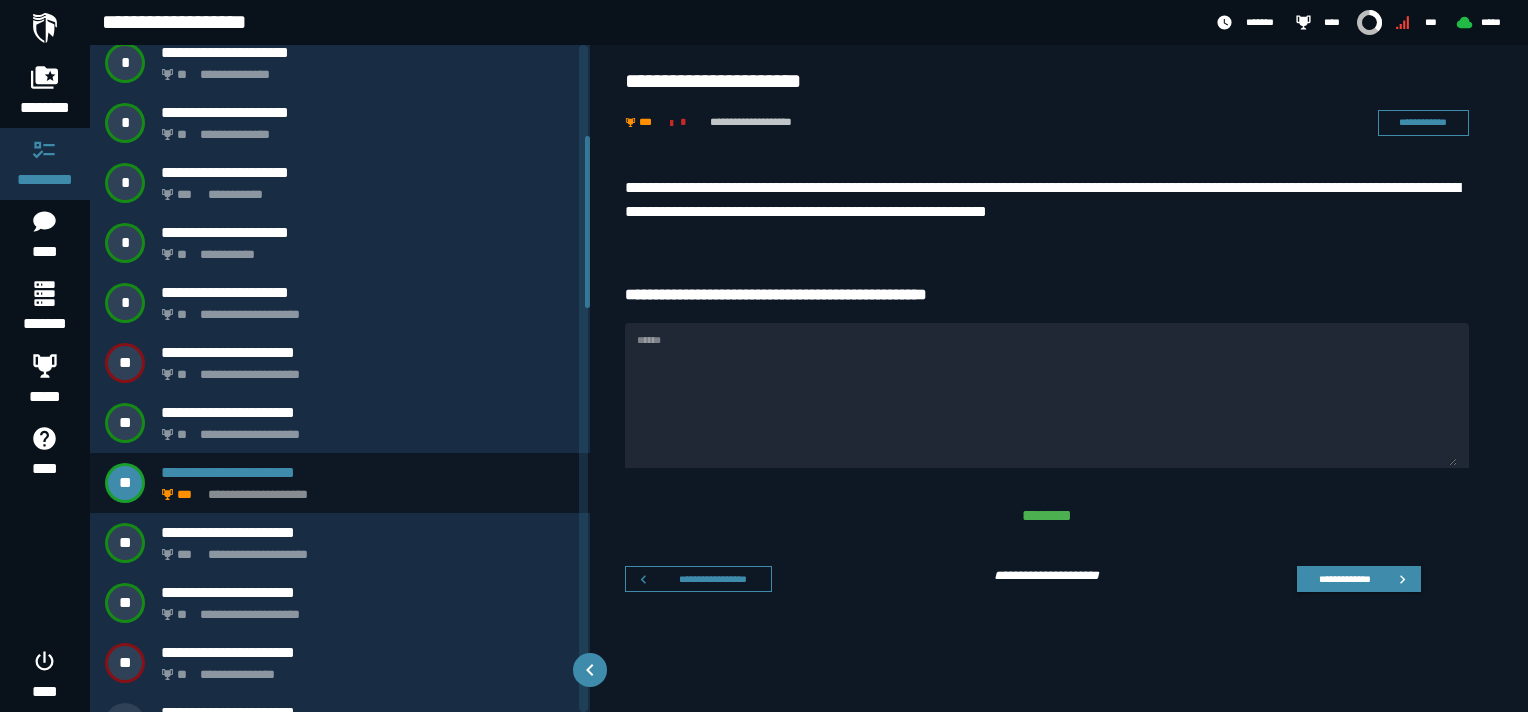 scroll, scrollTop: 452, scrollLeft: 0, axis: vertical 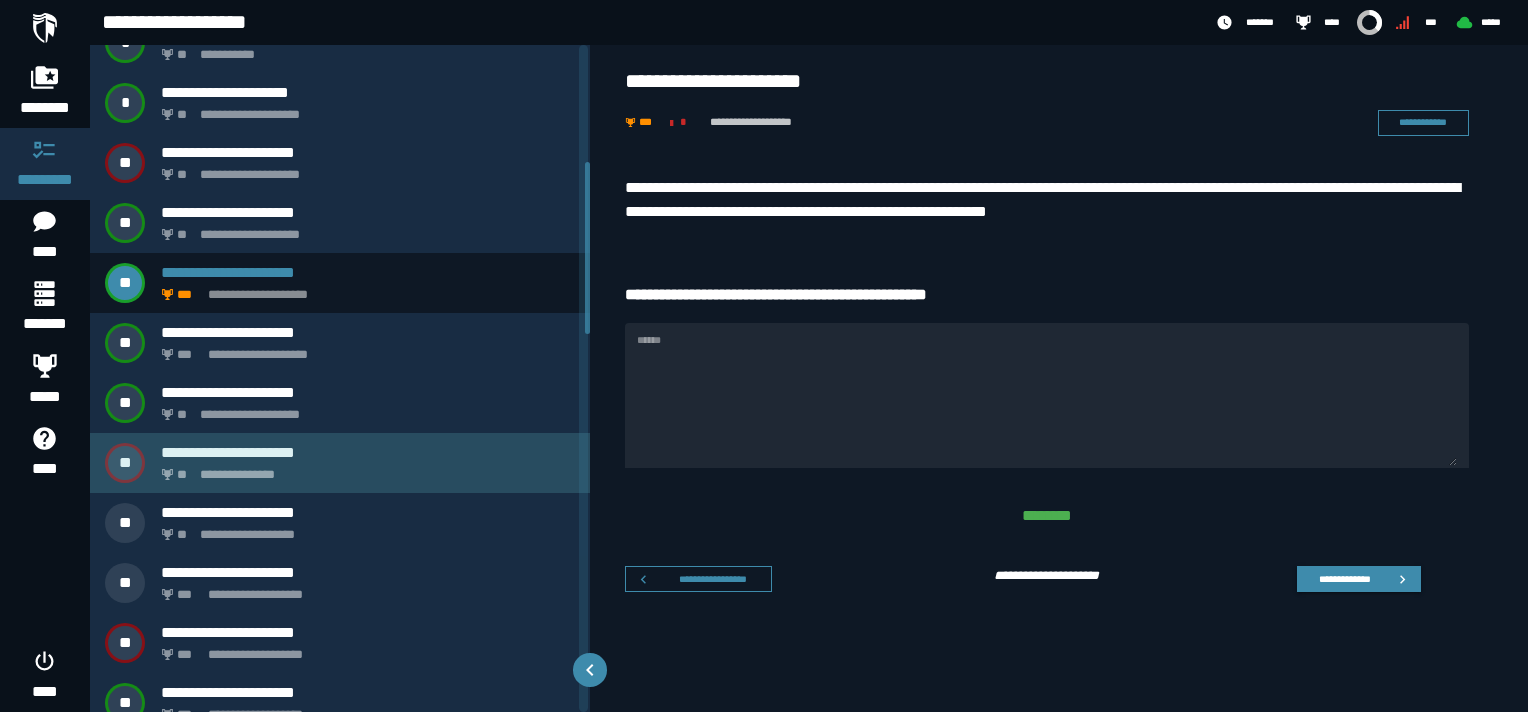 click on "**********" at bounding box center [364, 469] 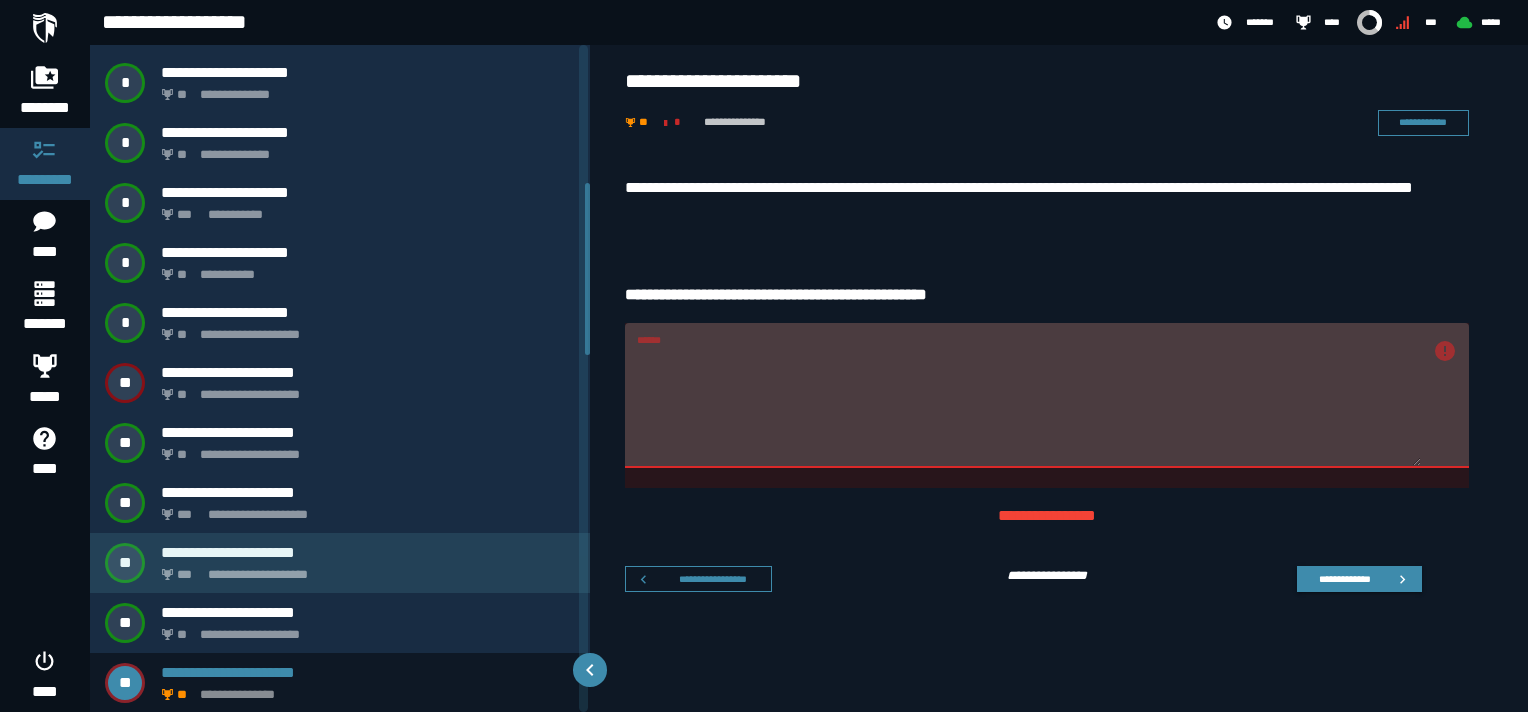 scroll, scrollTop: 532, scrollLeft: 0, axis: vertical 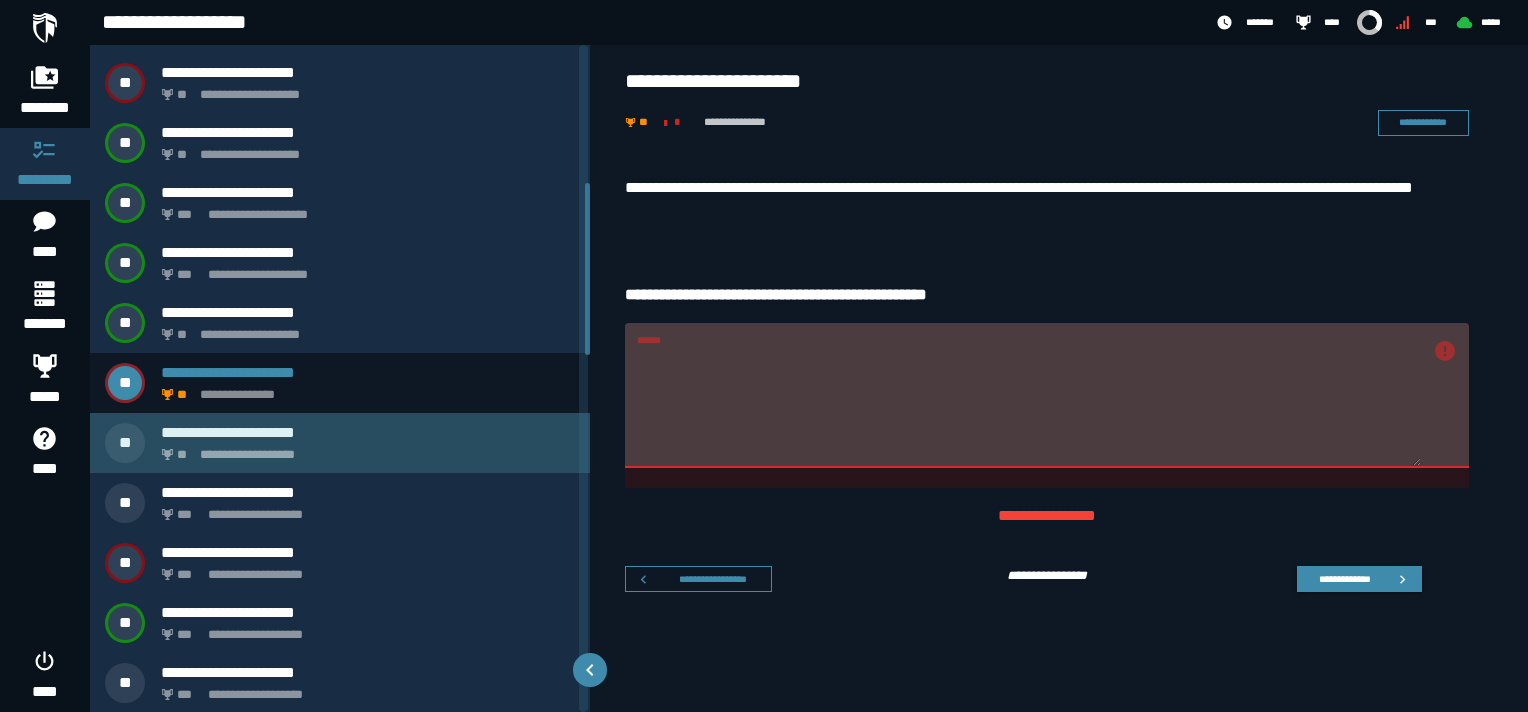 click on "**********" at bounding box center [364, 449] 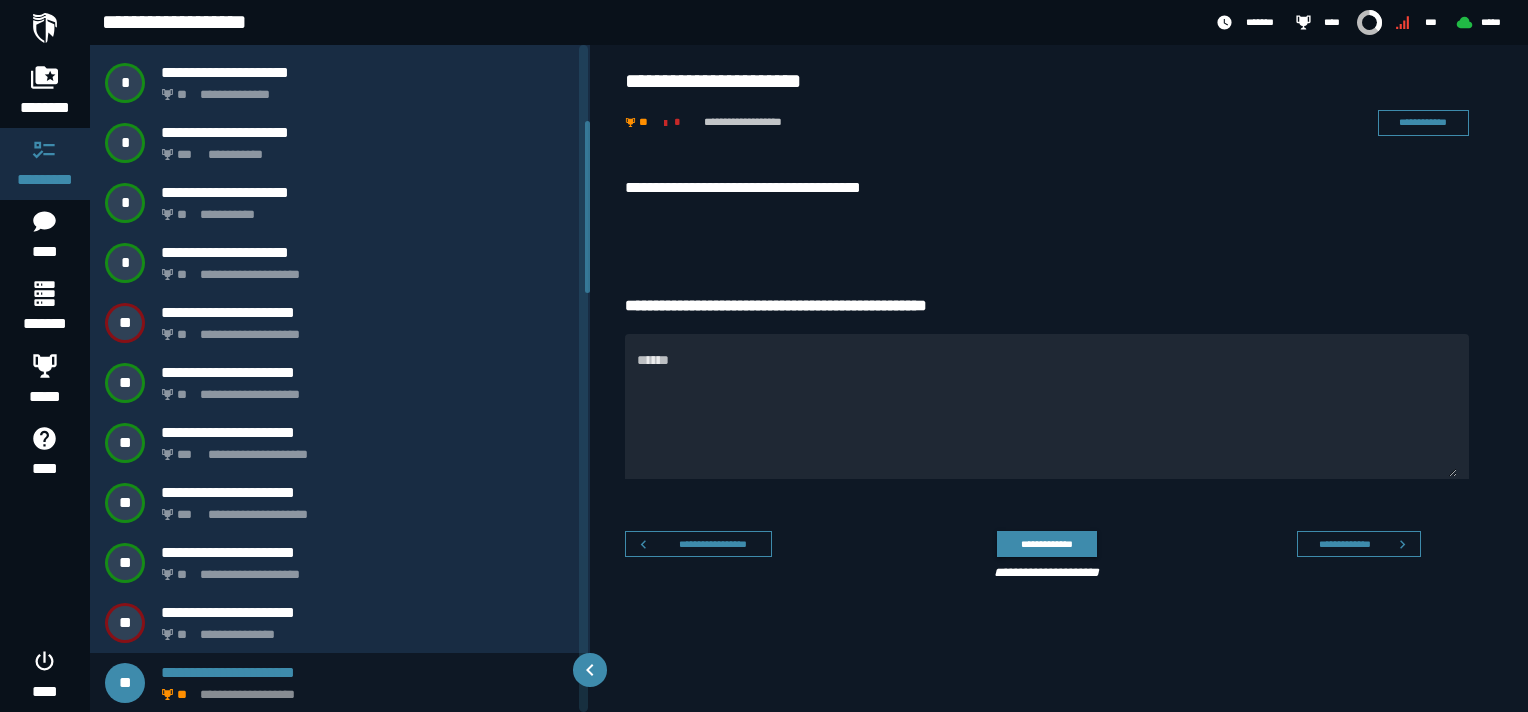 scroll, scrollTop: 492, scrollLeft: 0, axis: vertical 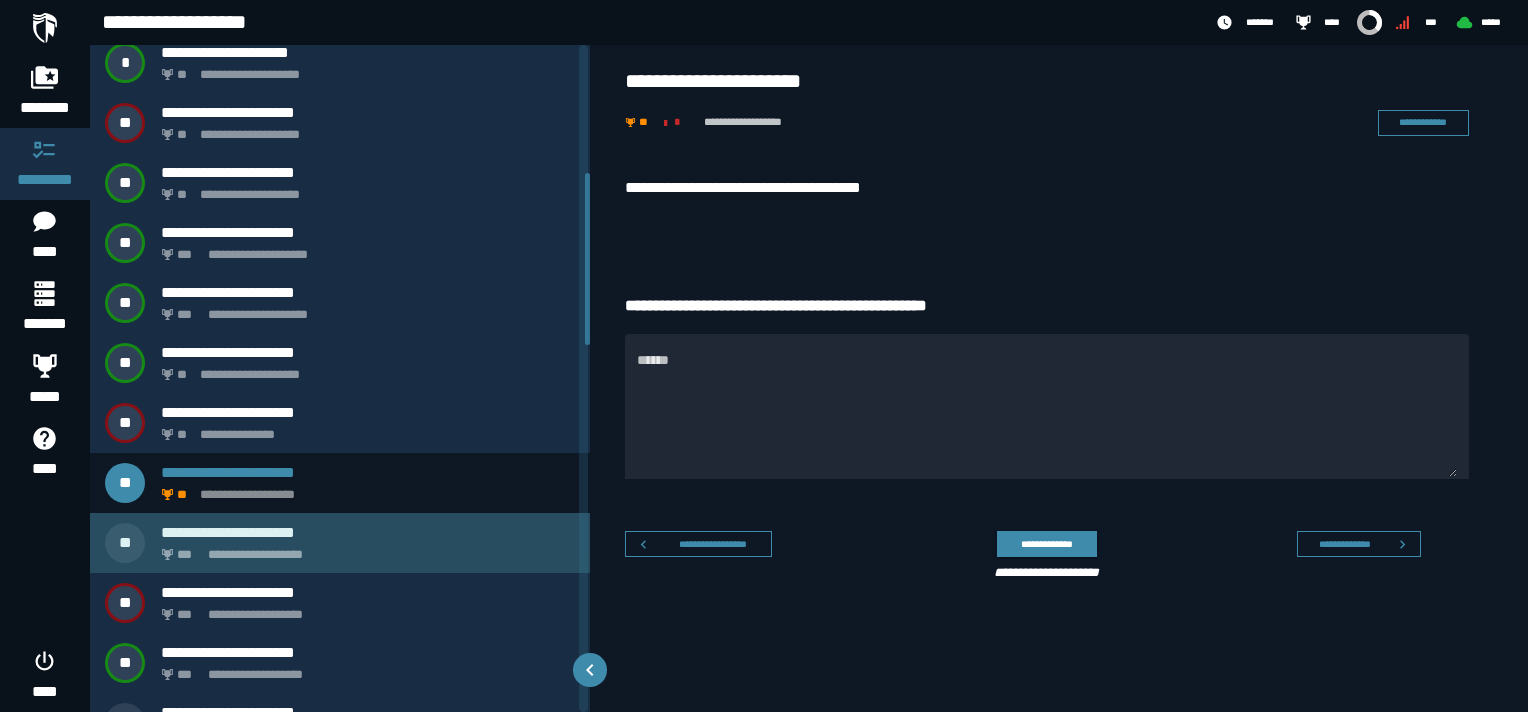 click on "**********" at bounding box center [364, 549] 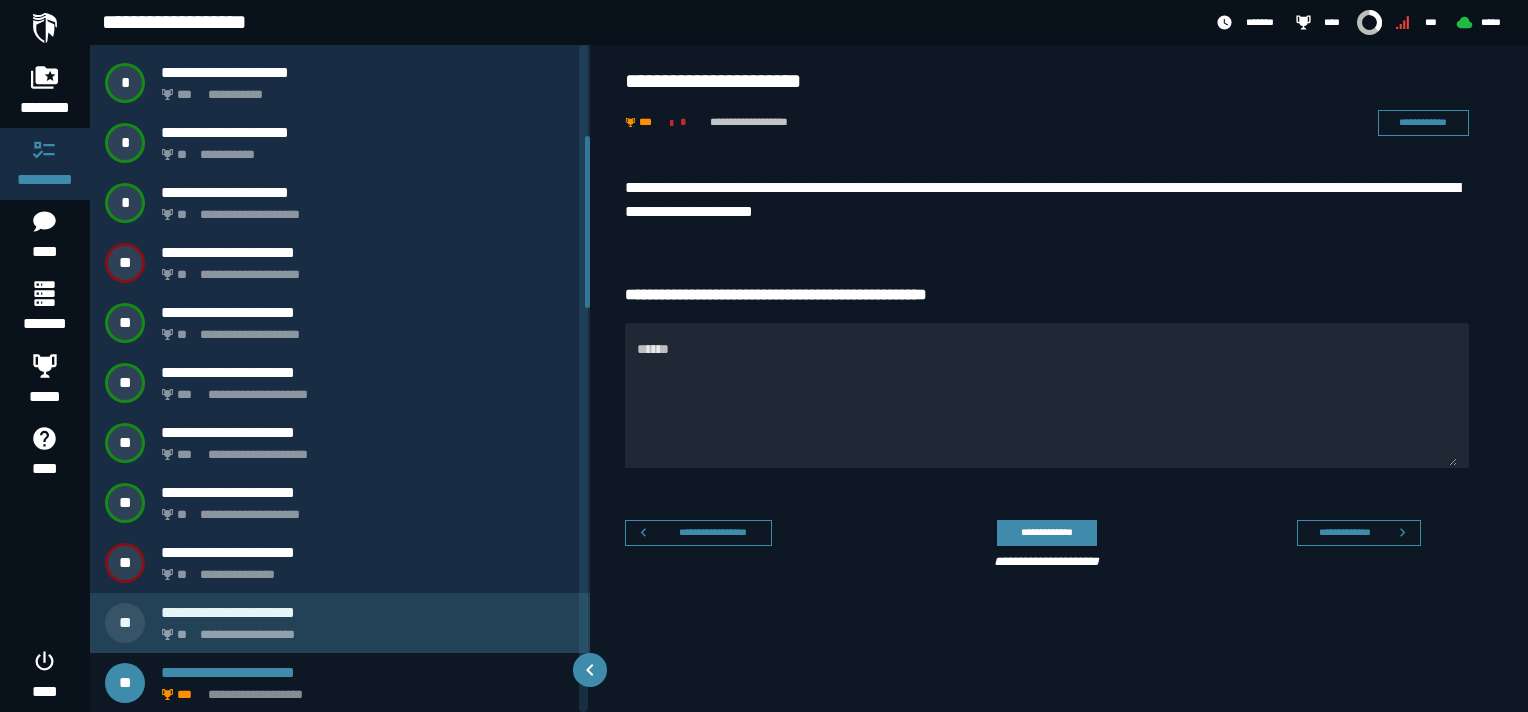 scroll, scrollTop: 552, scrollLeft: 0, axis: vertical 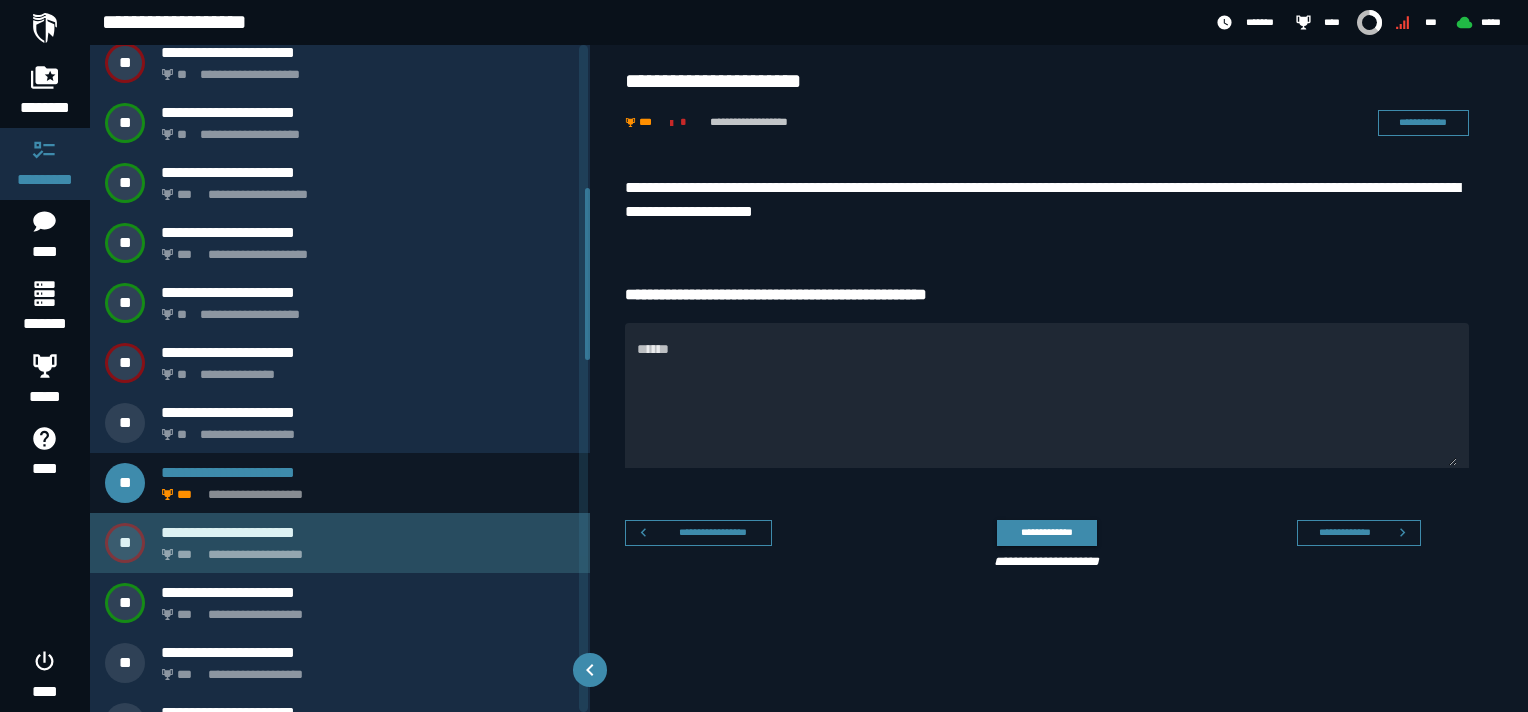 click on "**********" at bounding box center (340, 543) 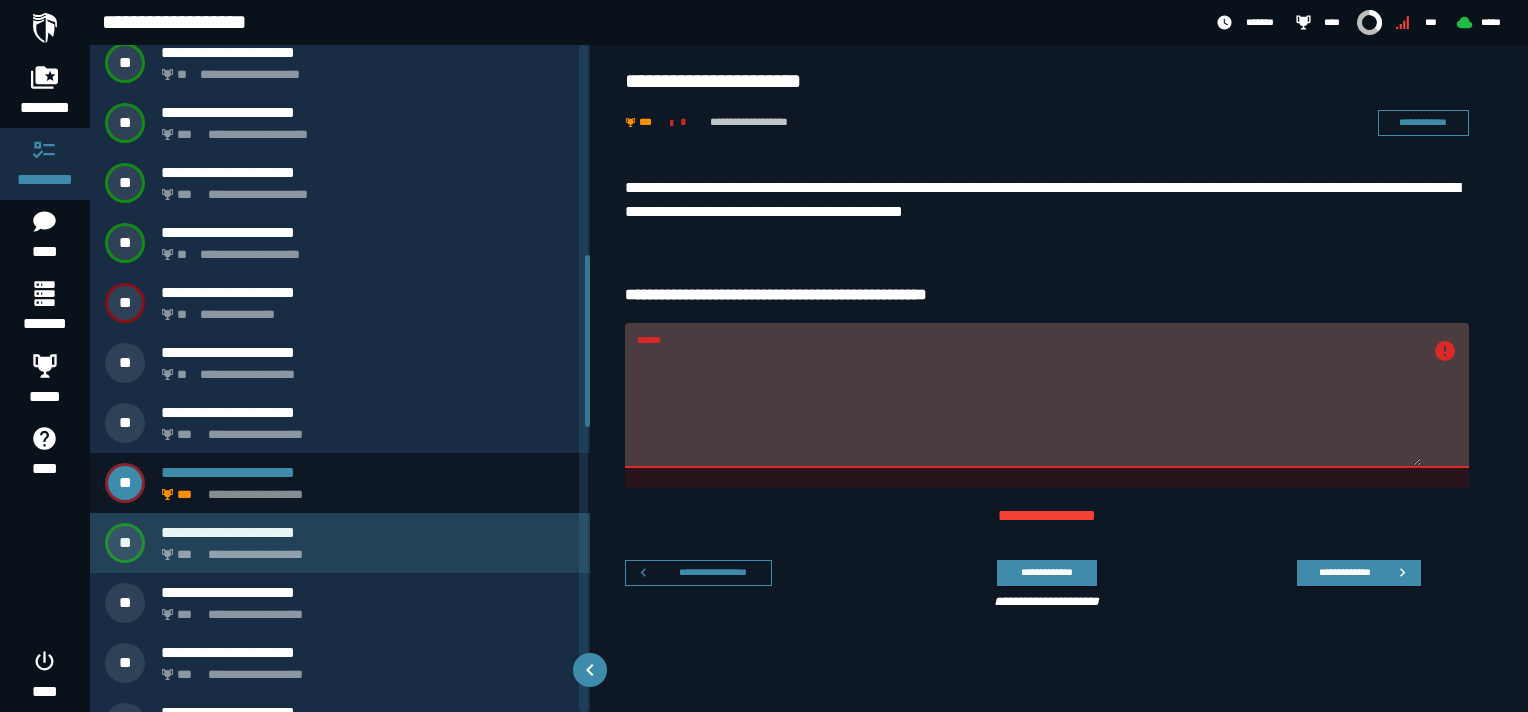 scroll, scrollTop: 812, scrollLeft: 0, axis: vertical 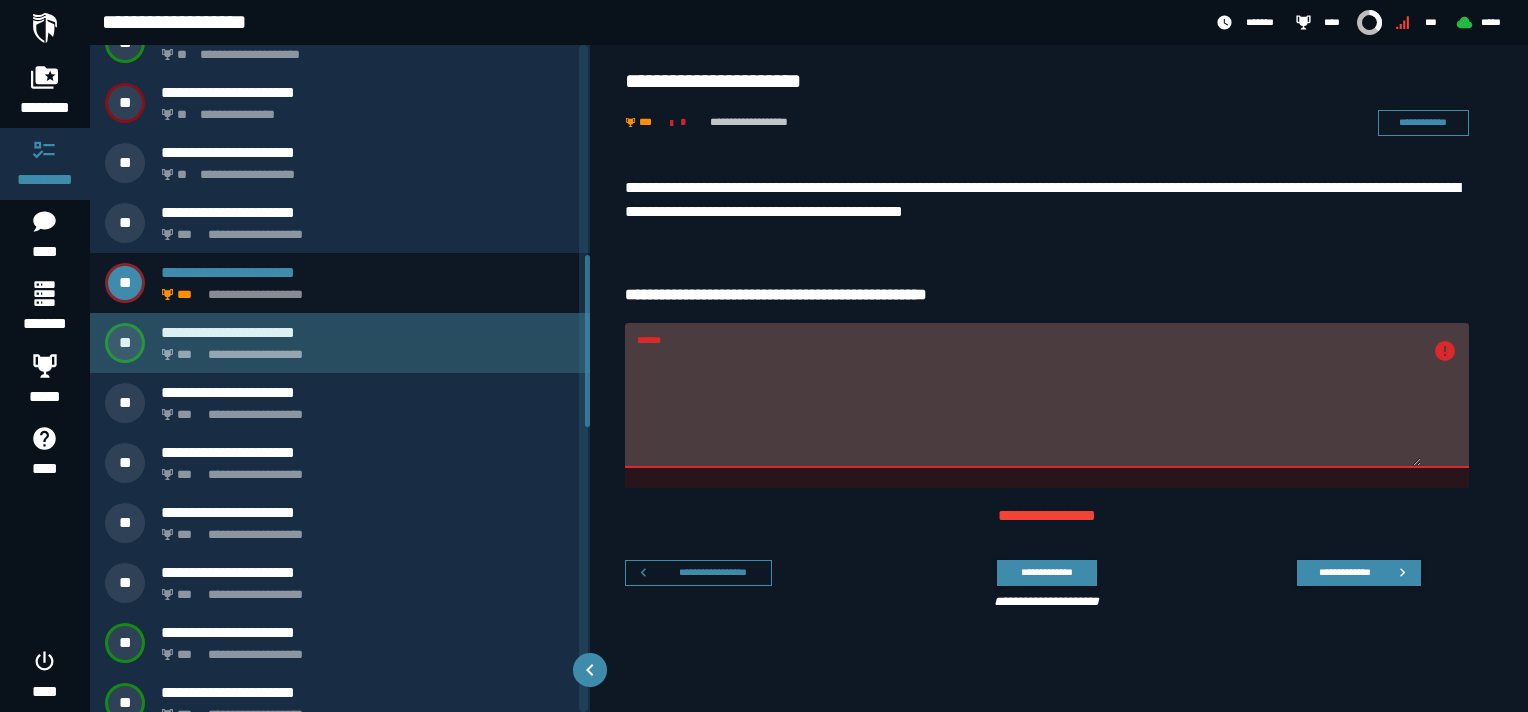 click on "**********" 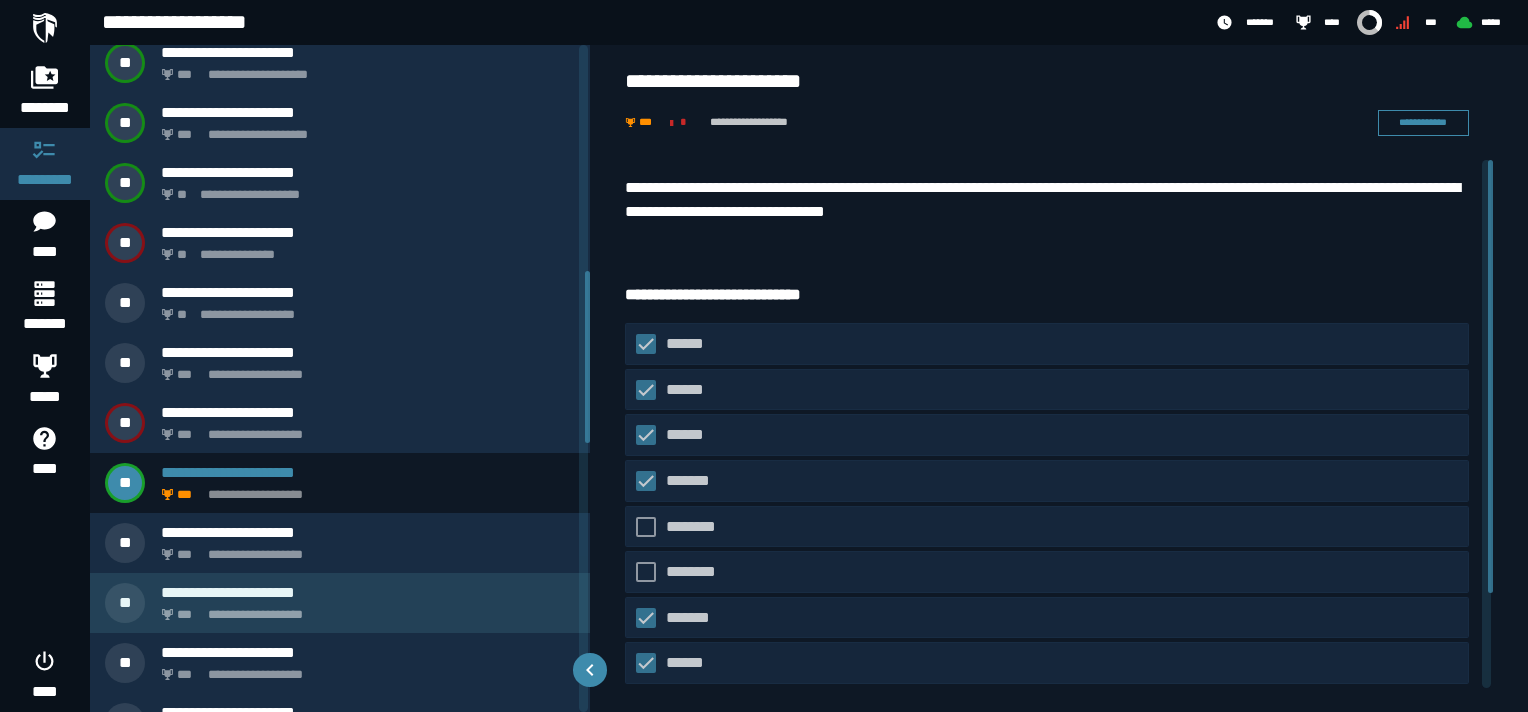 scroll, scrollTop: 872, scrollLeft: 0, axis: vertical 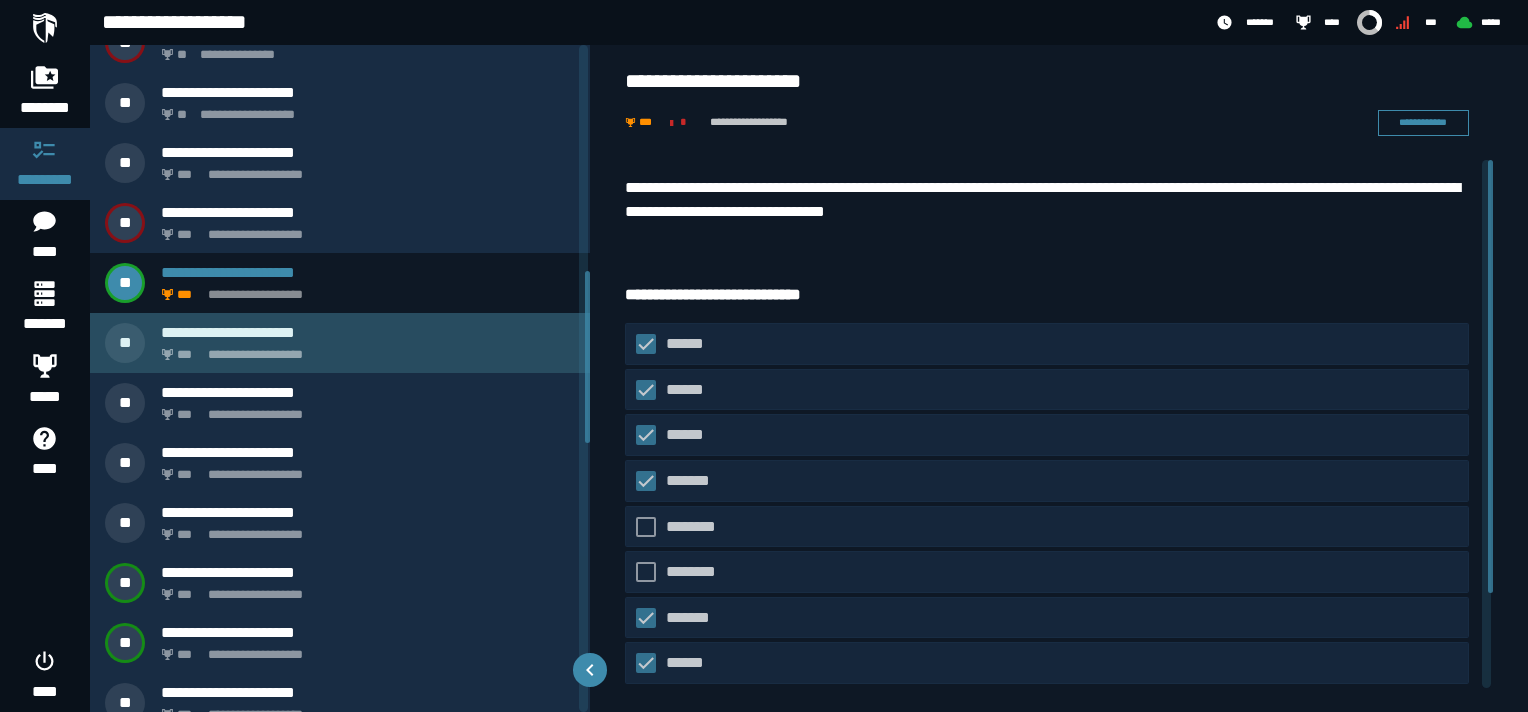 click on "**********" at bounding box center (364, 349) 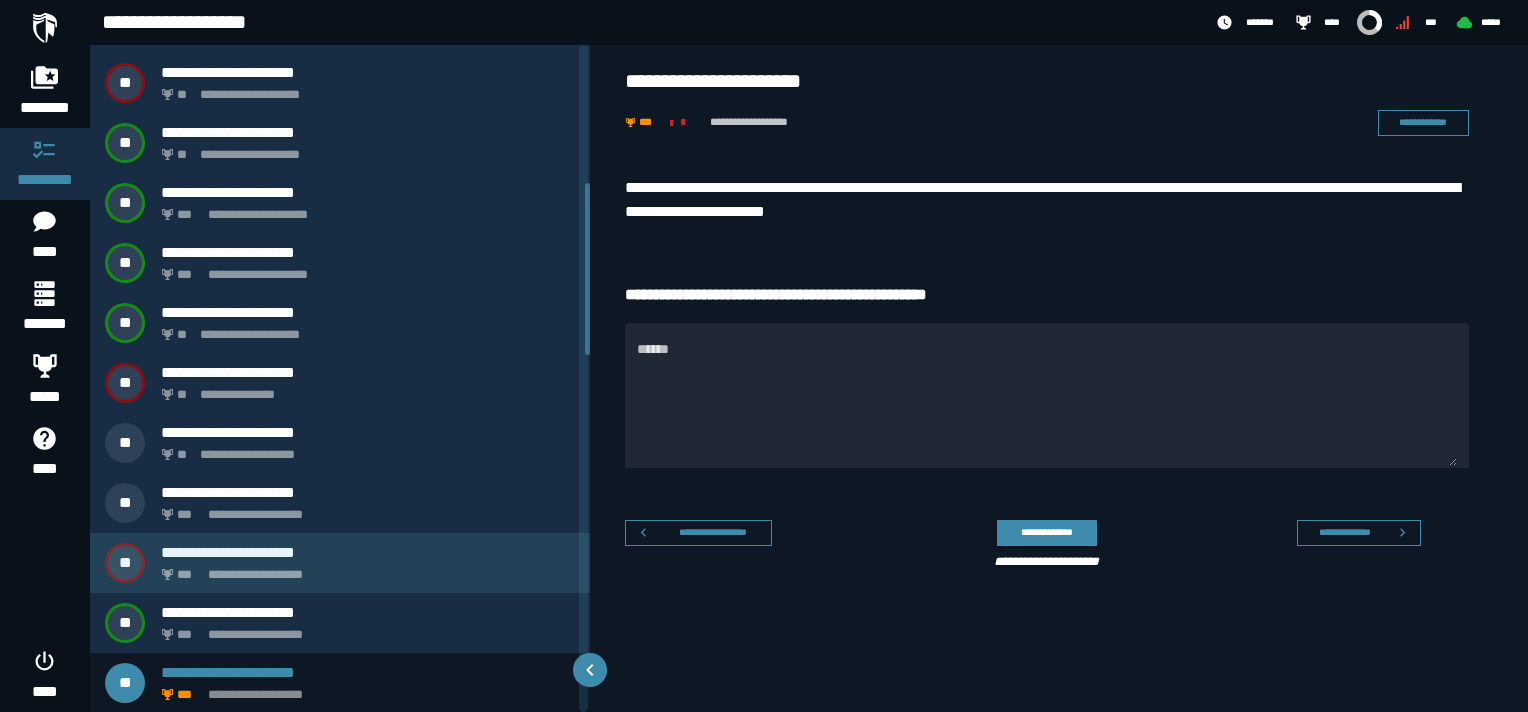 scroll, scrollTop: 732, scrollLeft: 0, axis: vertical 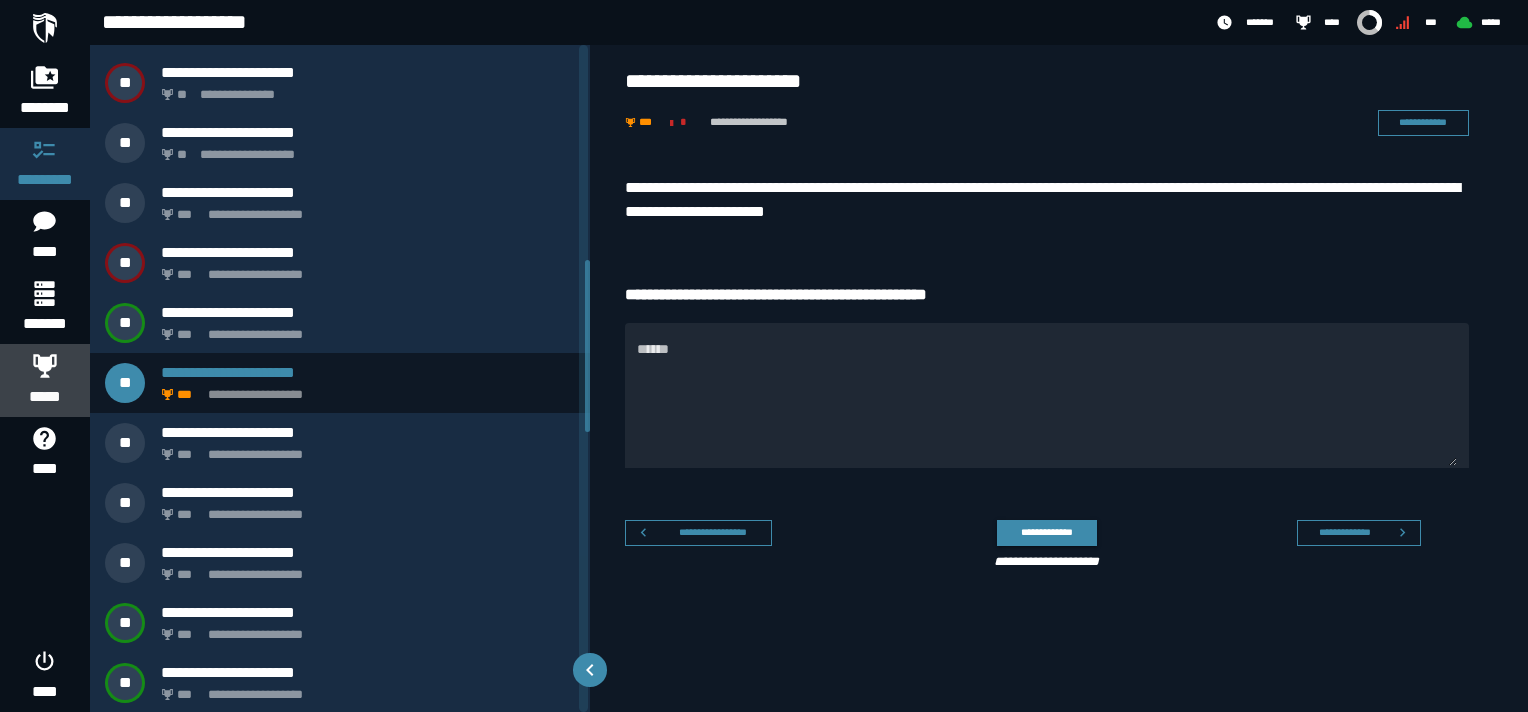 click on "*****" at bounding box center [45, 397] 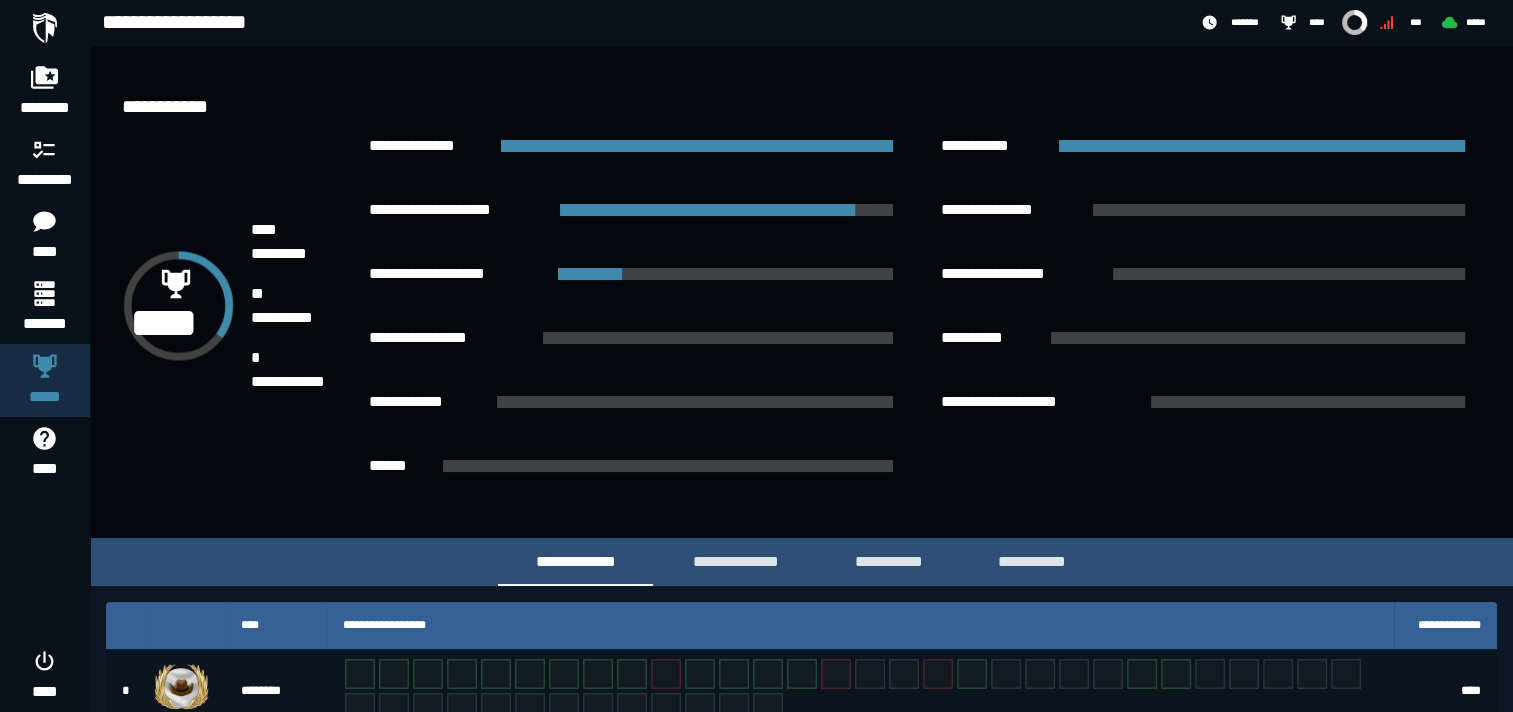 scroll, scrollTop: 265, scrollLeft: 0, axis: vertical 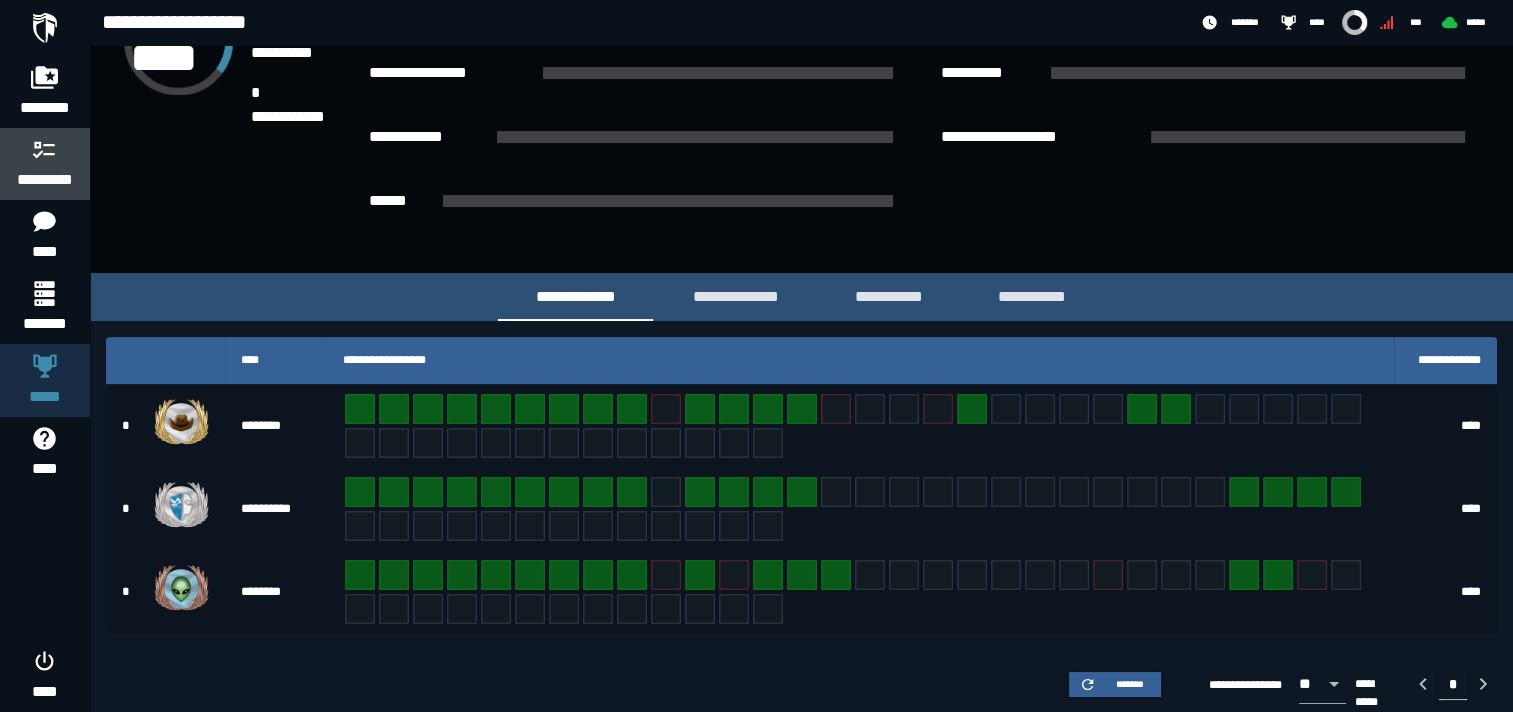 click 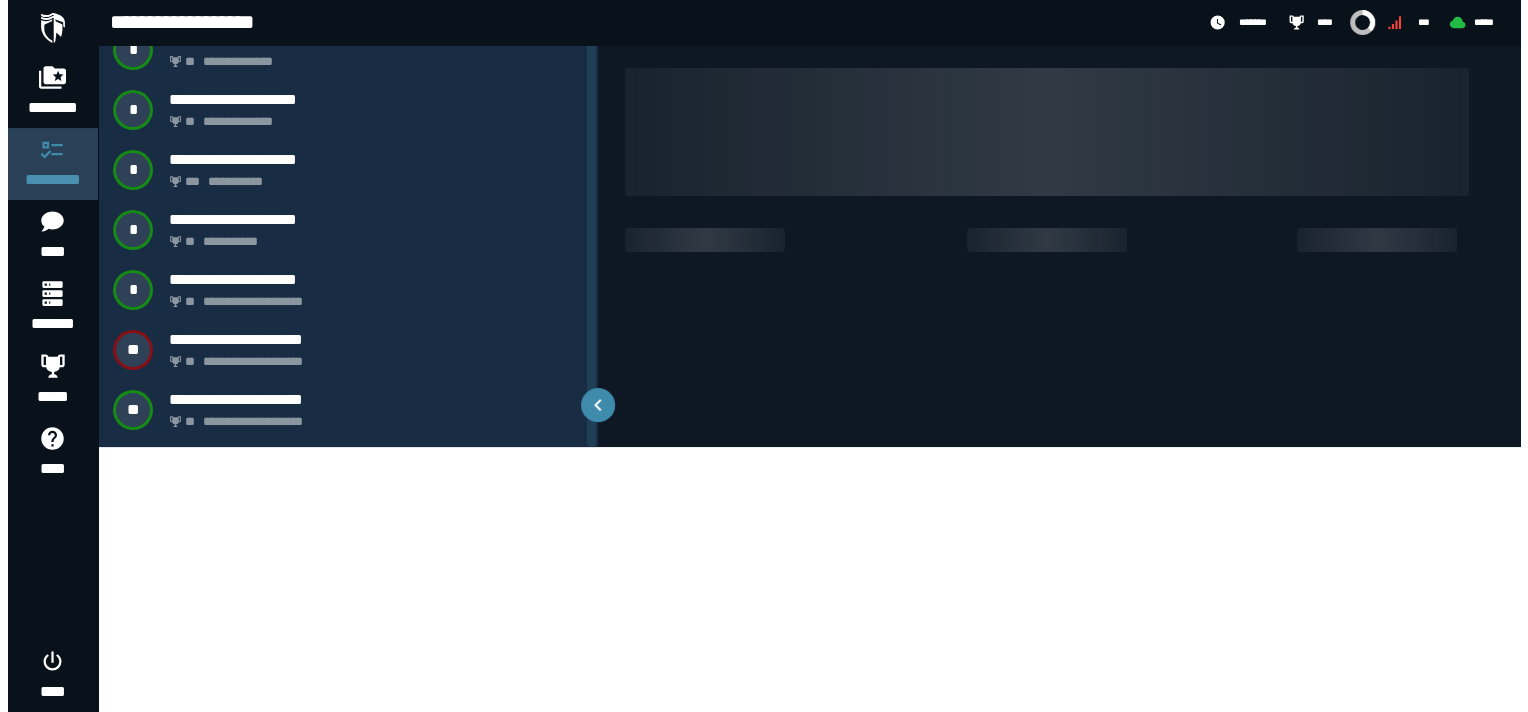 scroll, scrollTop: 0, scrollLeft: 0, axis: both 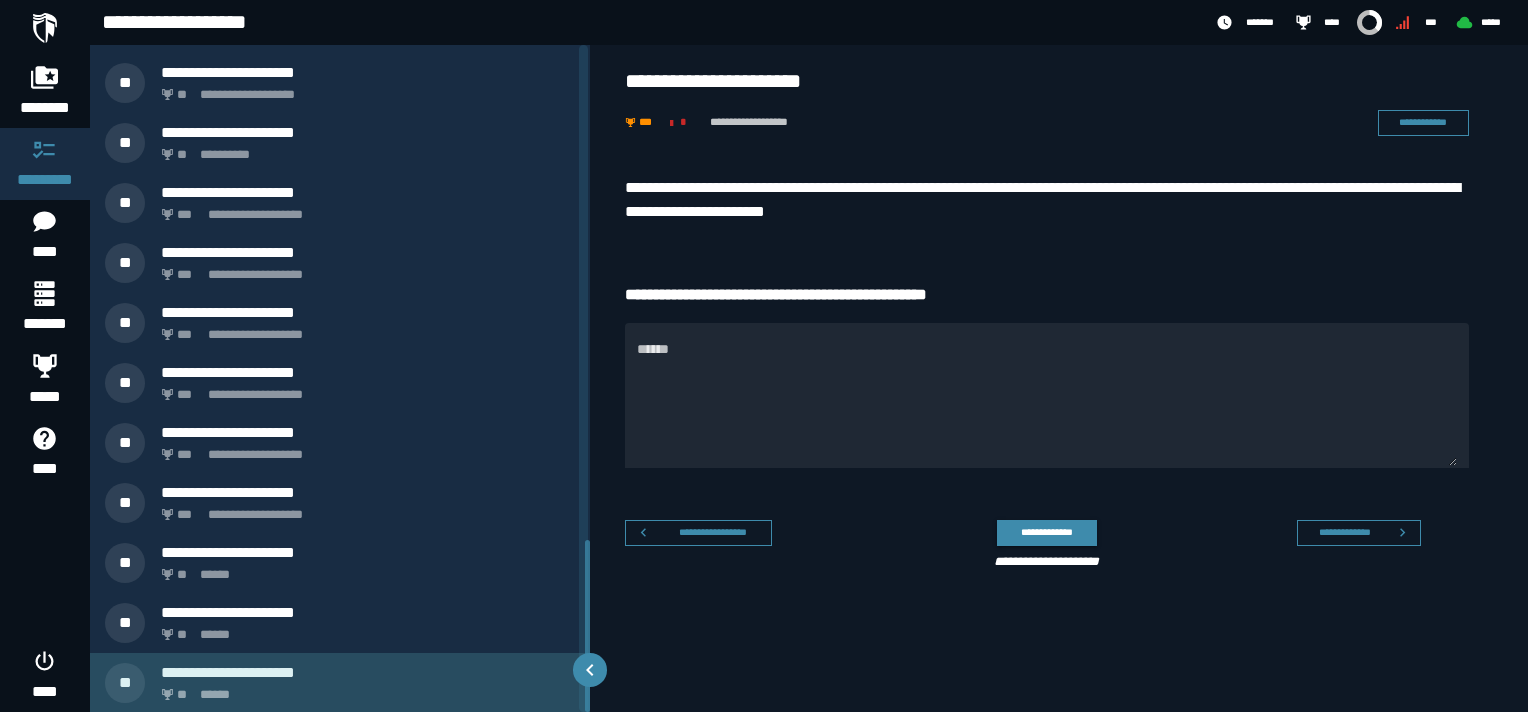 click on "** ******" at bounding box center [364, 689] 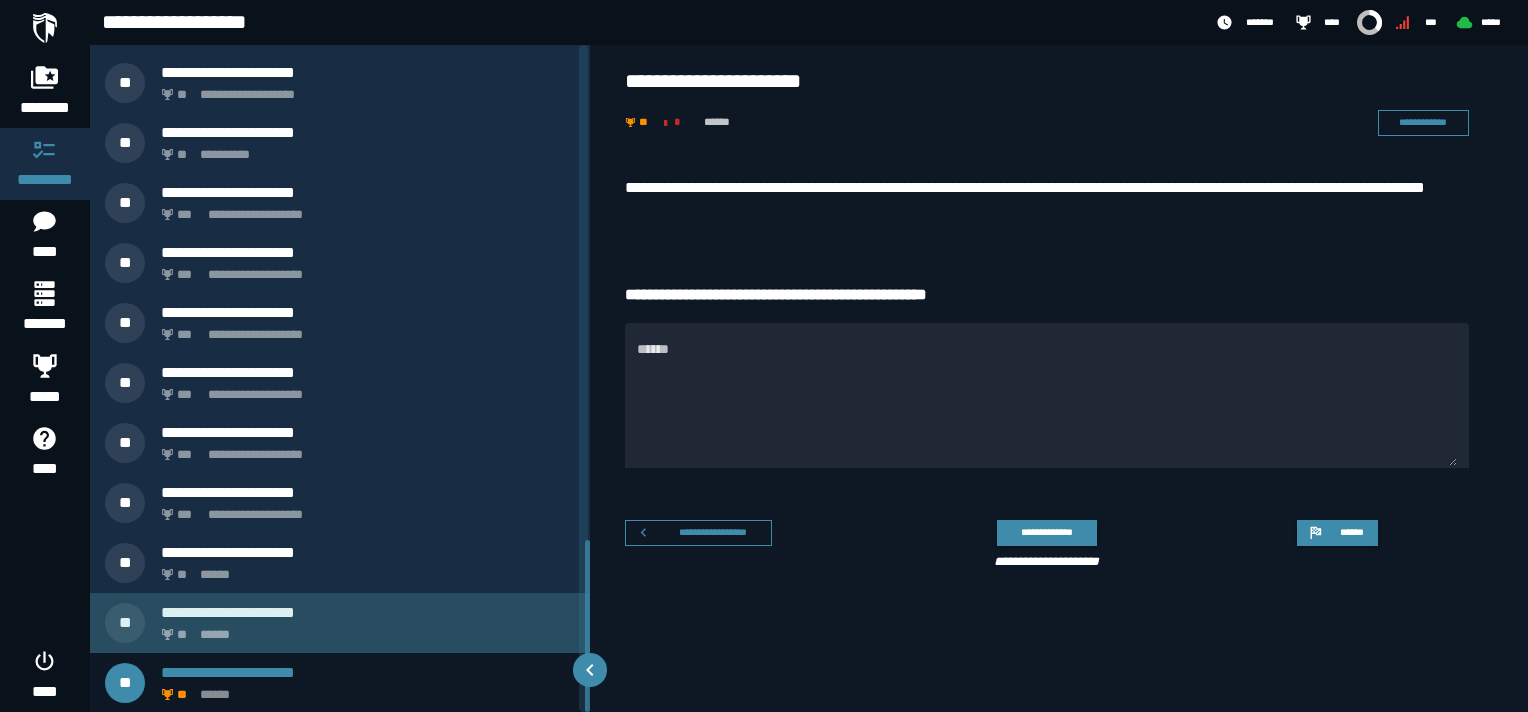 click on "** ******" at bounding box center (364, 629) 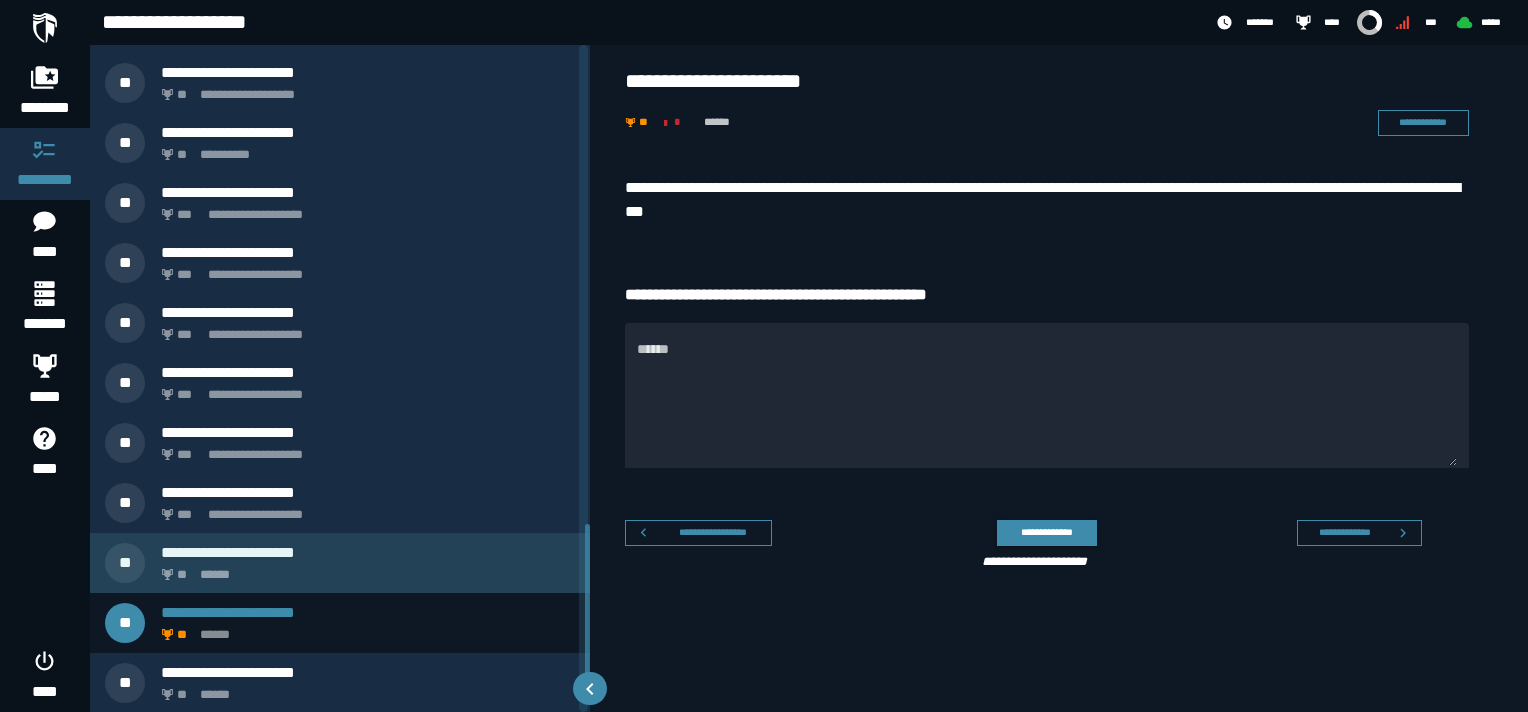 scroll, scrollTop: 1852, scrollLeft: 0, axis: vertical 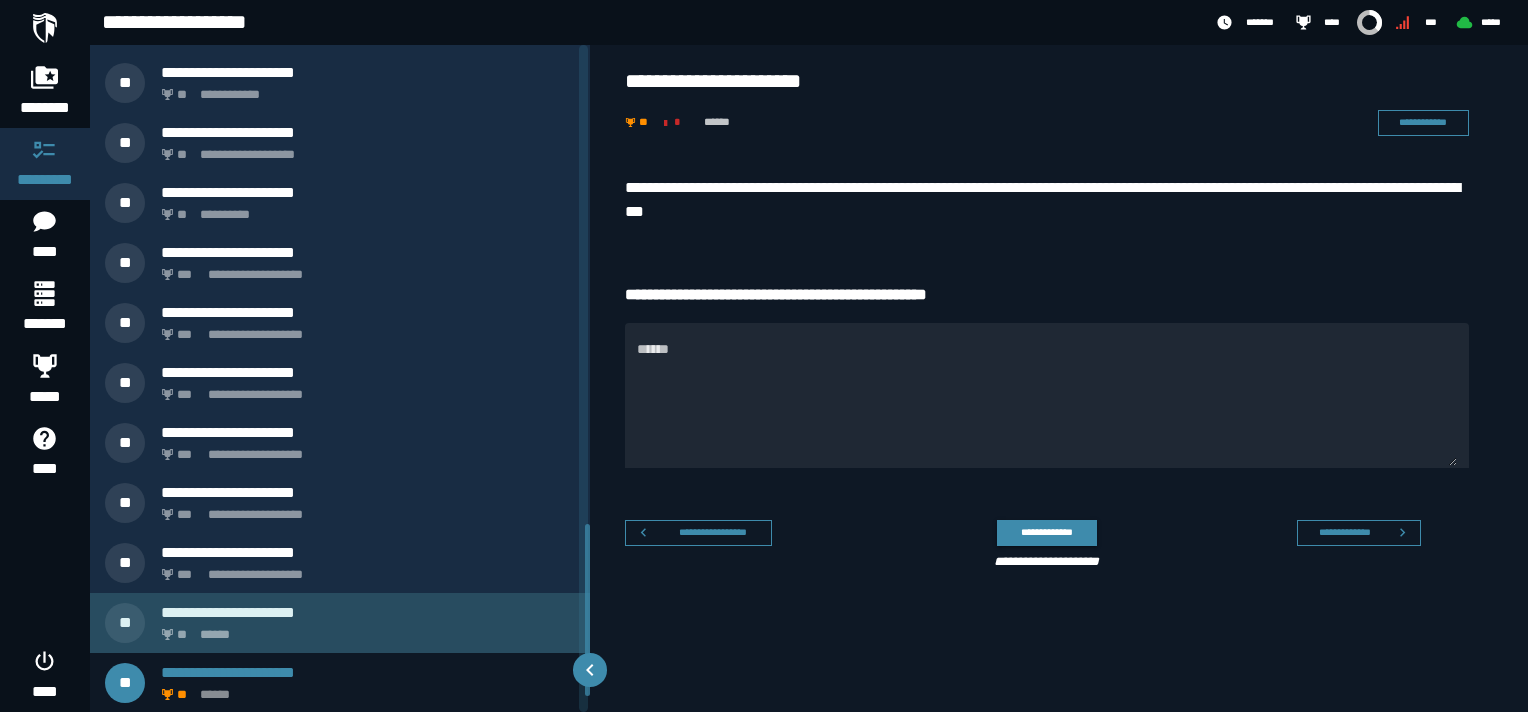 click on "** ******" at bounding box center (364, 629) 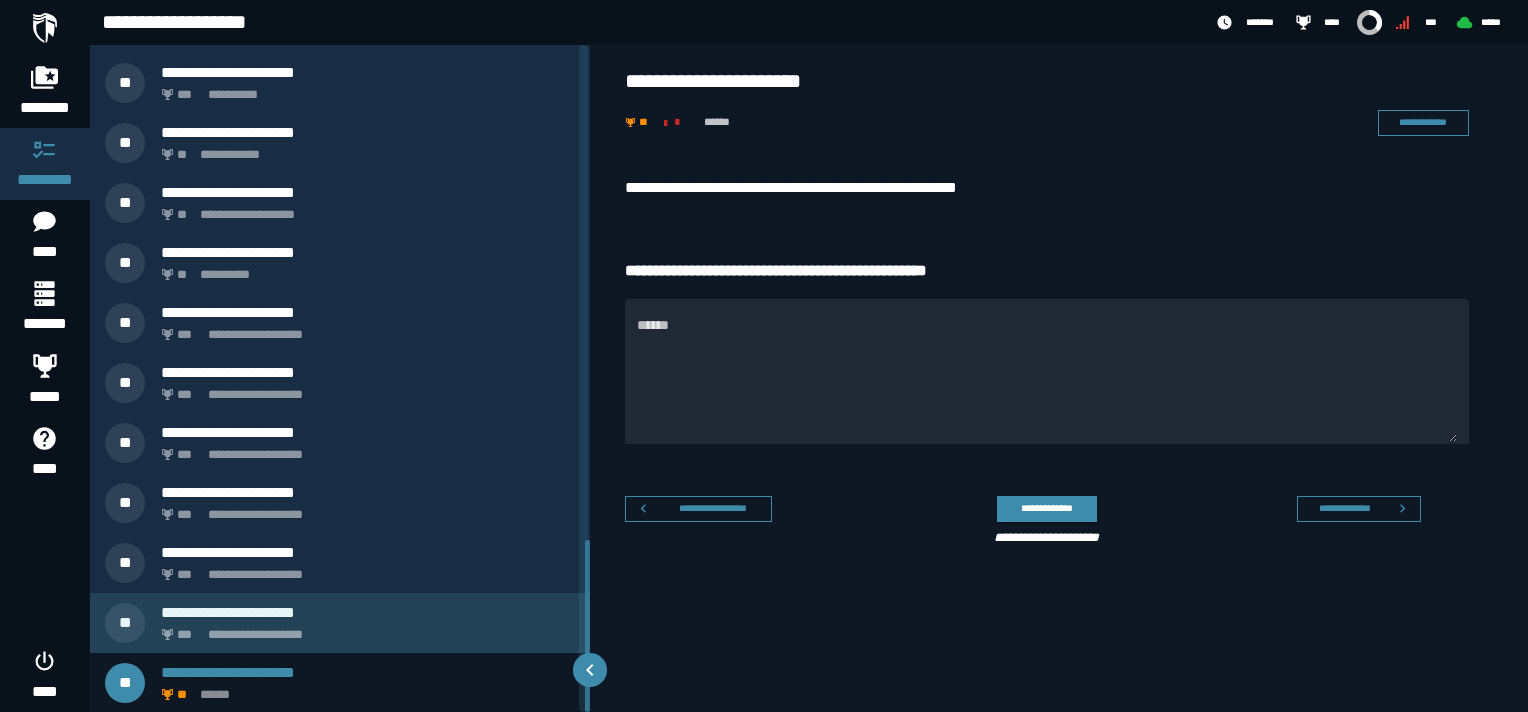 scroll, scrollTop: 1912, scrollLeft: 0, axis: vertical 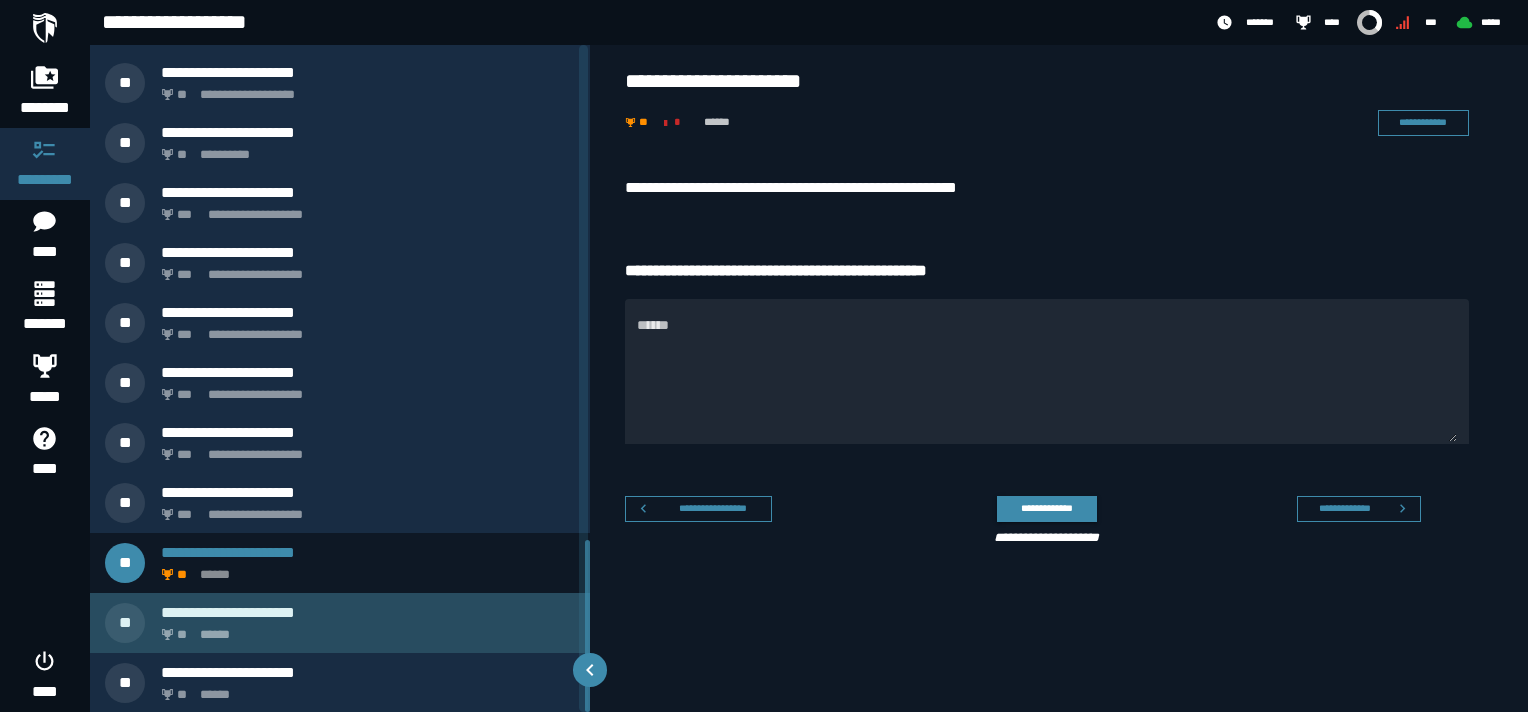 click on "**********" at bounding box center [368, 612] 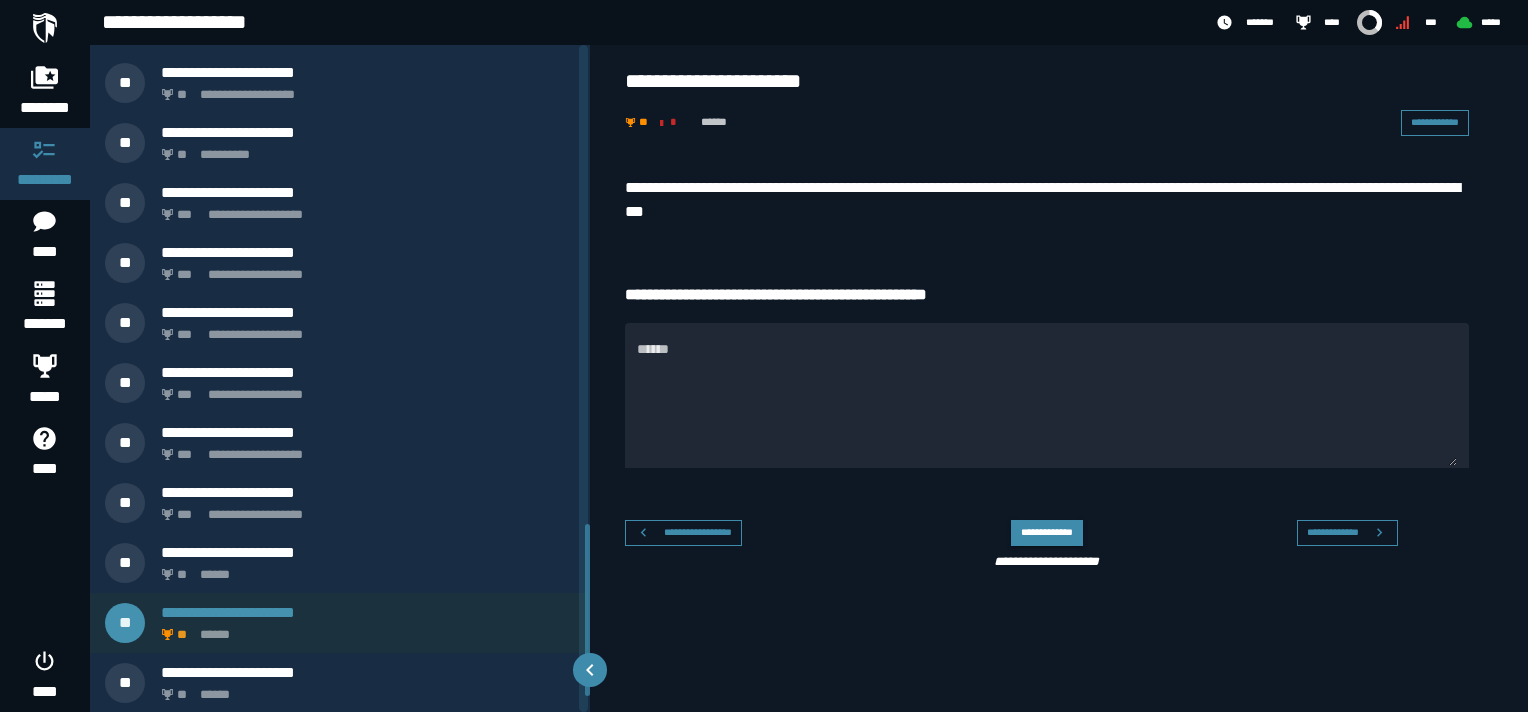 scroll, scrollTop: 1852, scrollLeft: 0, axis: vertical 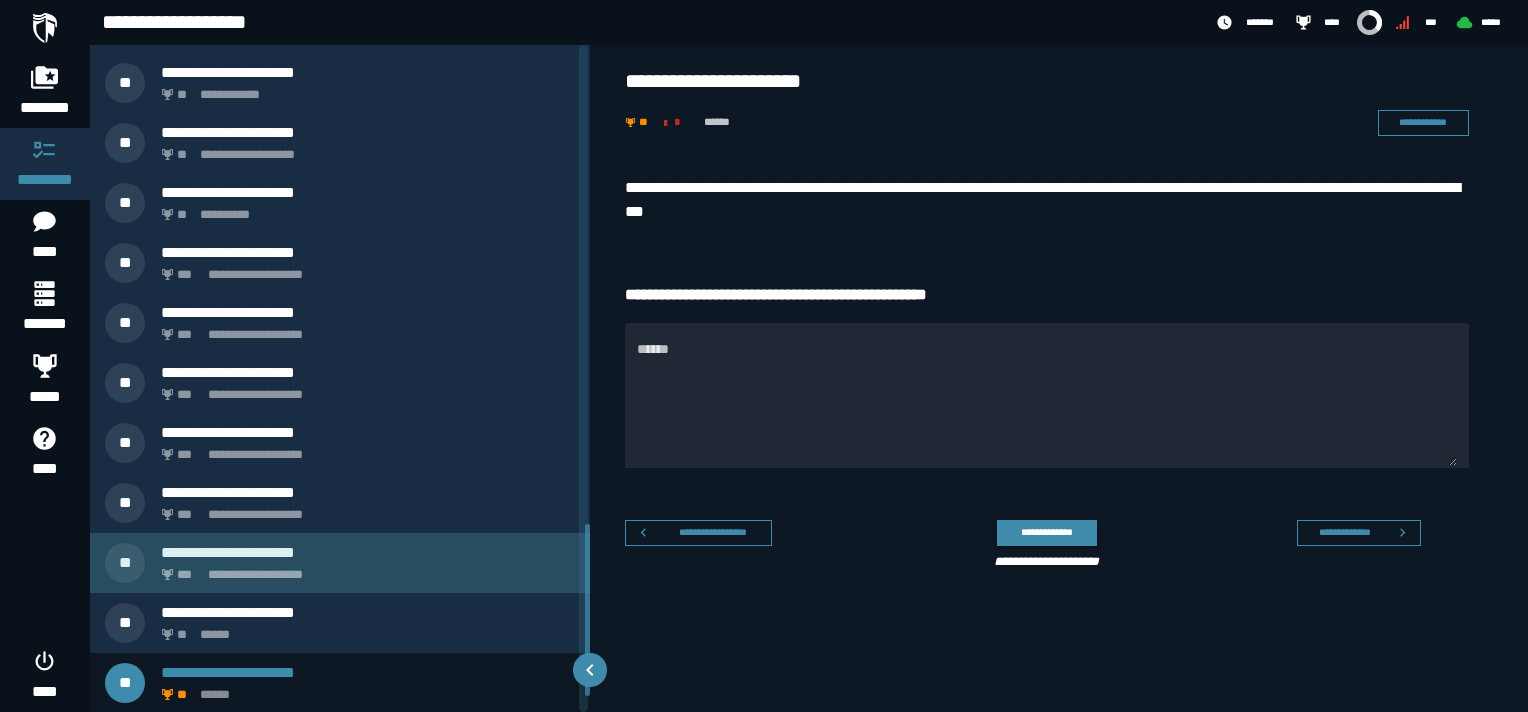 click on "**********" 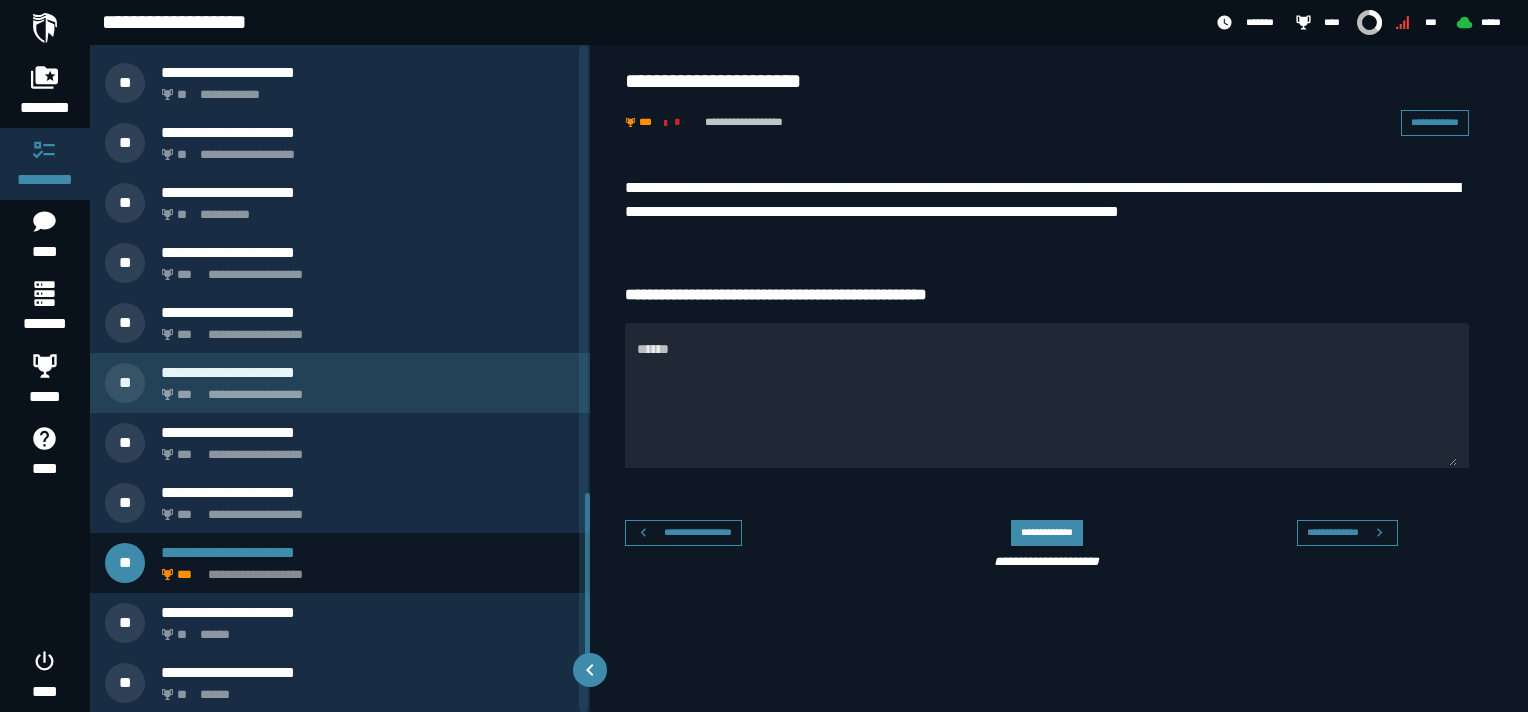 scroll, scrollTop: 1732, scrollLeft: 0, axis: vertical 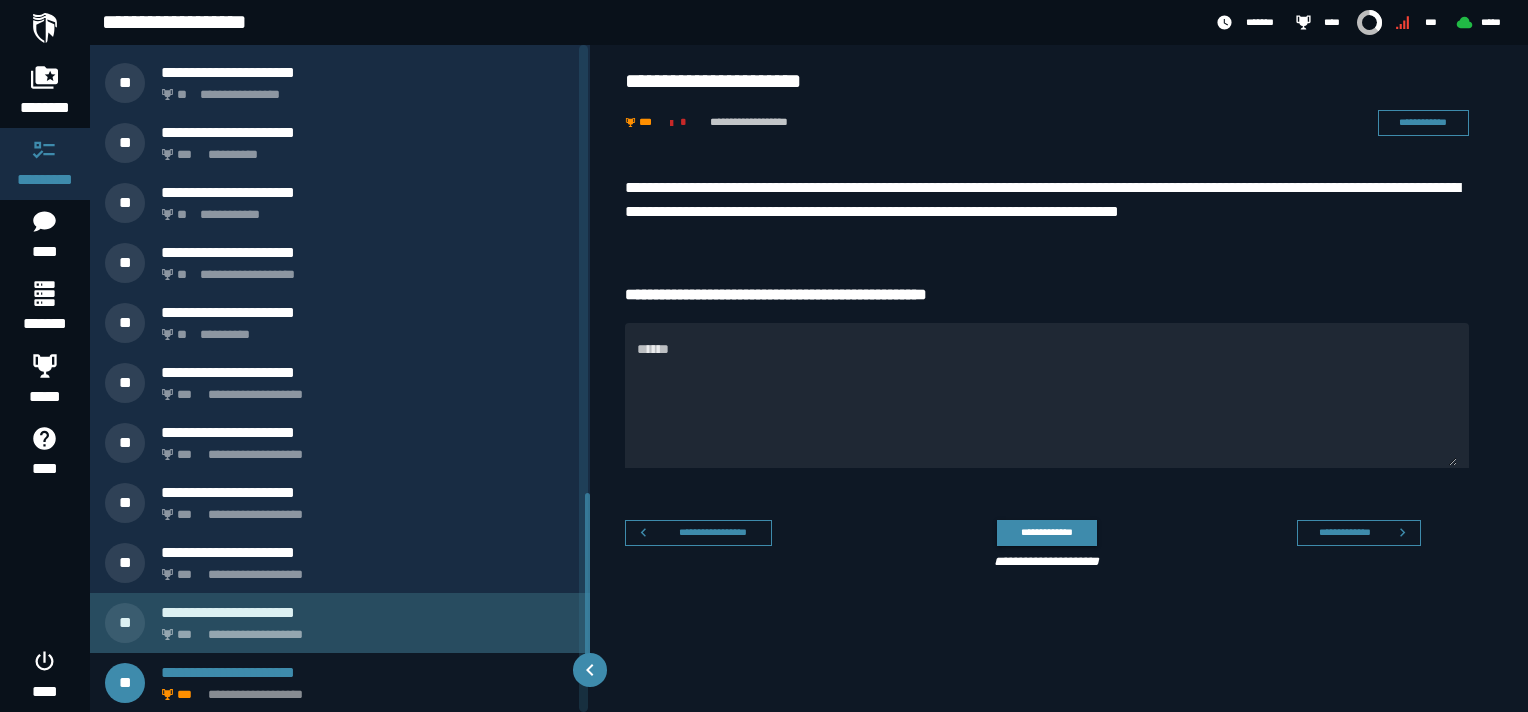 click on "**********" at bounding box center (368, 612) 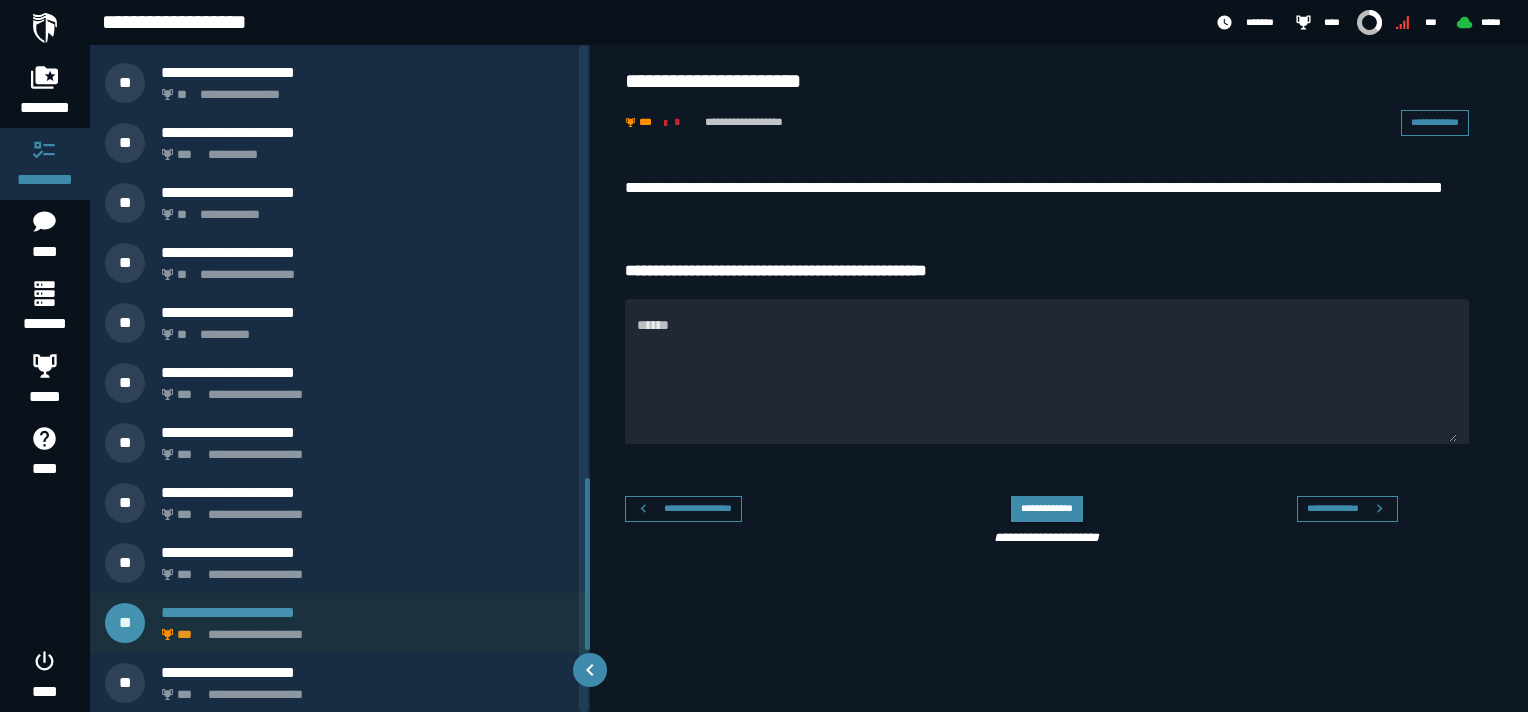 scroll, scrollTop: 1672, scrollLeft: 0, axis: vertical 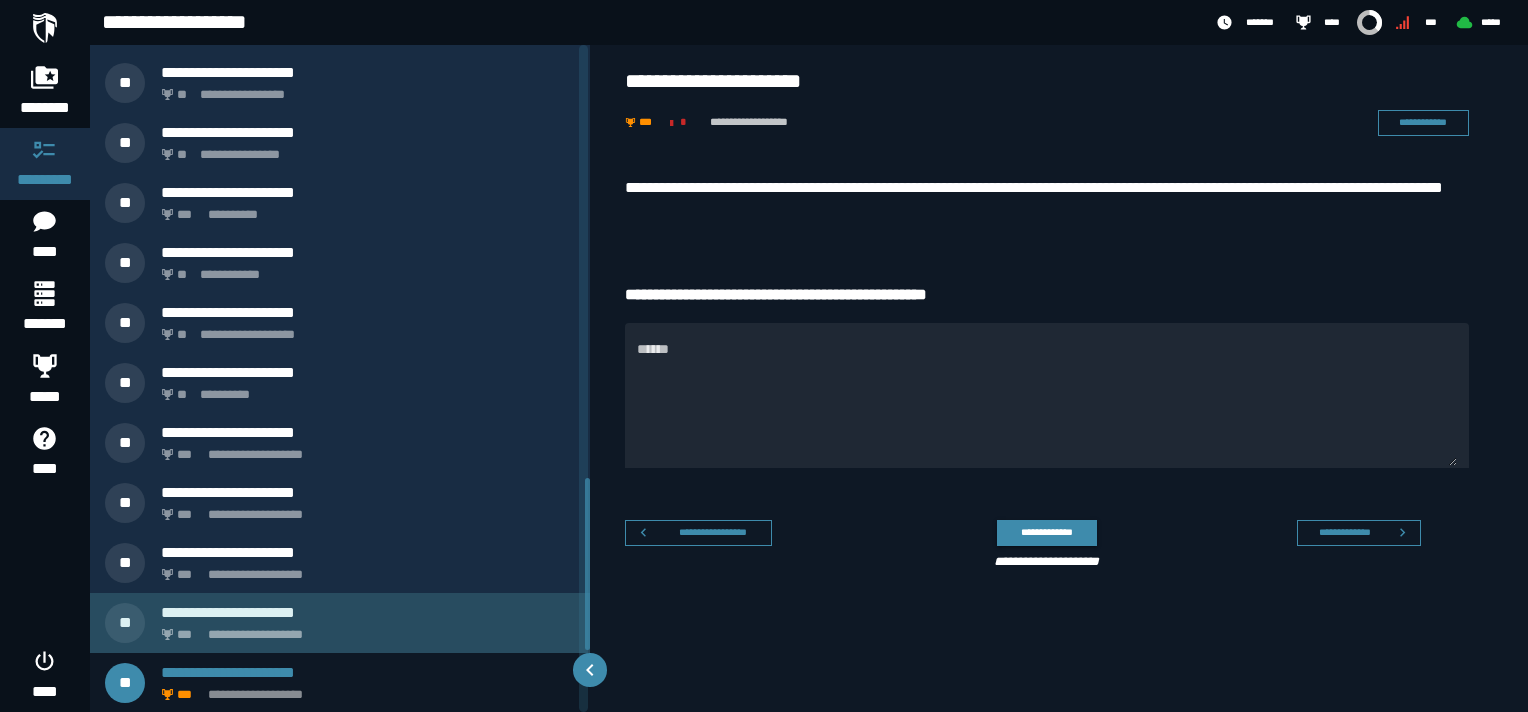 click on "**********" at bounding box center (364, 629) 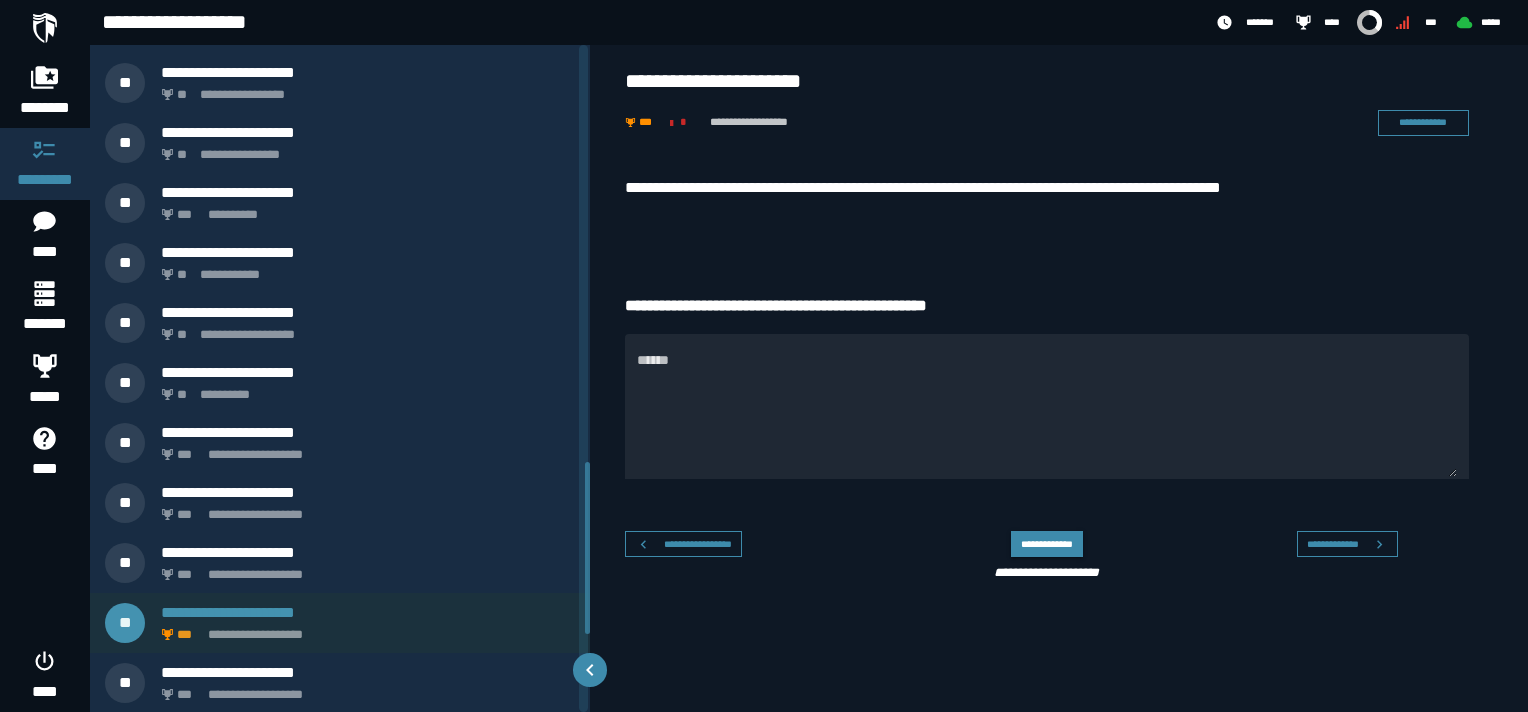 scroll, scrollTop: 1612, scrollLeft: 0, axis: vertical 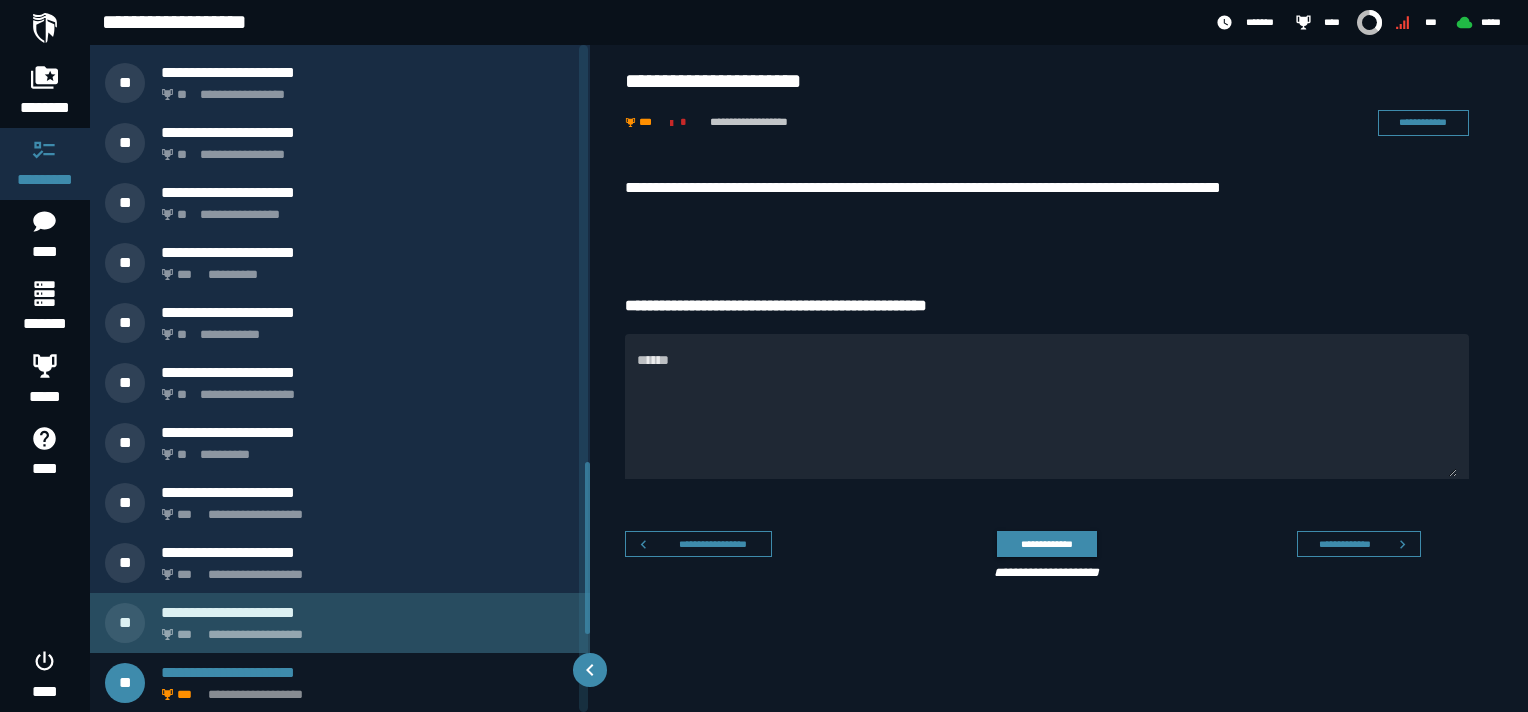click on "**********" at bounding box center (368, 612) 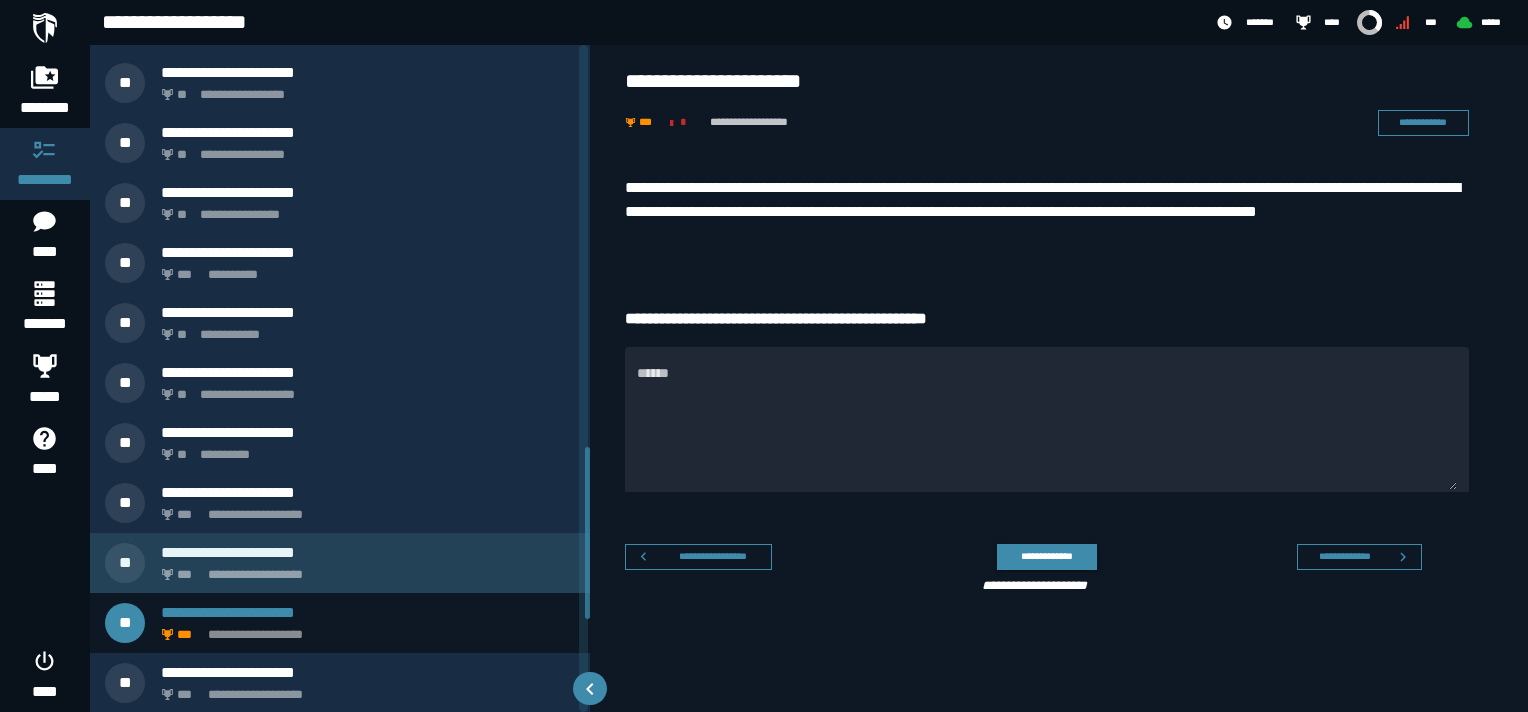 scroll, scrollTop: 1552, scrollLeft: 0, axis: vertical 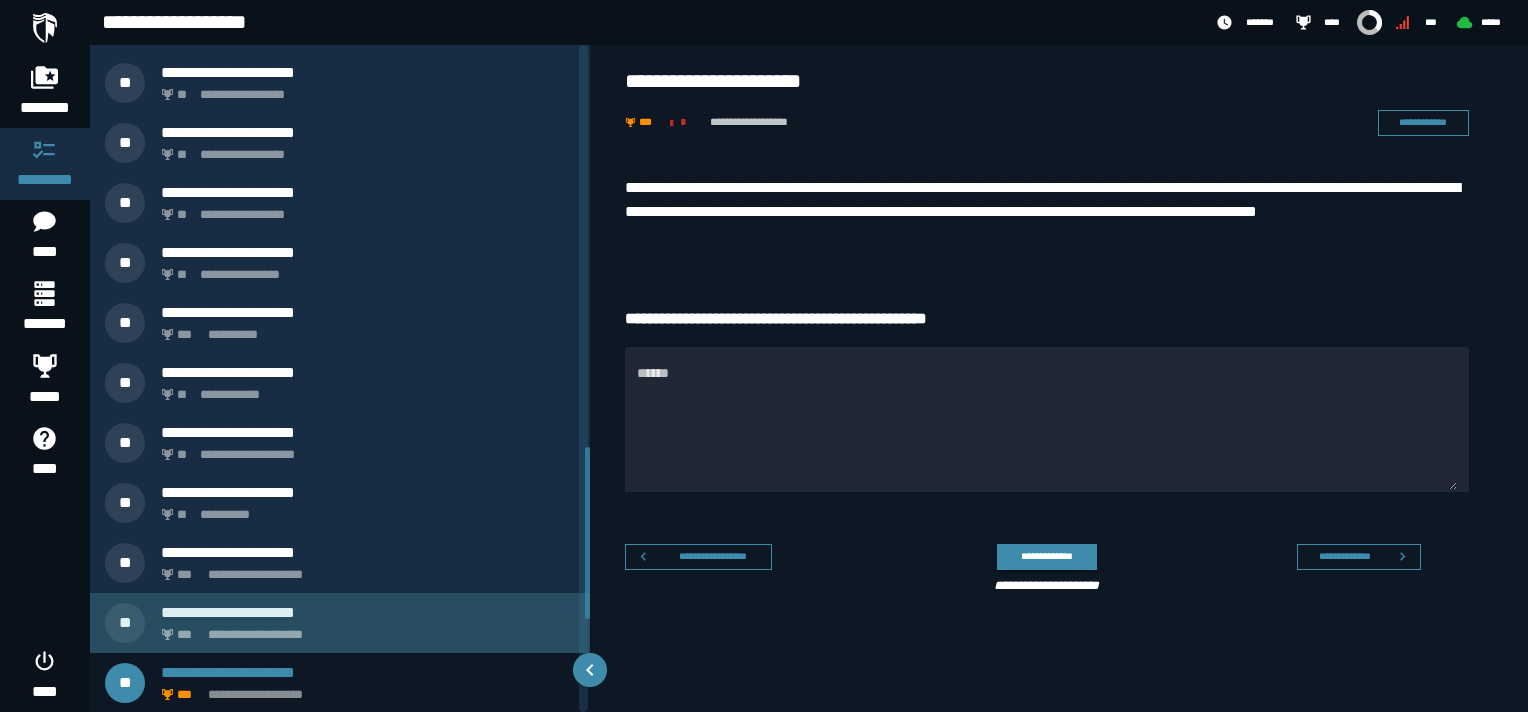 click on "**********" at bounding box center (368, 612) 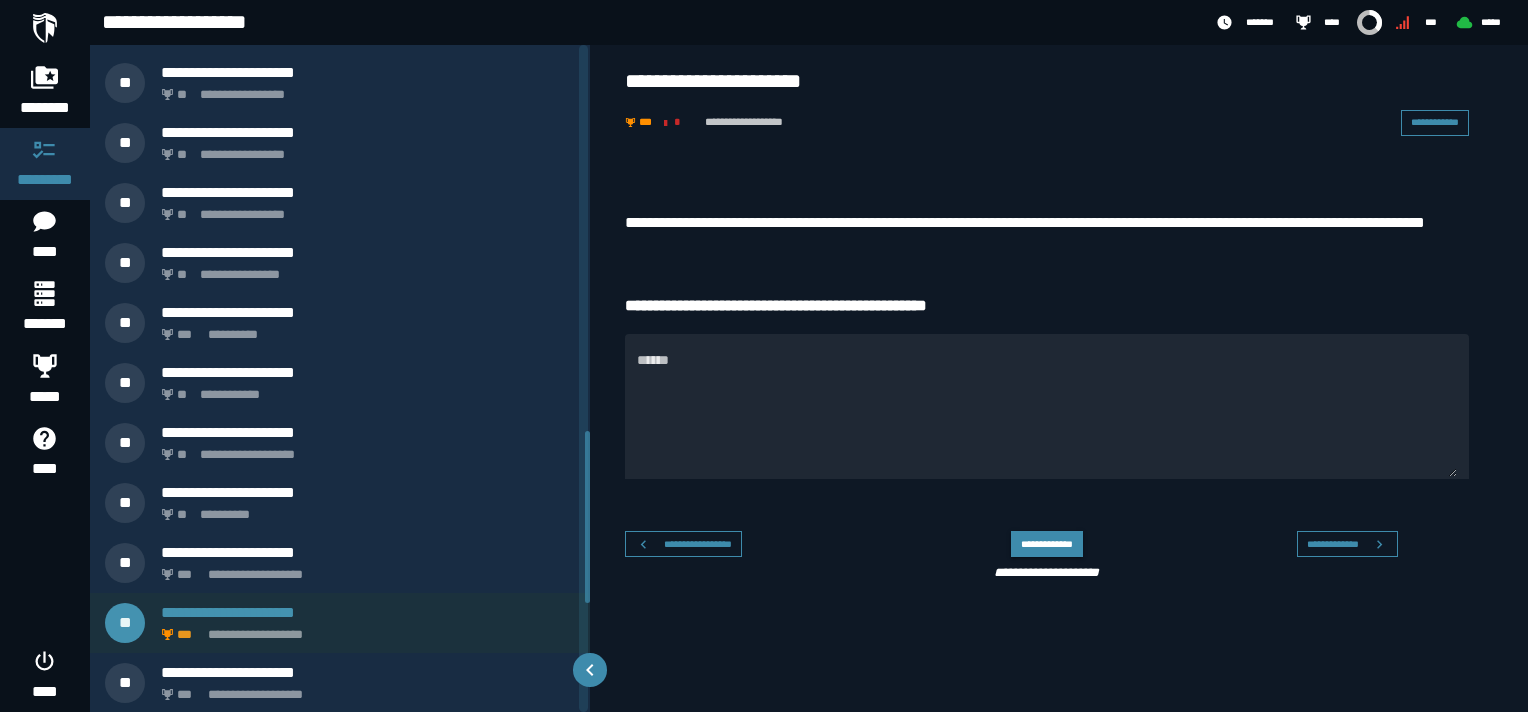scroll, scrollTop: 1492, scrollLeft: 0, axis: vertical 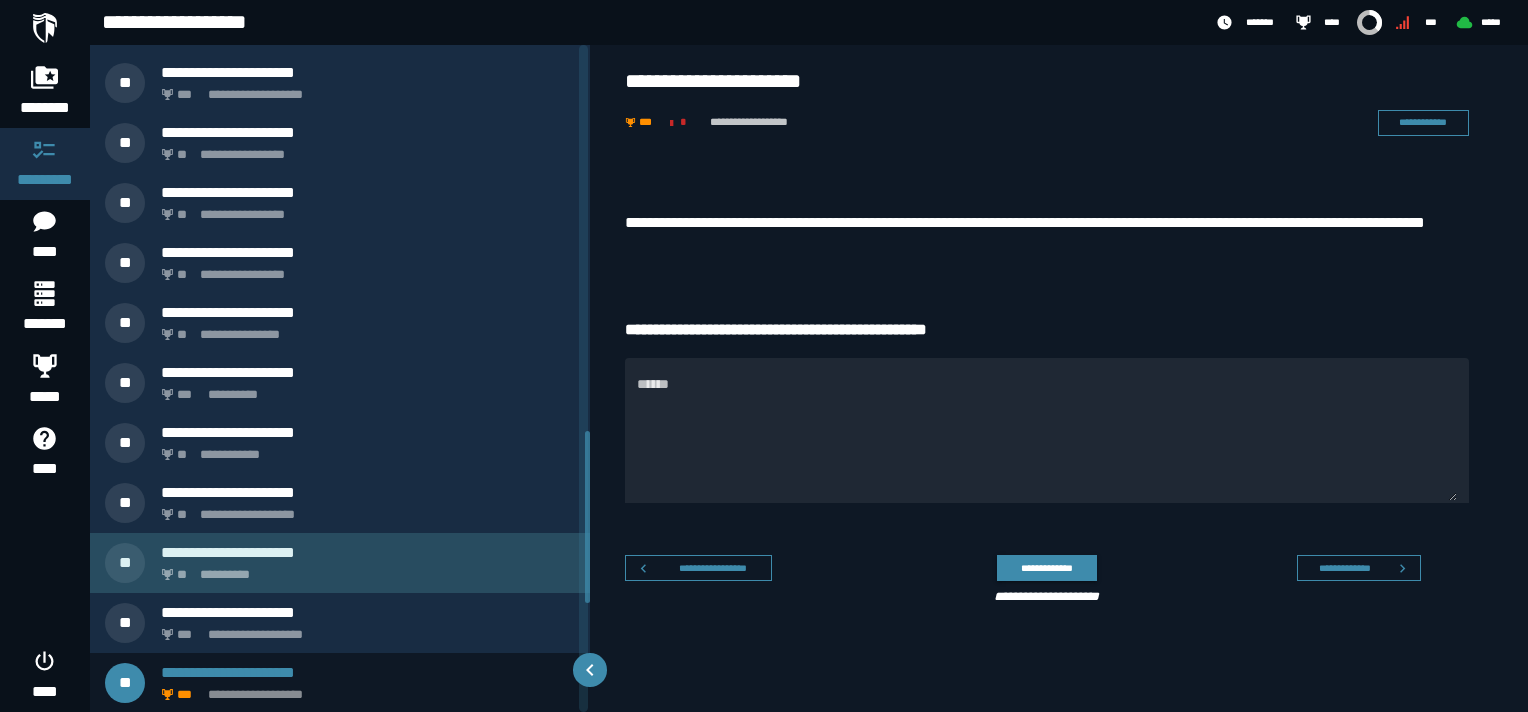 click on "**********" at bounding box center (364, 569) 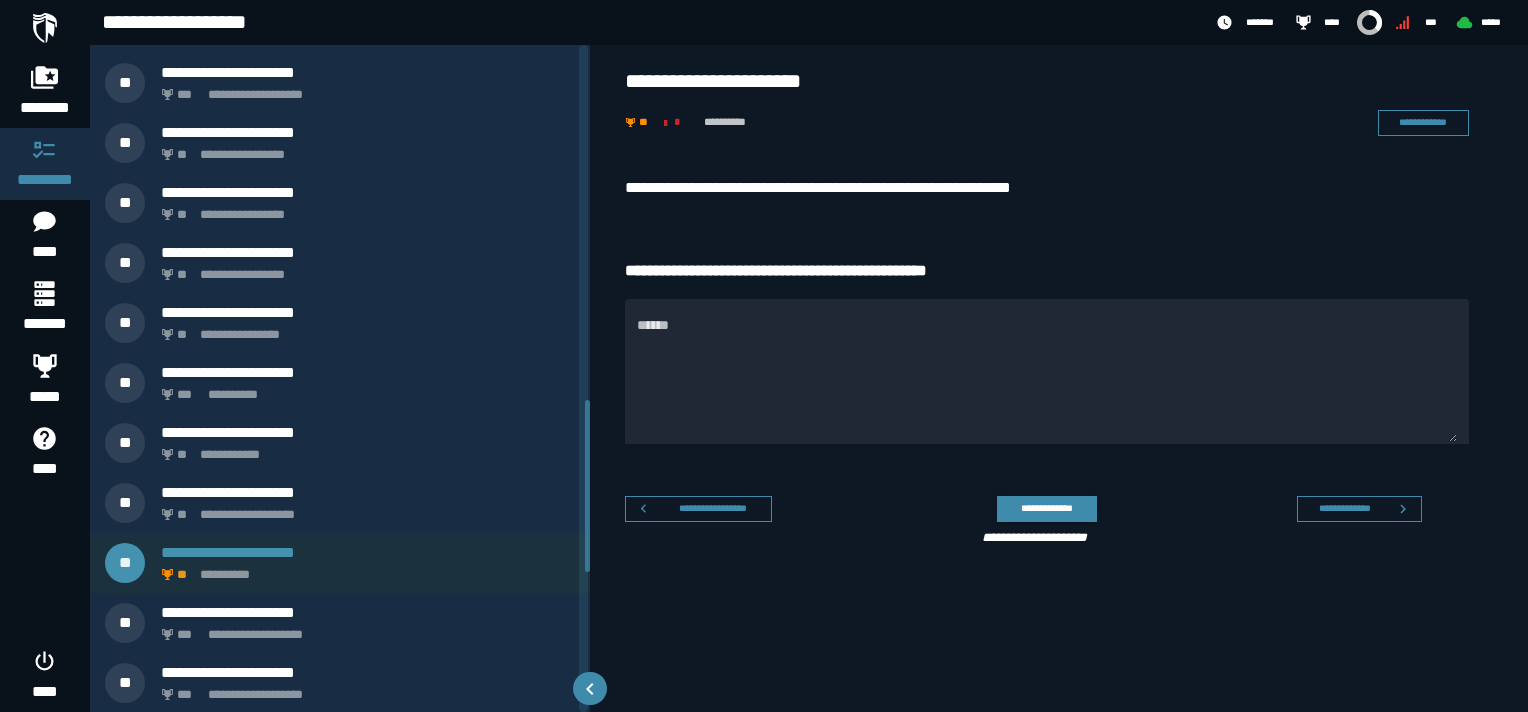 scroll, scrollTop: 1372, scrollLeft: 0, axis: vertical 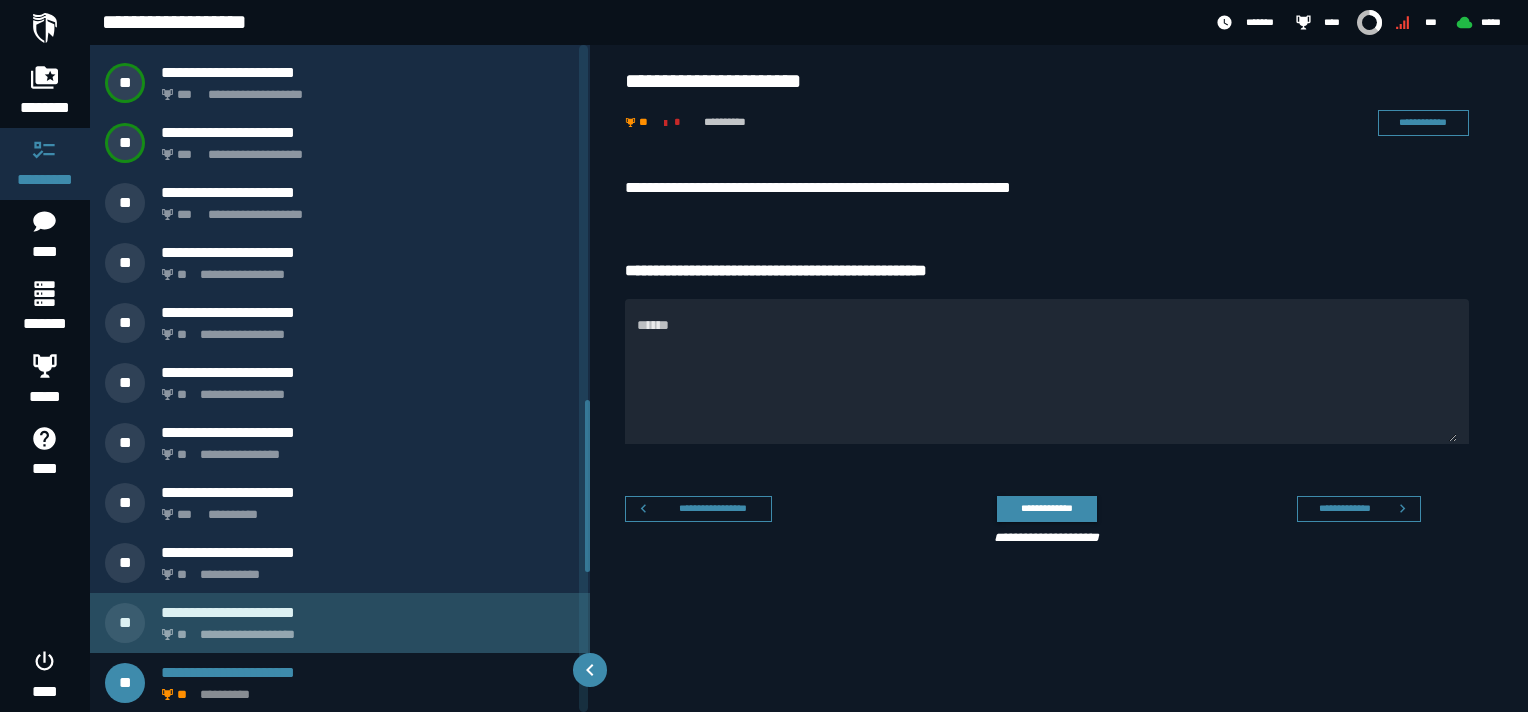 click on "**********" at bounding box center (368, 612) 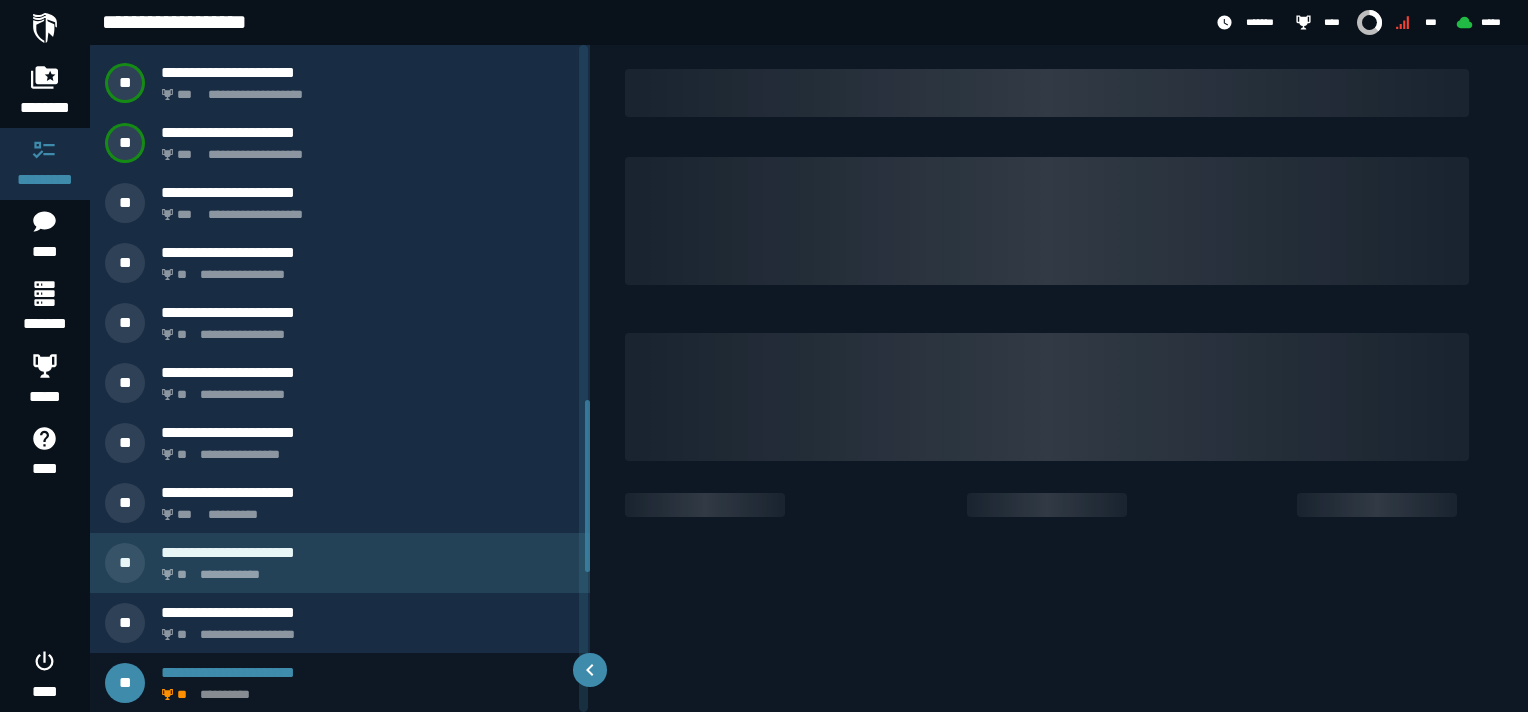 scroll, scrollTop: 1312, scrollLeft: 0, axis: vertical 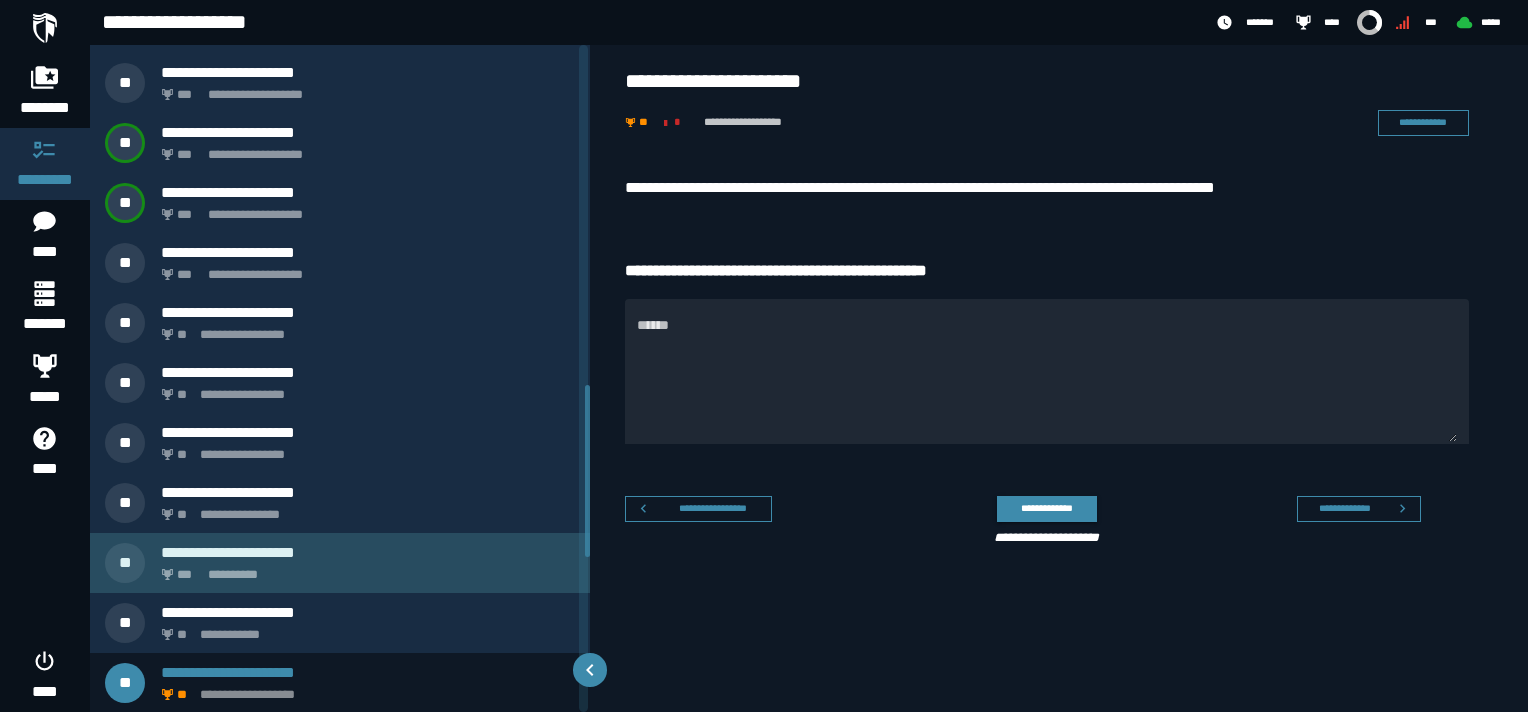 click on "**********" at bounding box center [340, 563] 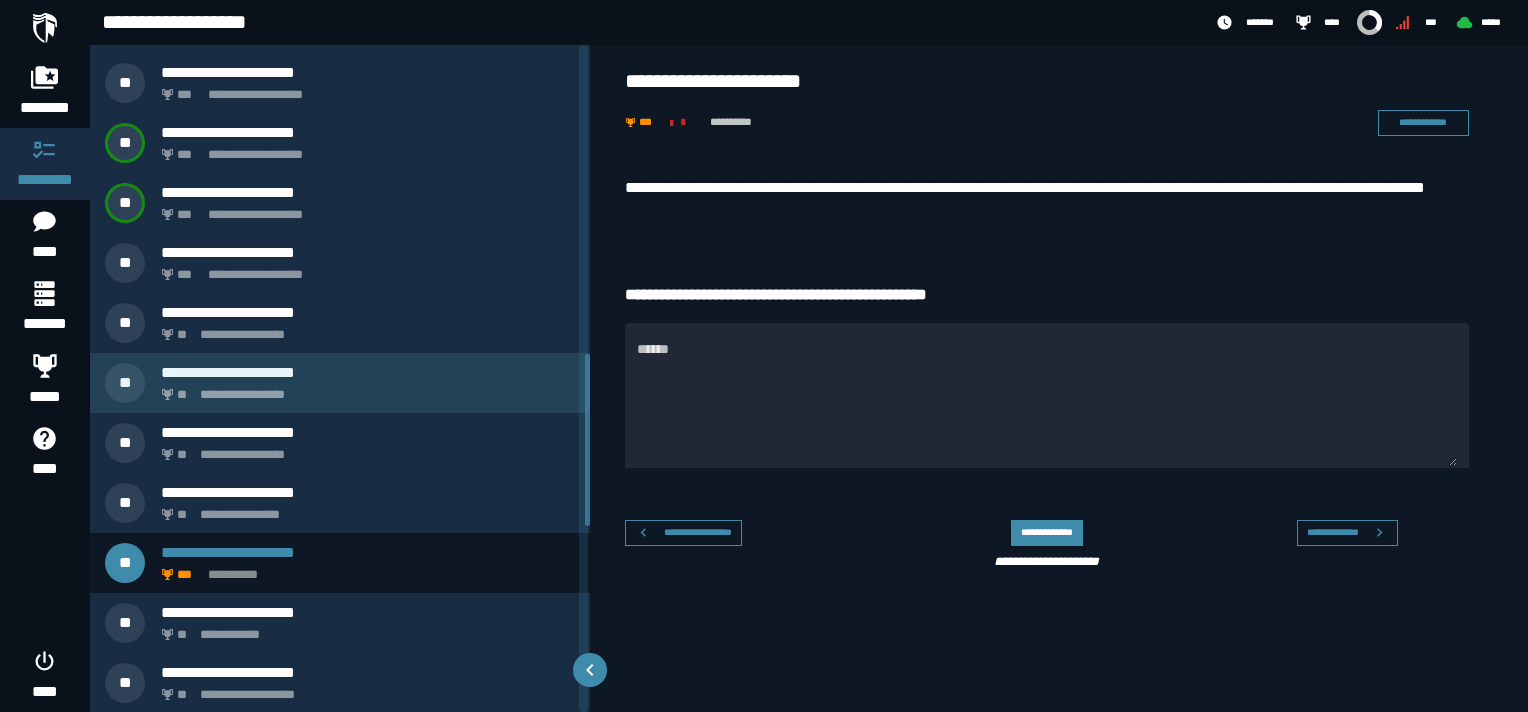 scroll, scrollTop: 1192, scrollLeft: 0, axis: vertical 